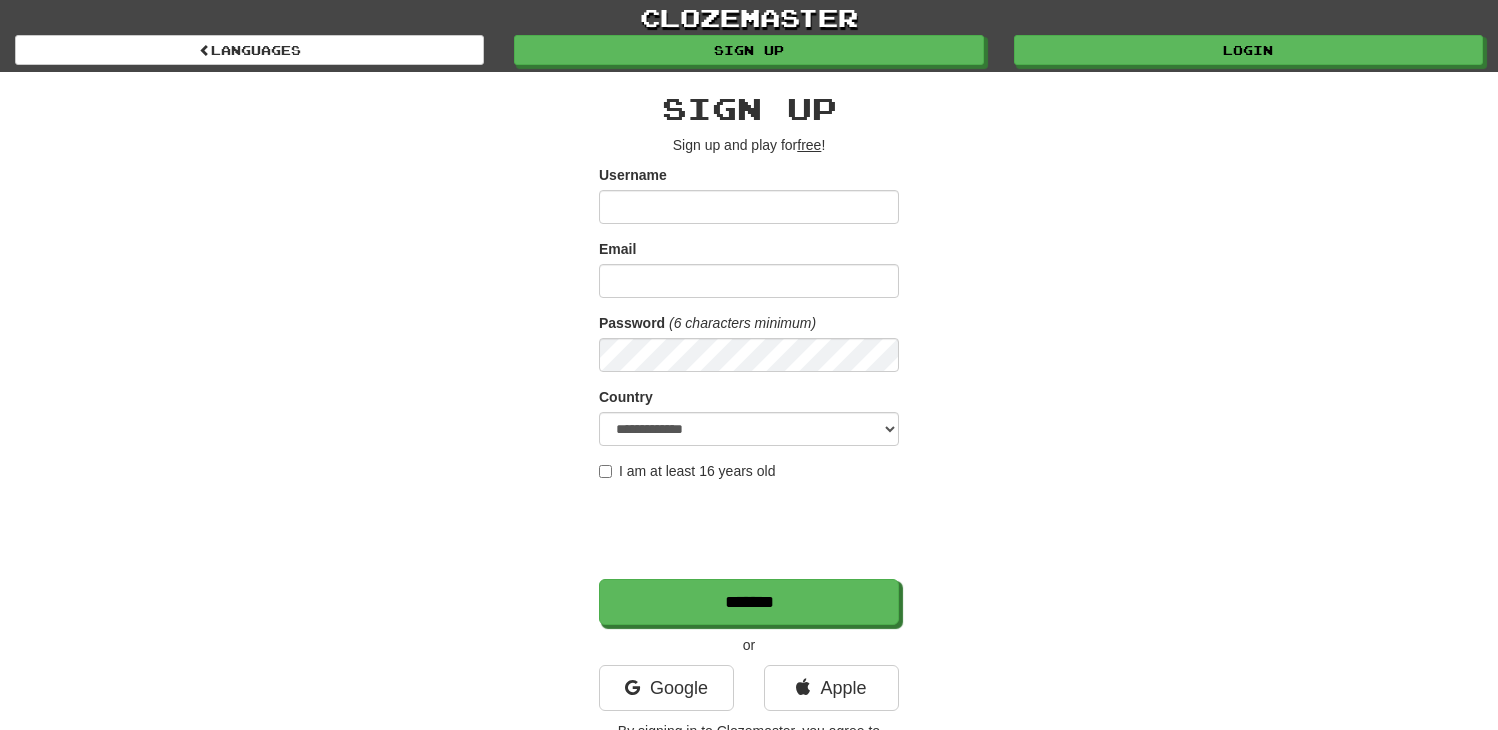 scroll, scrollTop: 0, scrollLeft: 0, axis: both 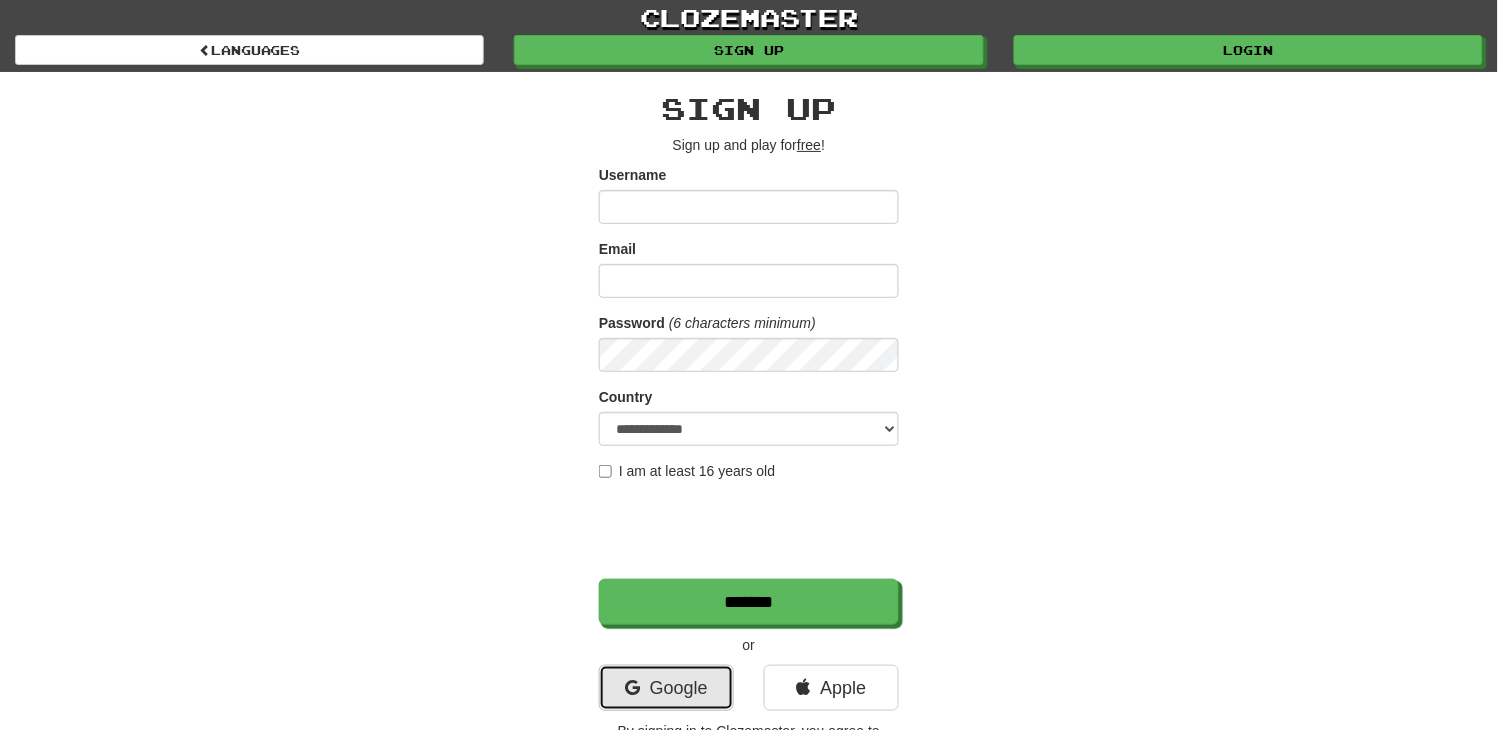 click on "Google" at bounding box center (666, 688) 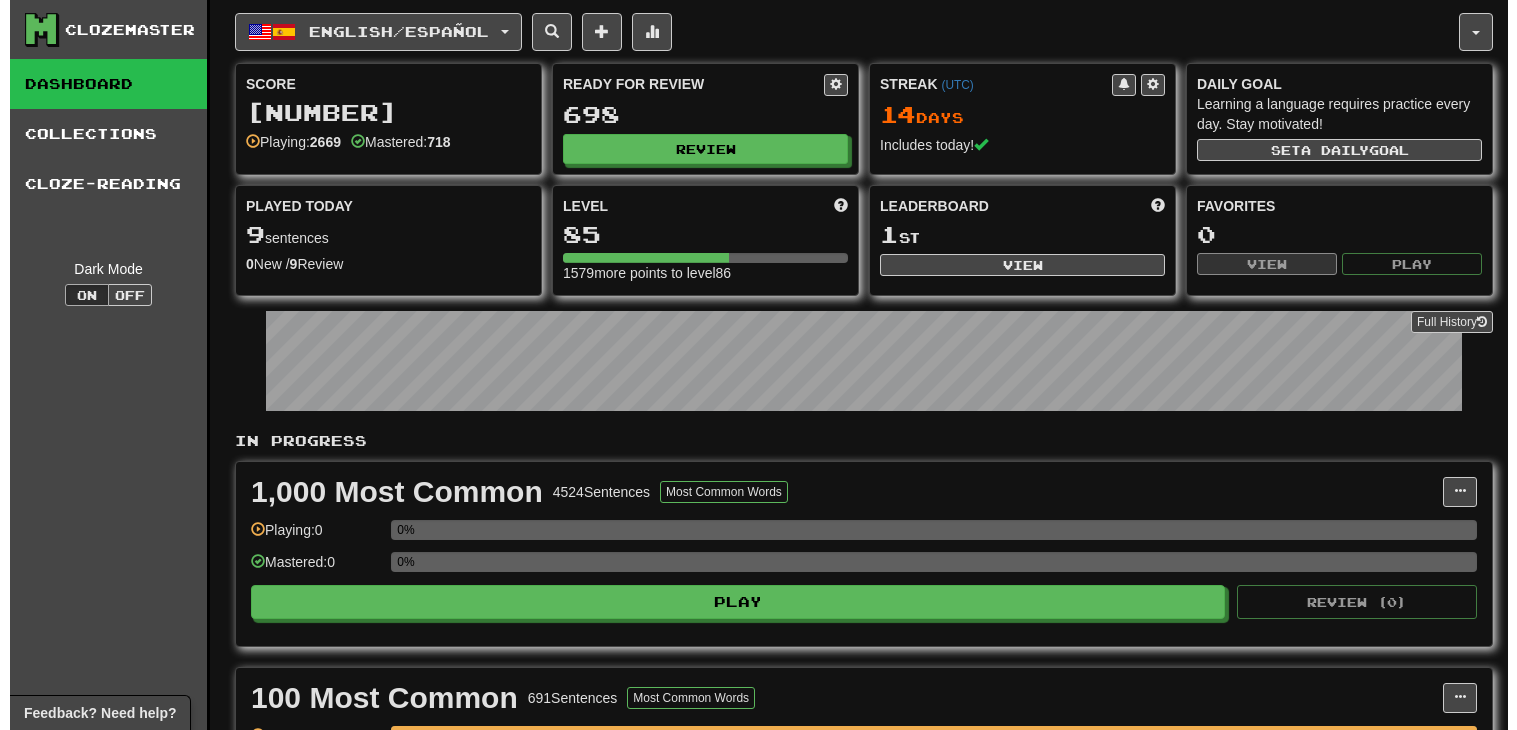scroll, scrollTop: 0, scrollLeft: 0, axis: both 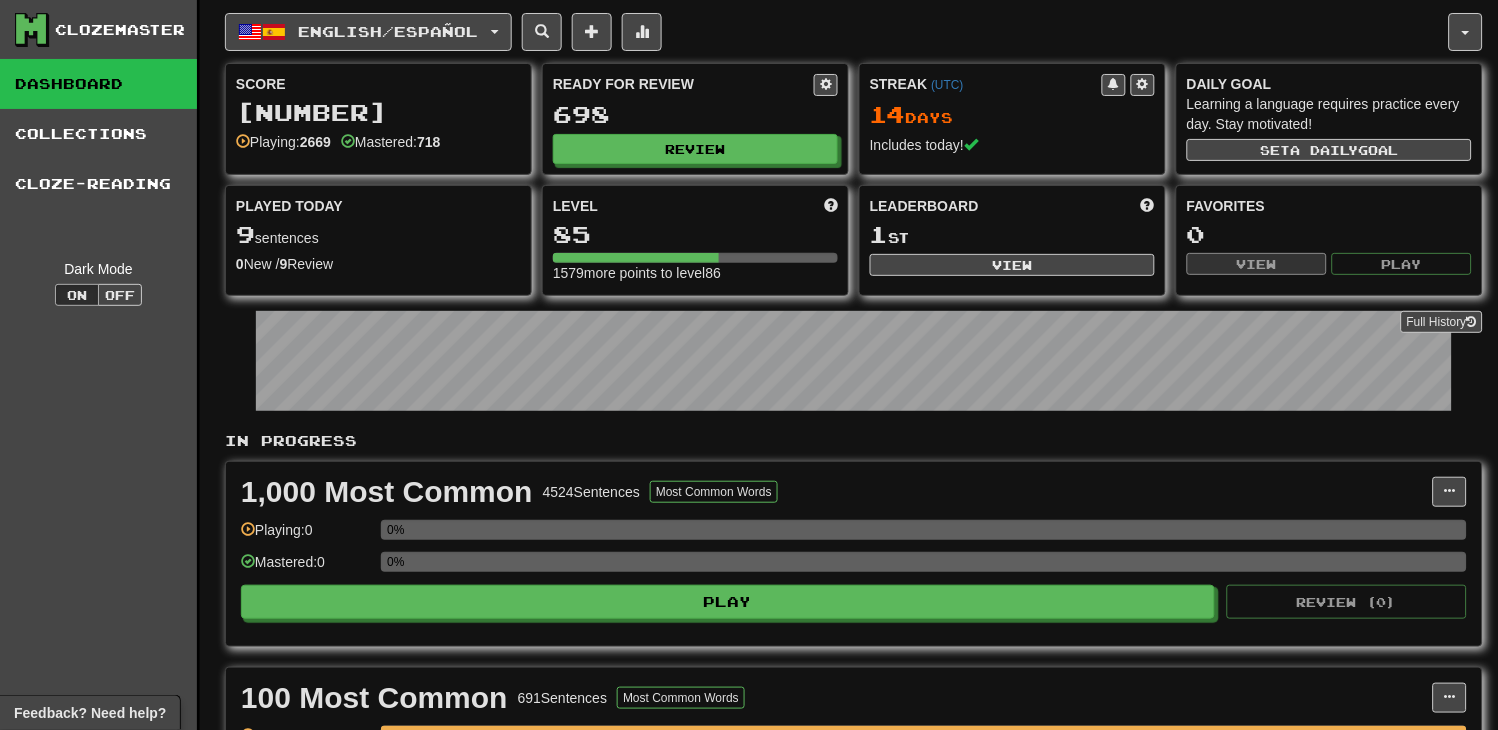 click on "Ready for Review 698   Review" at bounding box center [695, 119] 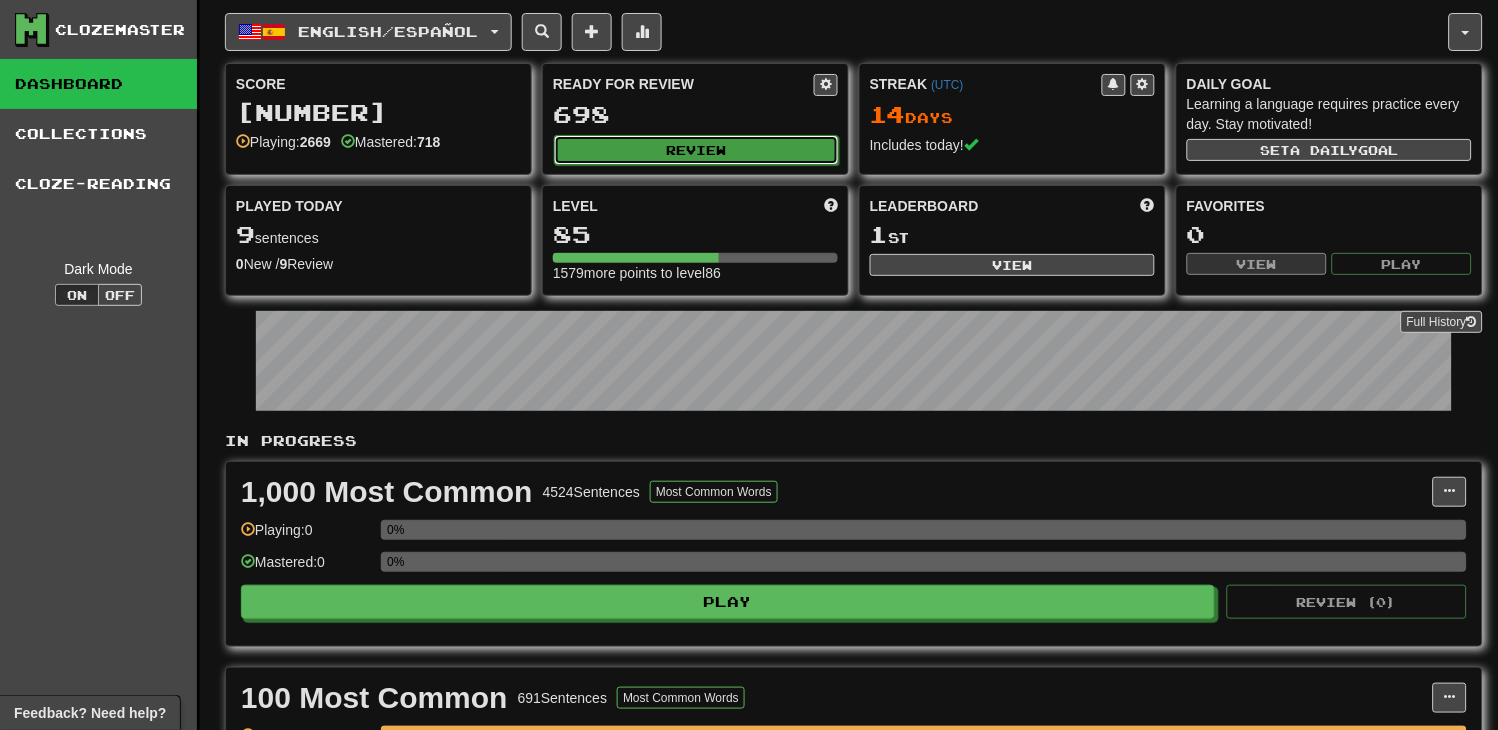 click on "Review" at bounding box center [696, 150] 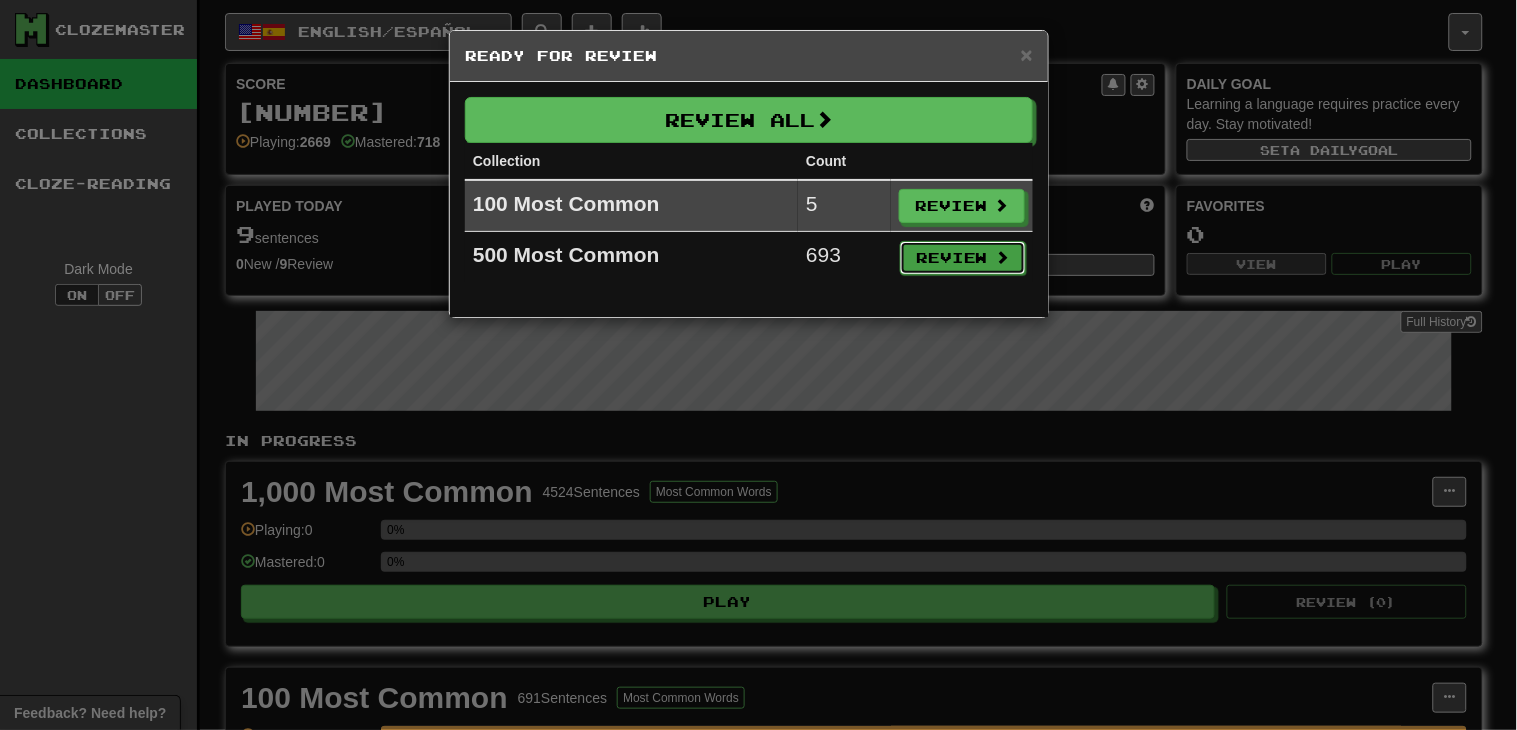 click on "Review" at bounding box center [963, 258] 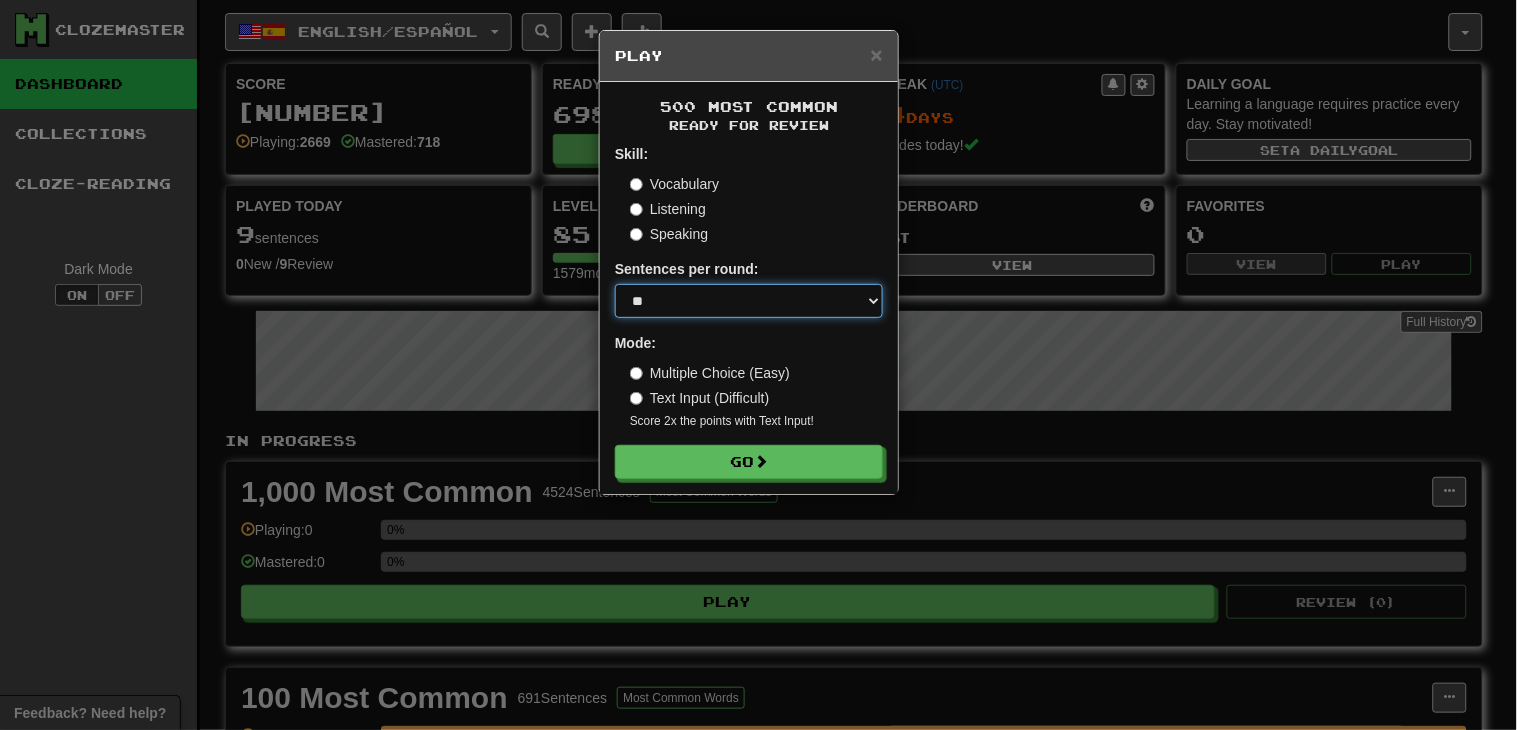 click on "* ** ** ** ** ** *** ********" at bounding box center [749, 301] 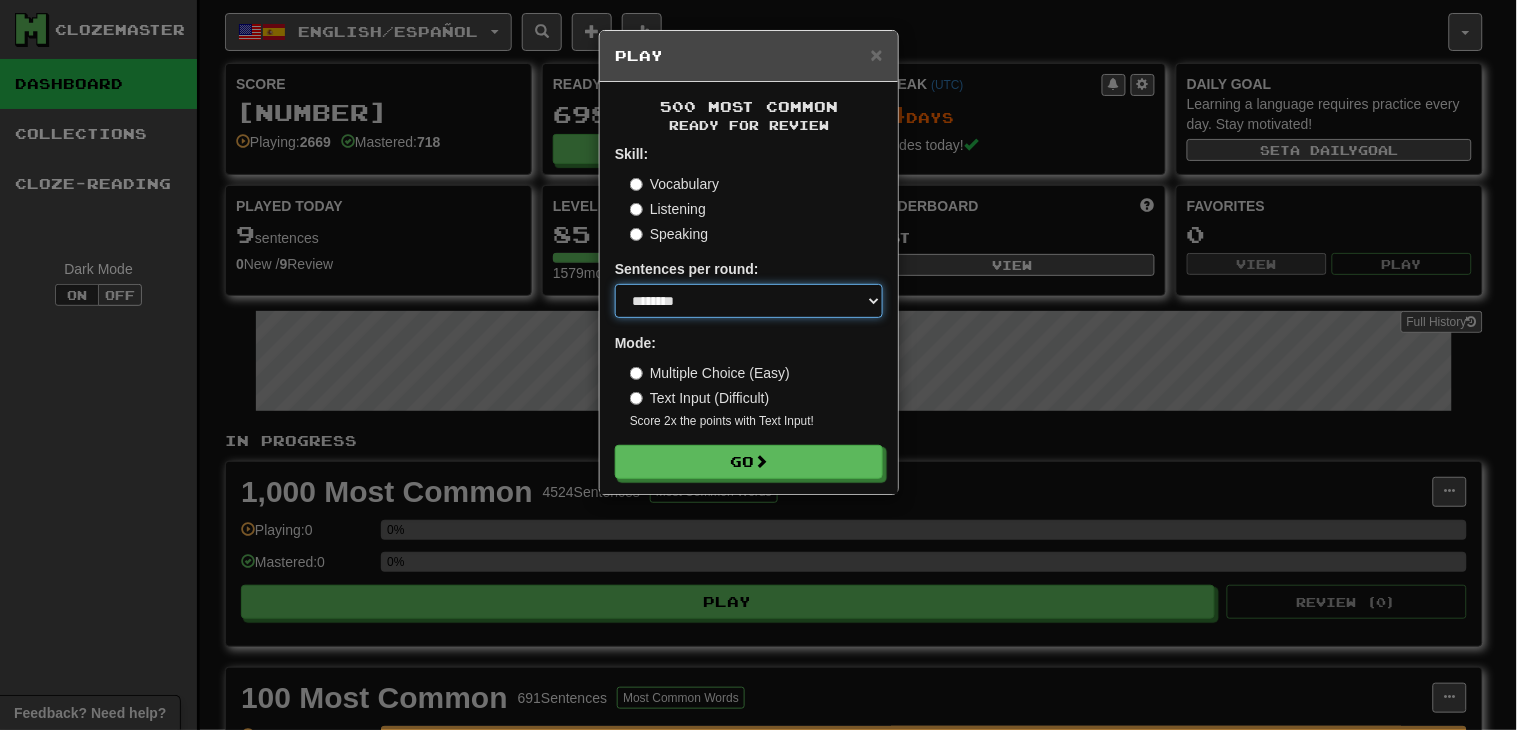click on "* ** ** ** ** ** *** ********" at bounding box center [749, 301] 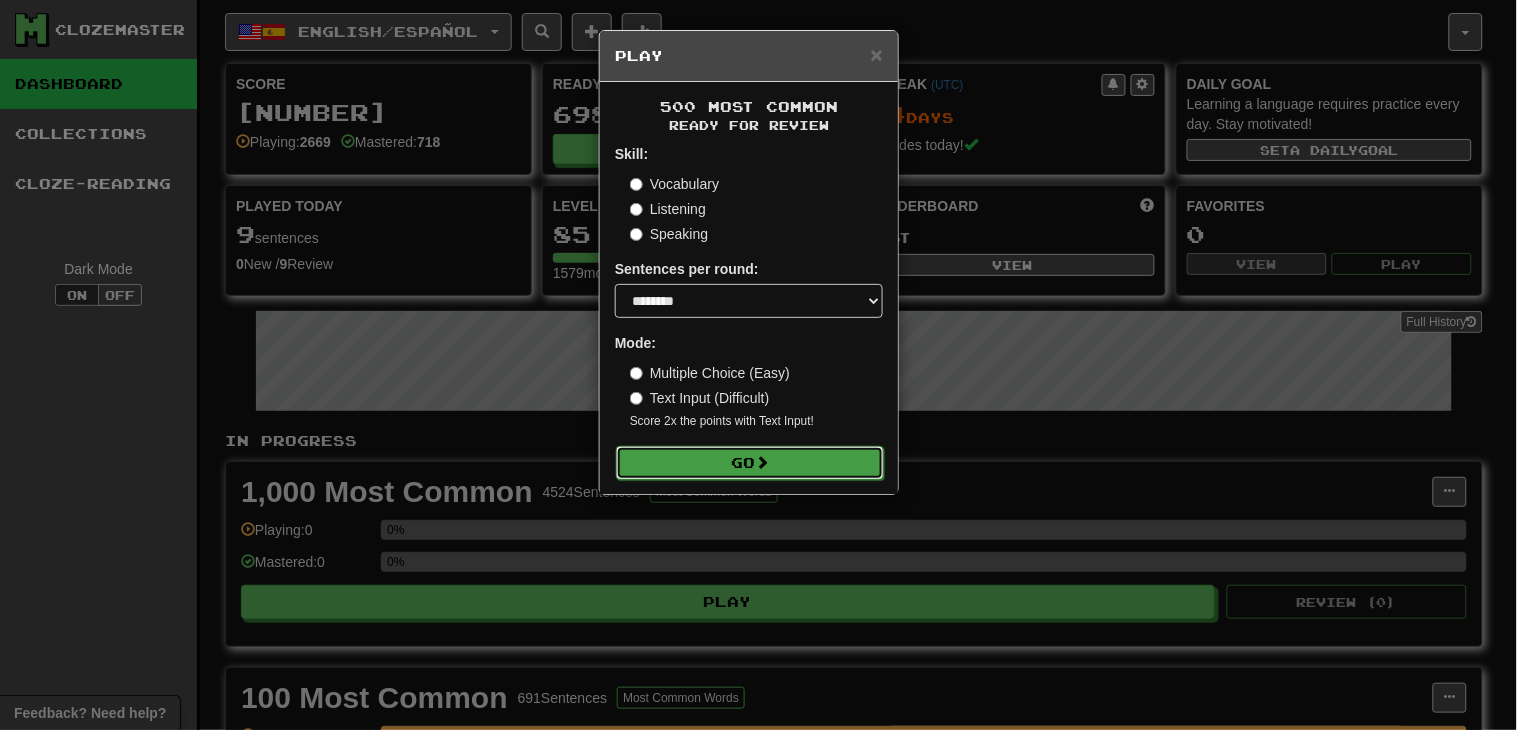 click on "Go" at bounding box center [750, 463] 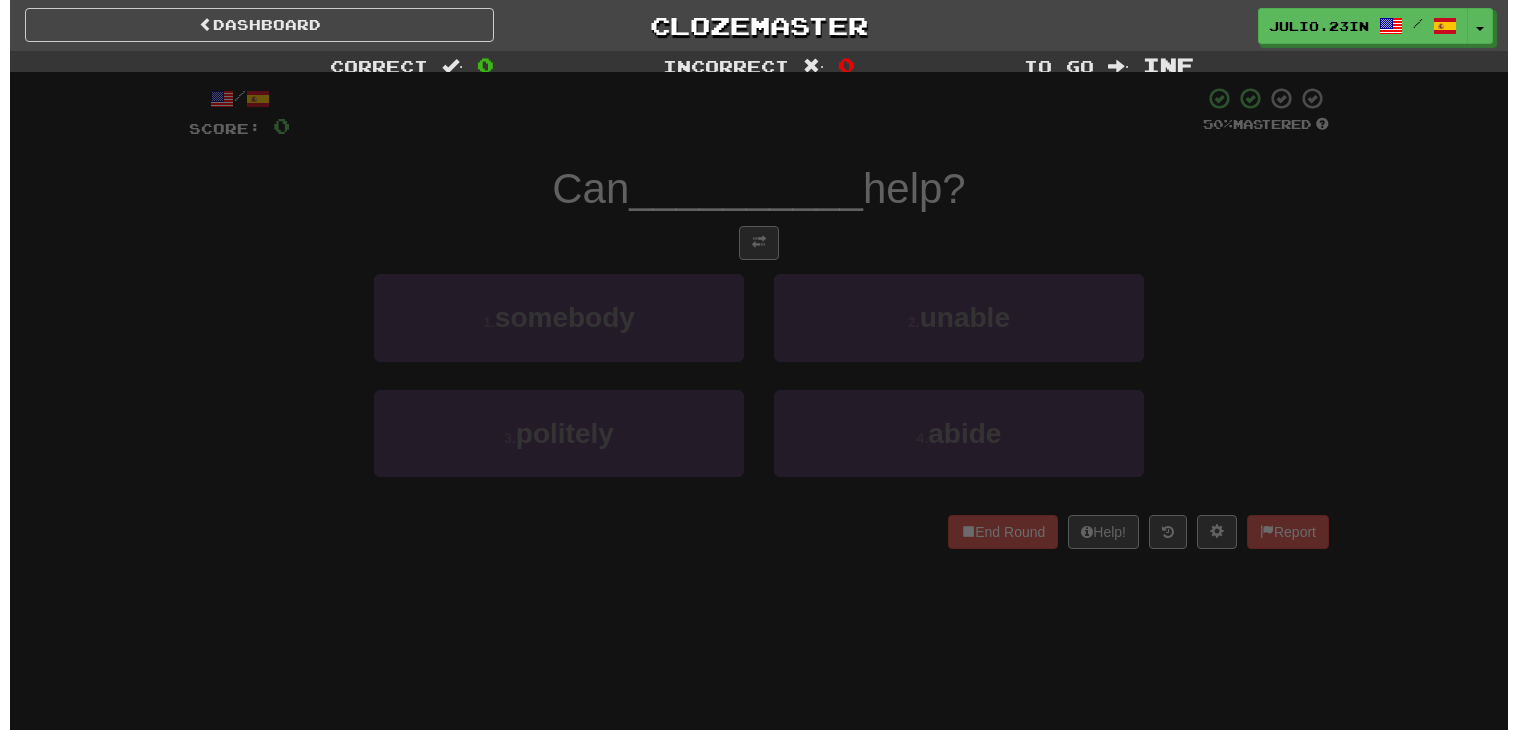 scroll, scrollTop: 0, scrollLeft: 0, axis: both 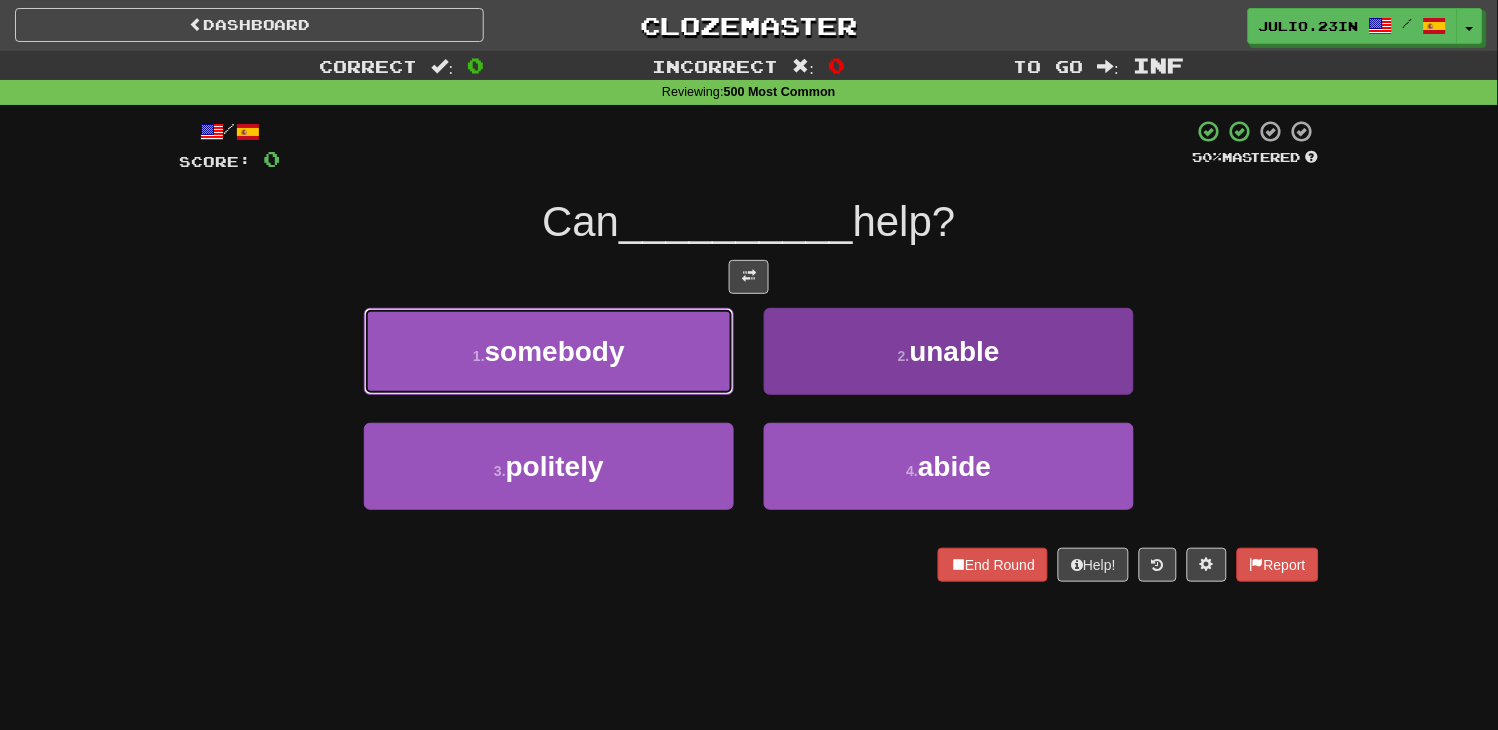 click on "1 . somebody" at bounding box center [549, 351] 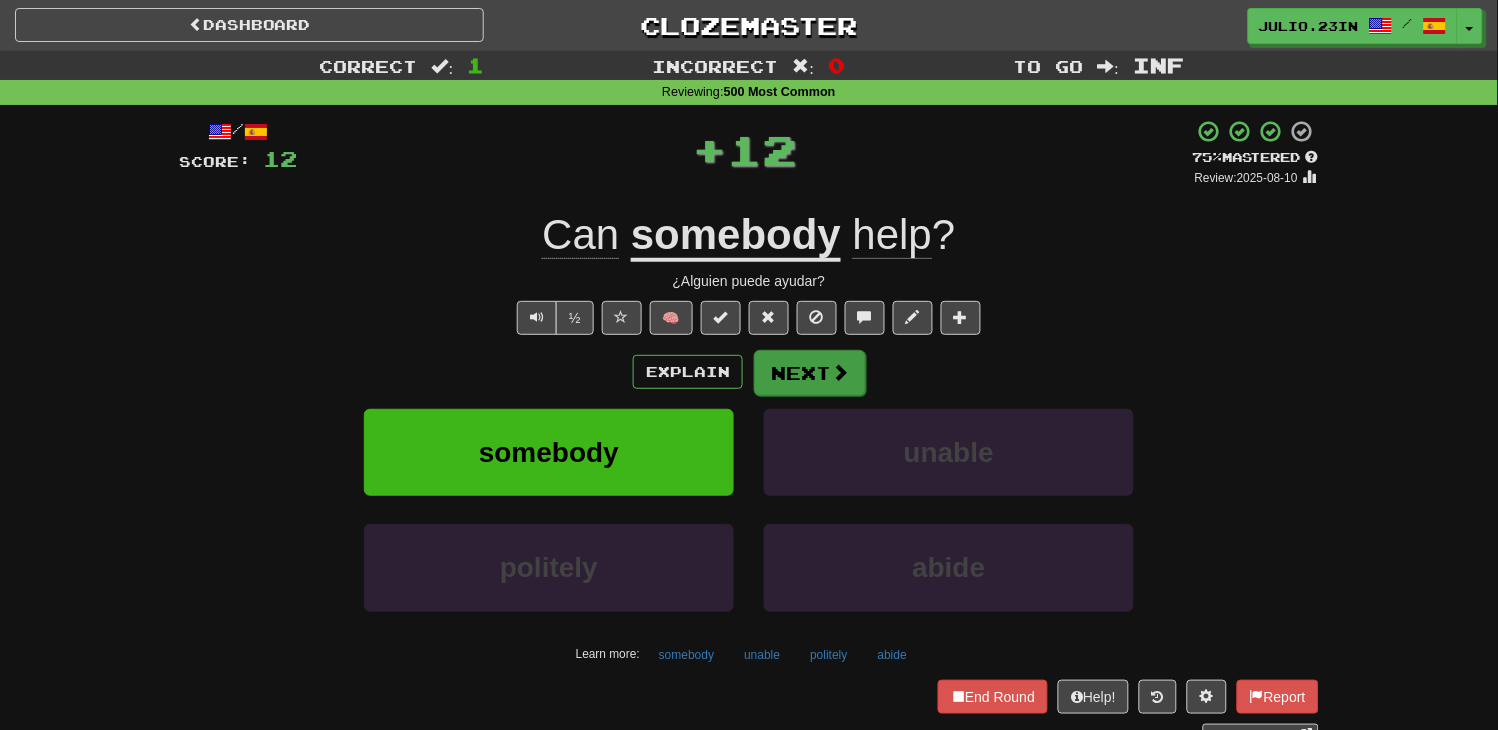 click on "Explain Next somebody unable politely abide Learn more: somebody unable politely abide" at bounding box center [749, 509] 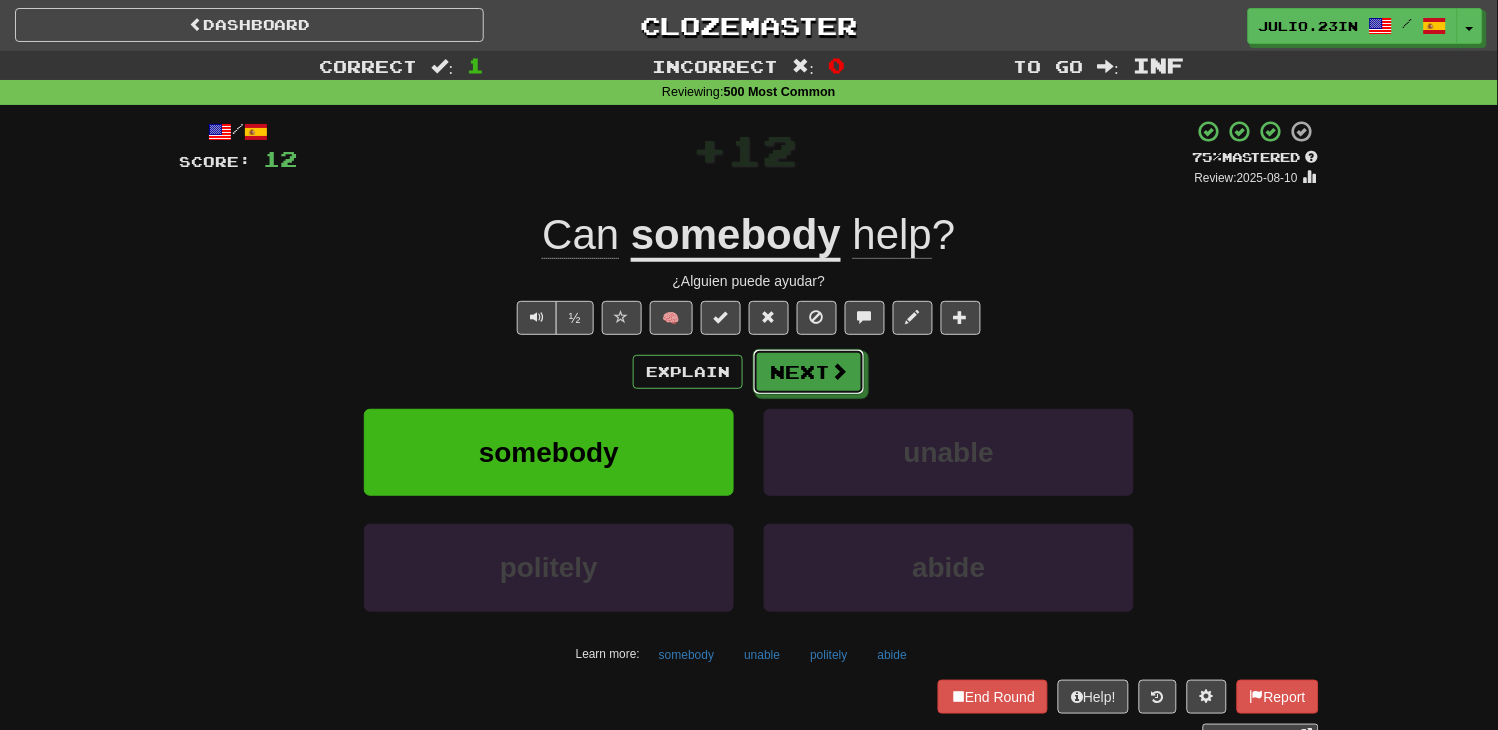 drag, startPoint x: 783, startPoint y: 391, endPoint x: 757, endPoint y: 622, distance: 232.4586 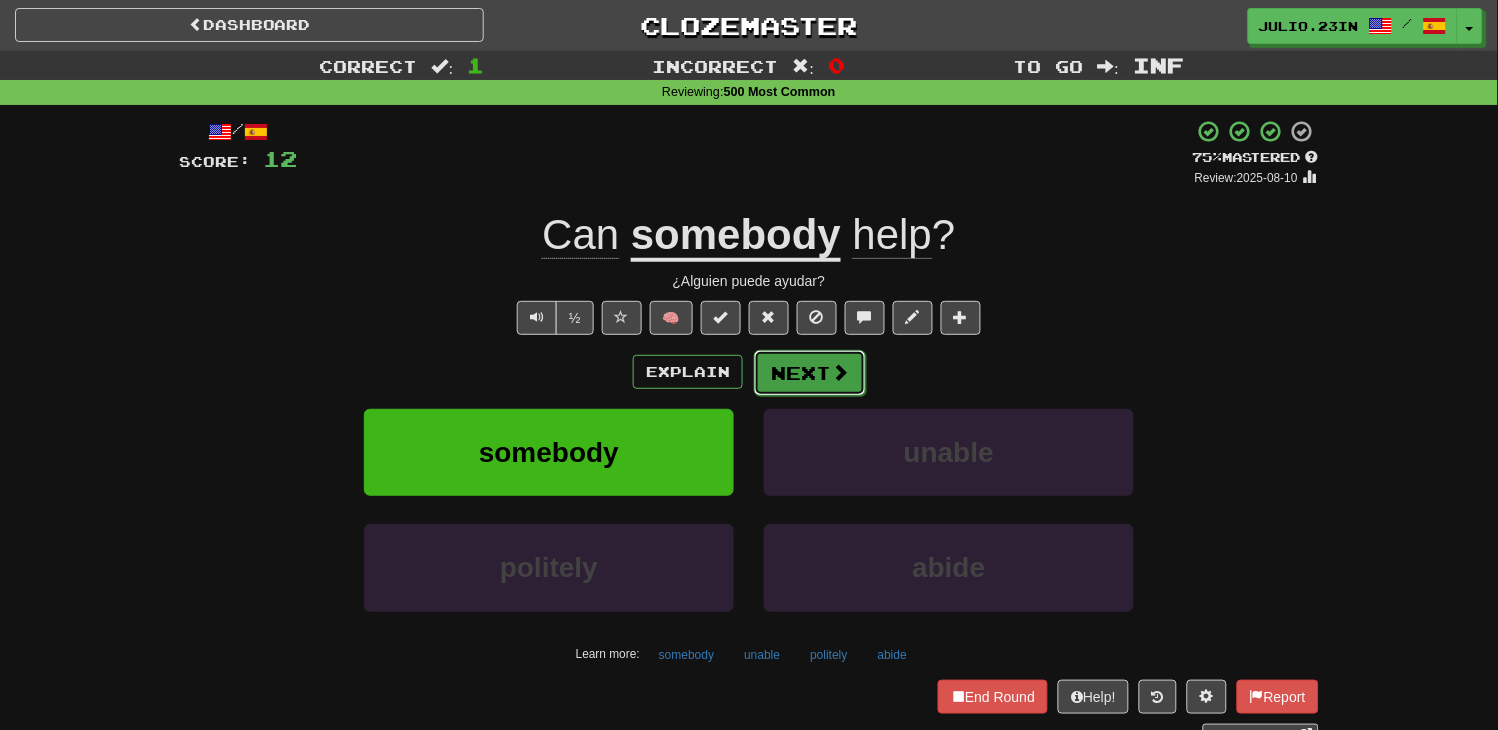 click on "Next" at bounding box center [810, 373] 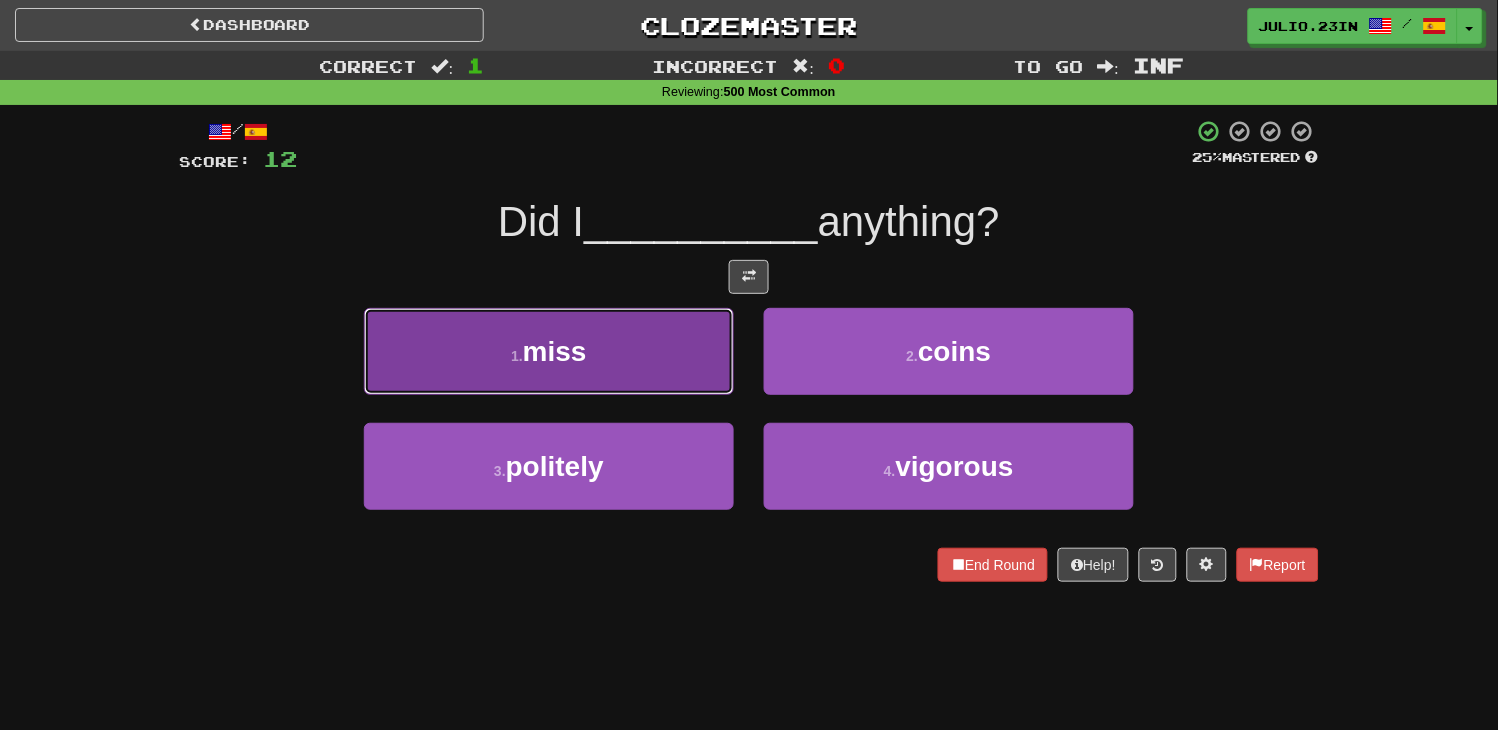 click on "1 .  miss" at bounding box center (549, 351) 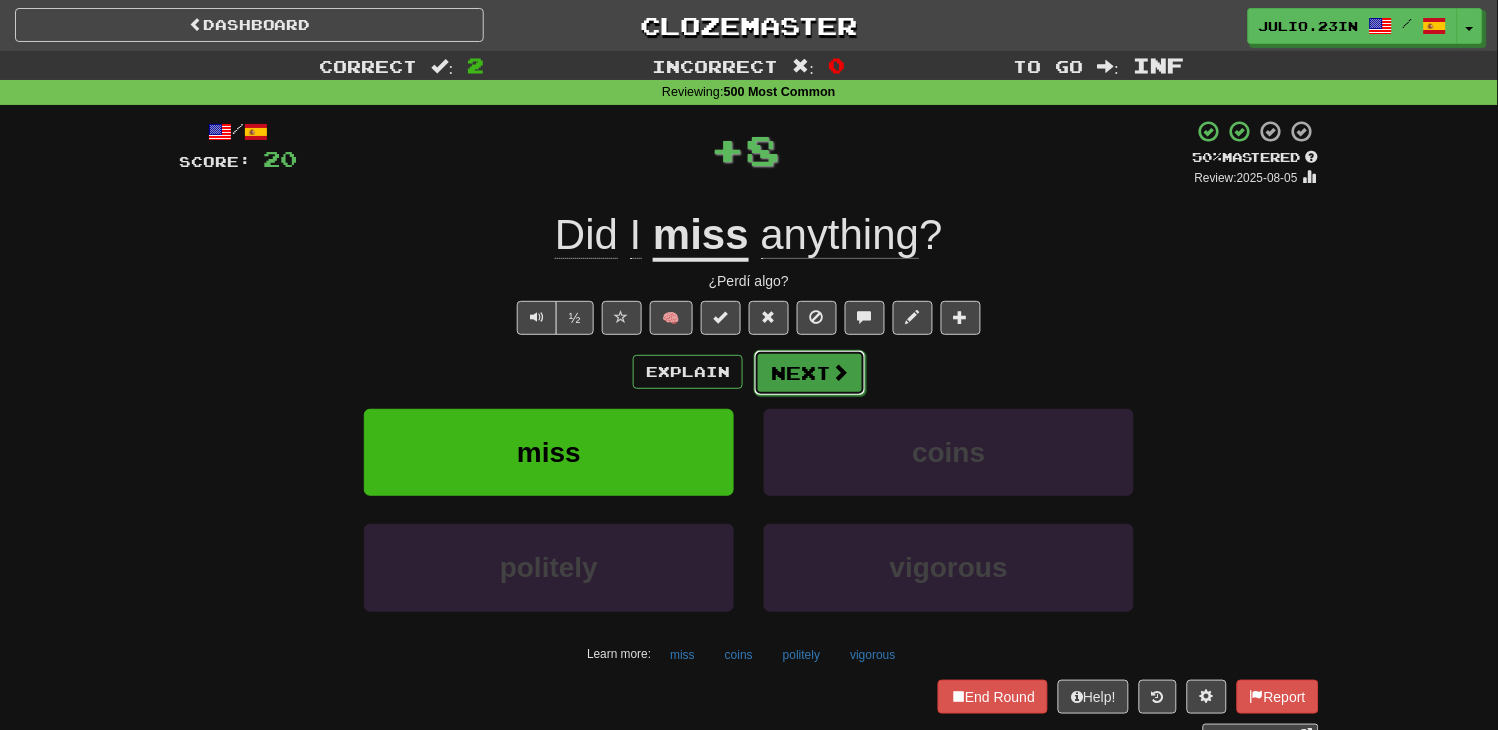 click on "Next" at bounding box center [810, 373] 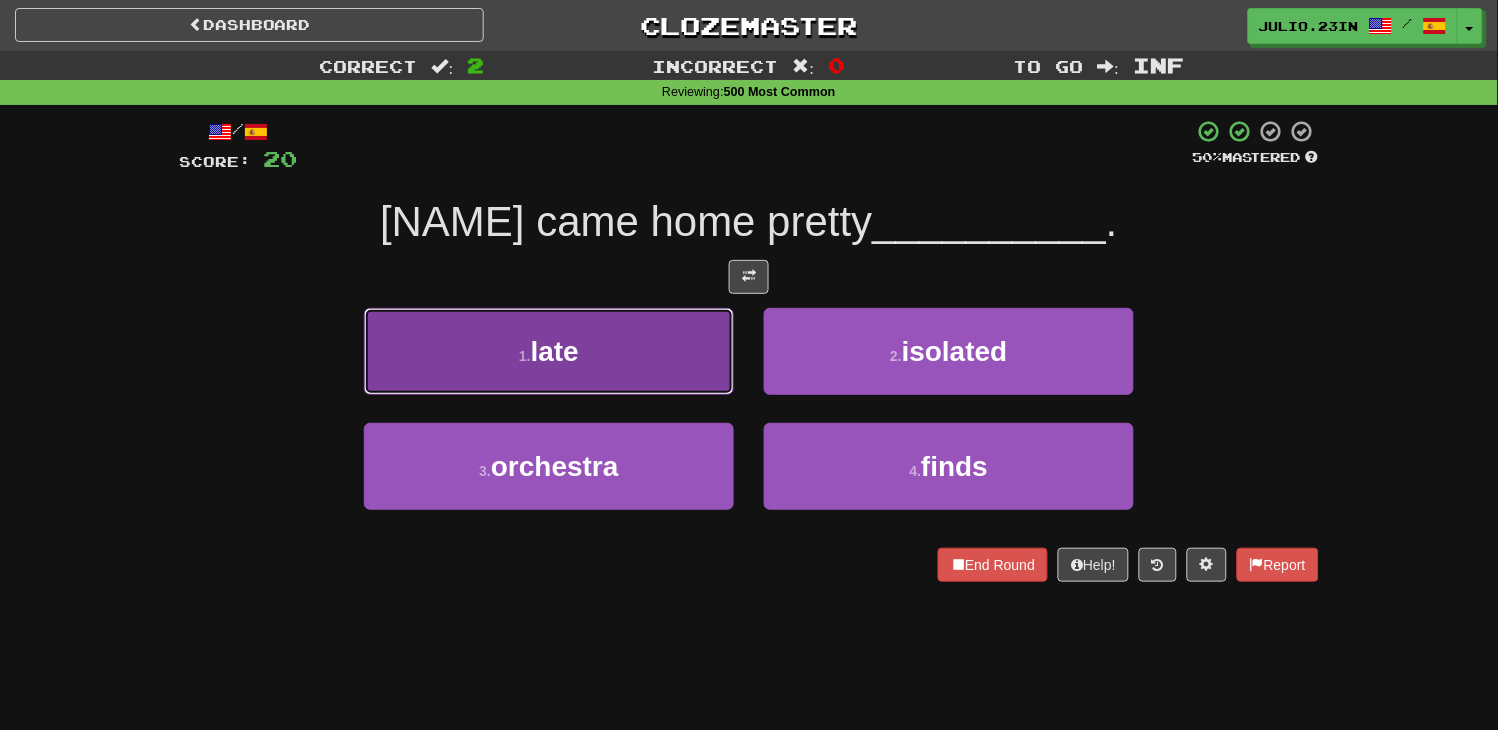 click on "1 . late" at bounding box center (549, 351) 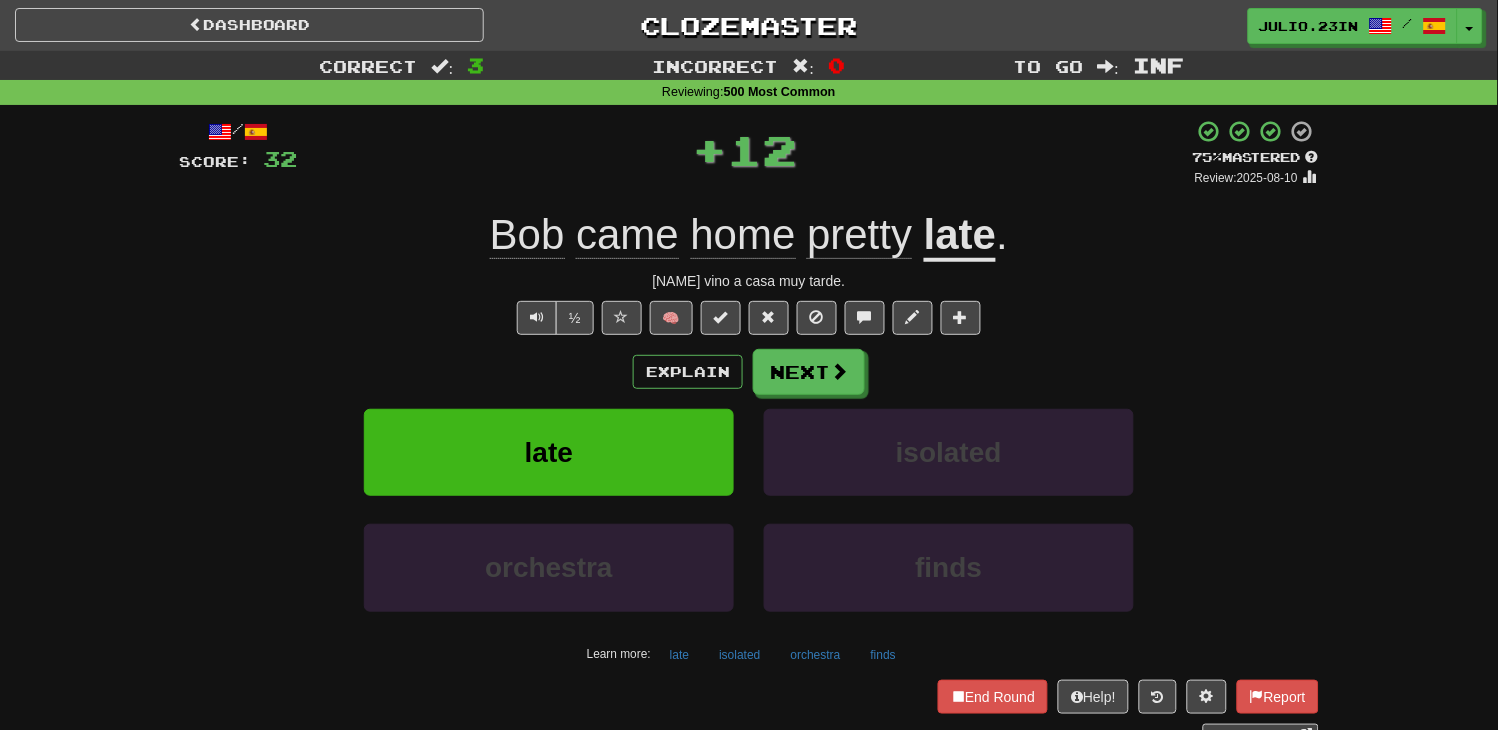 click on "Explain Next" at bounding box center (749, 372) 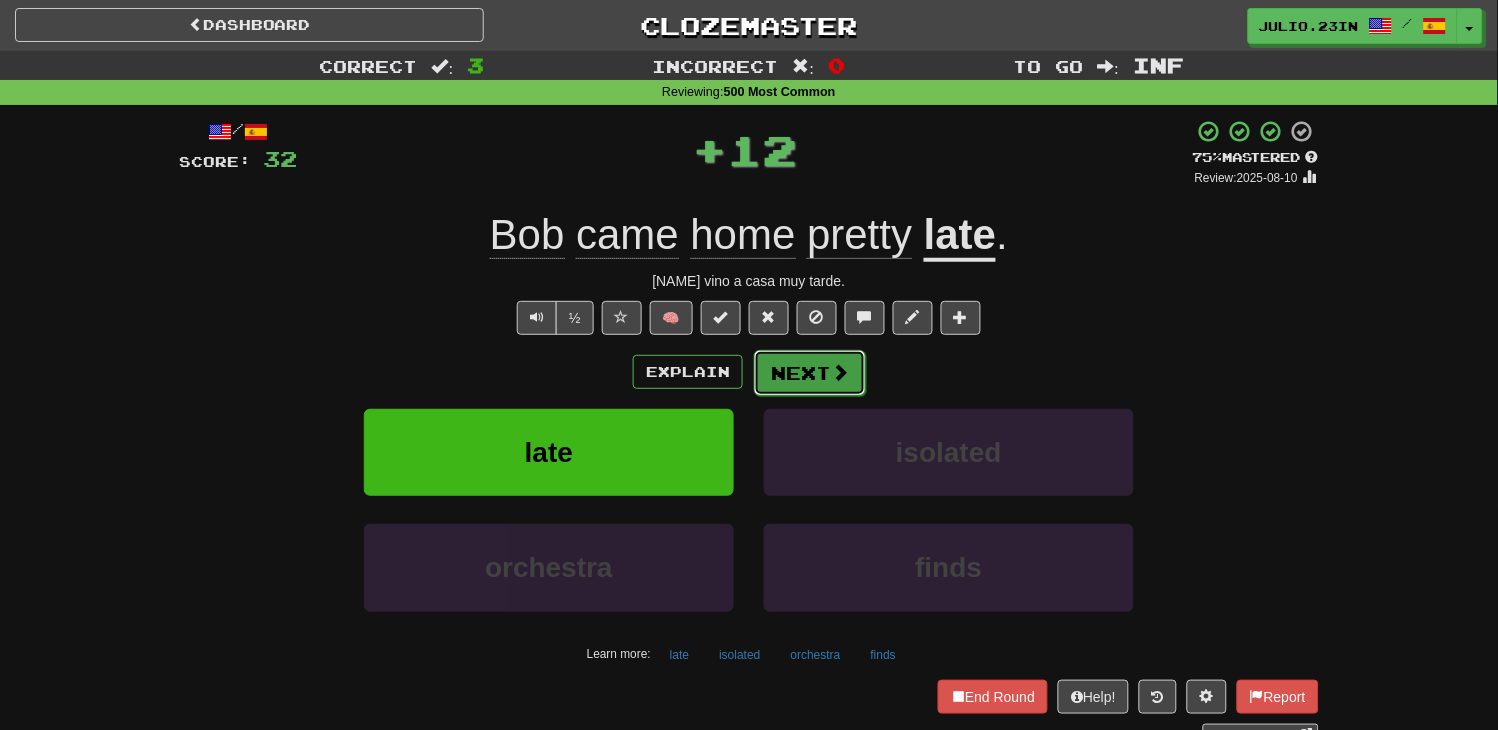 click on "Next" at bounding box center (810, 373) 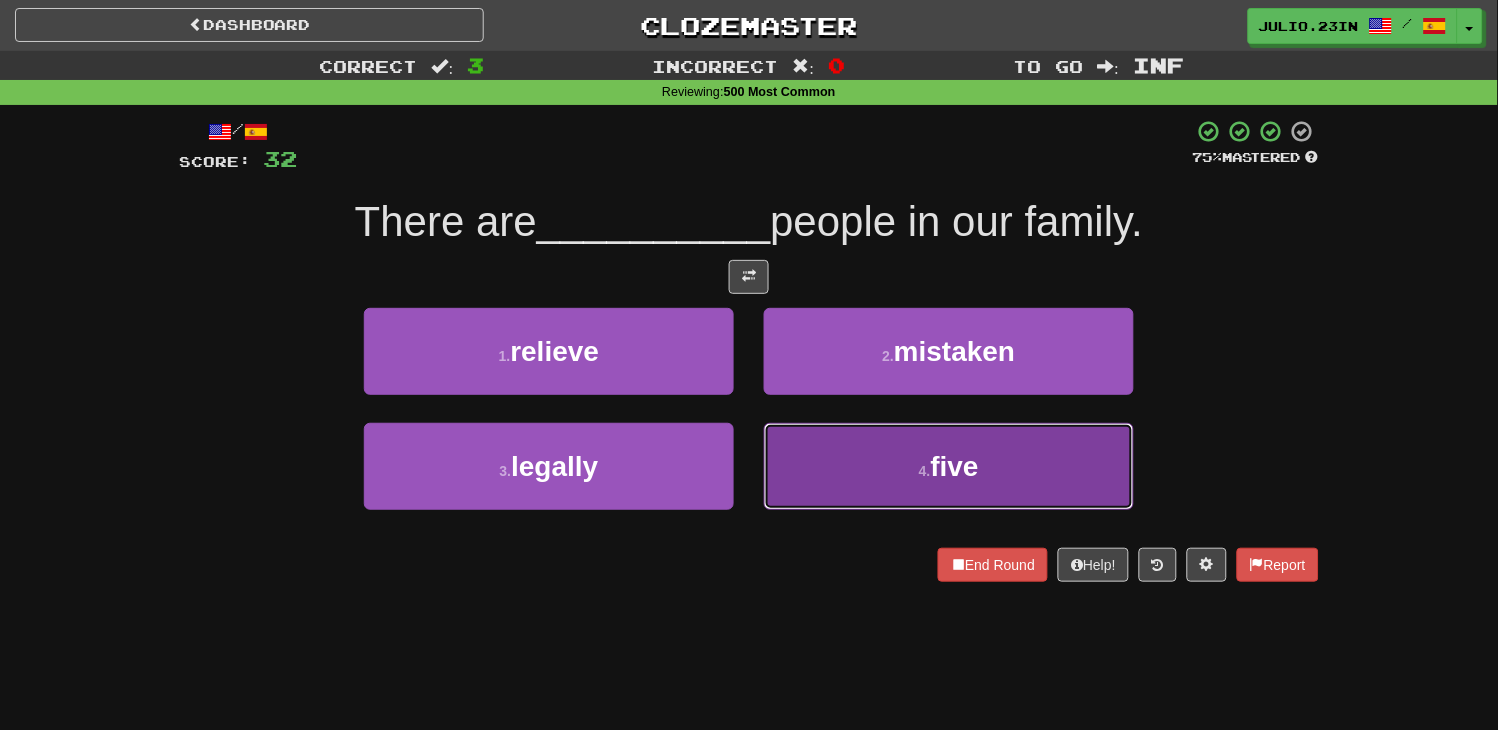 click on "4 . five" at bounding box center (949, 466) 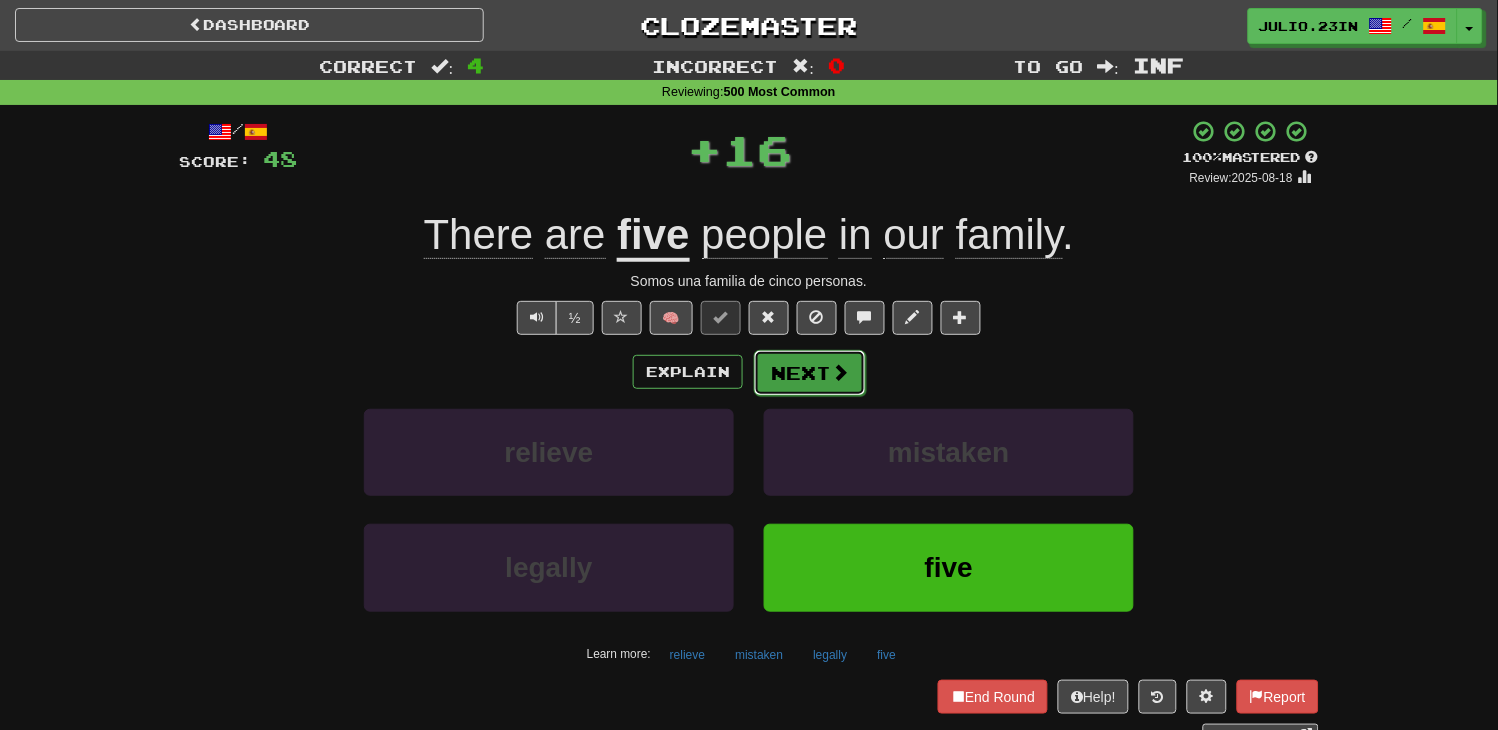 click on "Next" at bounding box center (810, 373) 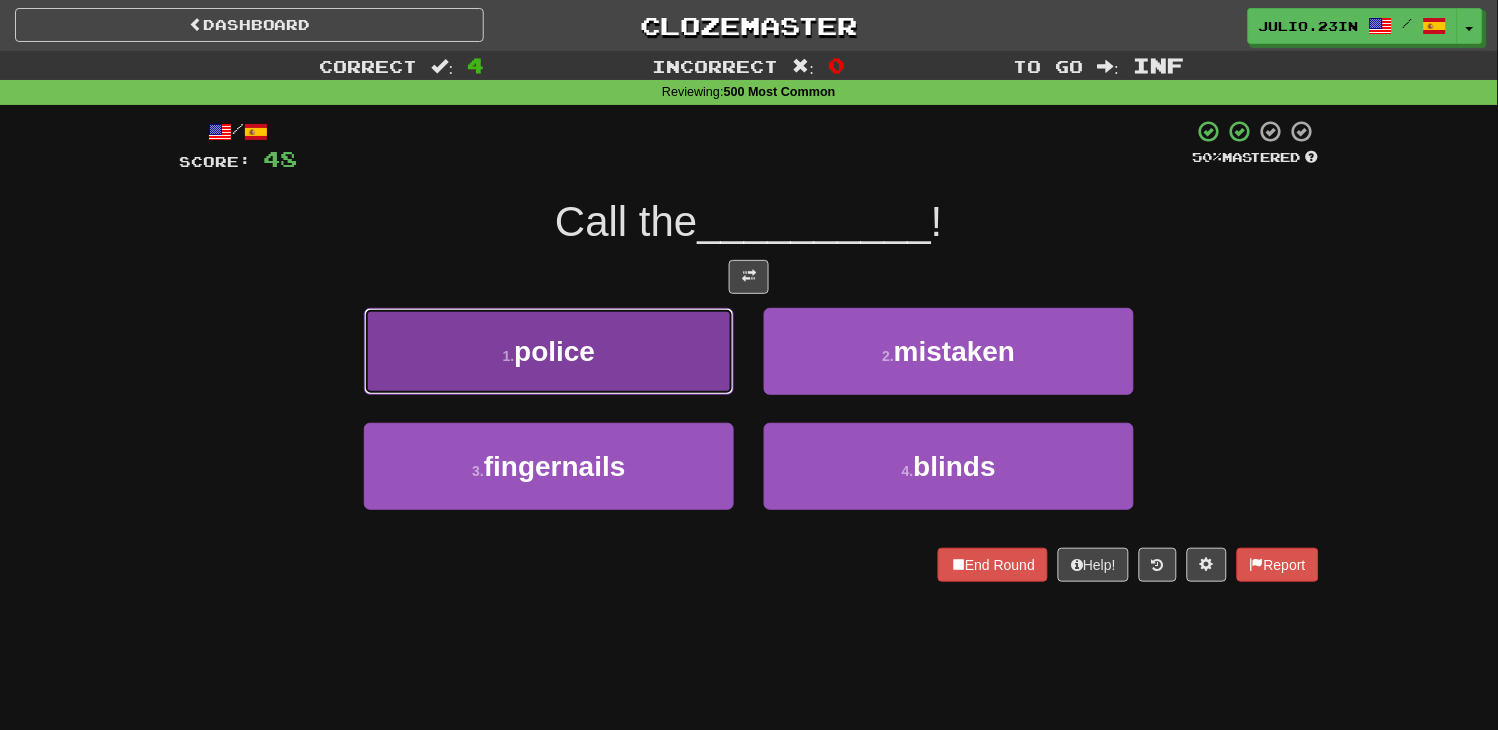 click on "1 .  police" at bounding box center (549, 351) 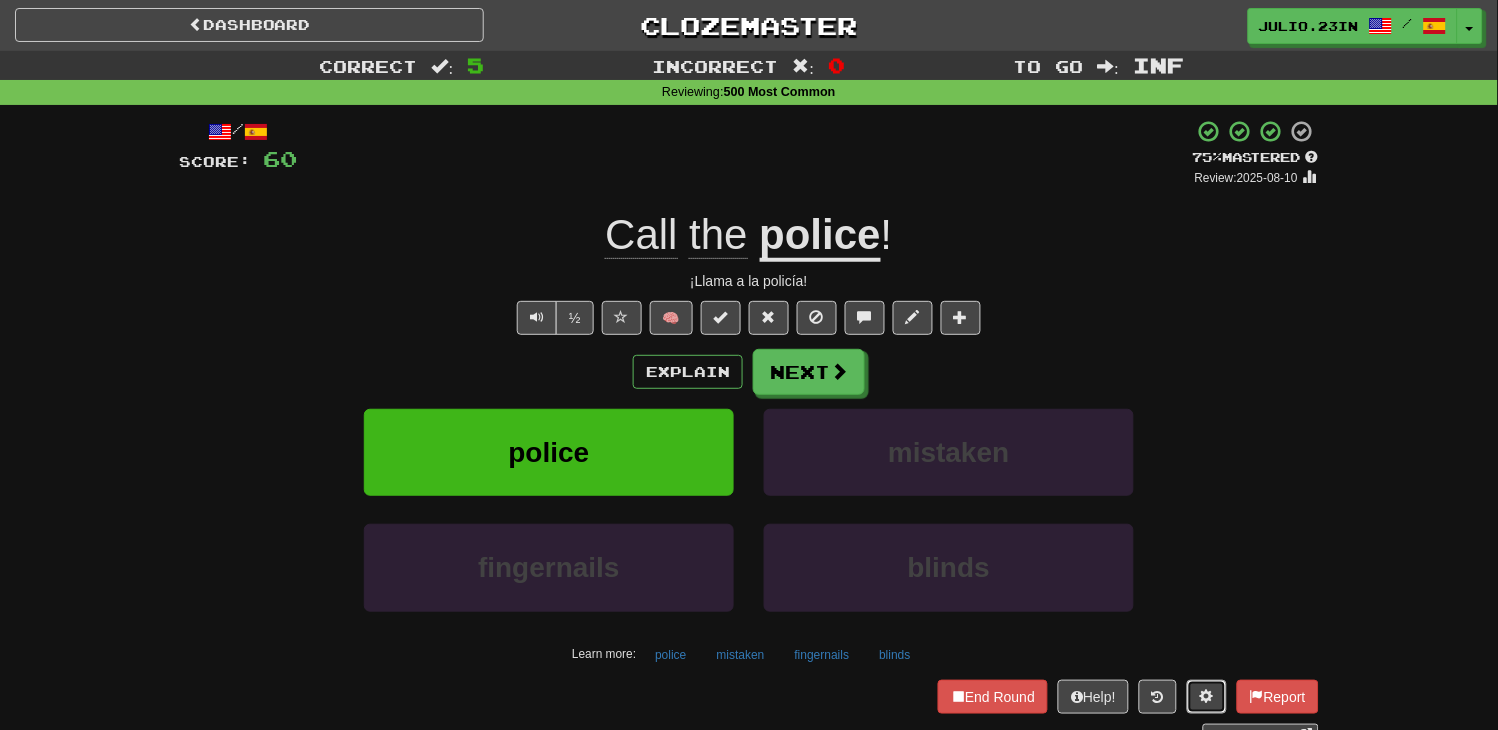 click at bounding box center (1207, 696) 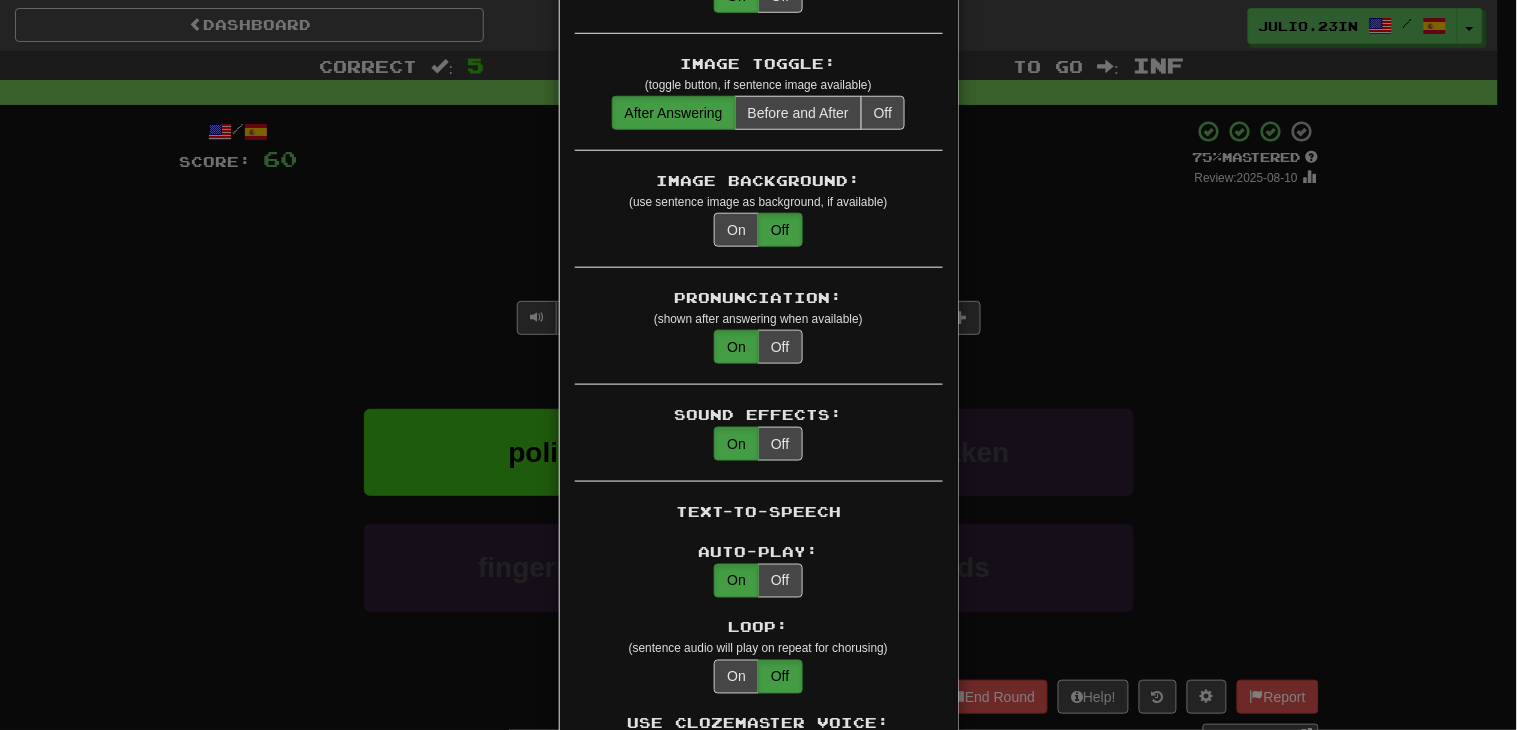 scroll, scrollTop: 78, scrollLeft: 0, axis: vertical 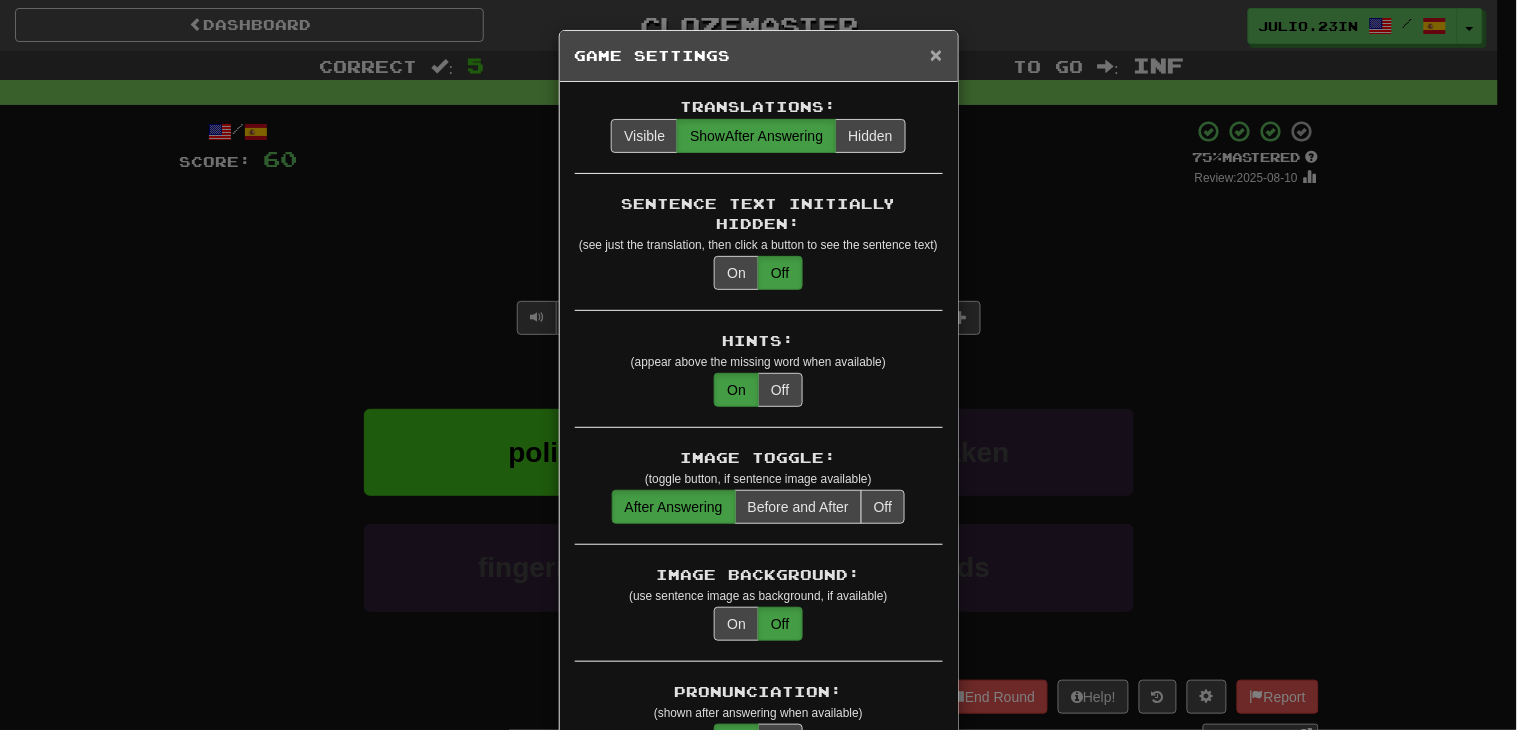 click on "×" at bounding box center [936, 54] 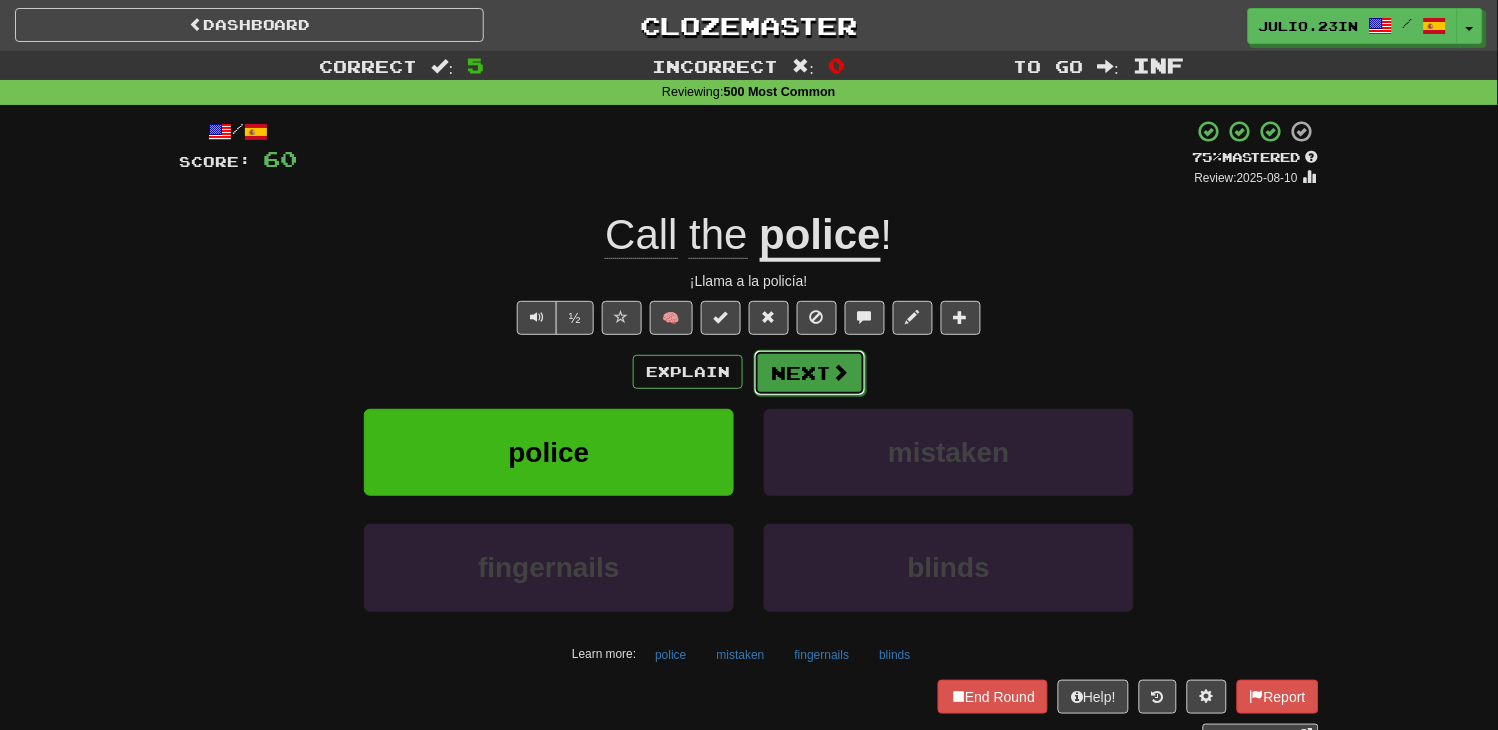 click on "Next" at bounding box center [810, 373] 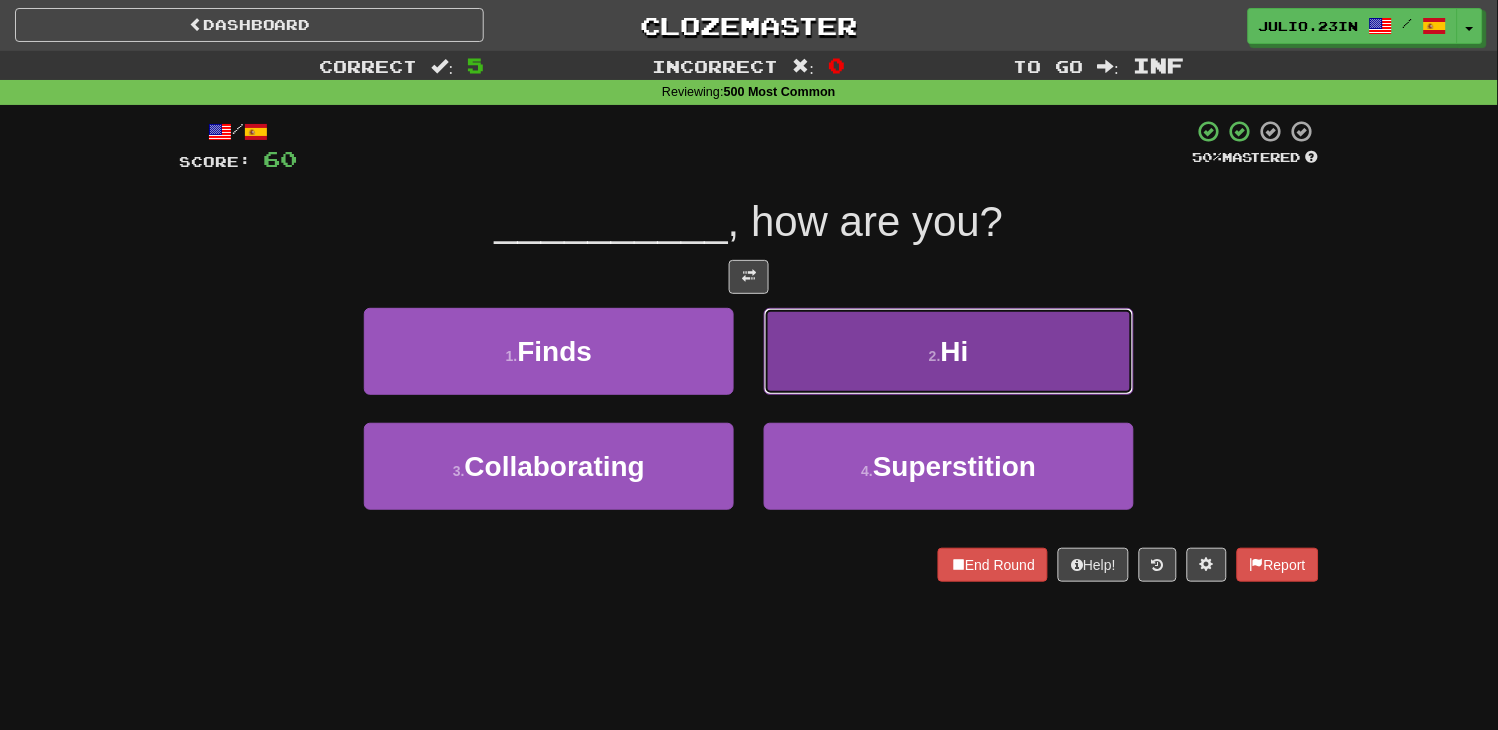 click on "2 .  Hi" at bounding box center (949, 351) 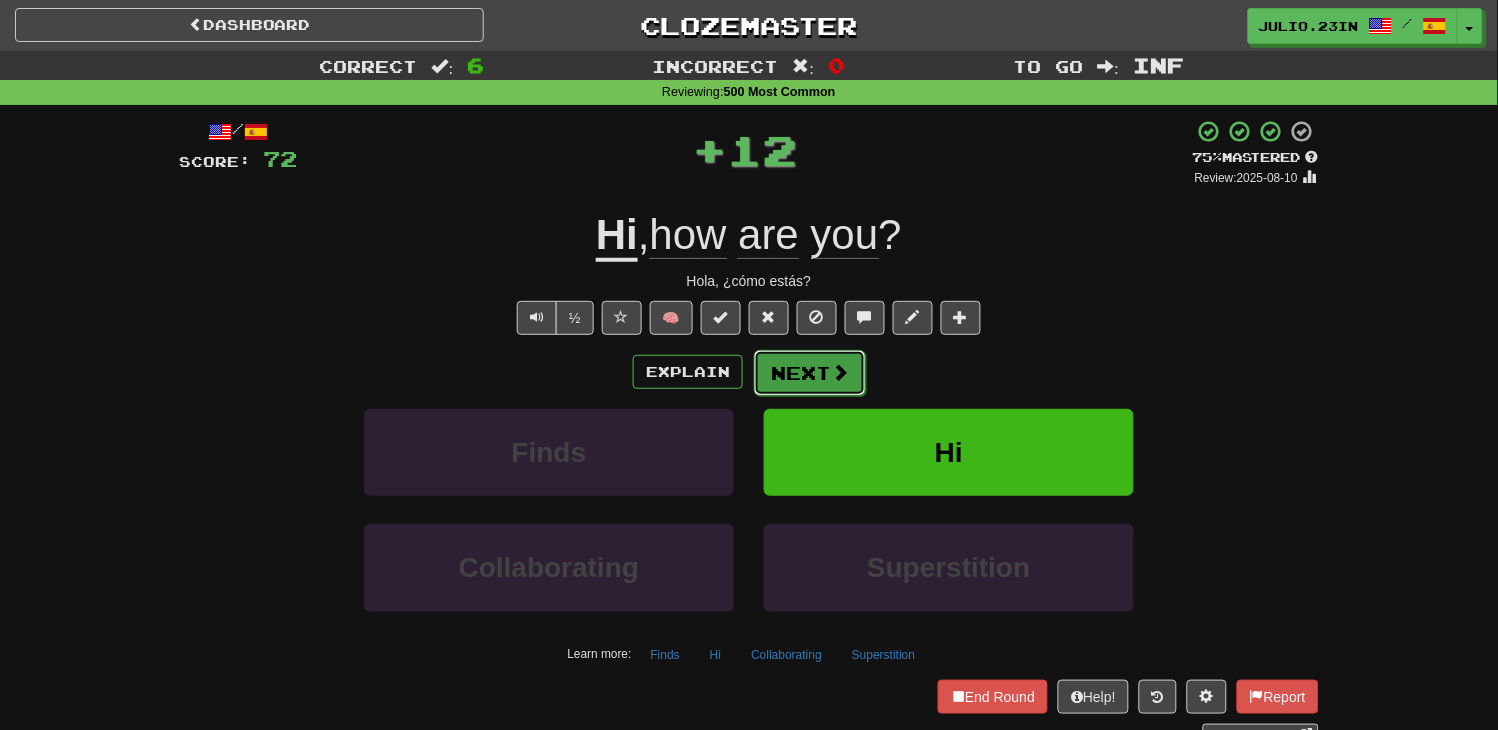 click on "Next" at bounding box center [810, 373] 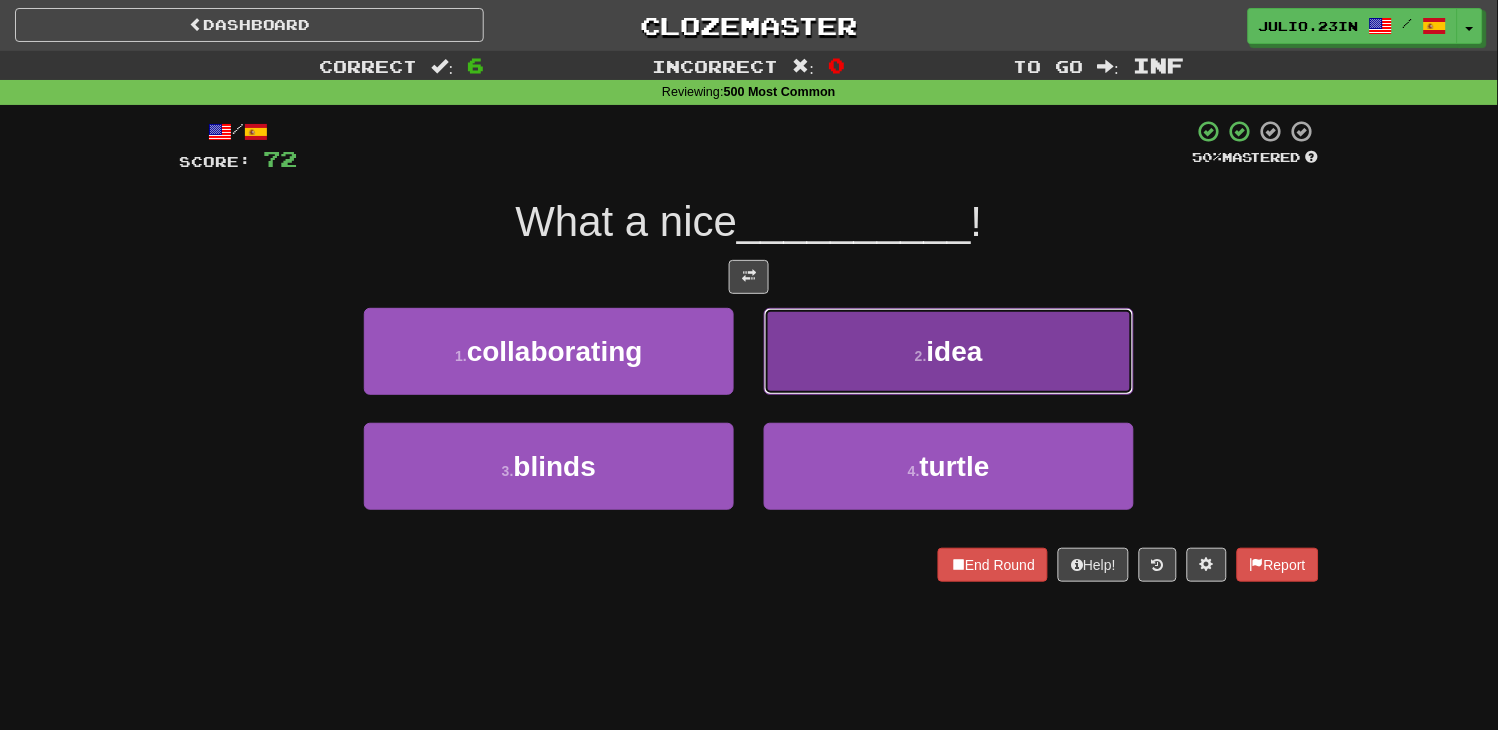 click on "2 . idea" at bounding box center (949, 351) 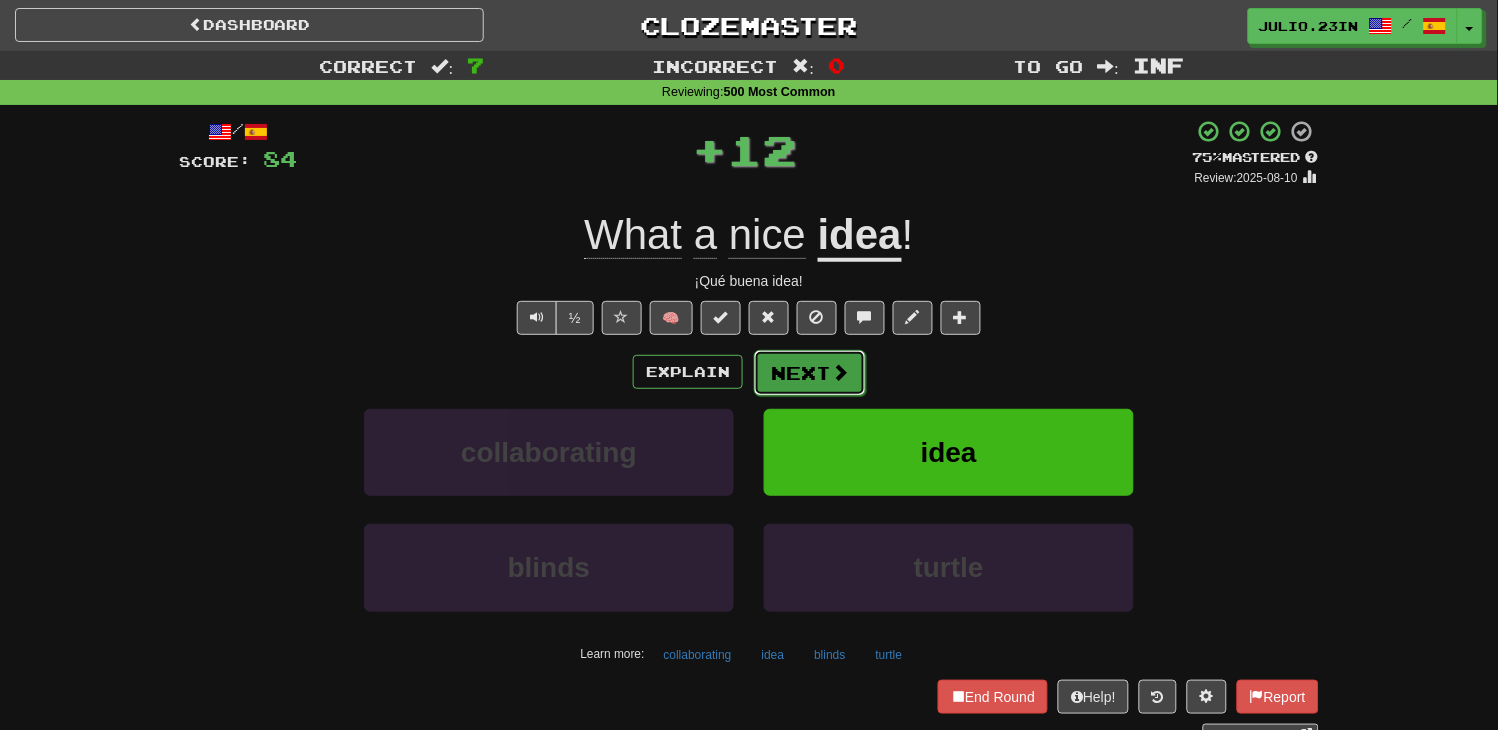 click on "Next" at bounding box center (810, 373) 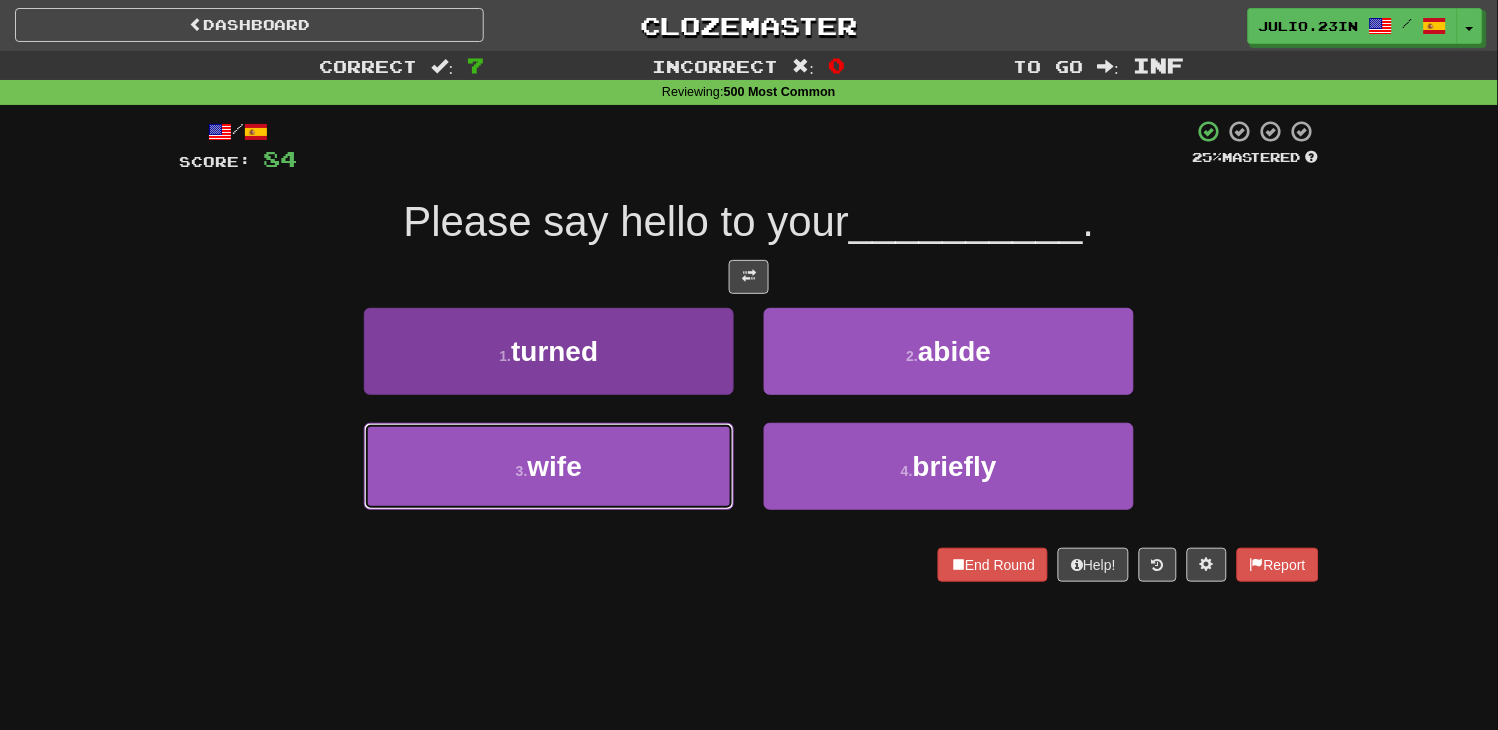 click on "3 . wife" at bounding box center (549, 466) 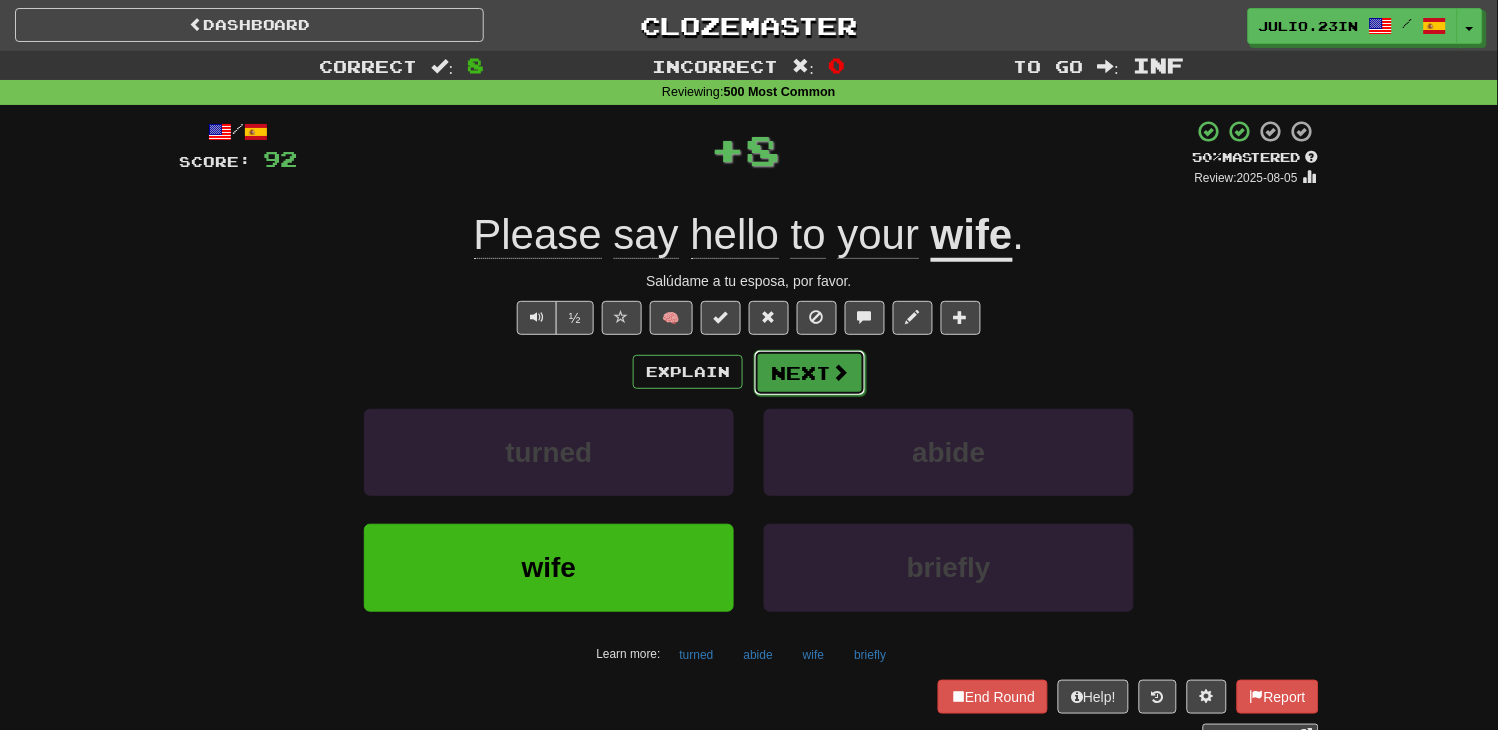 click on "Next" at bounding box center (810, 373) 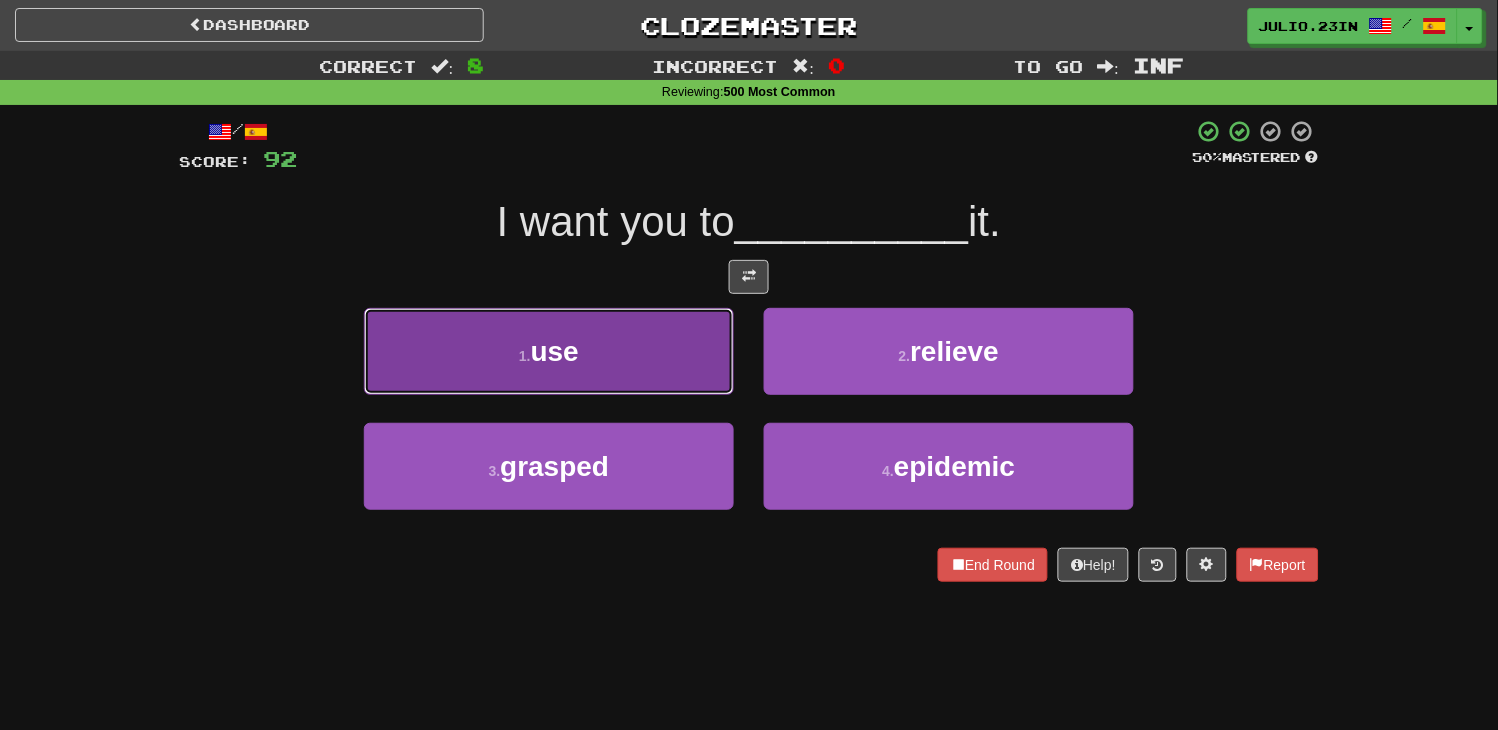 click on "1 .  use" at bounding box center [549, 351] 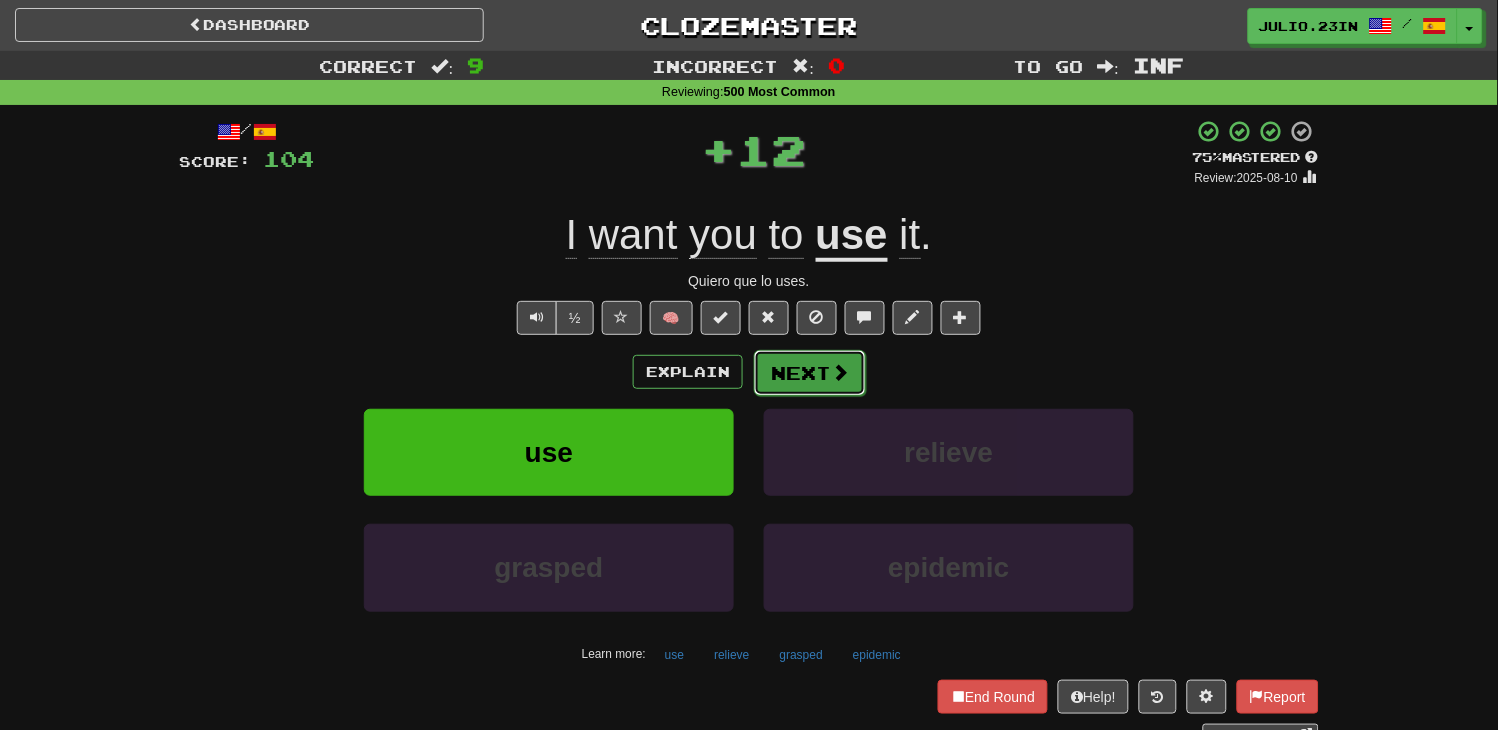 click on "Next" at bounding box center (810, 373) 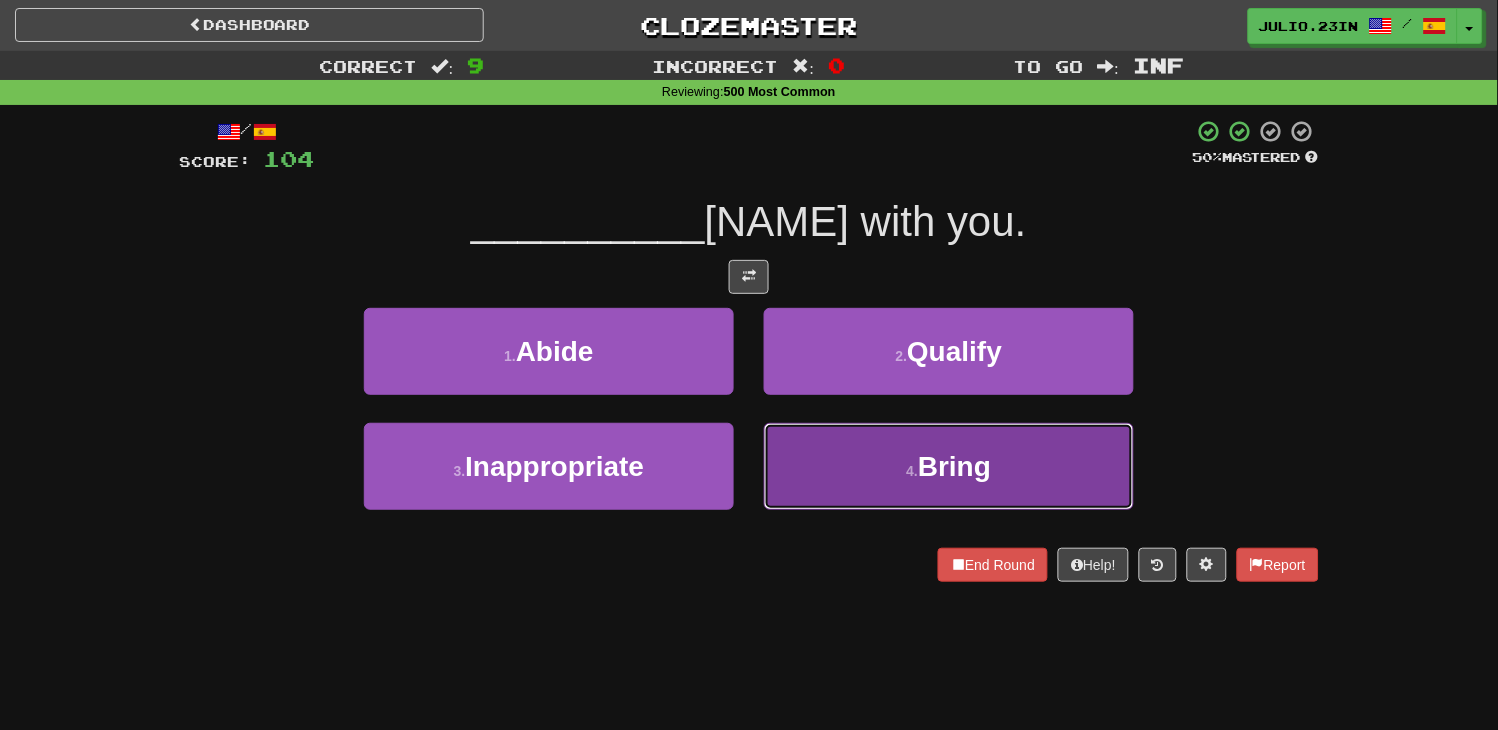 click on "4 . Bring" at bounding box center (949, 466) 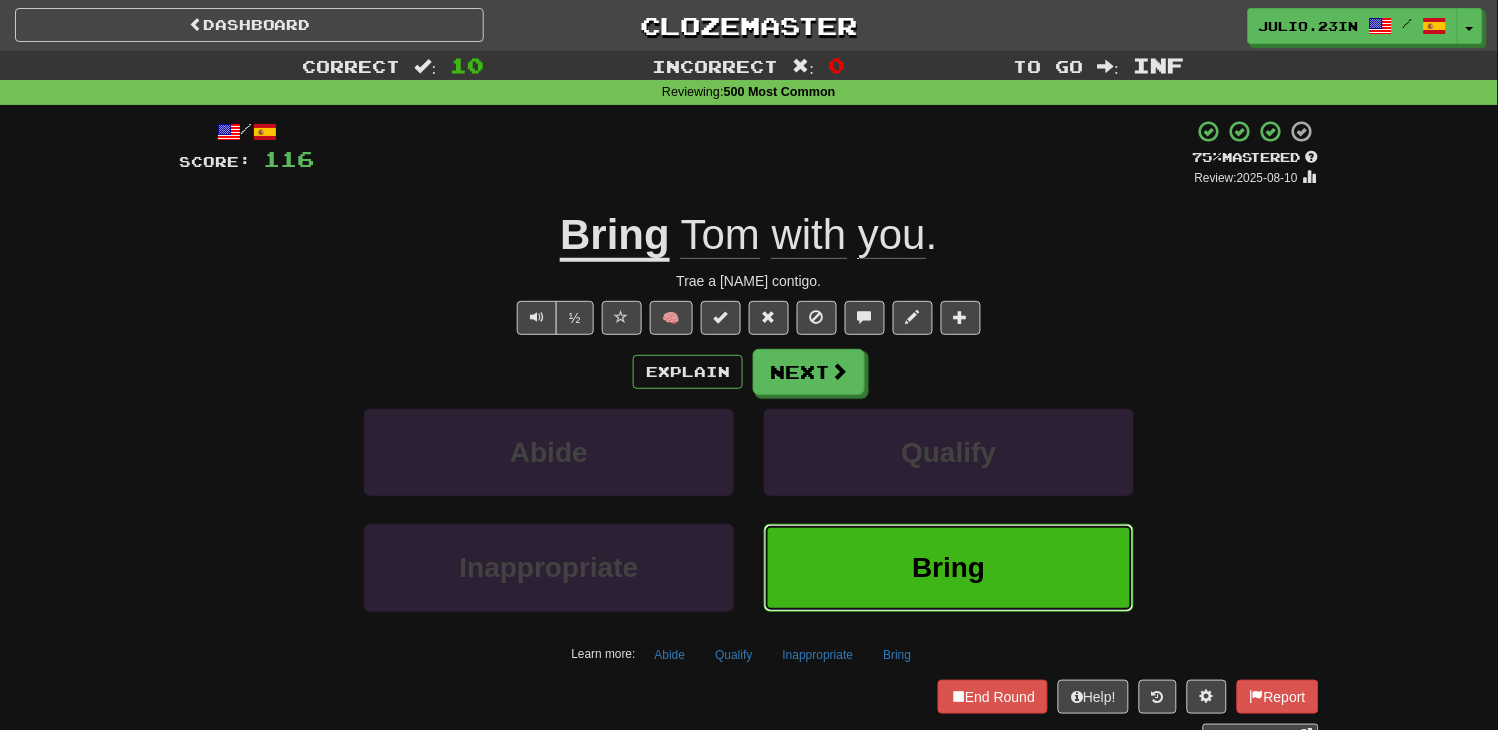 click on "Bring" at bounding box center [949, 567] 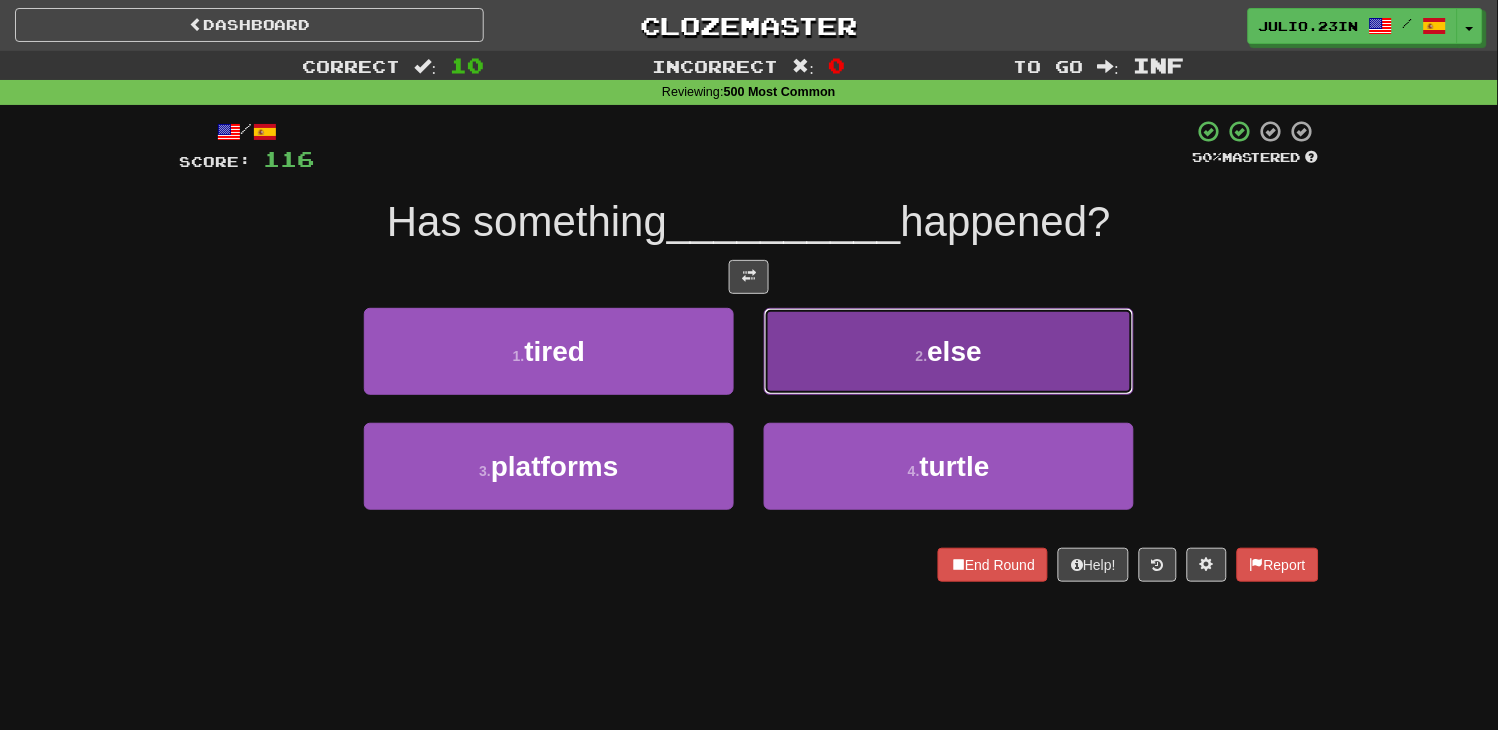 click on "2 . else" at bounding box center (949, 351) 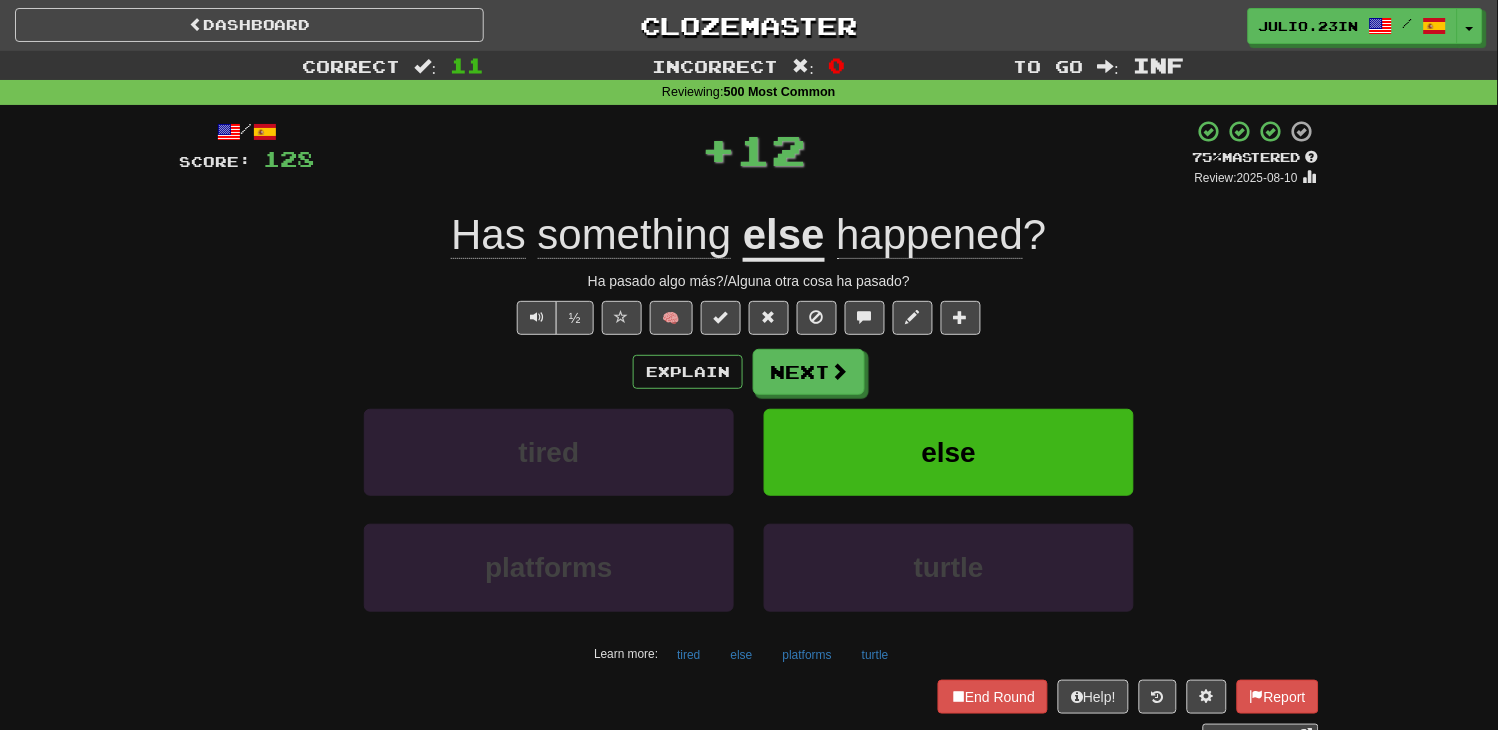 click on "else" at bounding box center [949, 466] 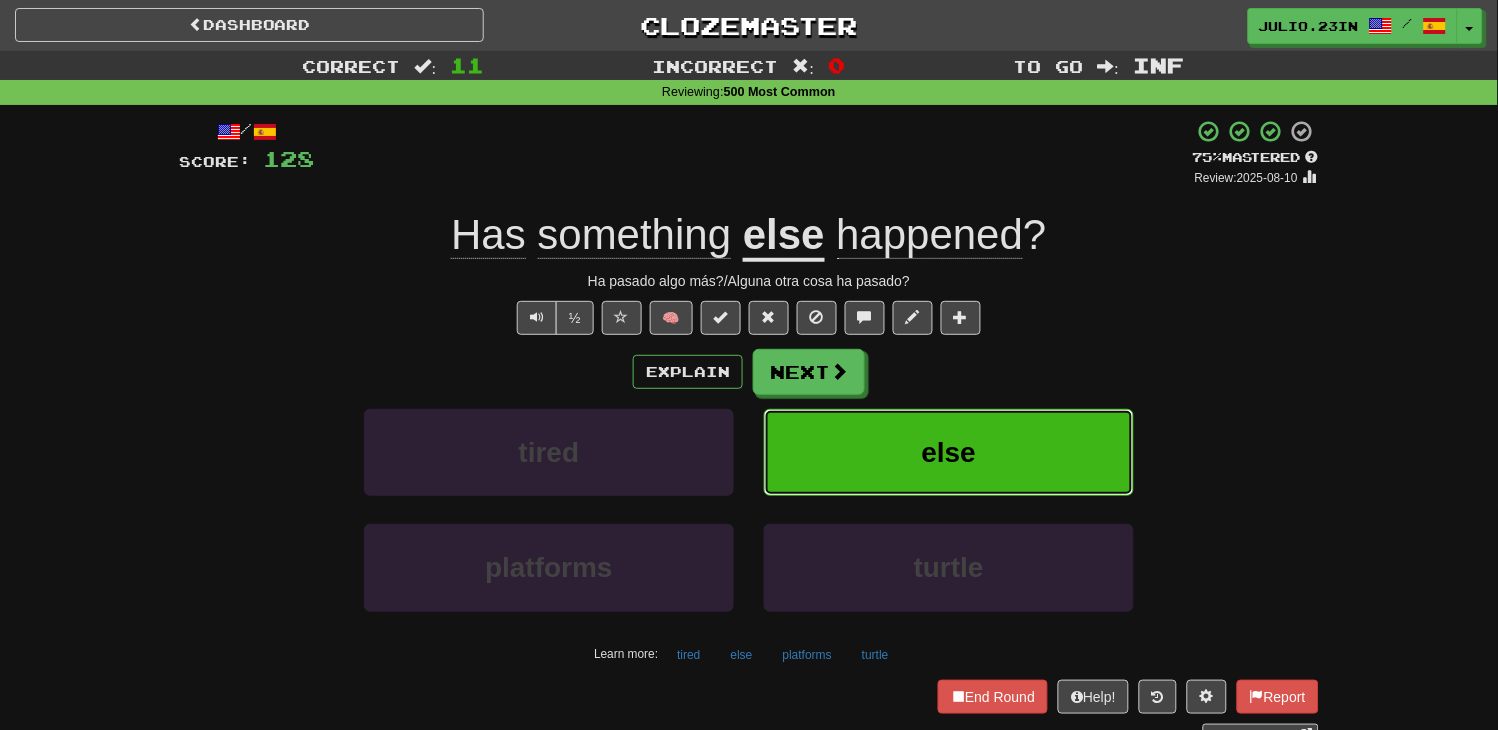 click on "else" at bounding box center [949, 452] 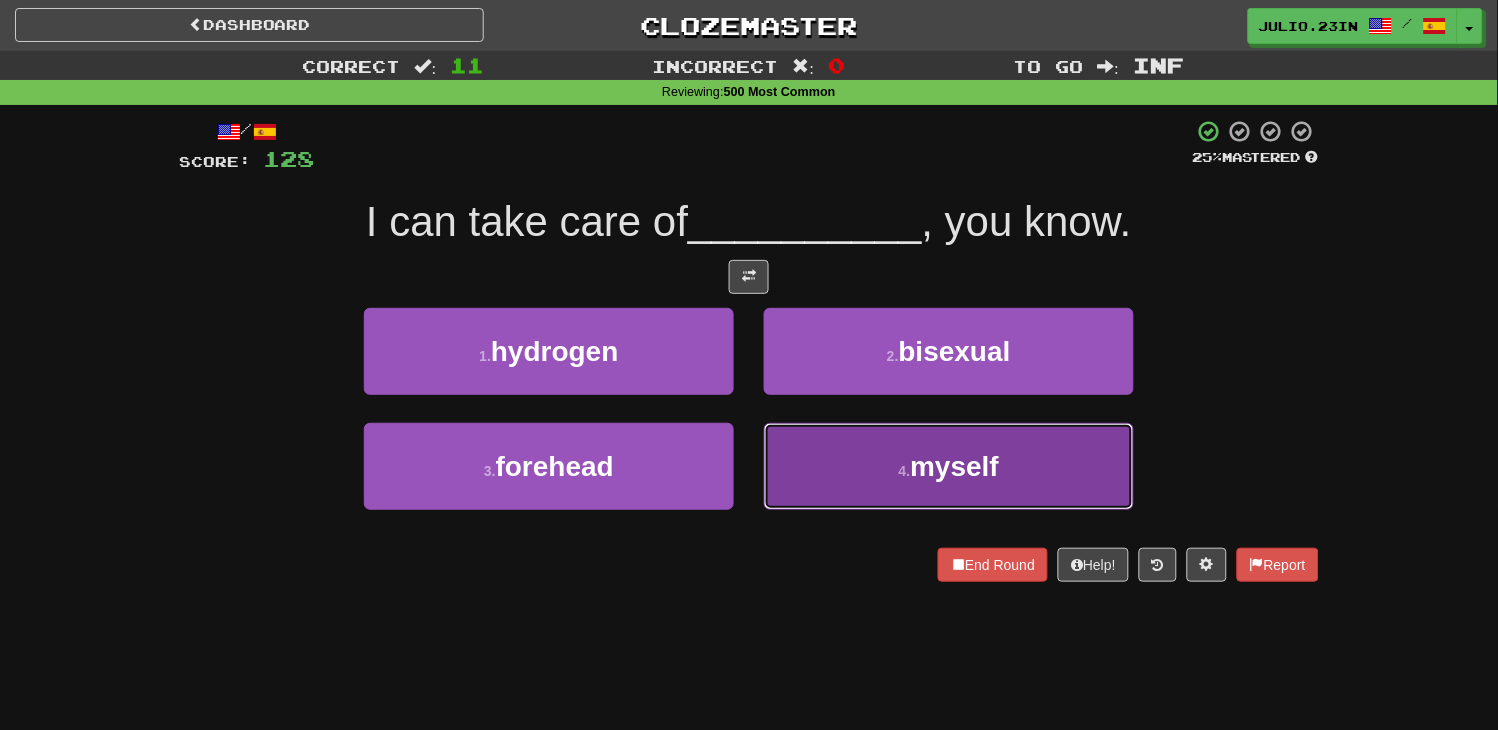 click on "4 .  myself" at bounding box center [949, 466] 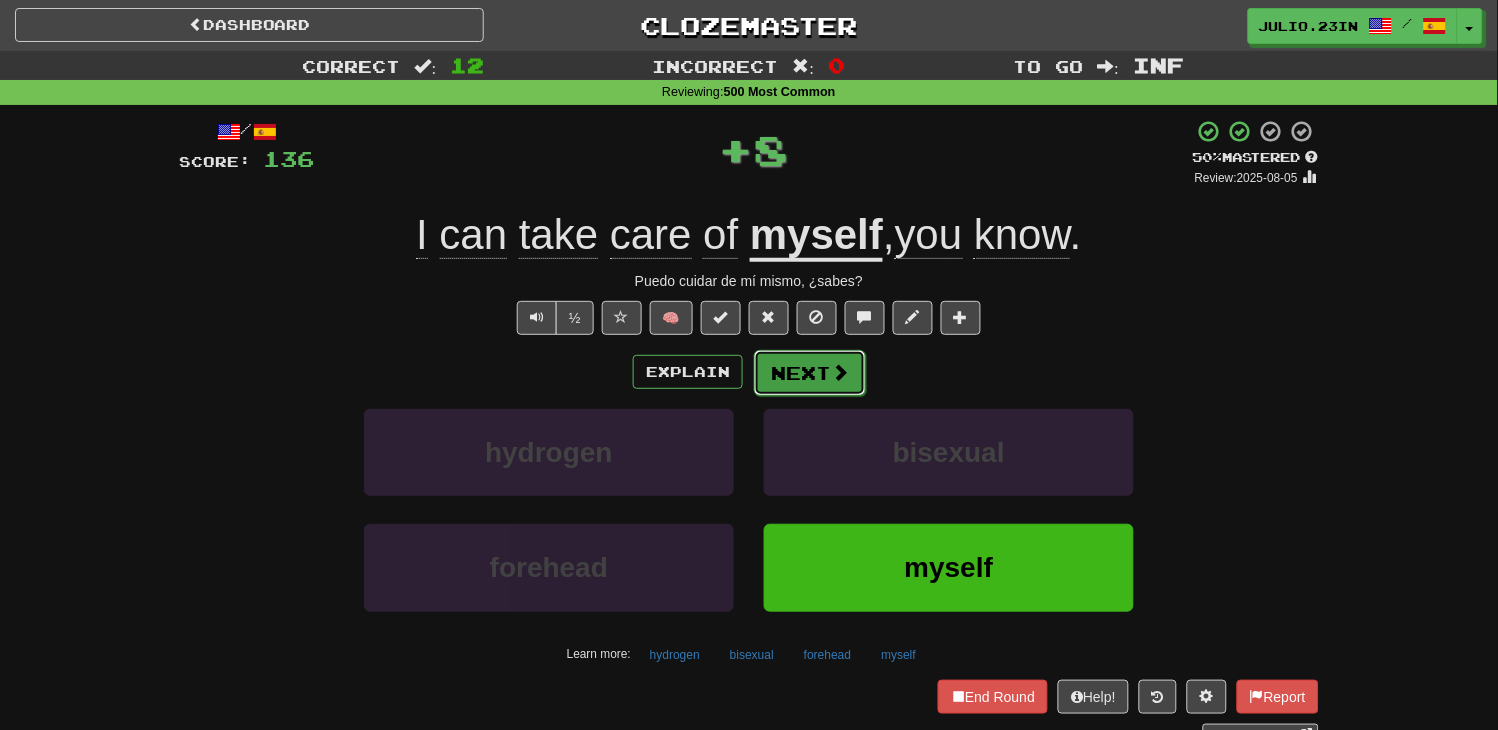 click on "Next" at bounding box center [810, 373] 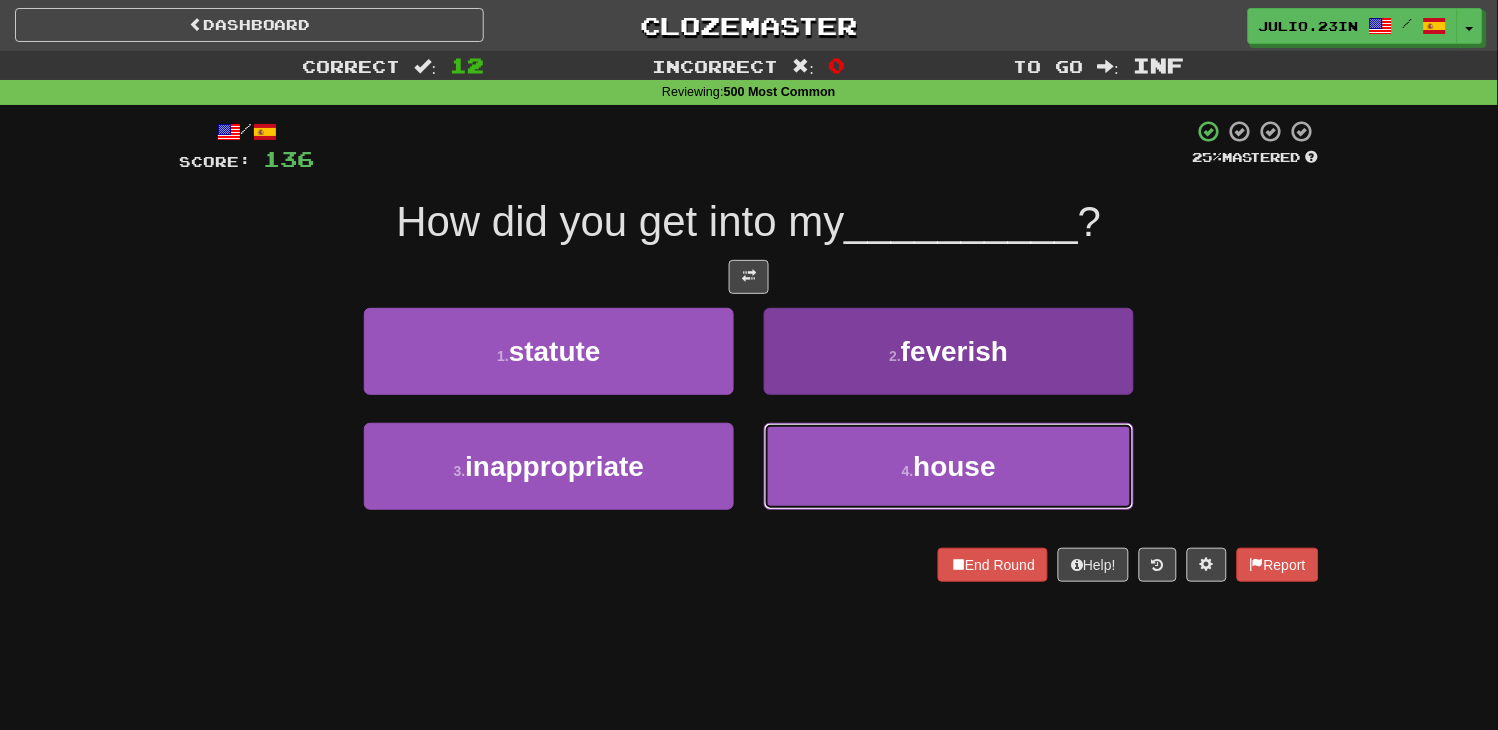 click on "4 . house" at bounding box center (949, 466) 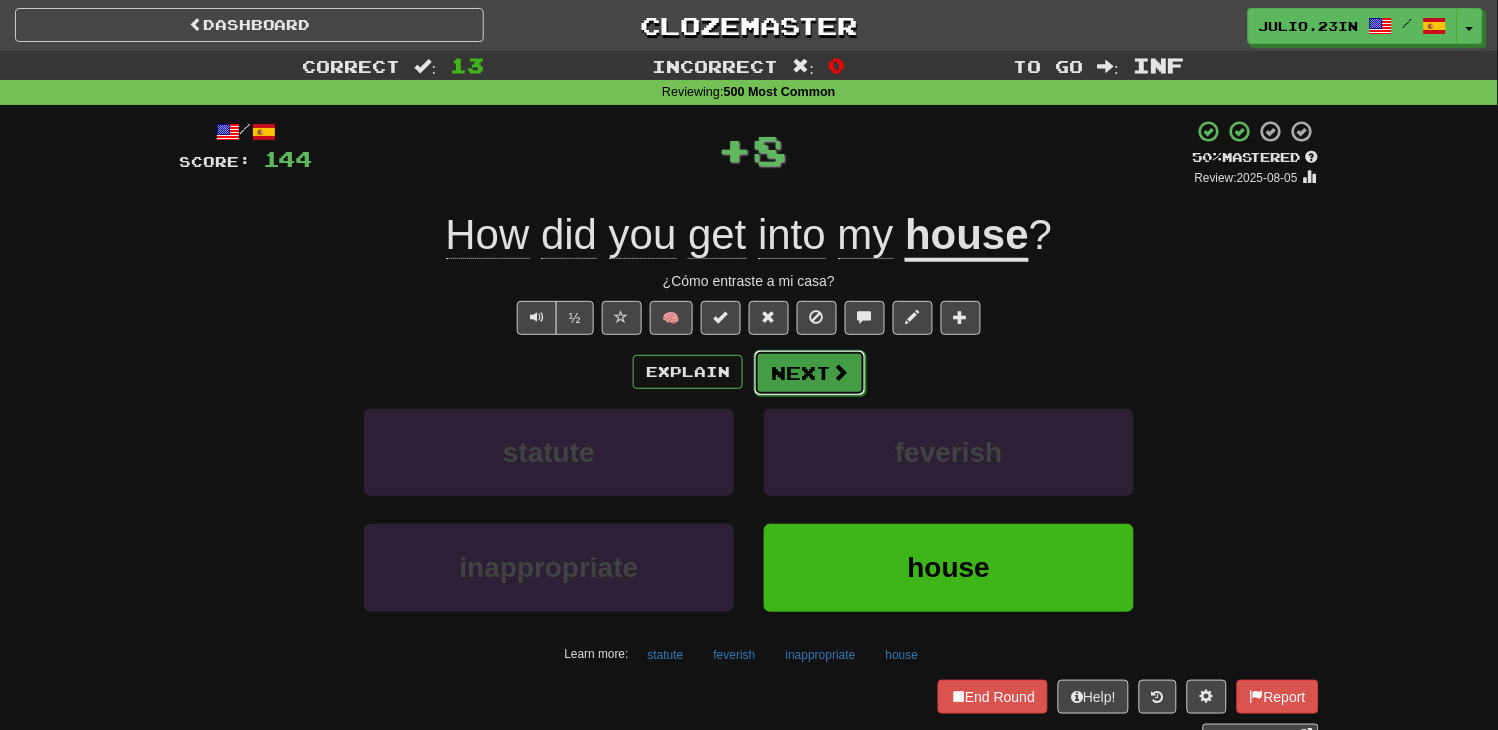 click on "Next" at bounding box center (810, 373) 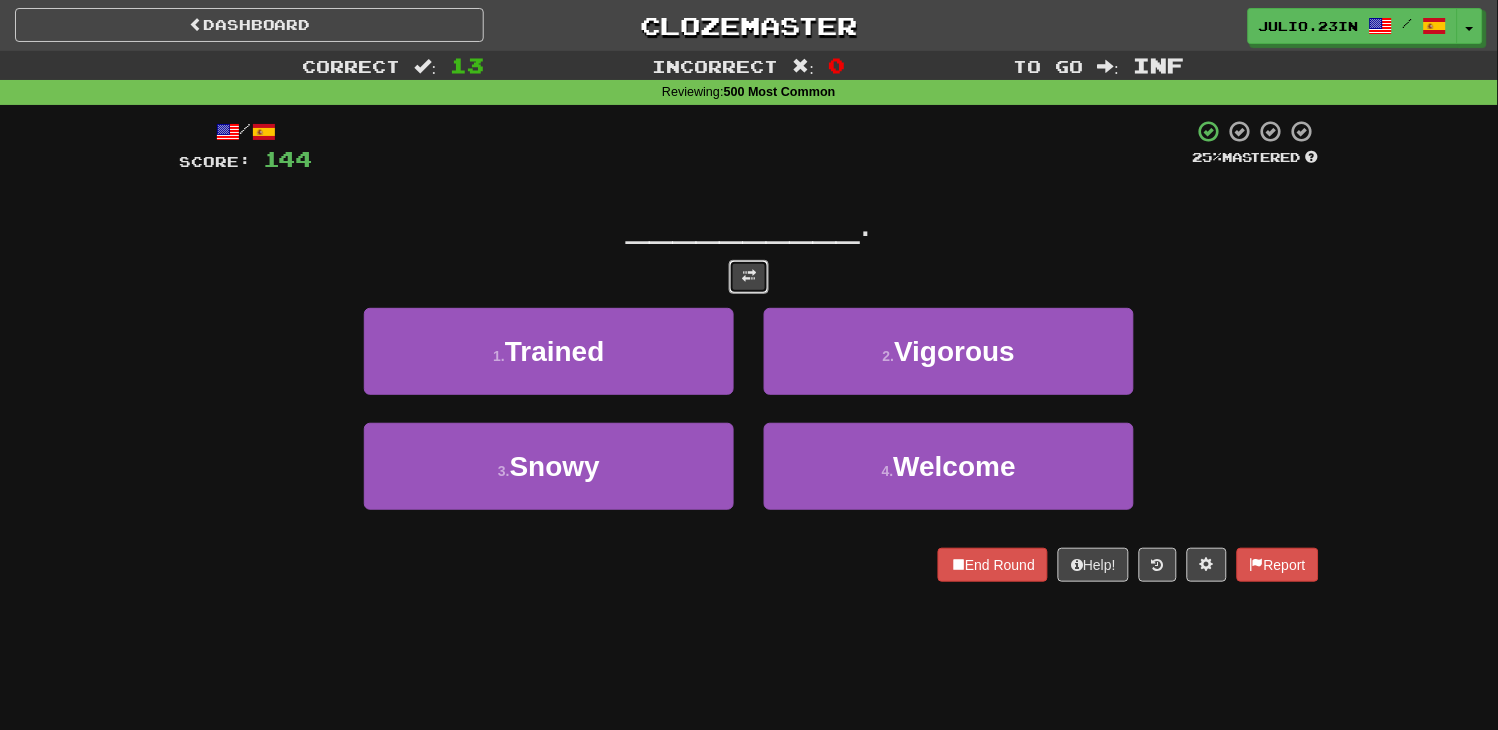click at bounding box center [749, 277] 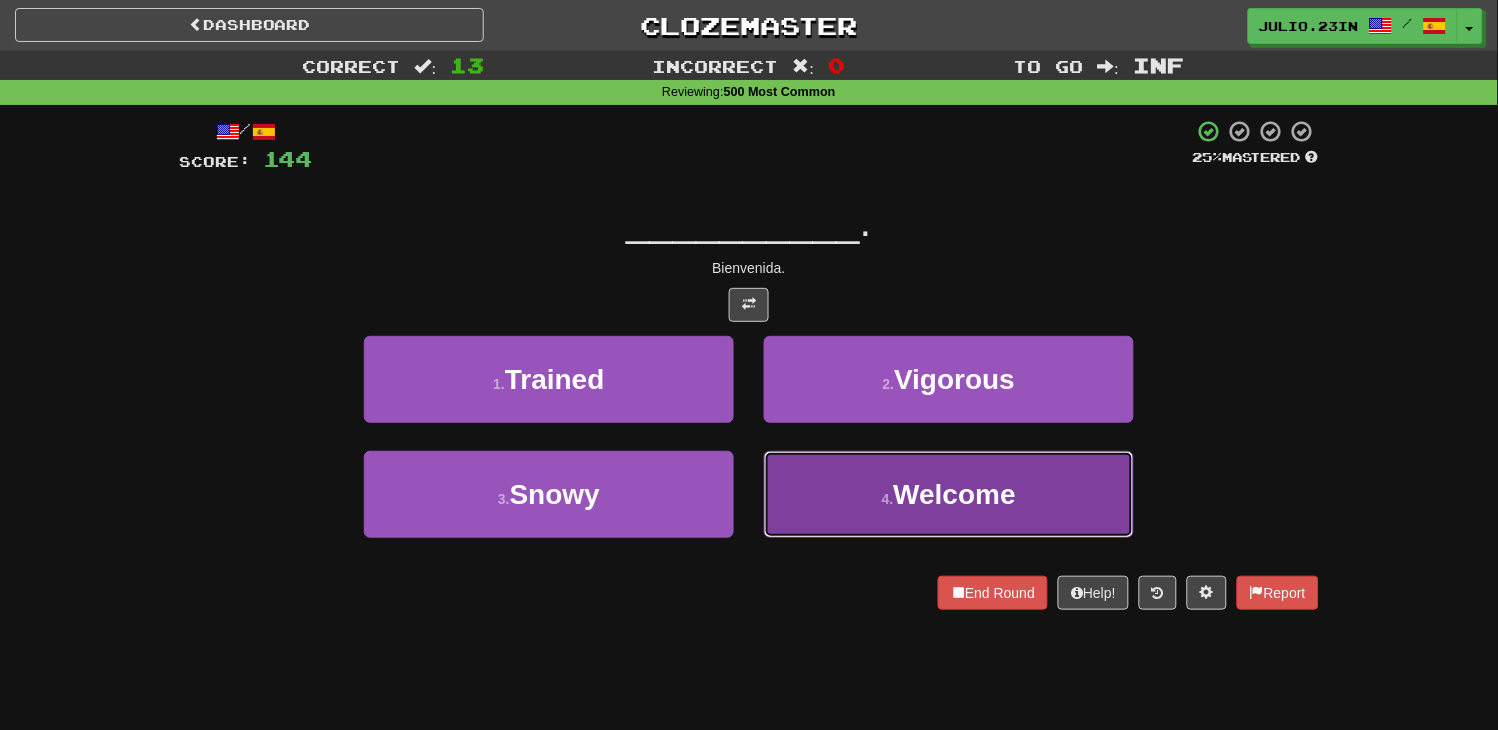 click on "4 .  Welcome" at bounding box center [949, 494] 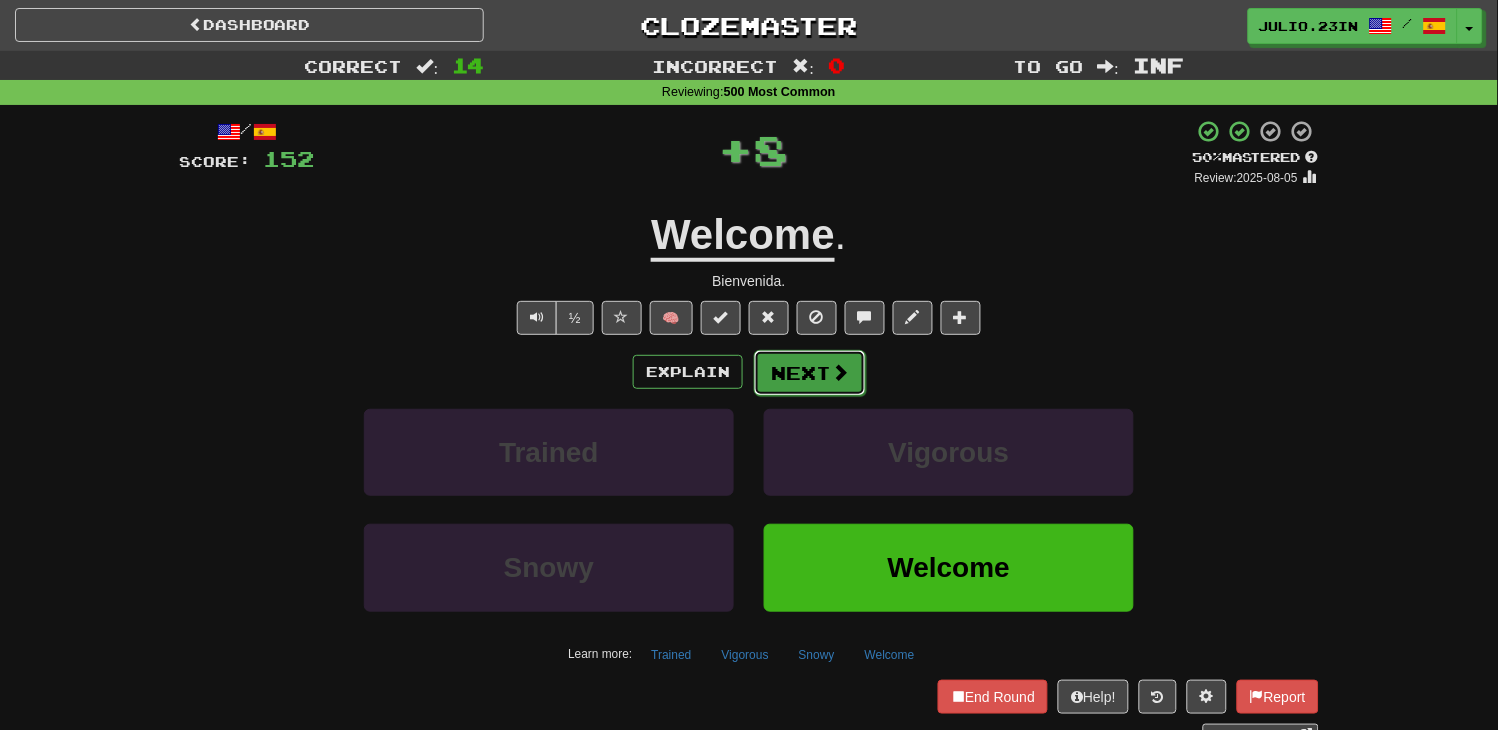 click on "Next" at bounding box center [810, 373] 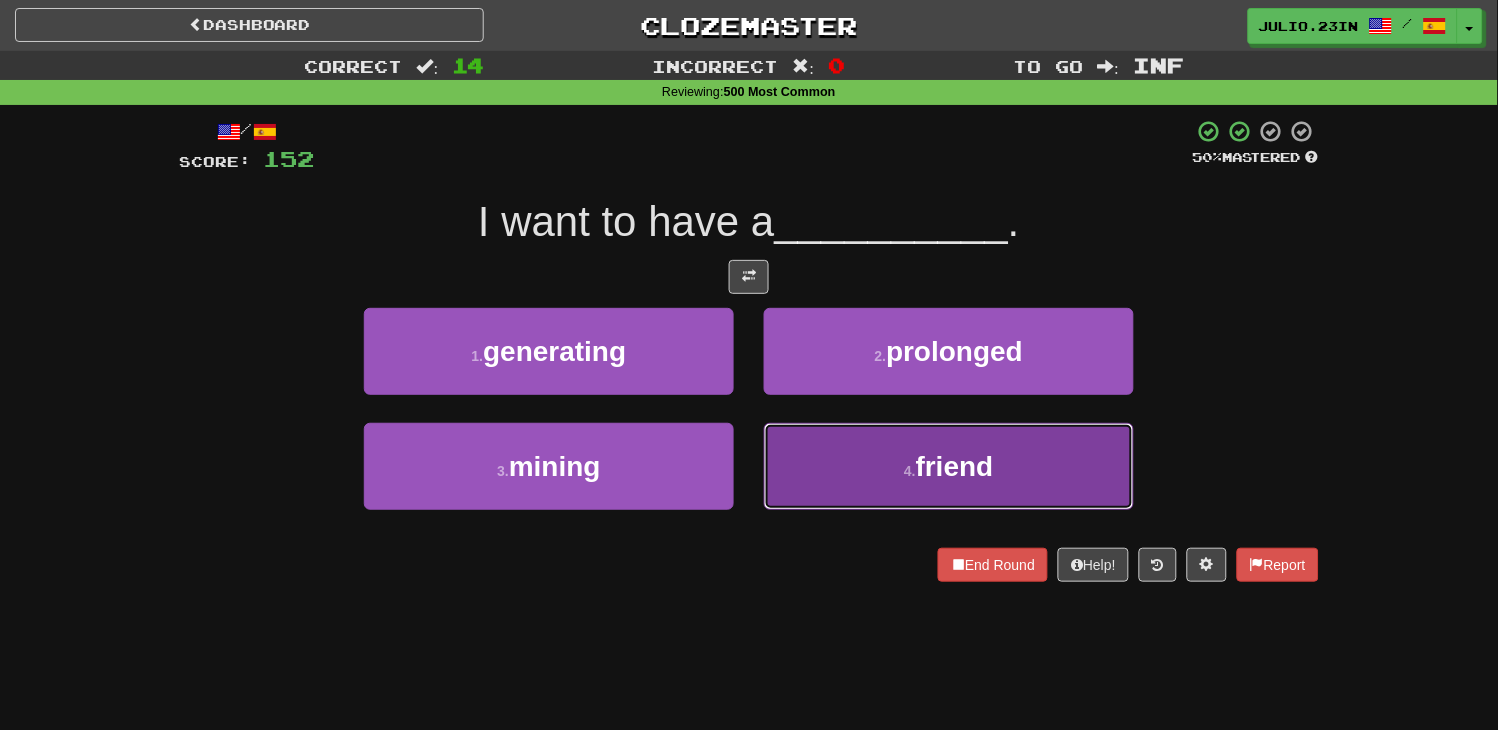 click on "4 . friend" at bounding box center (949, 466) 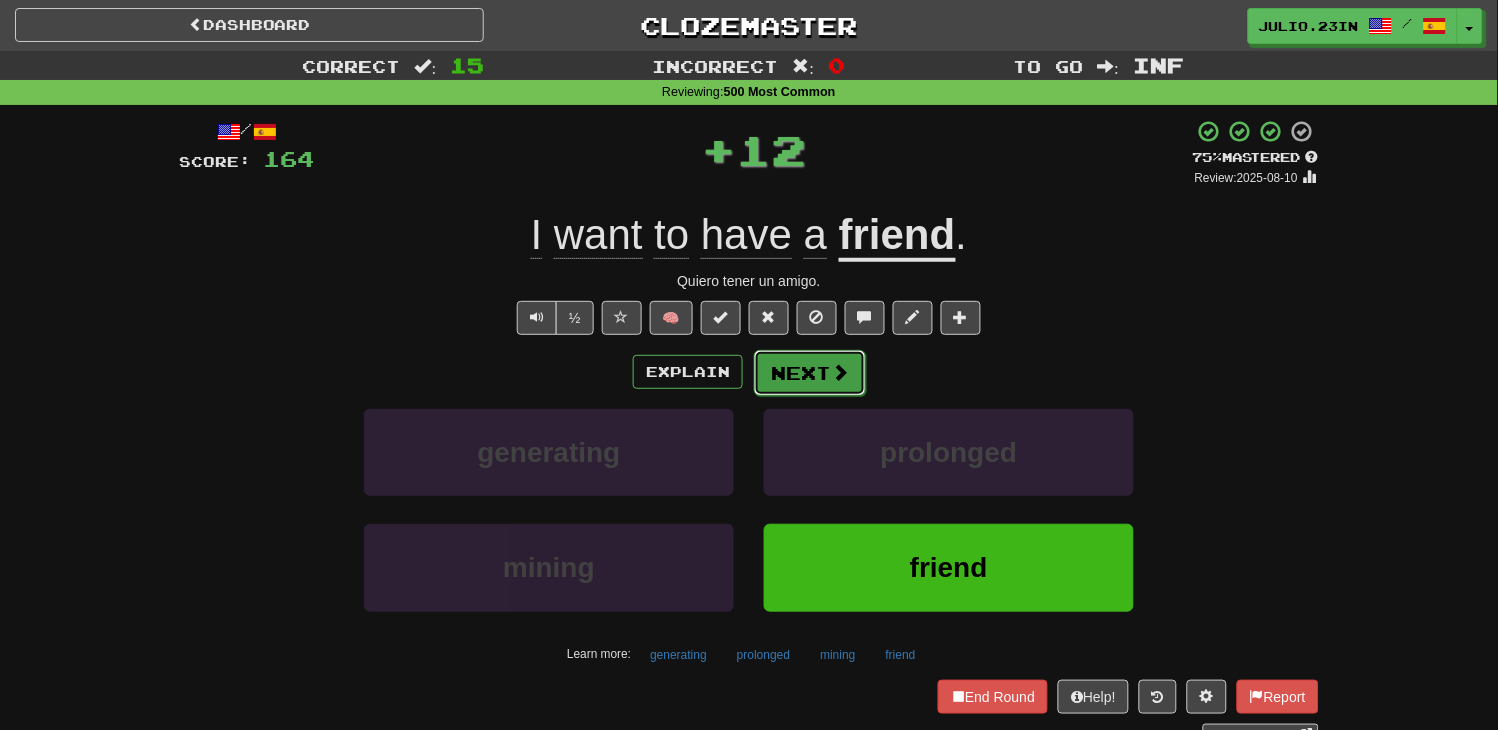click on "Next" at bounding box center (810, 373) 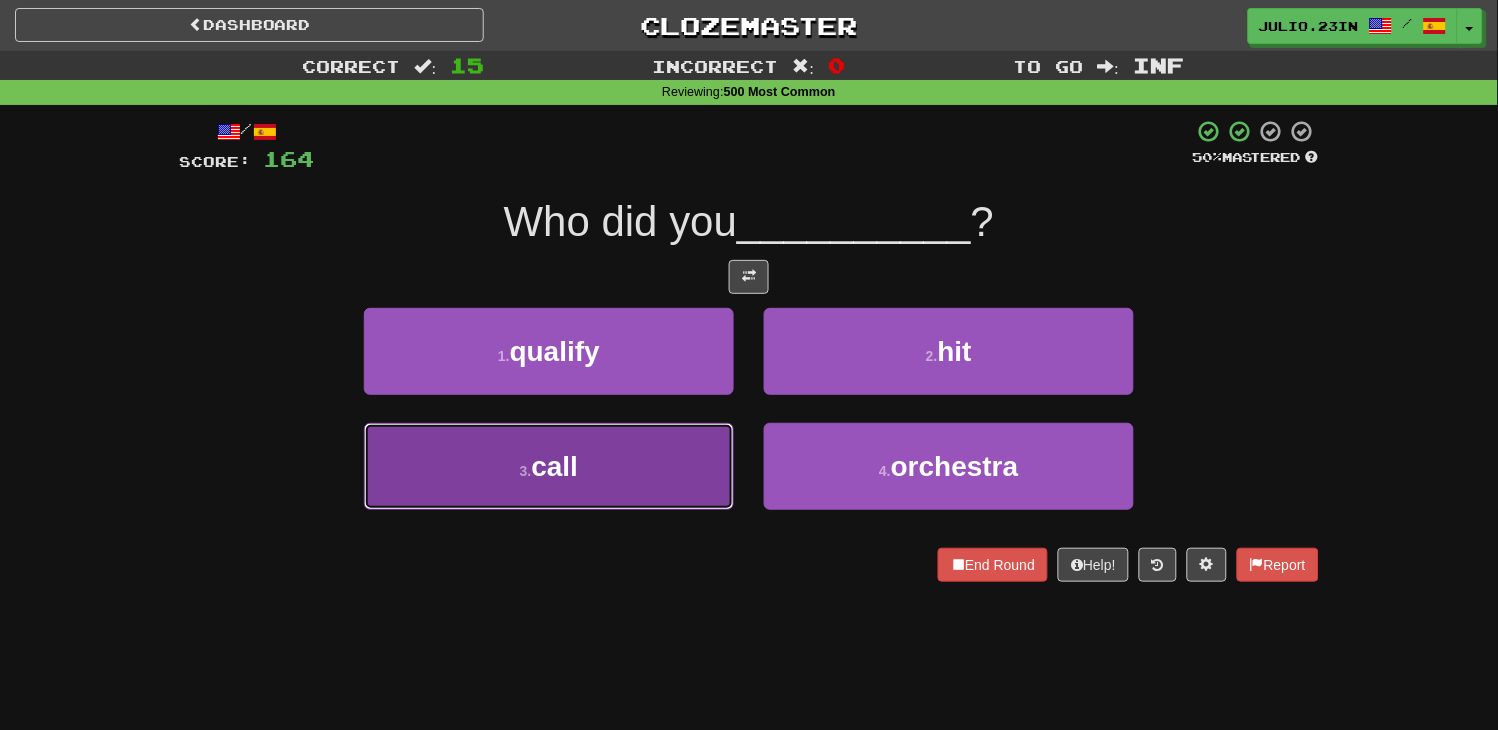 click on "3 . call" at bounding box center [549, 466] 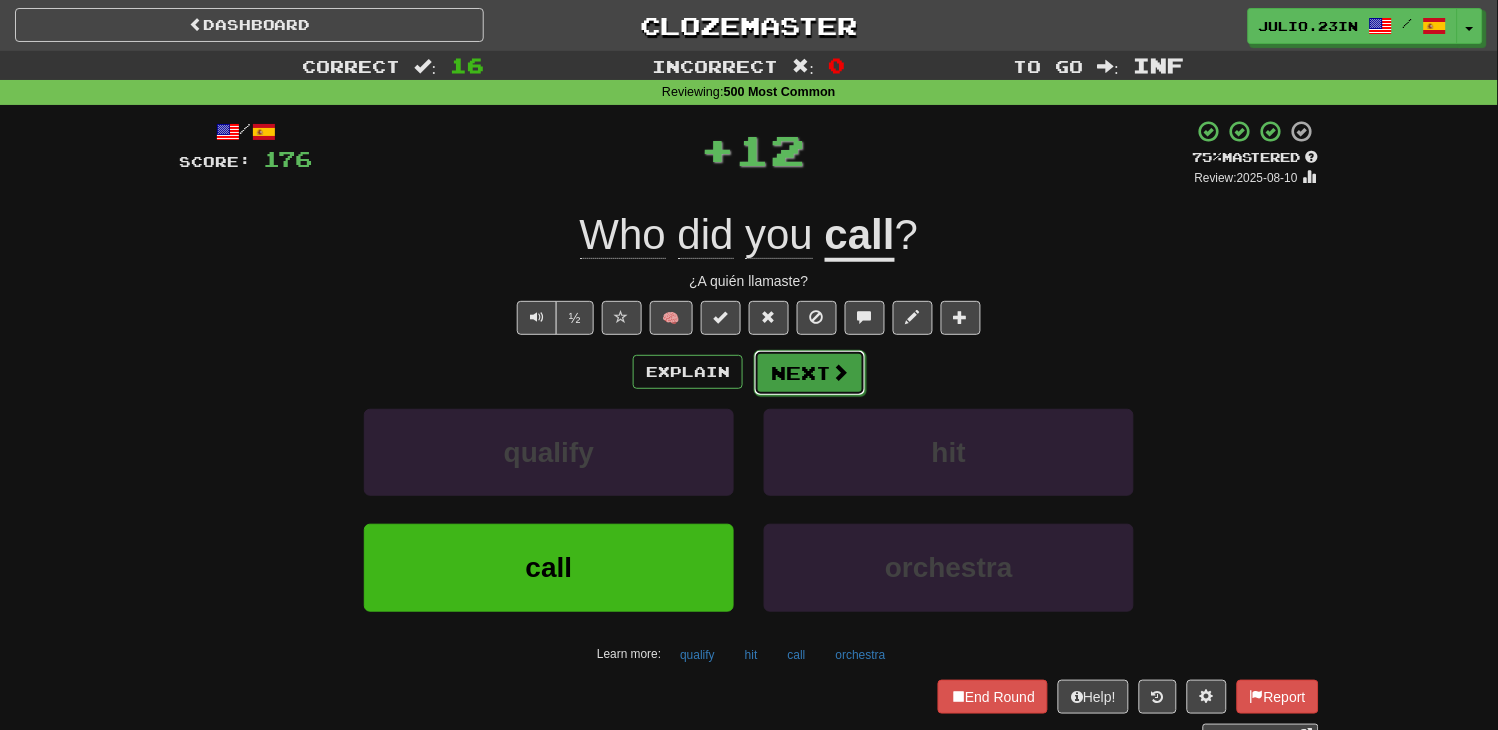 click on "Next" at bounding box center (810, 373) 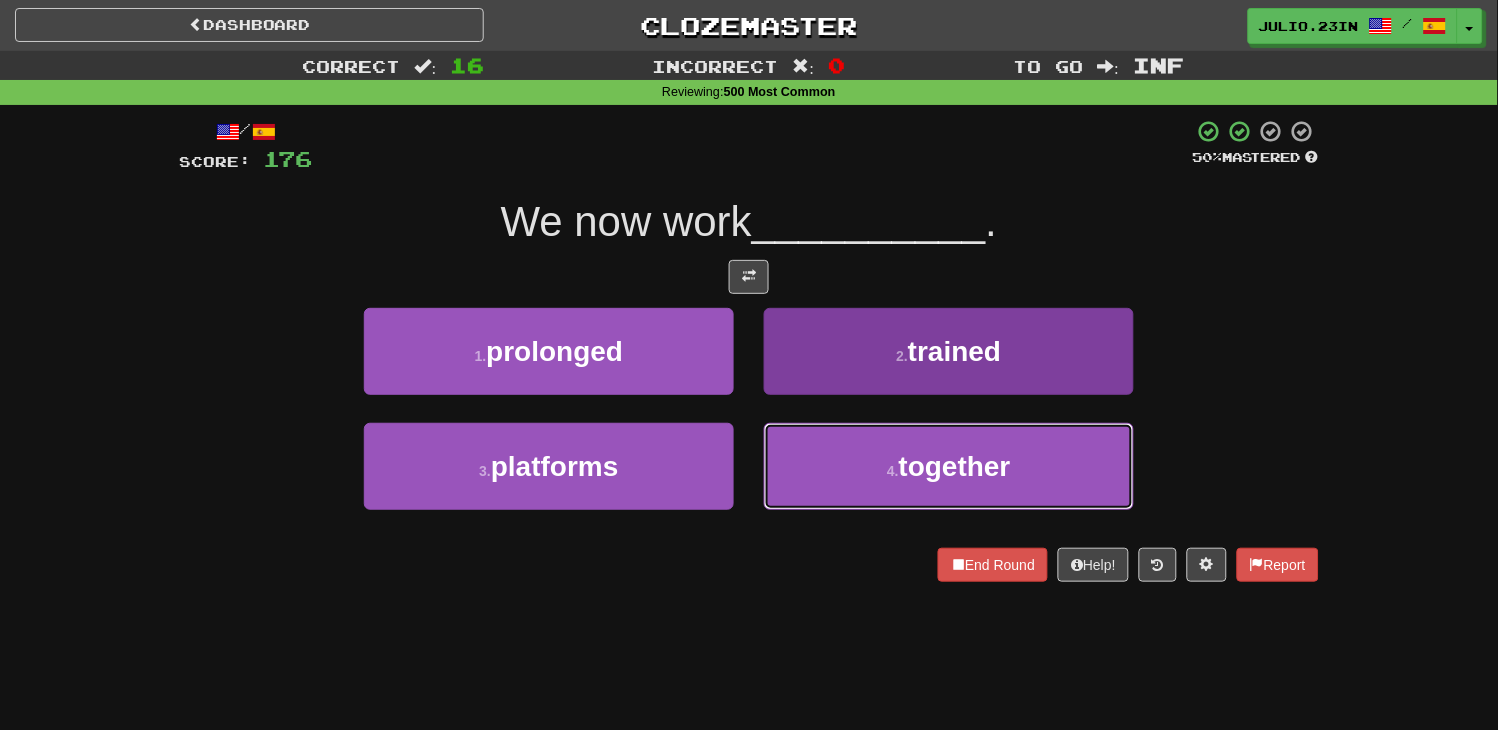 click on "4 . together" at bounding box center [949, 466] 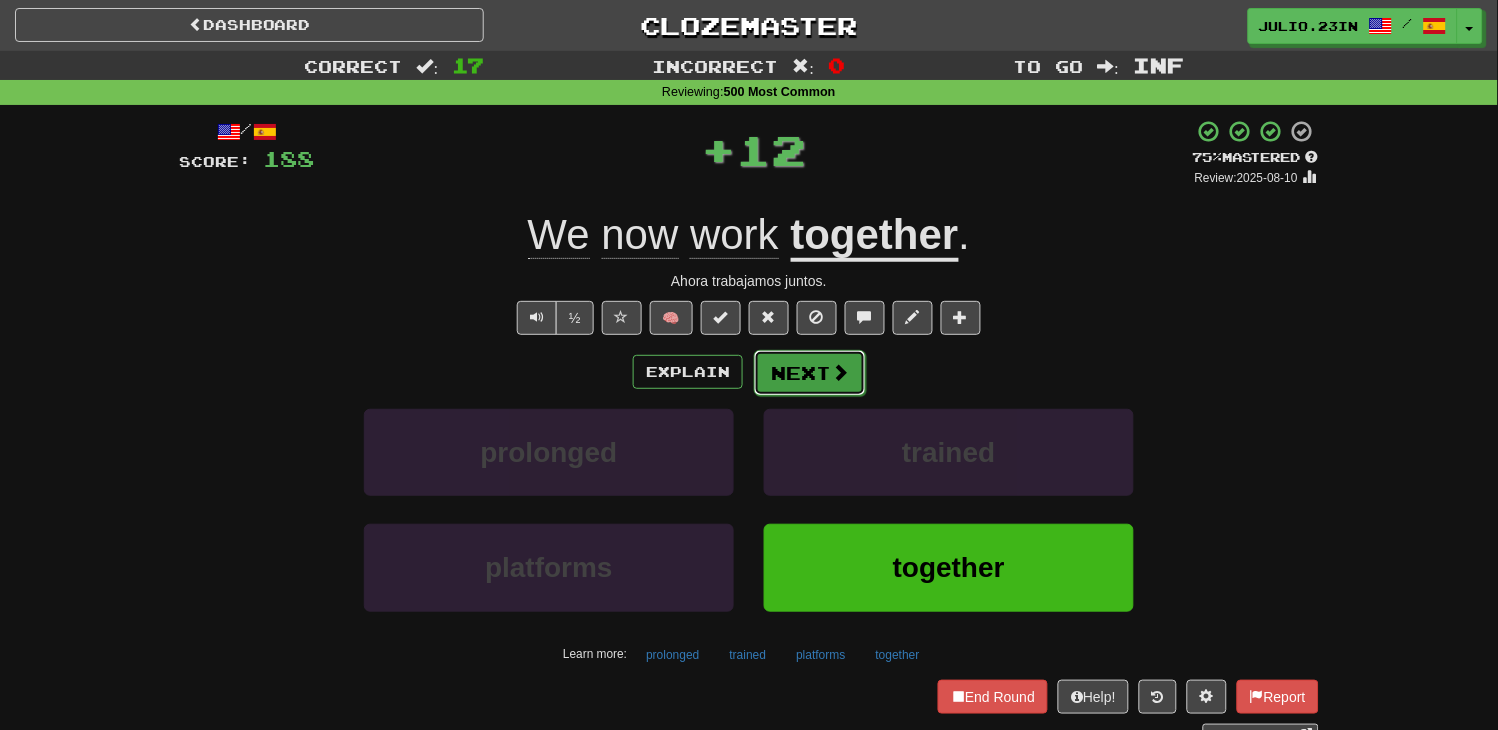 click on "Next" at bounding box center (810, 373) 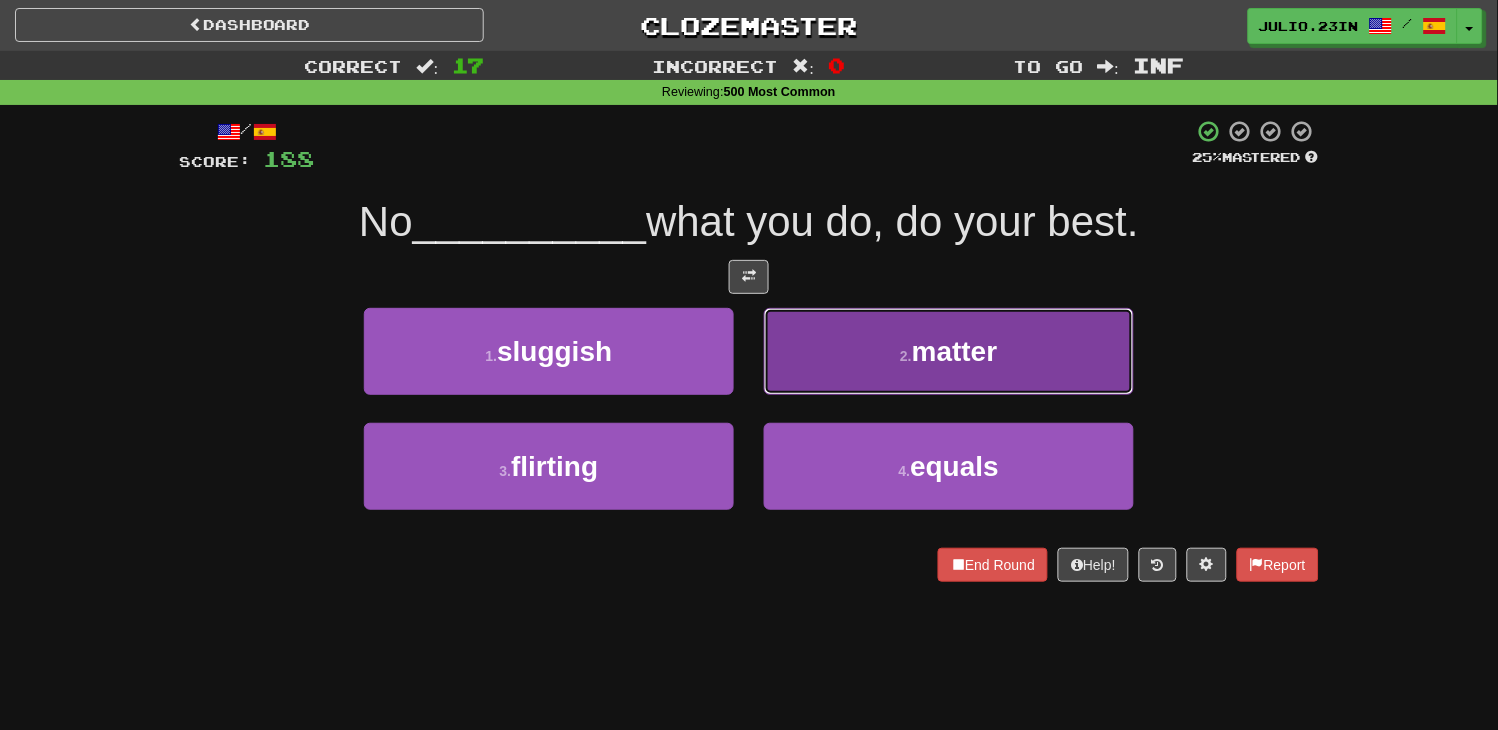 click on "2 . matter" at bounding box center (949, 351) 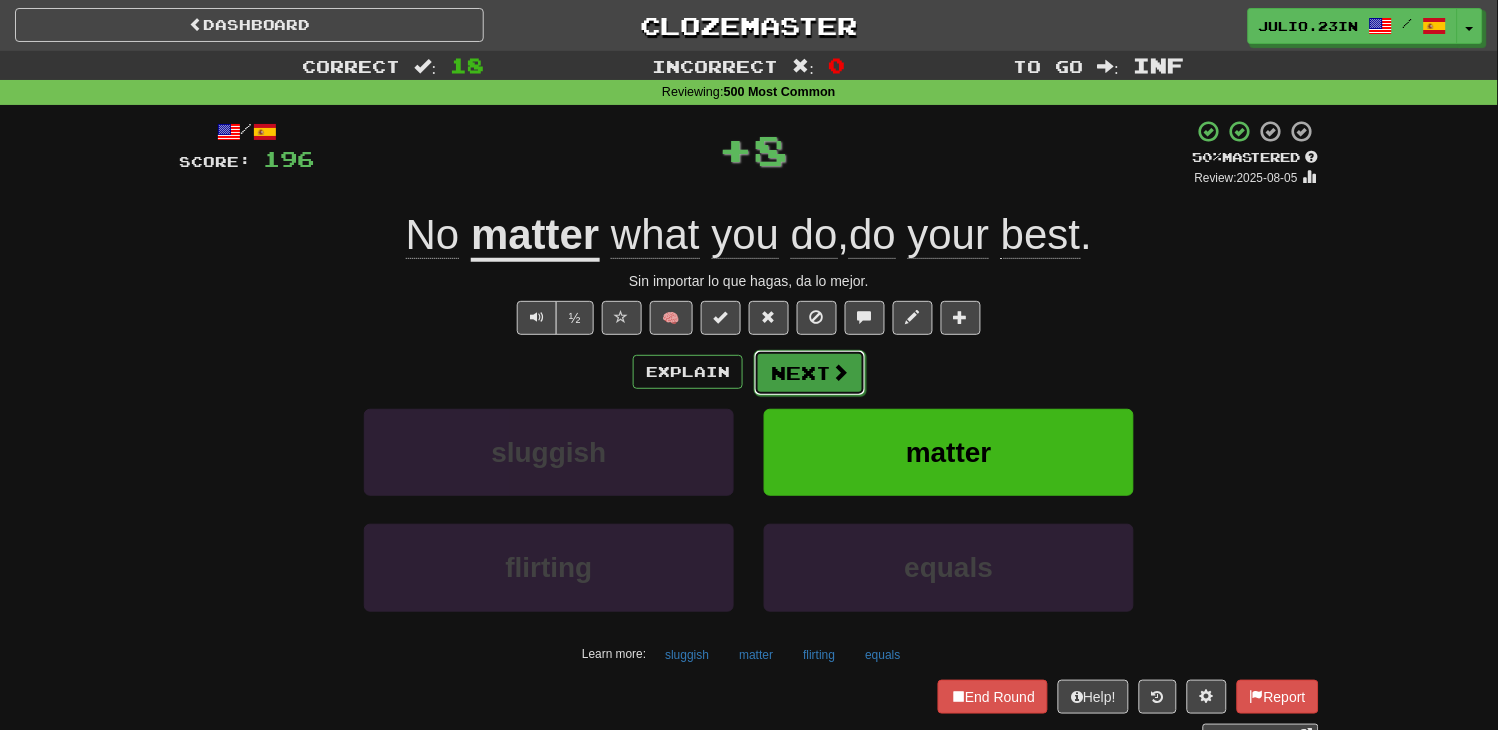 click at bounding box center [840, 372] 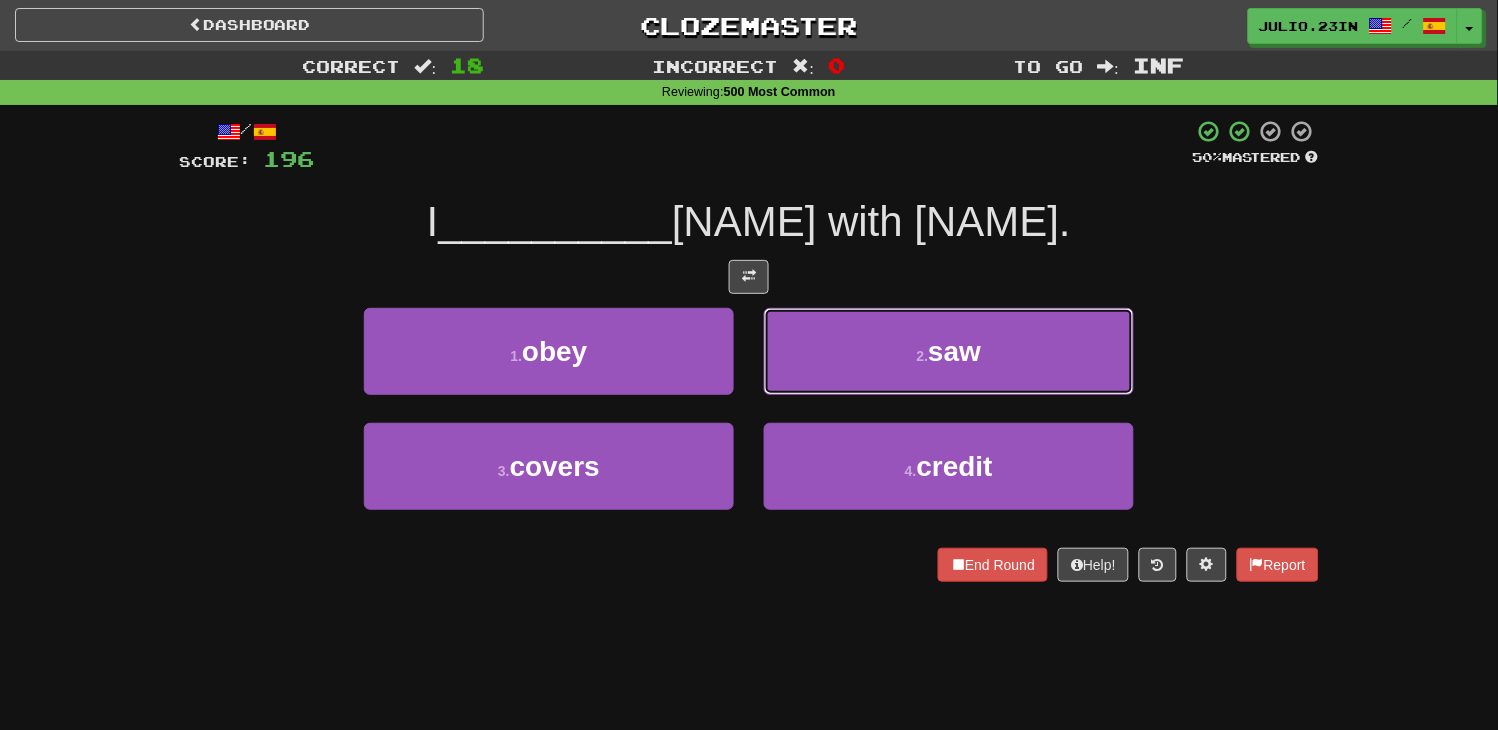 click on "2 . saw" at bounding box center [949, 351] 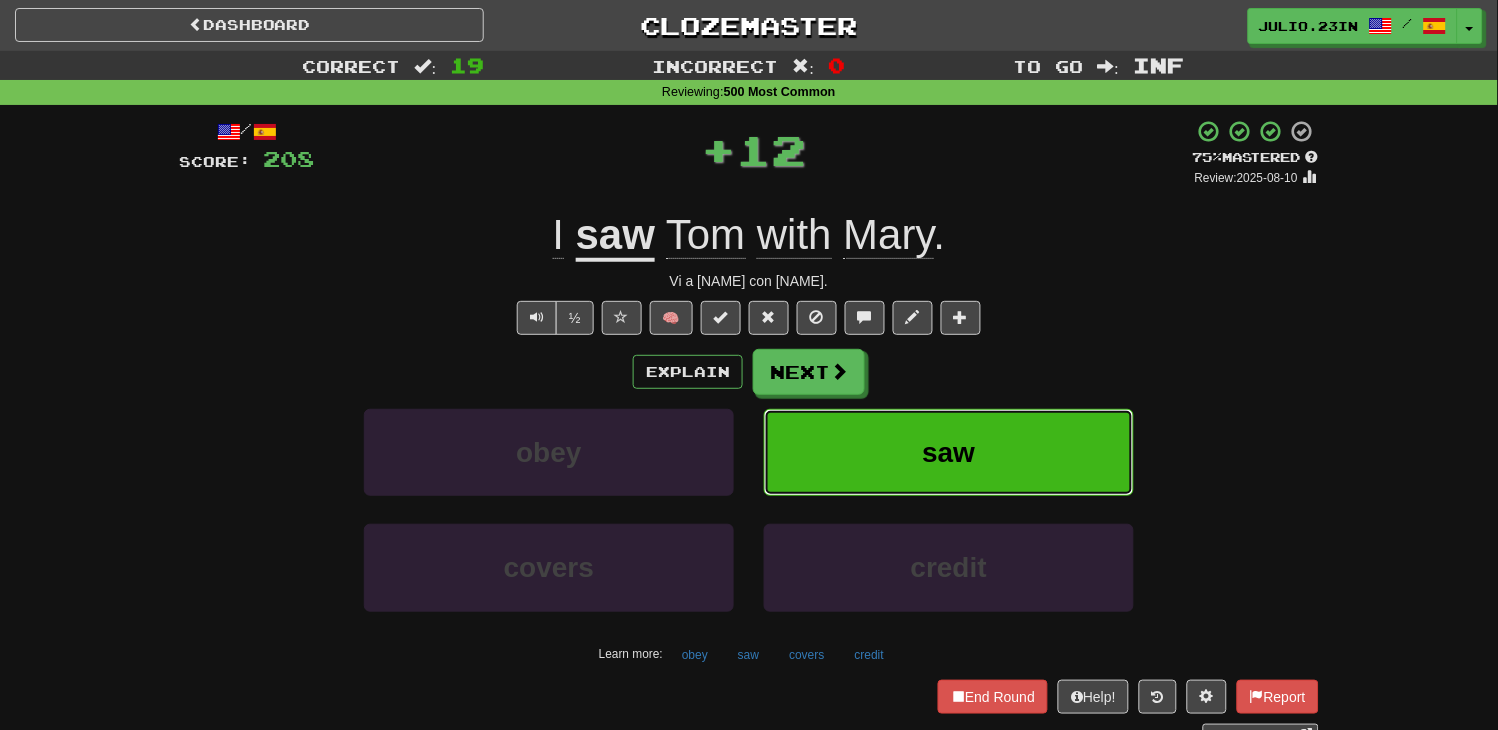 click on "saw" at bounding box center (949, 452) 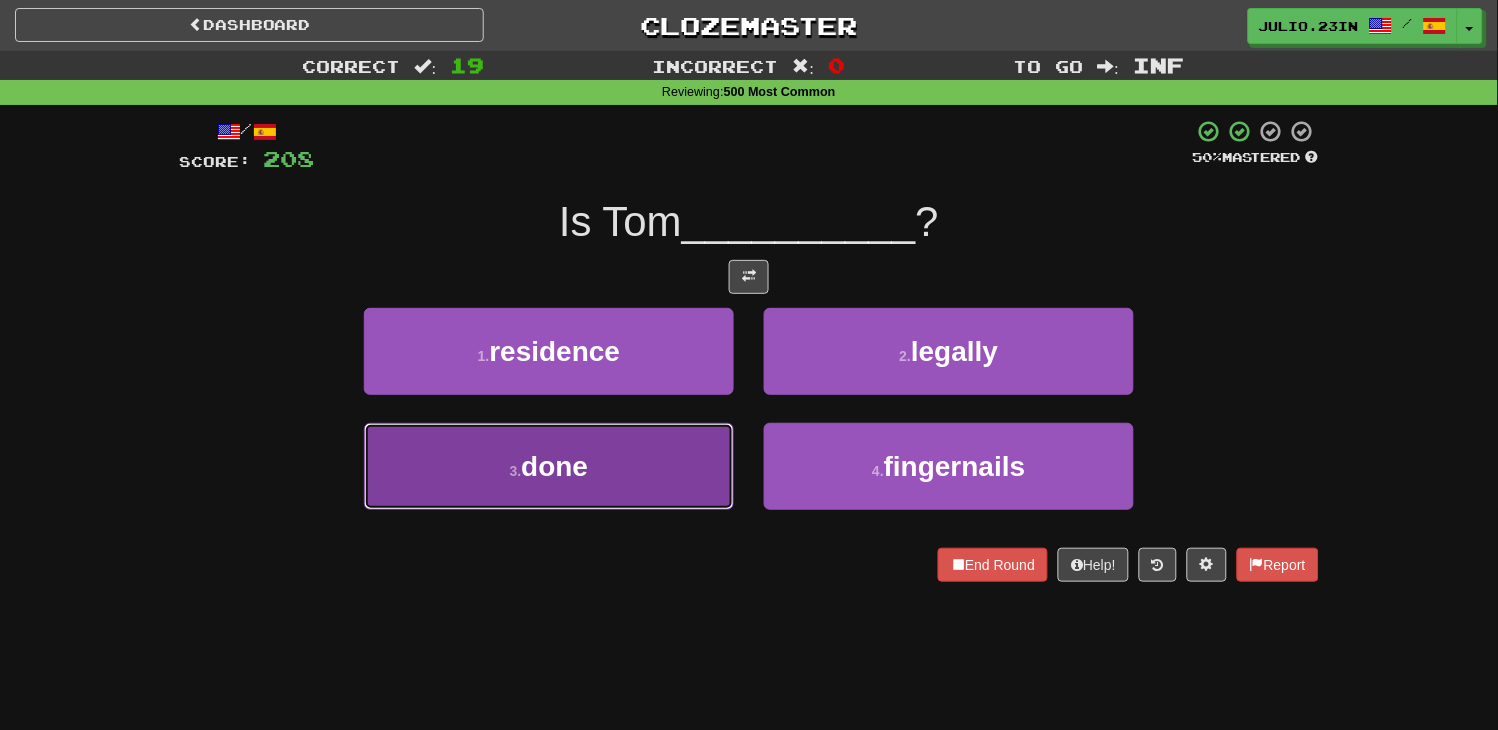 click on "3 . done" at bounding box center [549, 466] 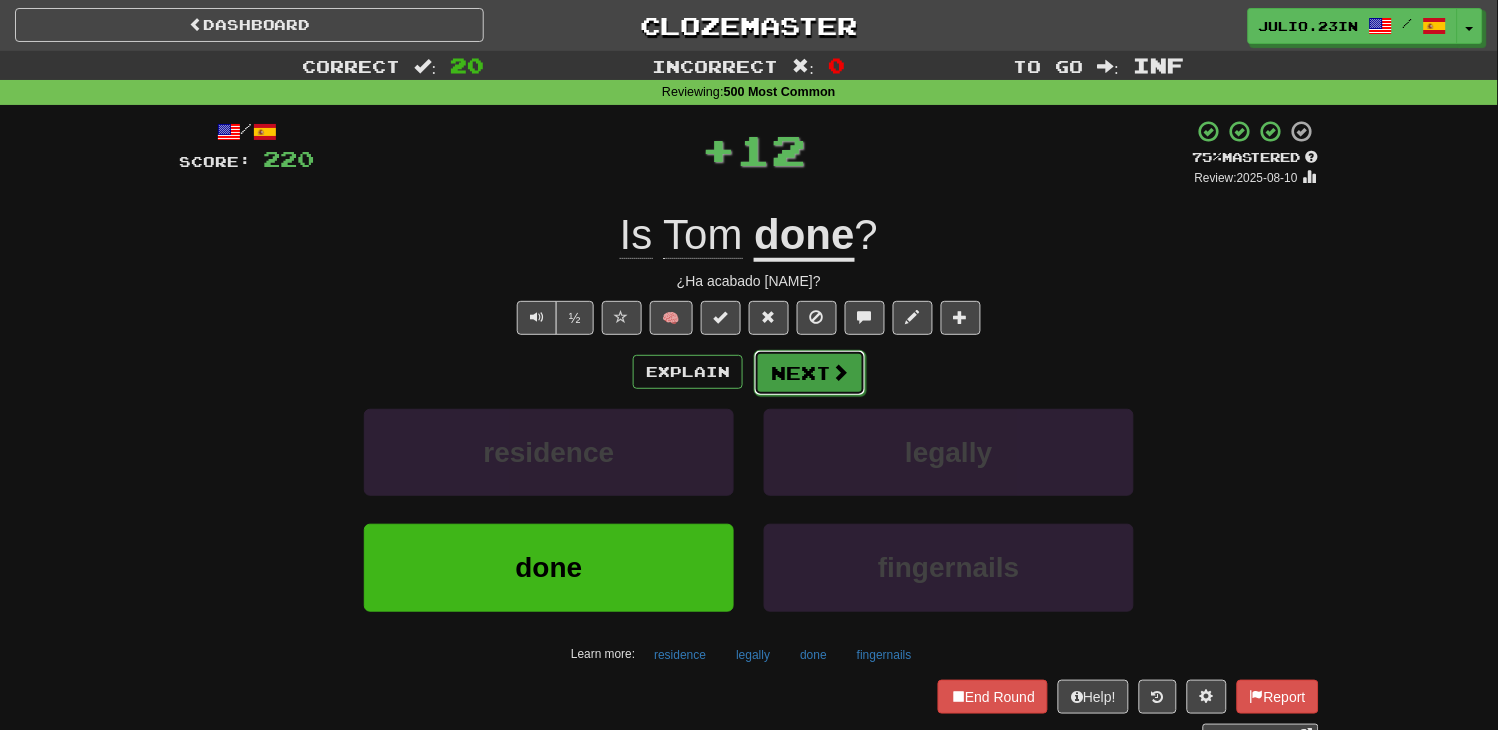 click on "Next" at bounding box center [810, 373] 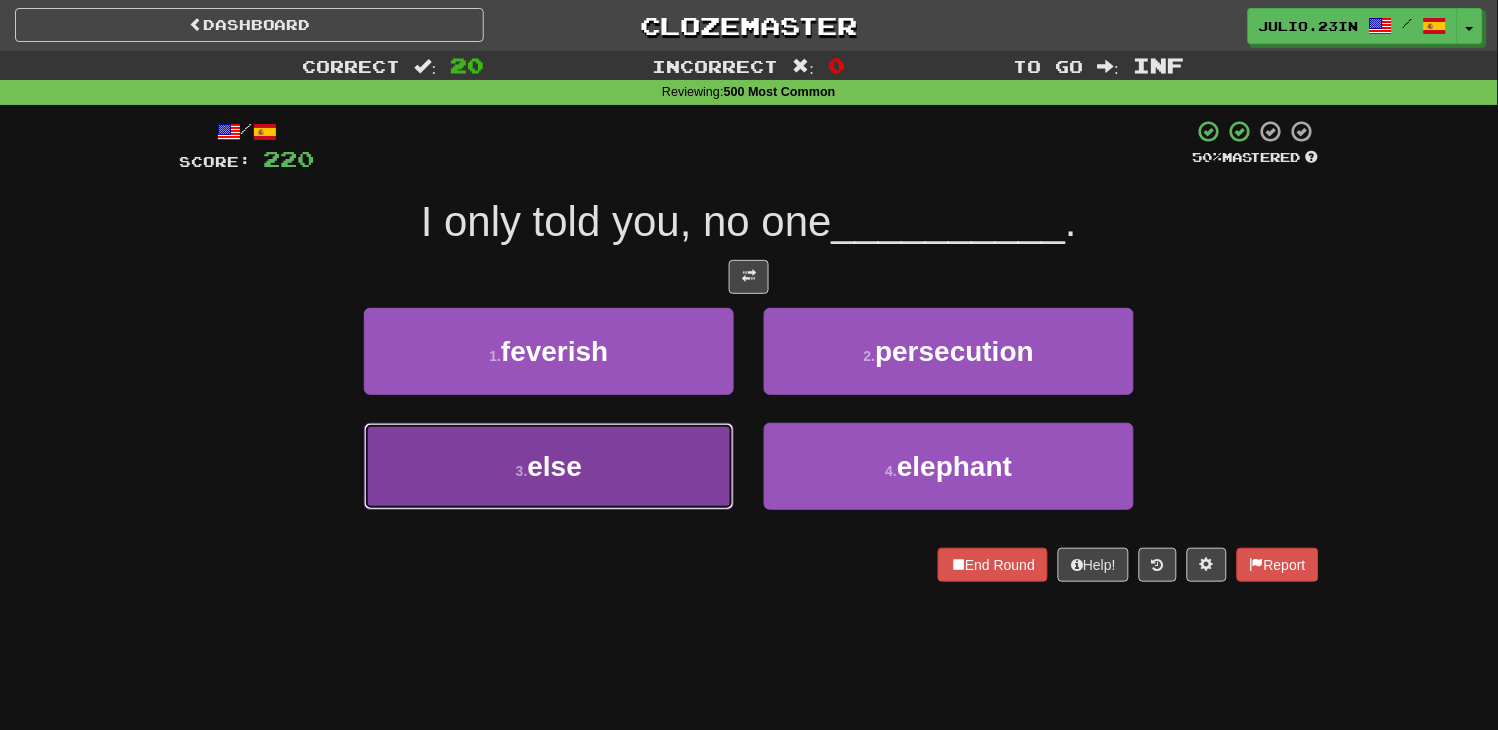 click on "3 . else" at bounding box center [549, 466] 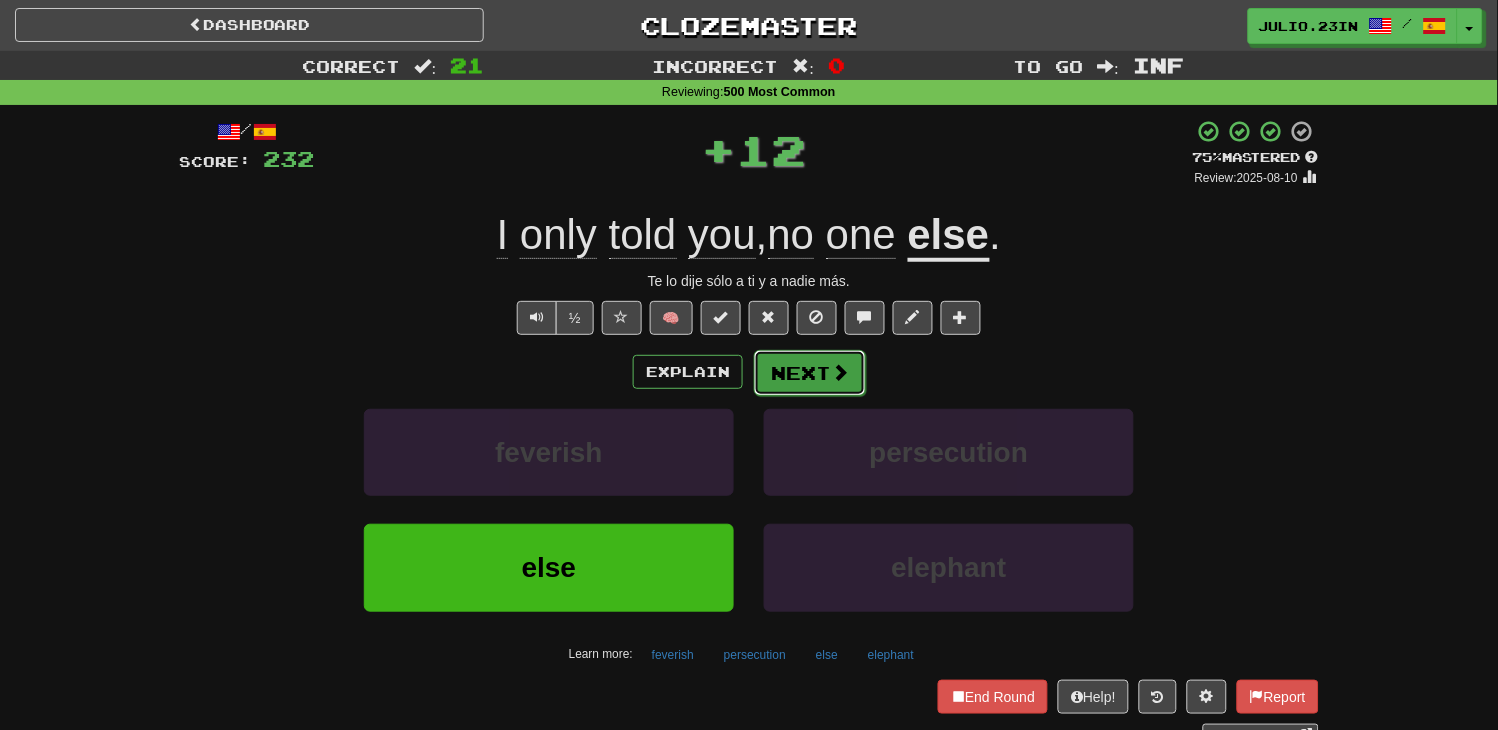 click on "Next" at bounding box center [810, 373] 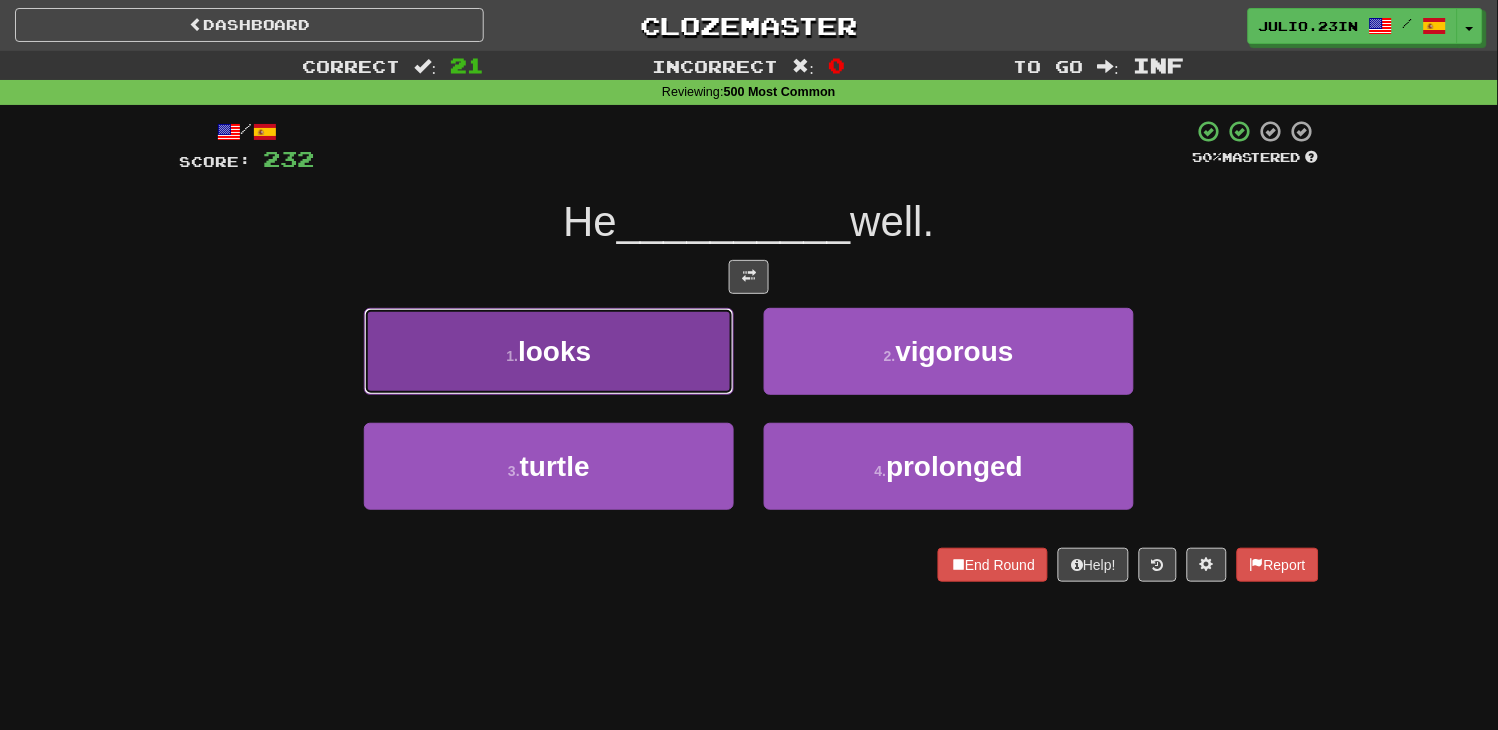click on "1 . looks" at bounding box center (549, 351) 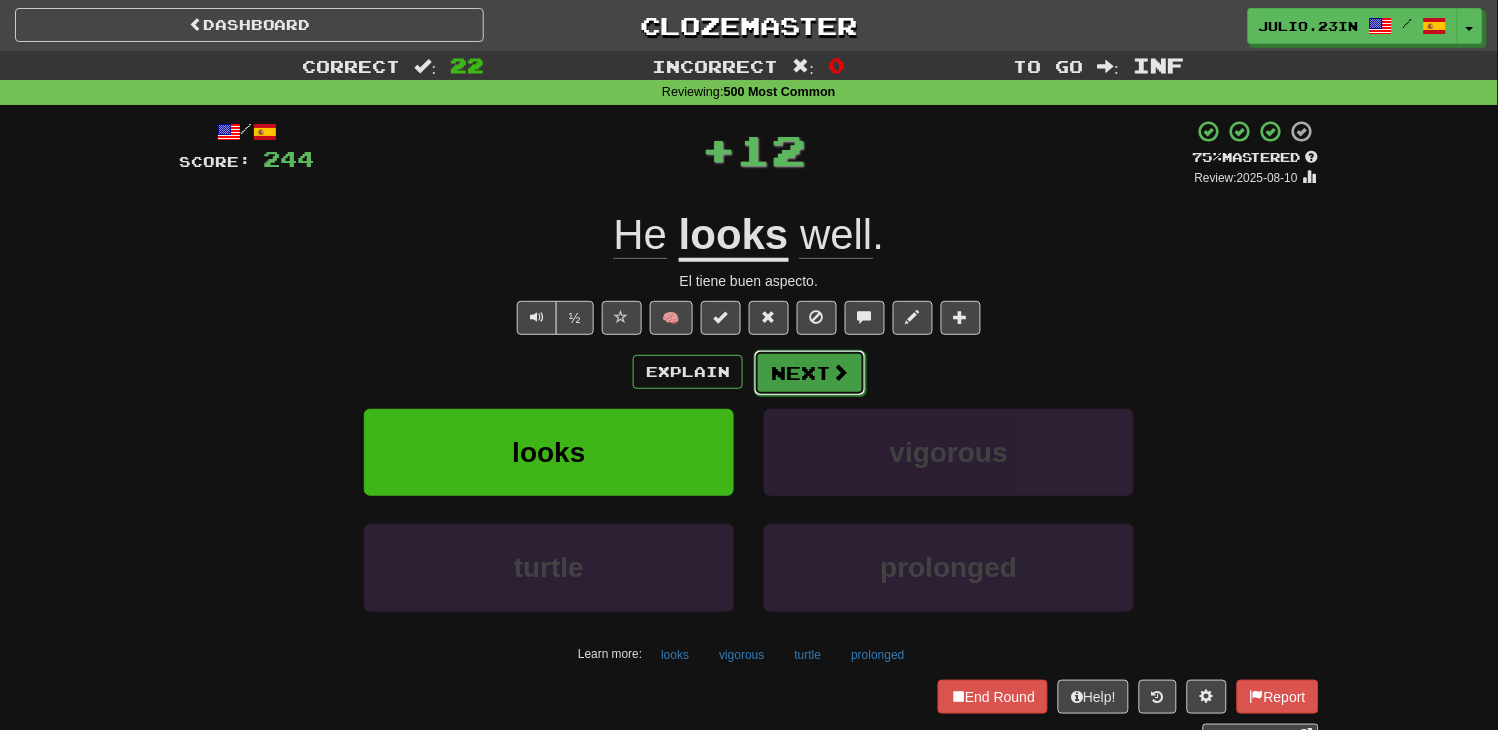 click on "Next" at bounding box center (810, 373) 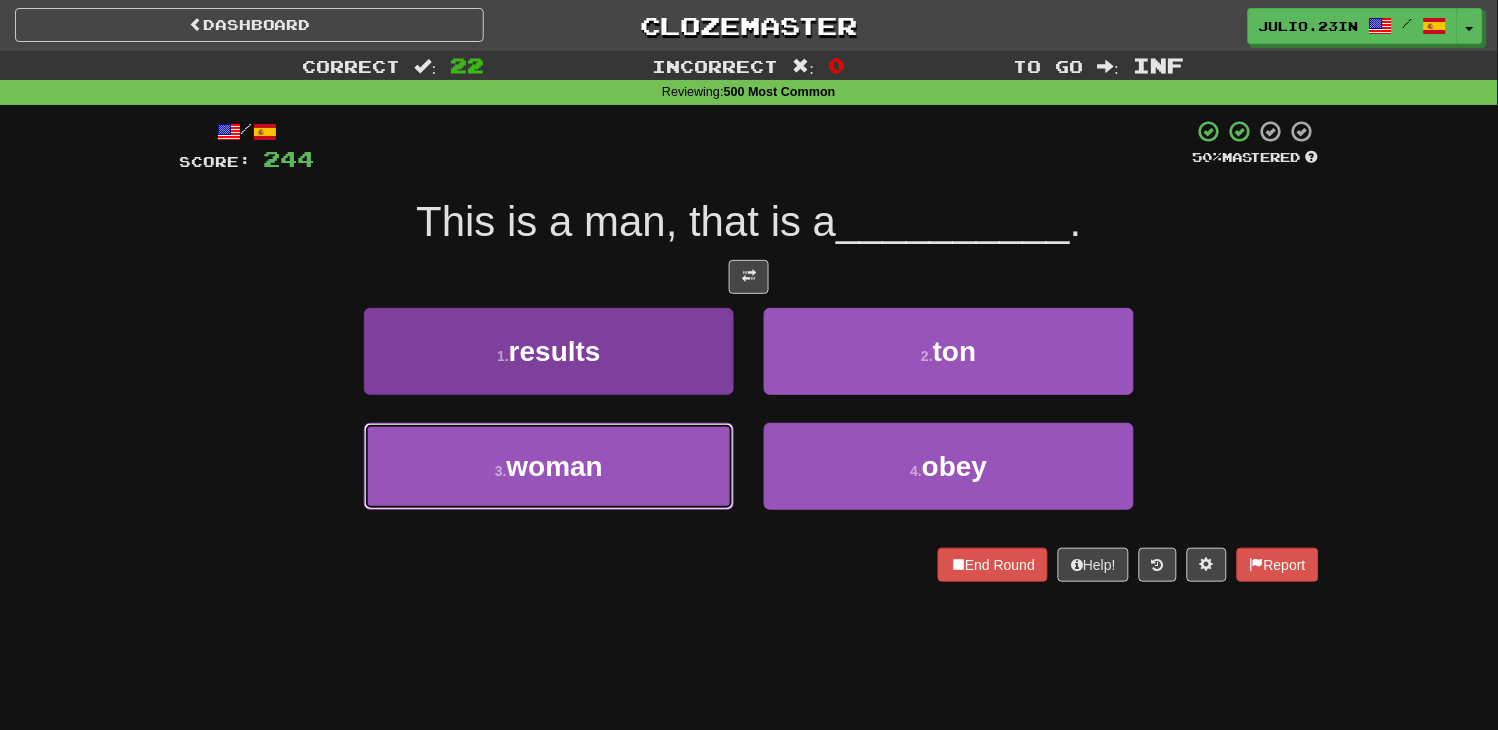 click on "3 .  woman" at bounding box center (549, 466) 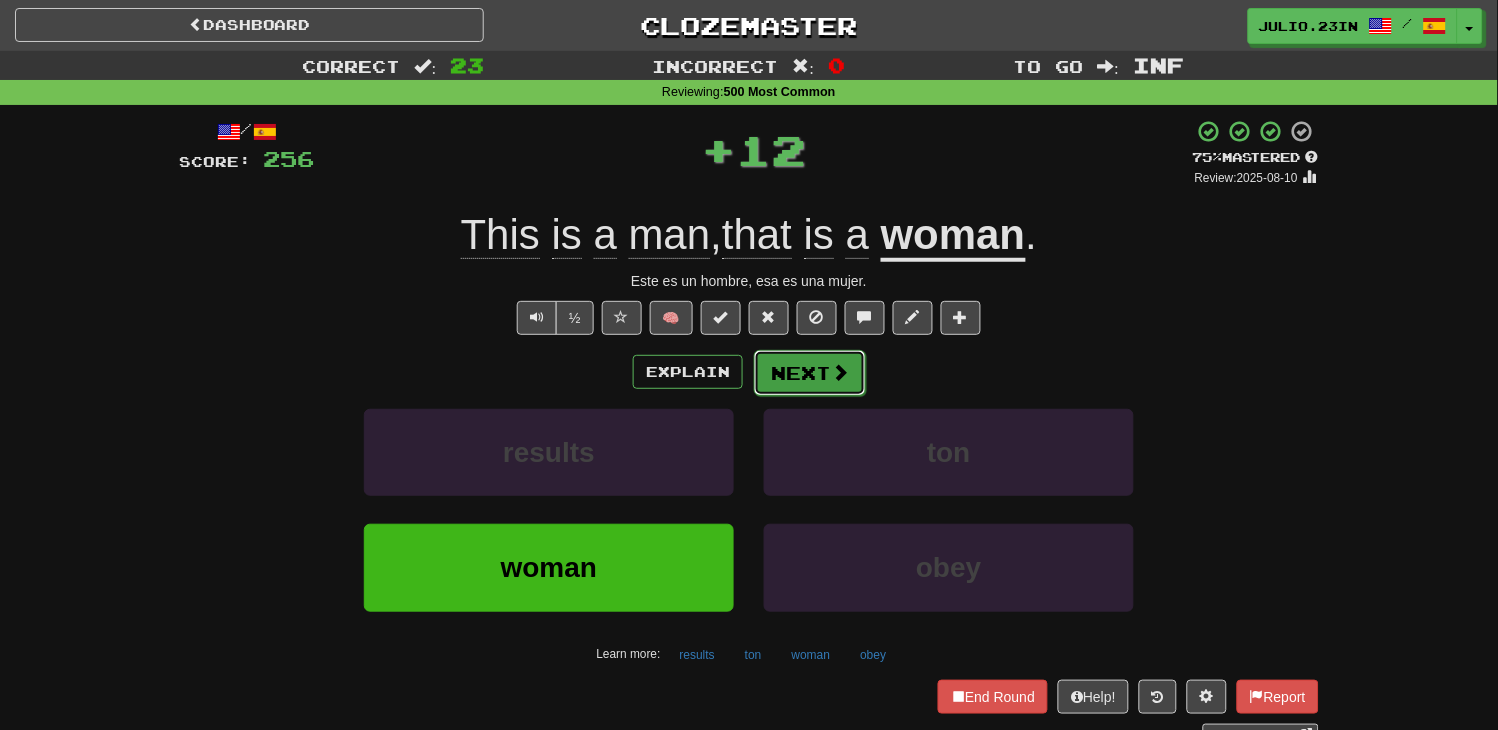 click at bounding box center [840, 372] 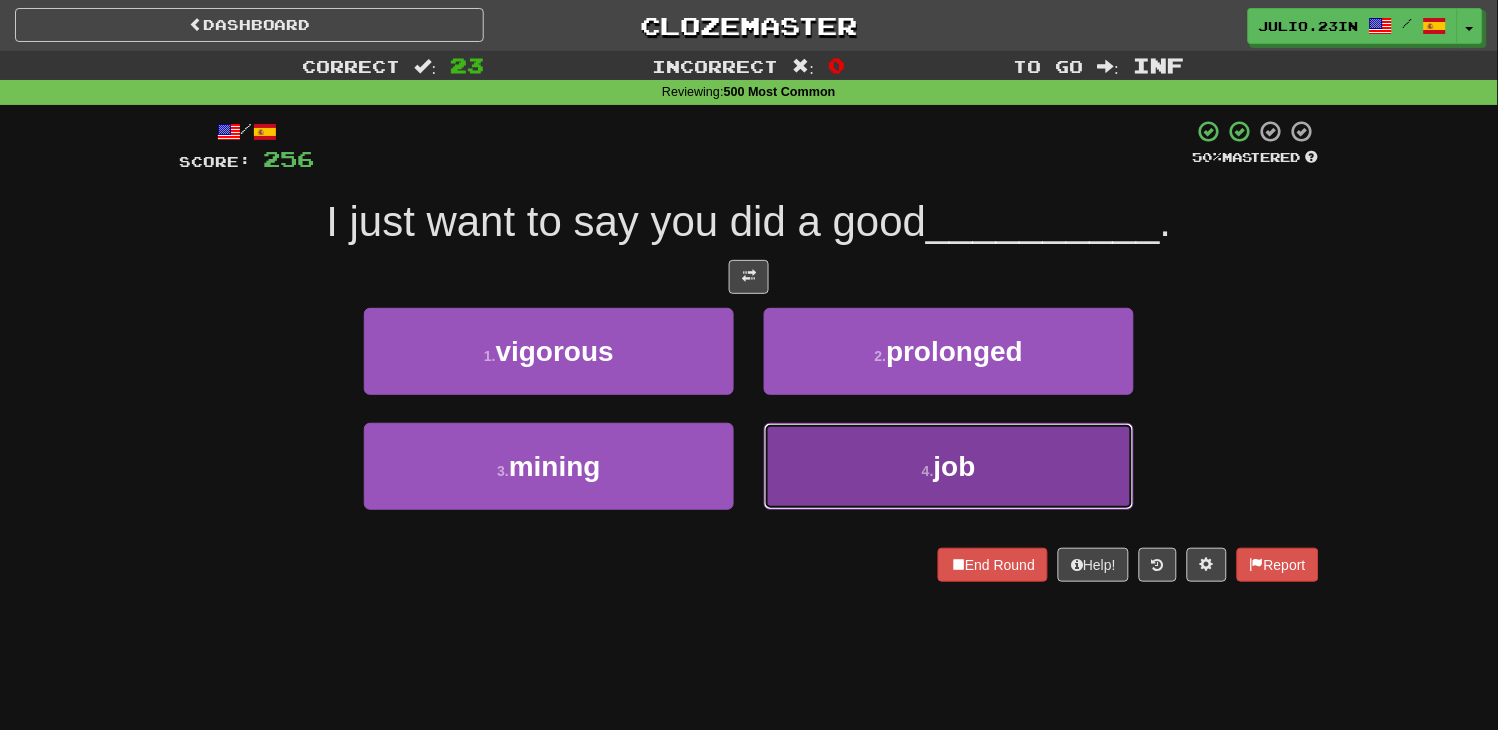 click on "4 . job" at bounding box center [949, 466] 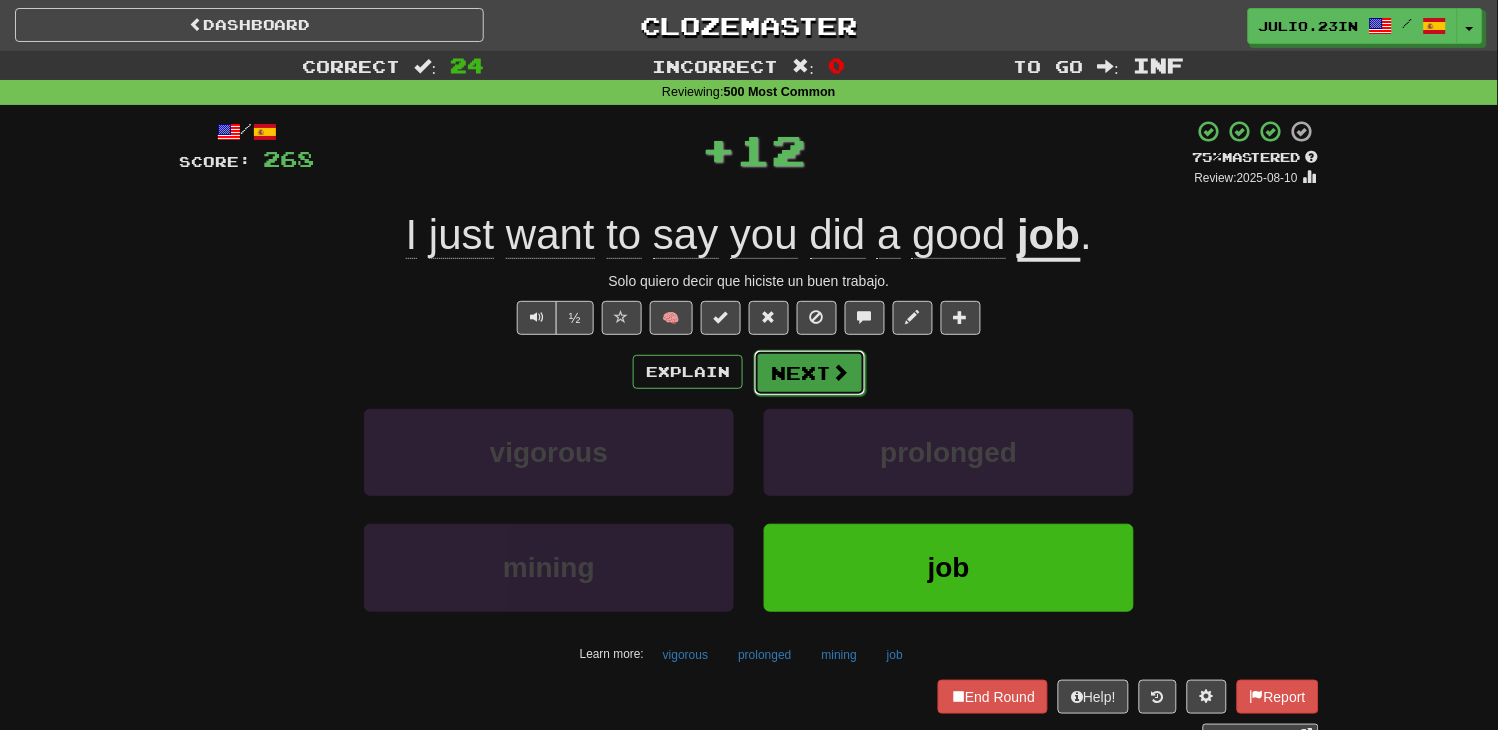click on "Next" at bounding box center [810, 373] 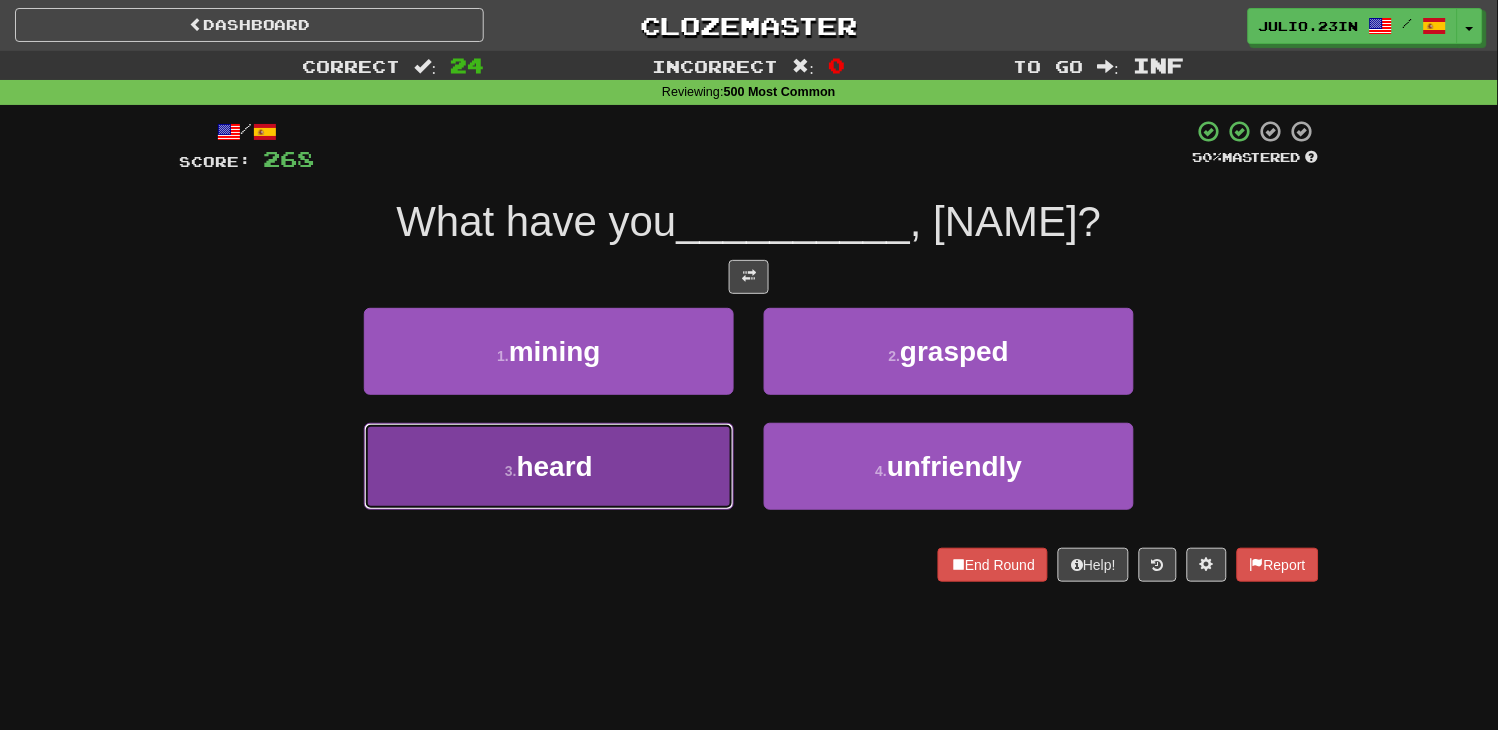 click on "3 .  heard" at bounding box center [549, 466] 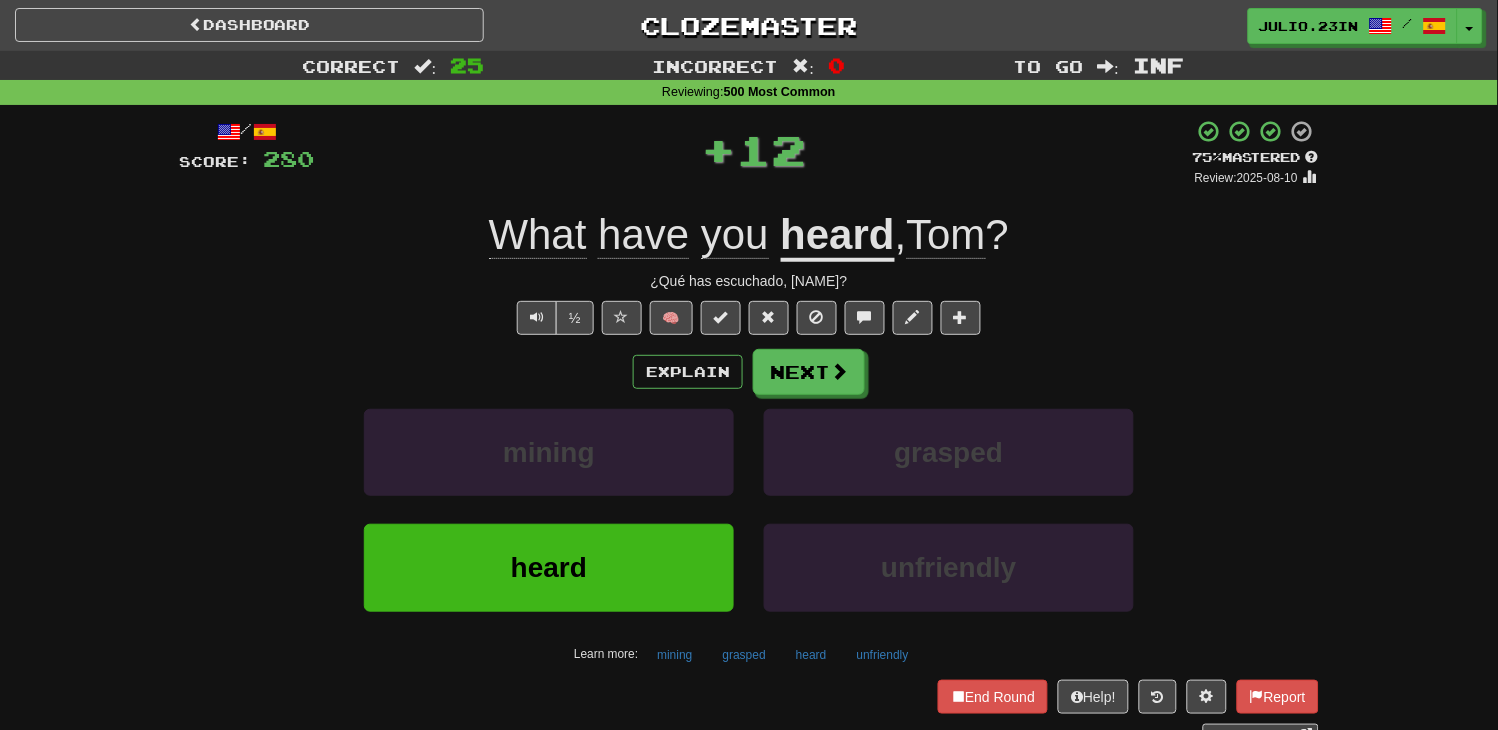 click on "Explain Next mining grasped heard unfriendly Learn more: mining grasped heard unfriendly" at bounding box center [749, 509] 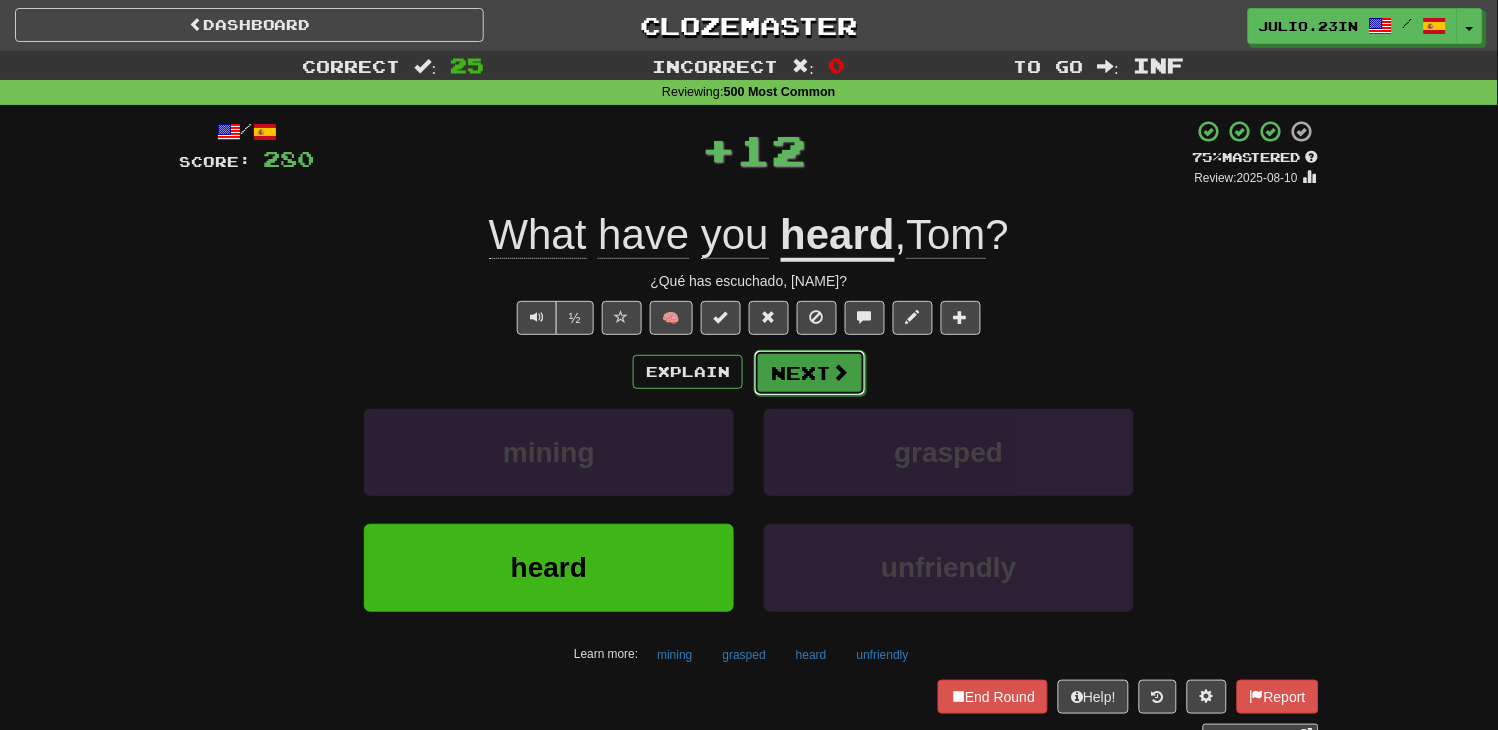 click on "Next" at bounding box center (810, 373) 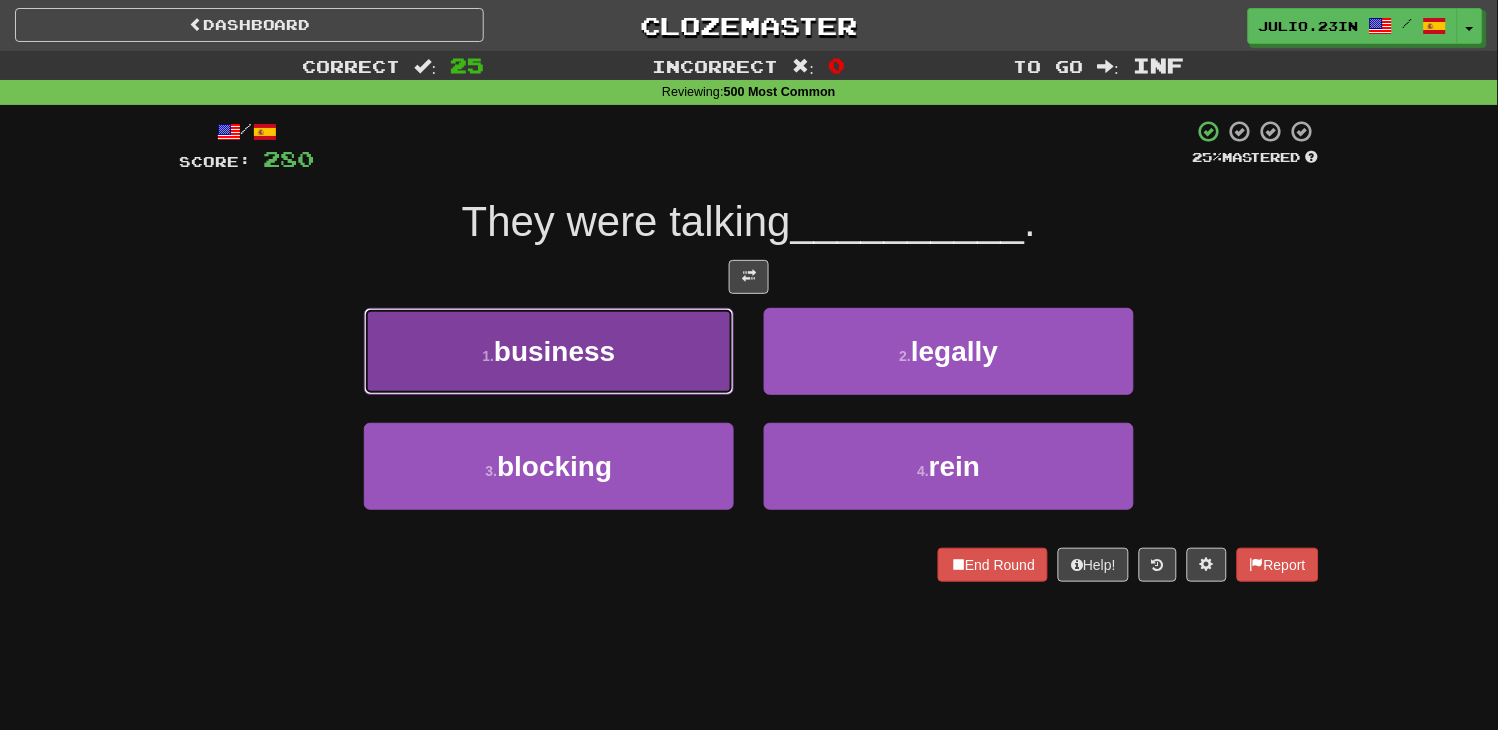 click on "1 . business" at bounding box center (549, 351) 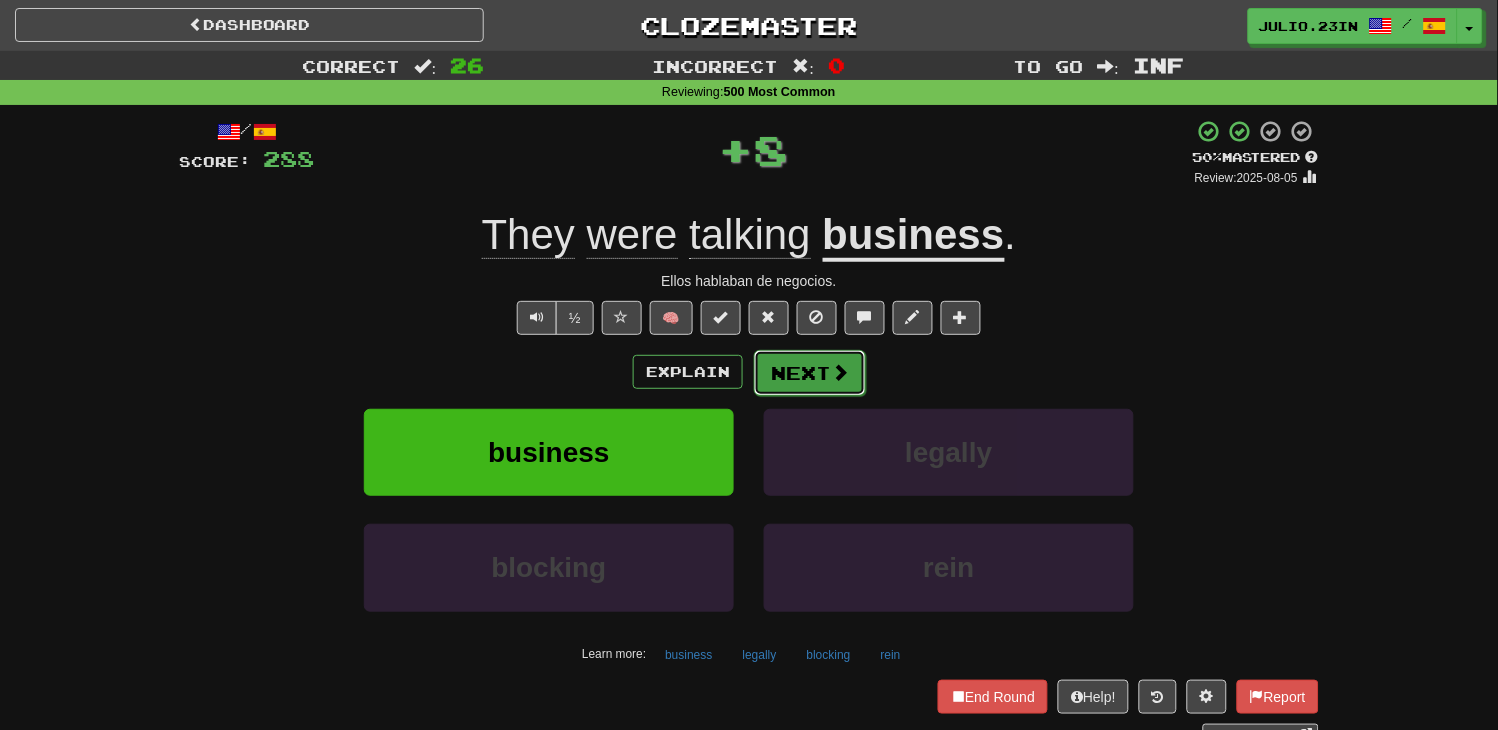 click on "Next" at bounding box center [810, 373] 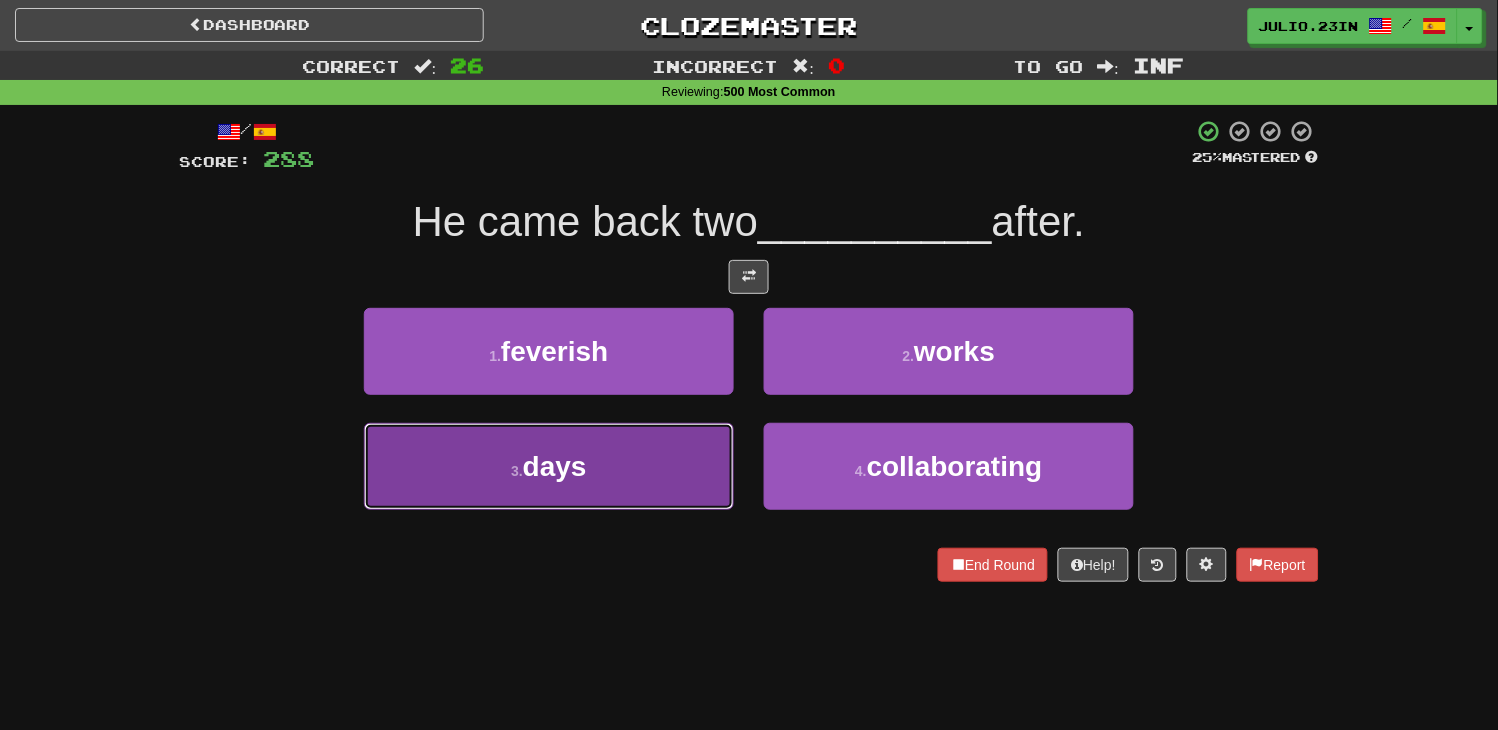 click on "3 . days" at bounding box center [549, 466] 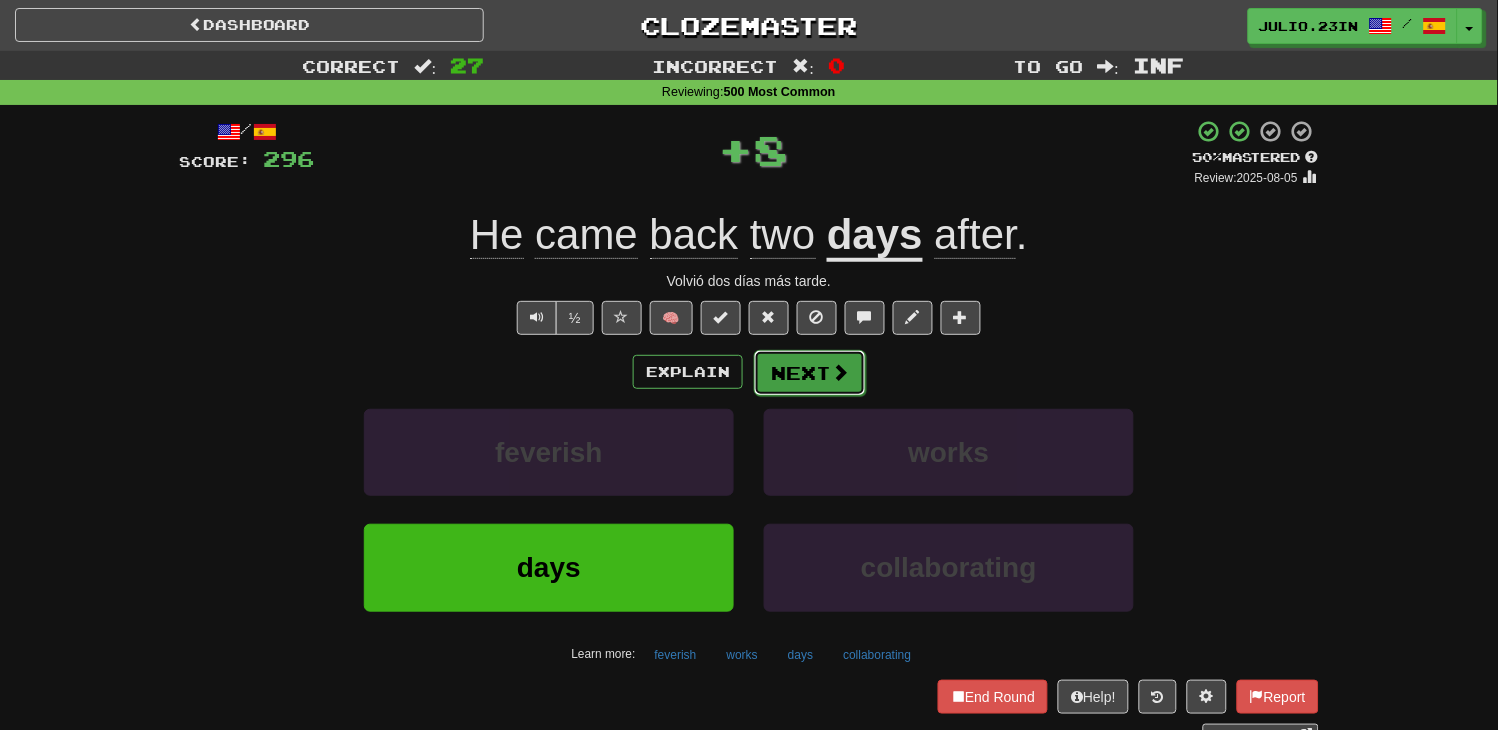 click on "Next" at bounding box center [810, 373] 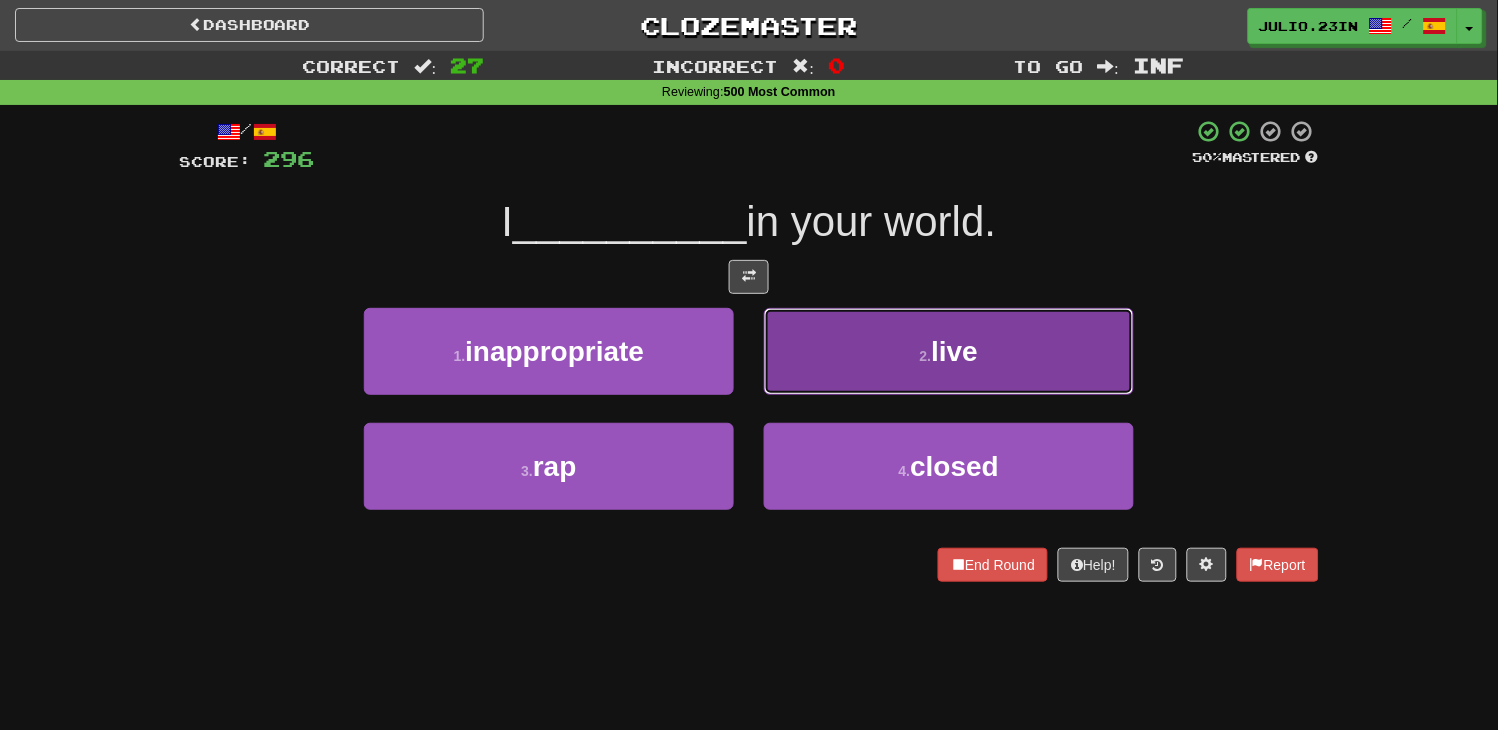 click on "2 .  live" at bounding box center [949, 351] 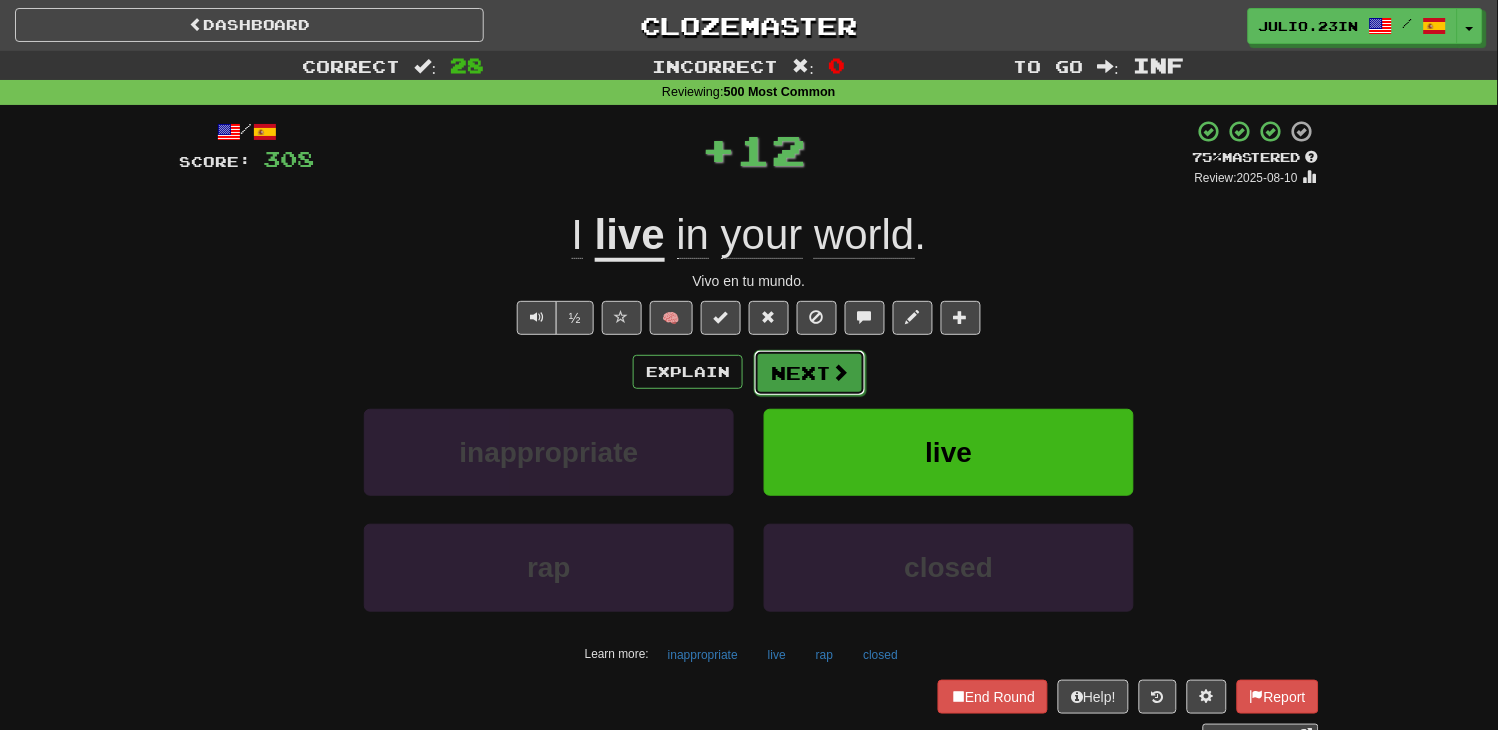 click on "Next" at bounding box center (810, 373) 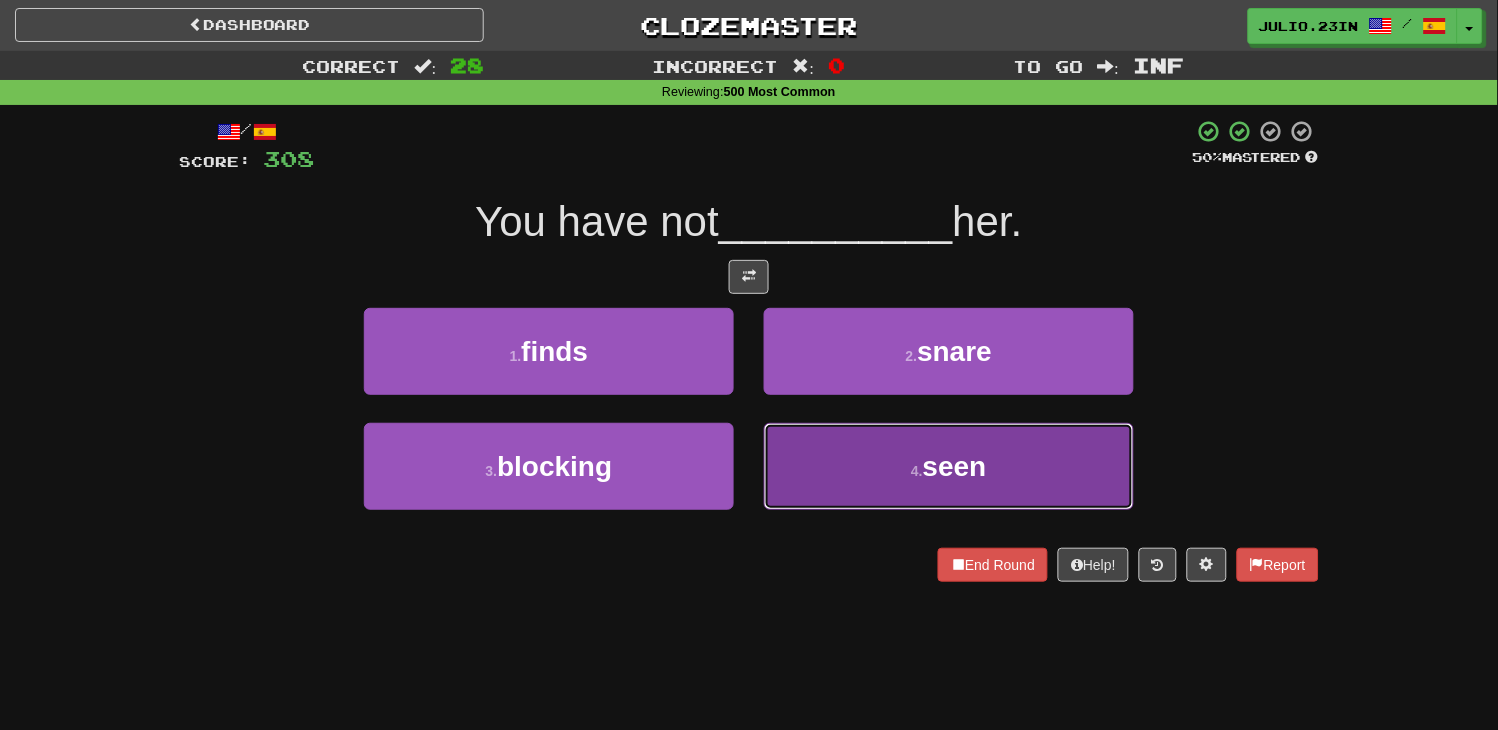 click on "4 . seen" at bounding box center (949, 466) 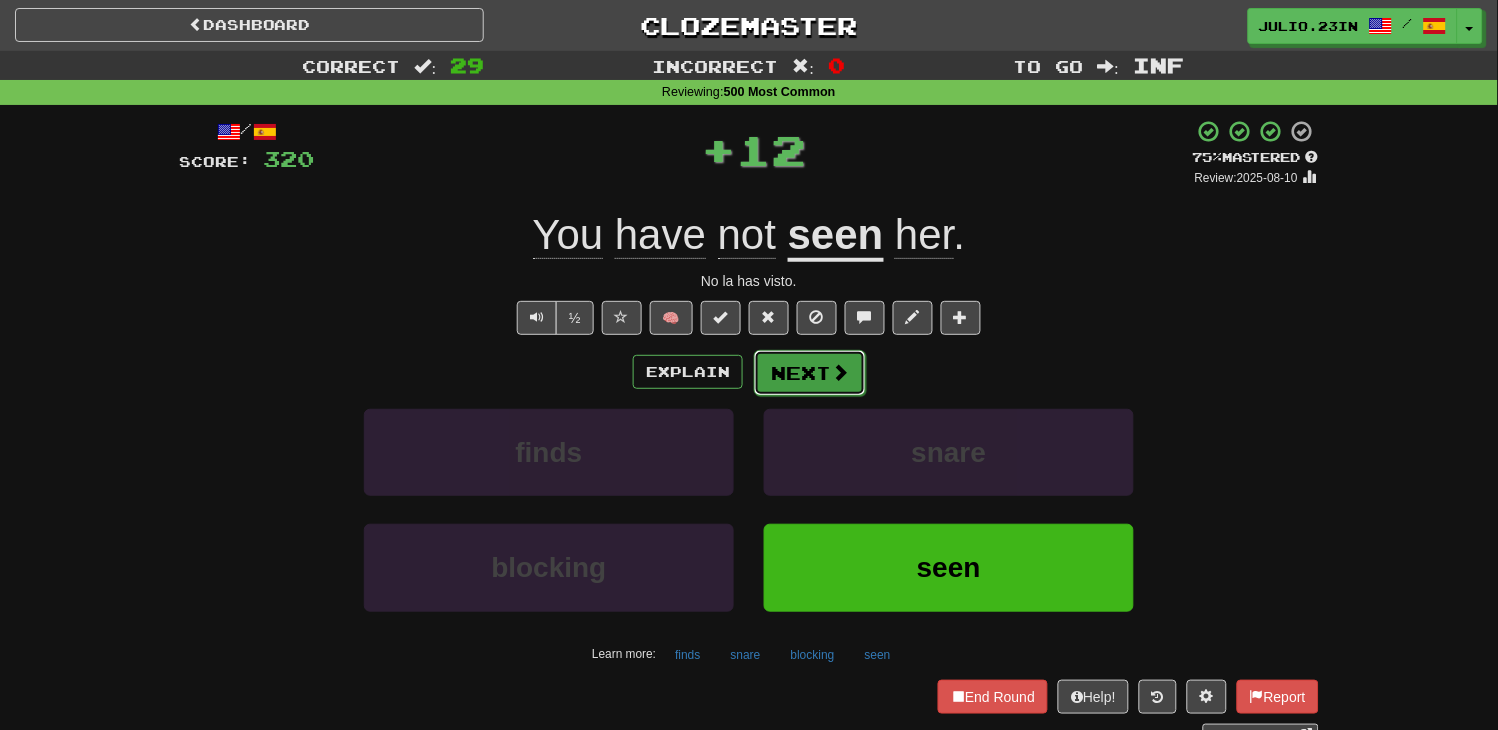 click on "Next" at bounding box center [810, 373] 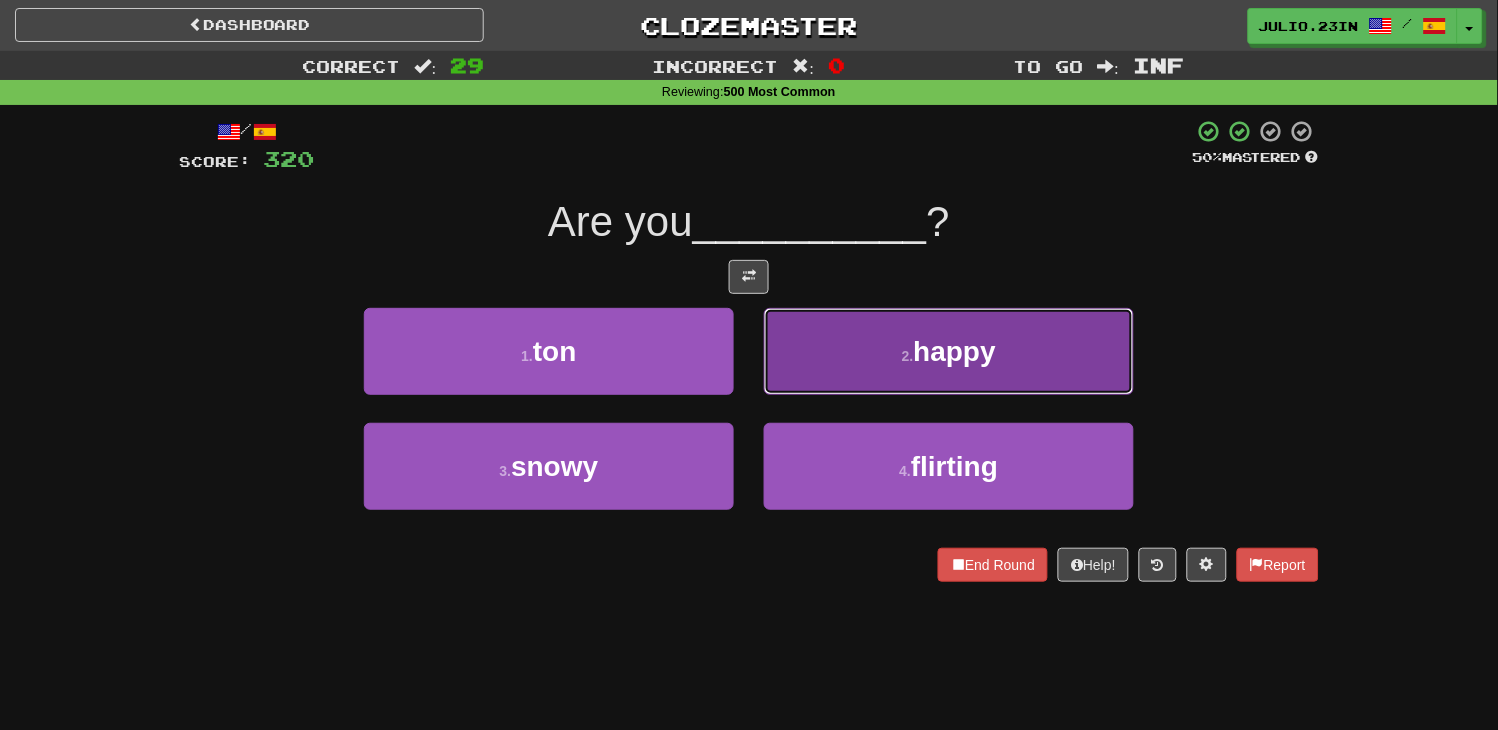 click on "2 . happy" at bounding box center [949, 351] 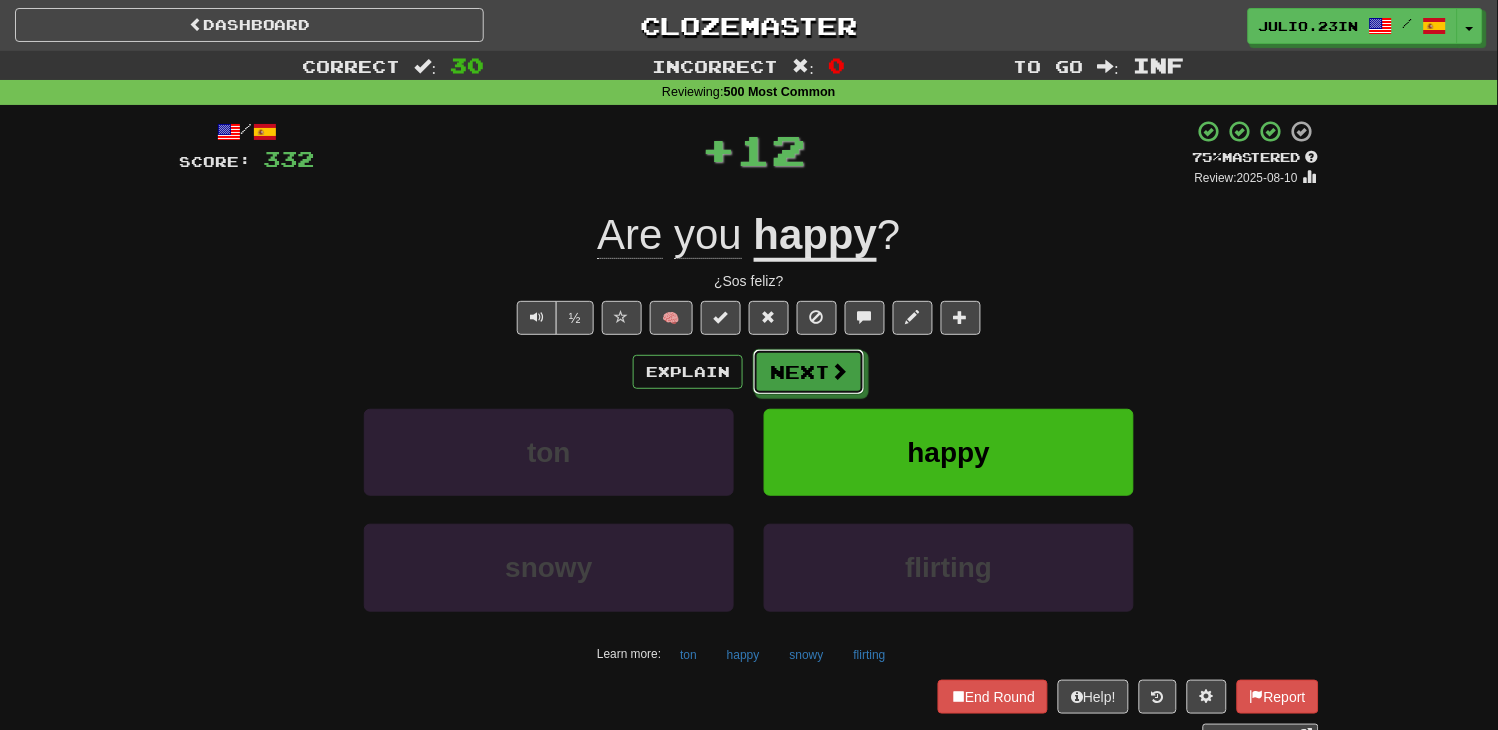 click on "Next" at bounding box center (809, 372) 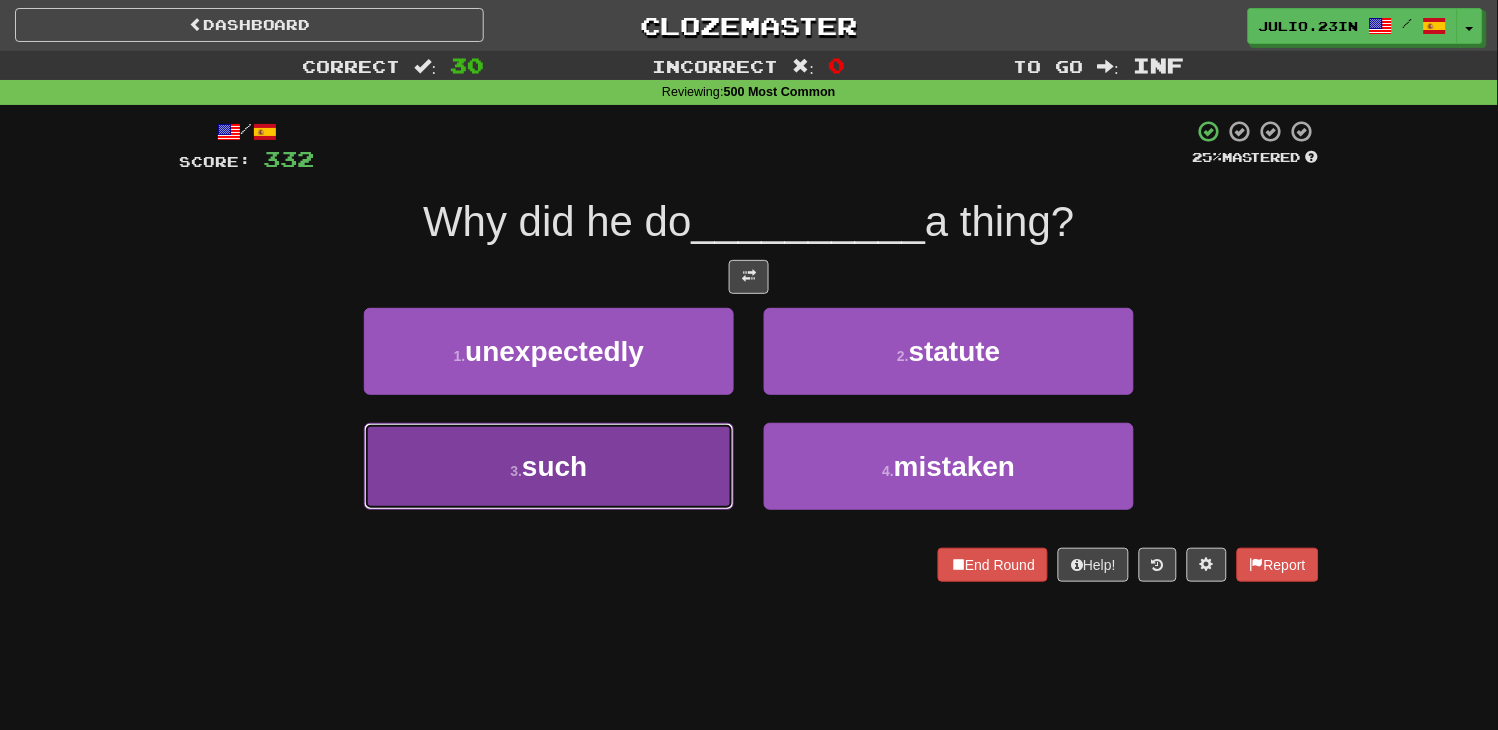 click on "3 .  such" at bounding box center (549, 466) 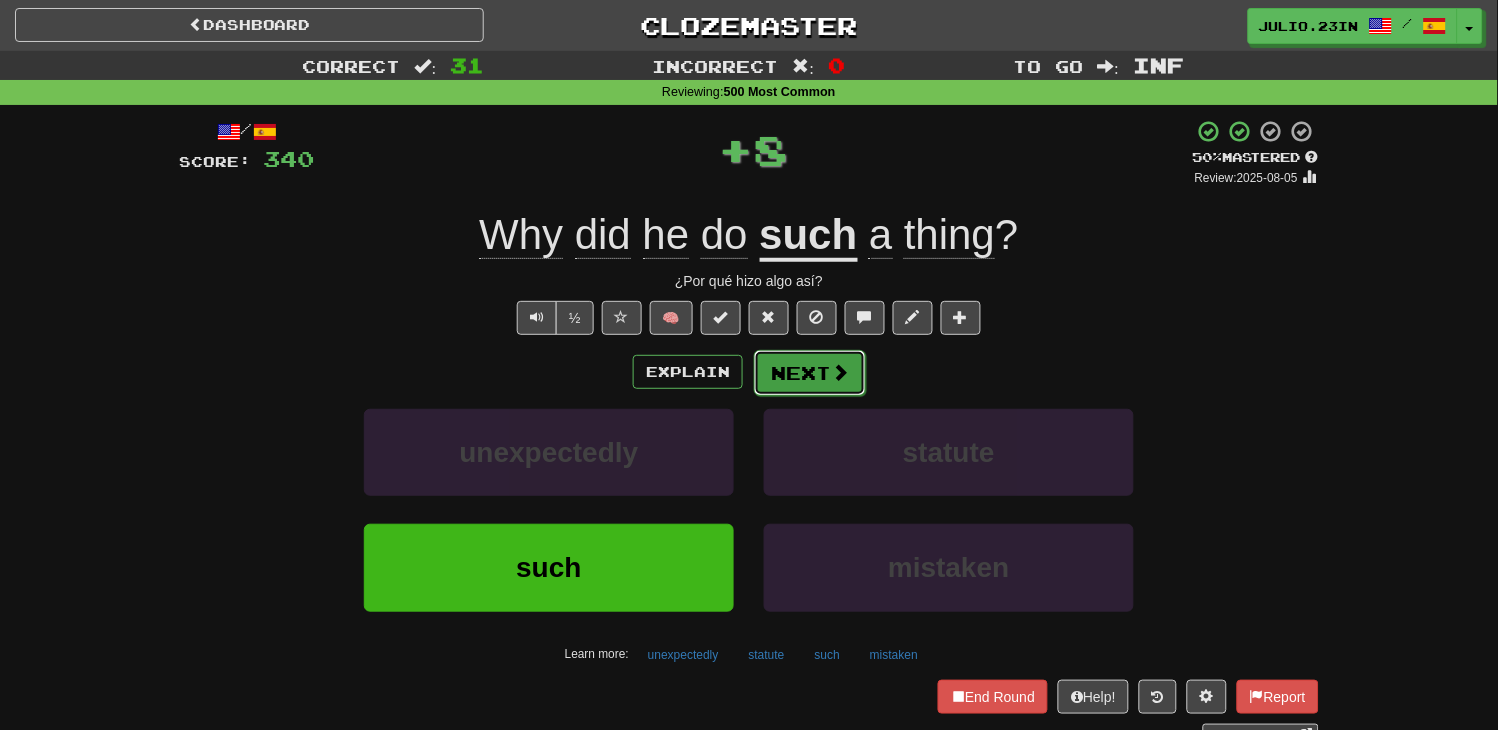 click on "Next" at bounding box center [810, 373] 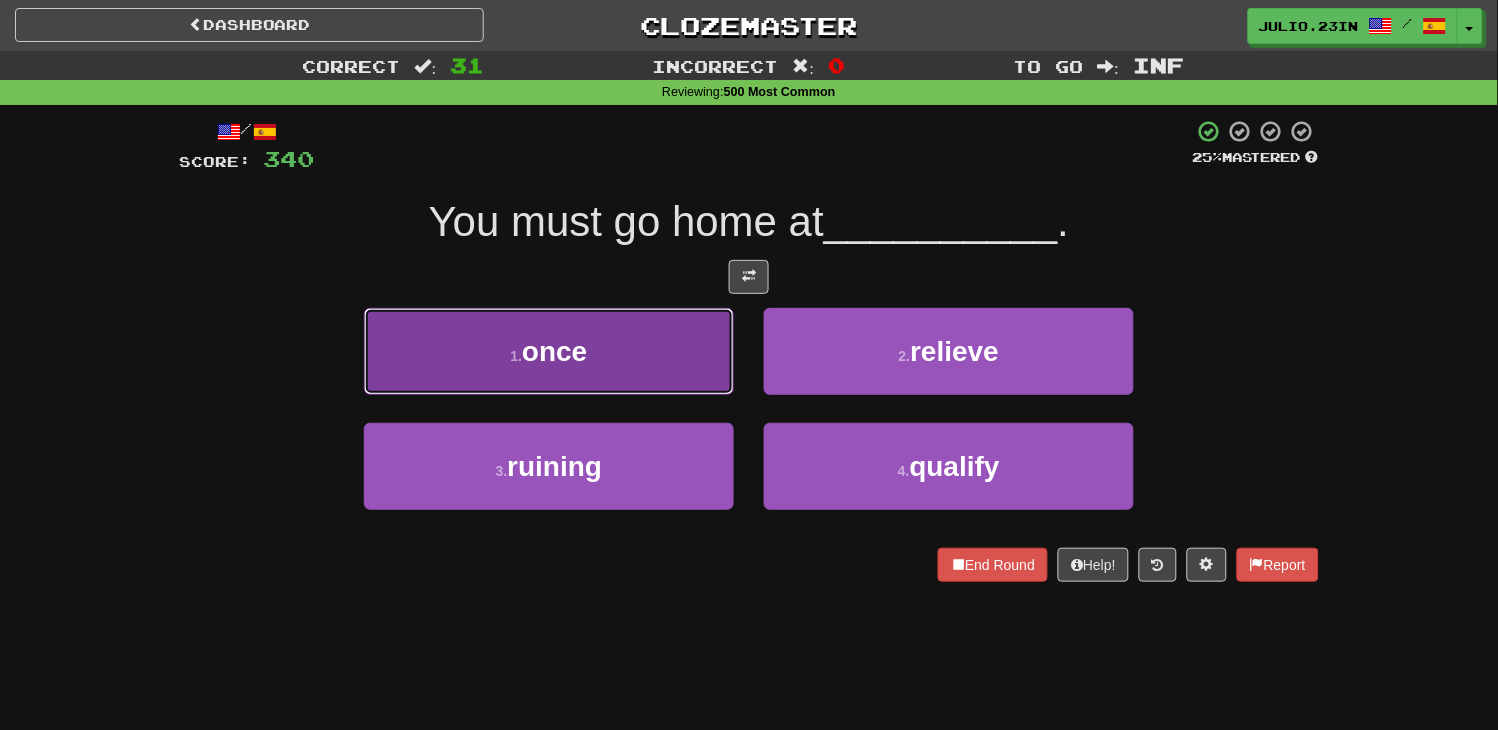 click on "1 . once" at bounding box center (549, 351) 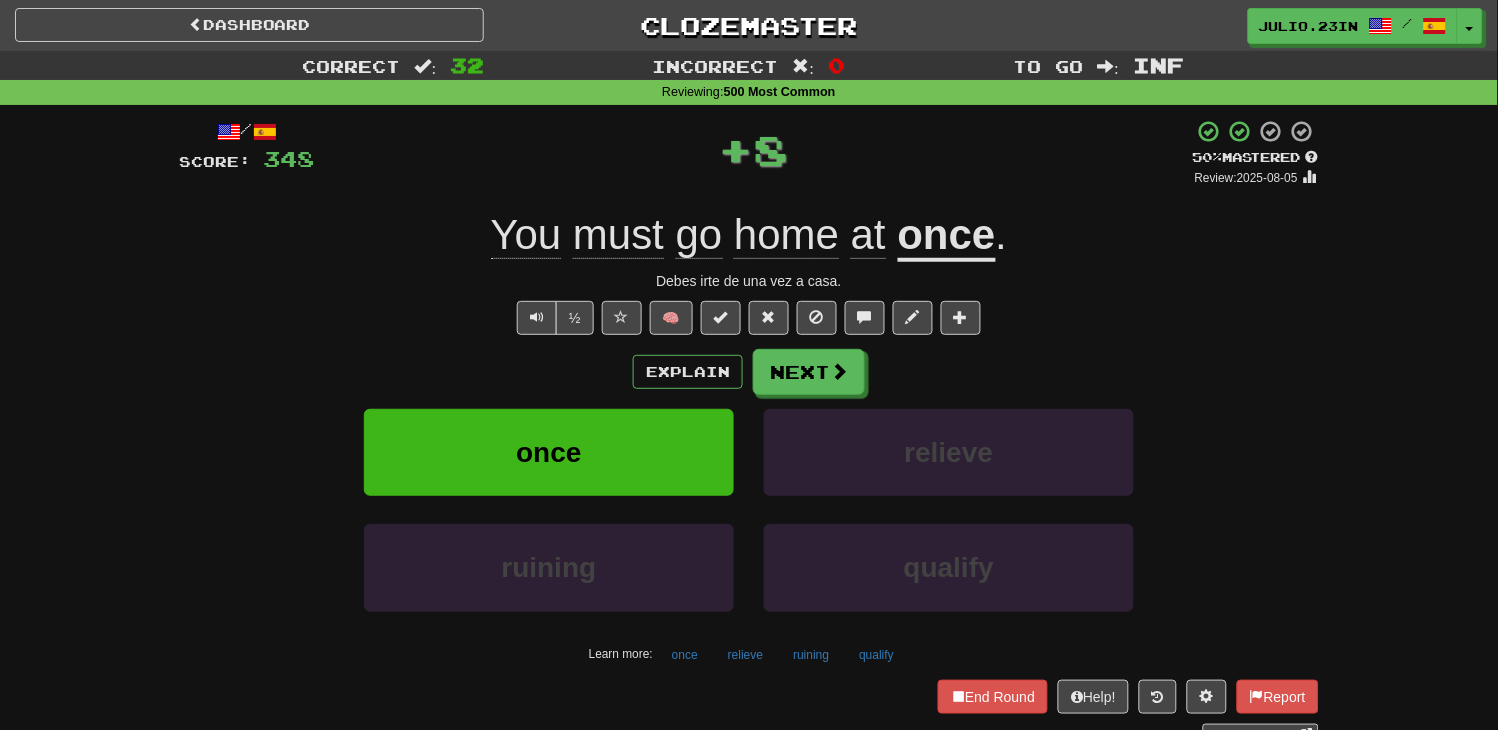 click on "Explain Next" at bounding box center (749, 372) 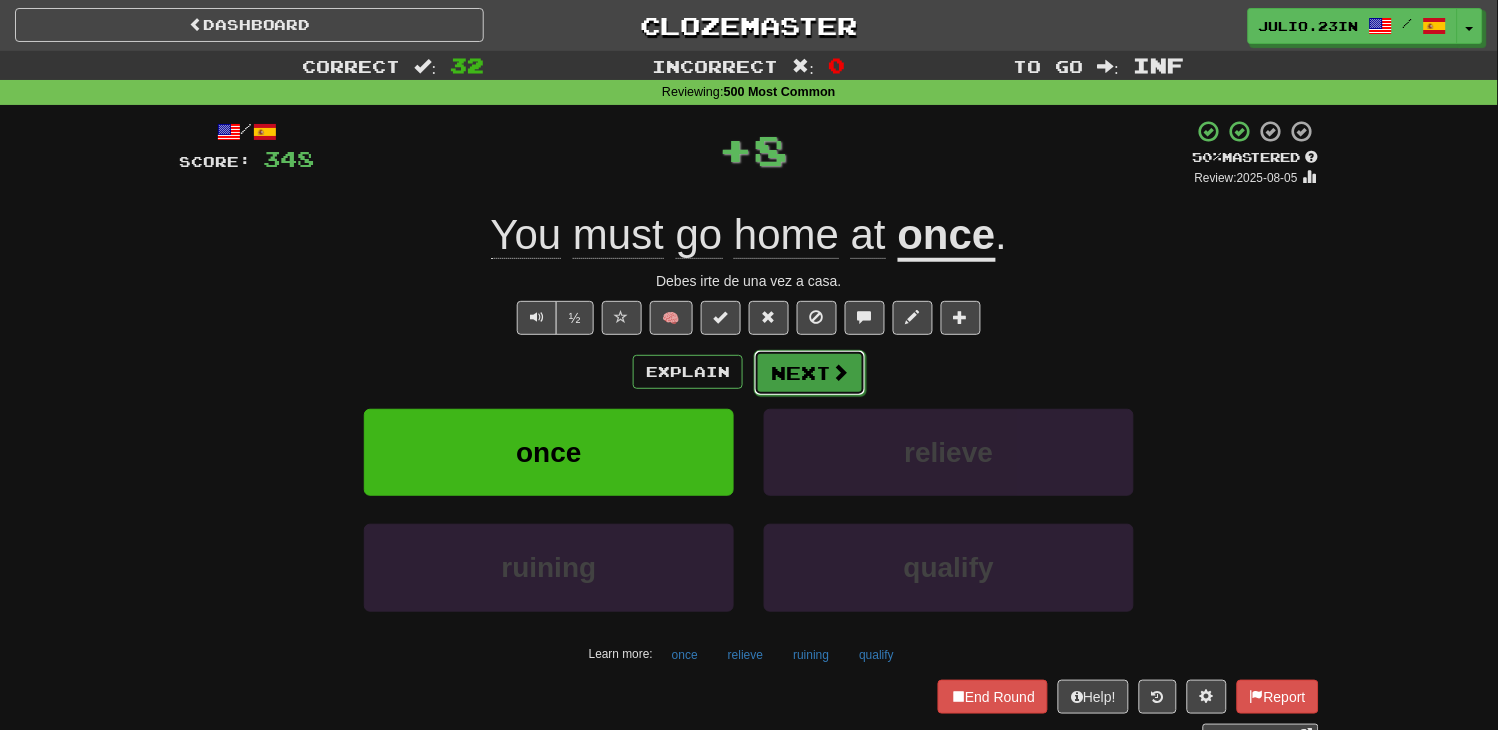 click on "Next" at bounding box center (810, 373) 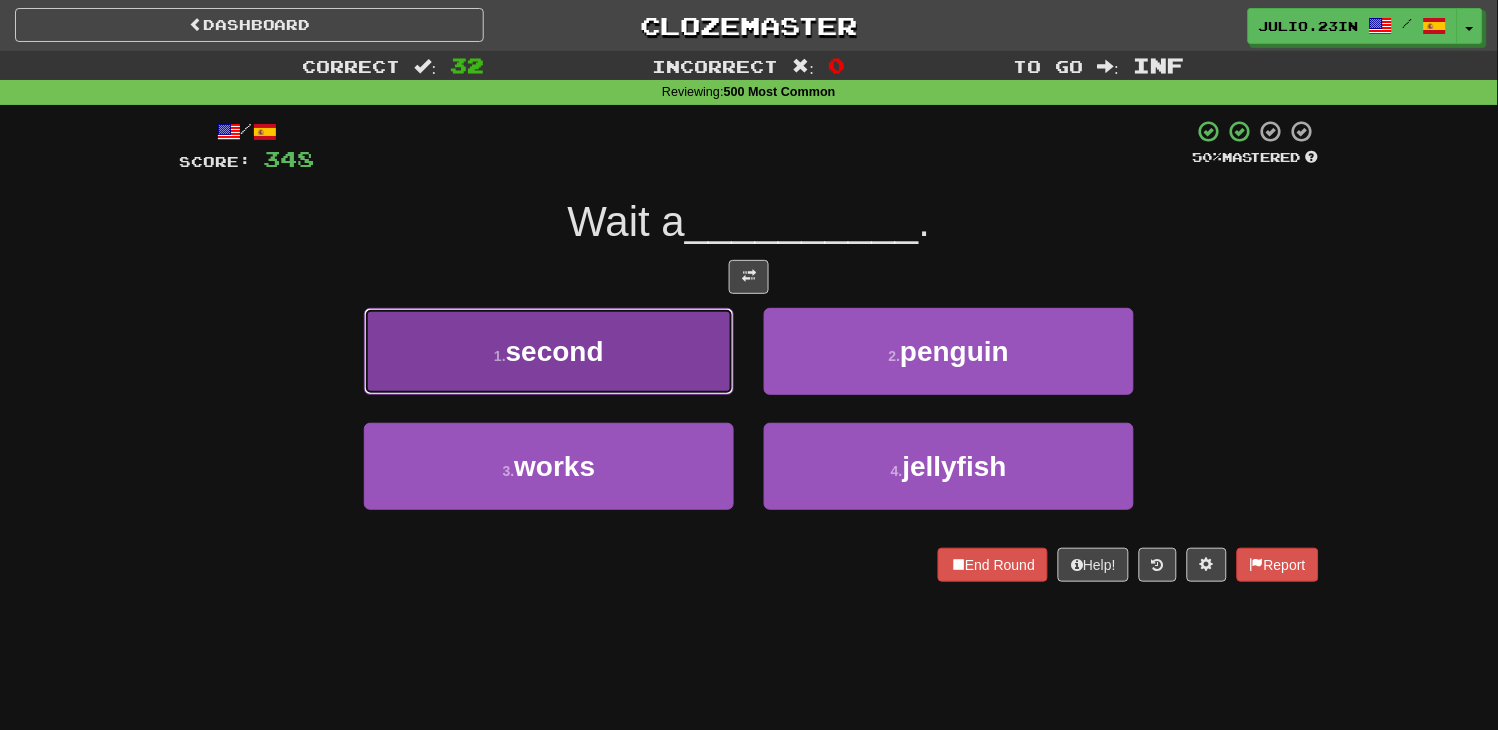click on "1 . second" at bounding box center (549, 351) 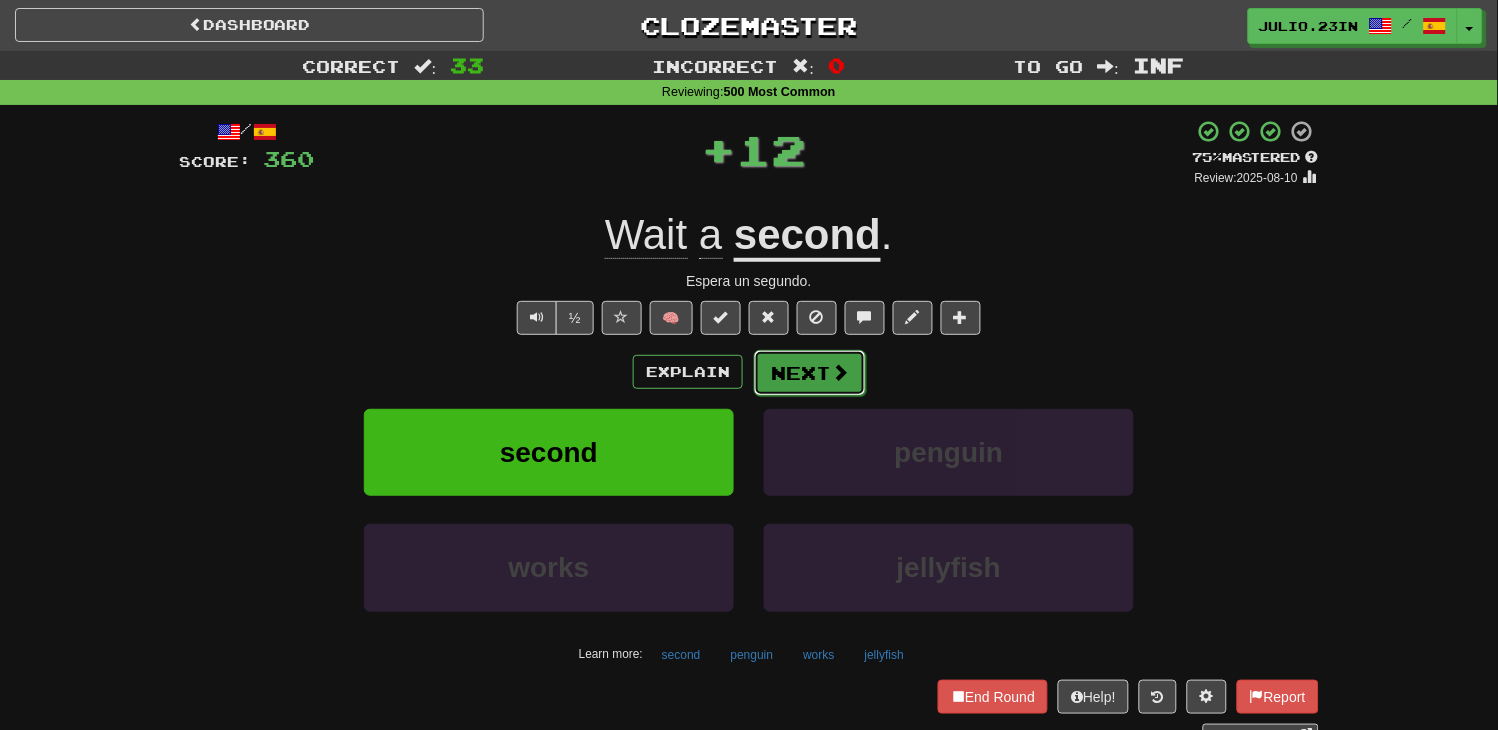 click on "Next" at bounding box center [810, 373] 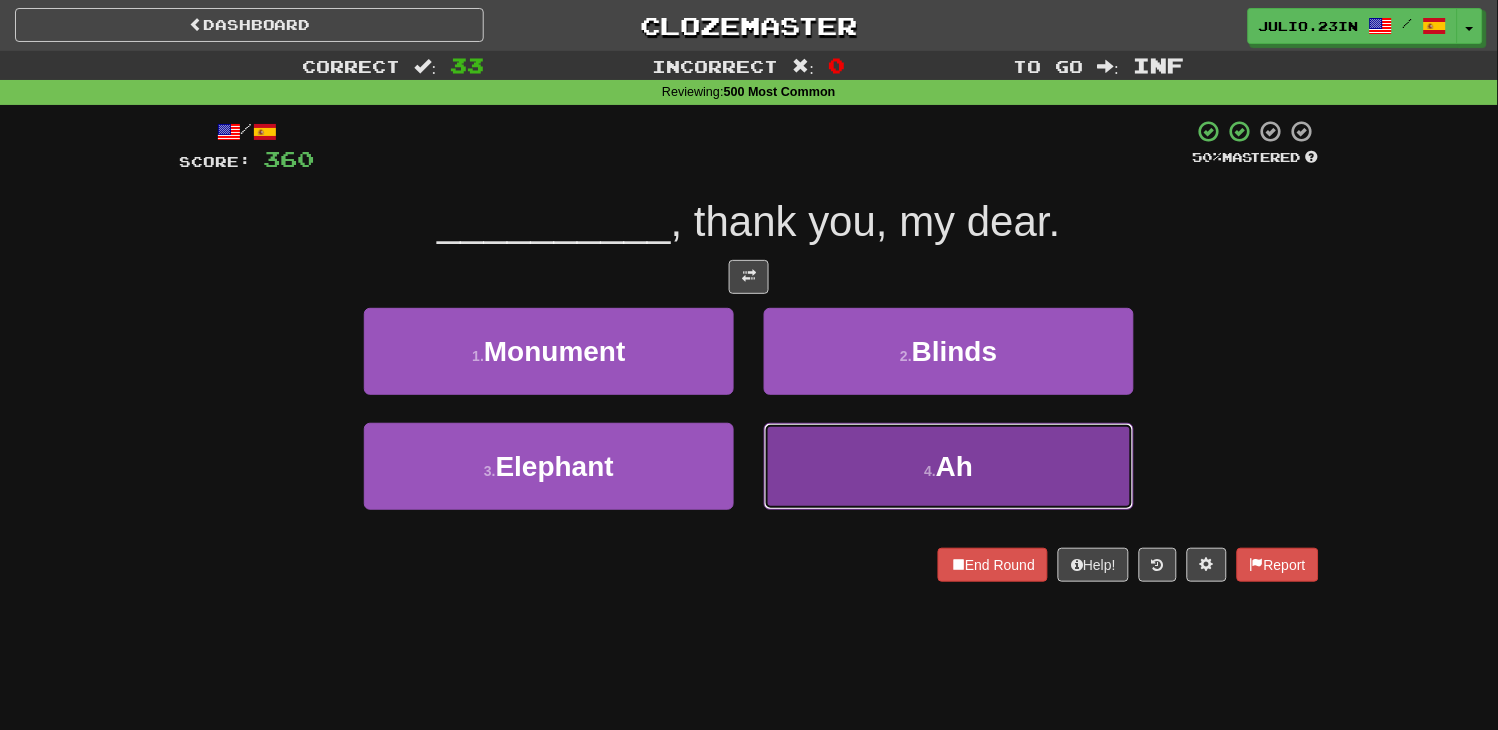click on "4 . Ah" at bounding box center (949, 466) 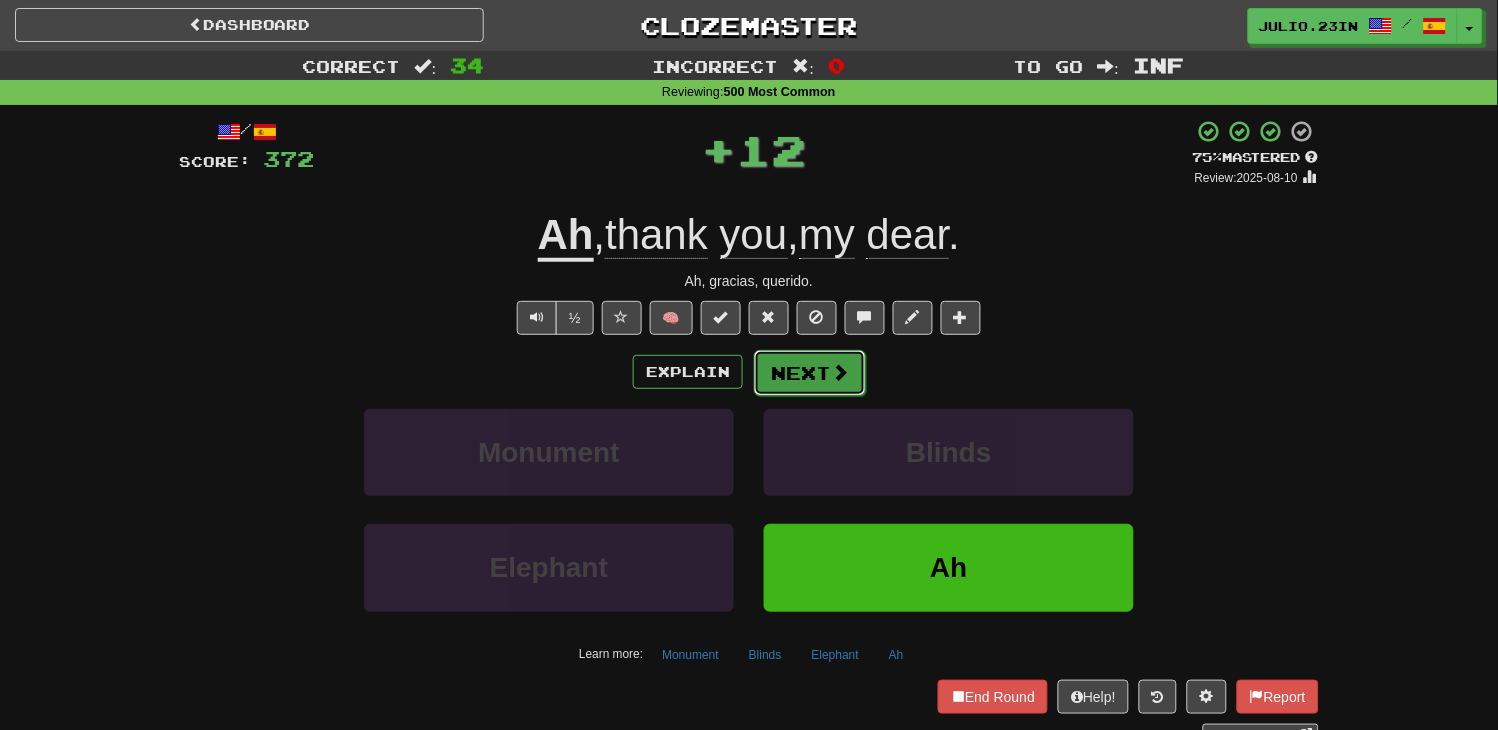 click on "Next" at bounding box center [810, 373] 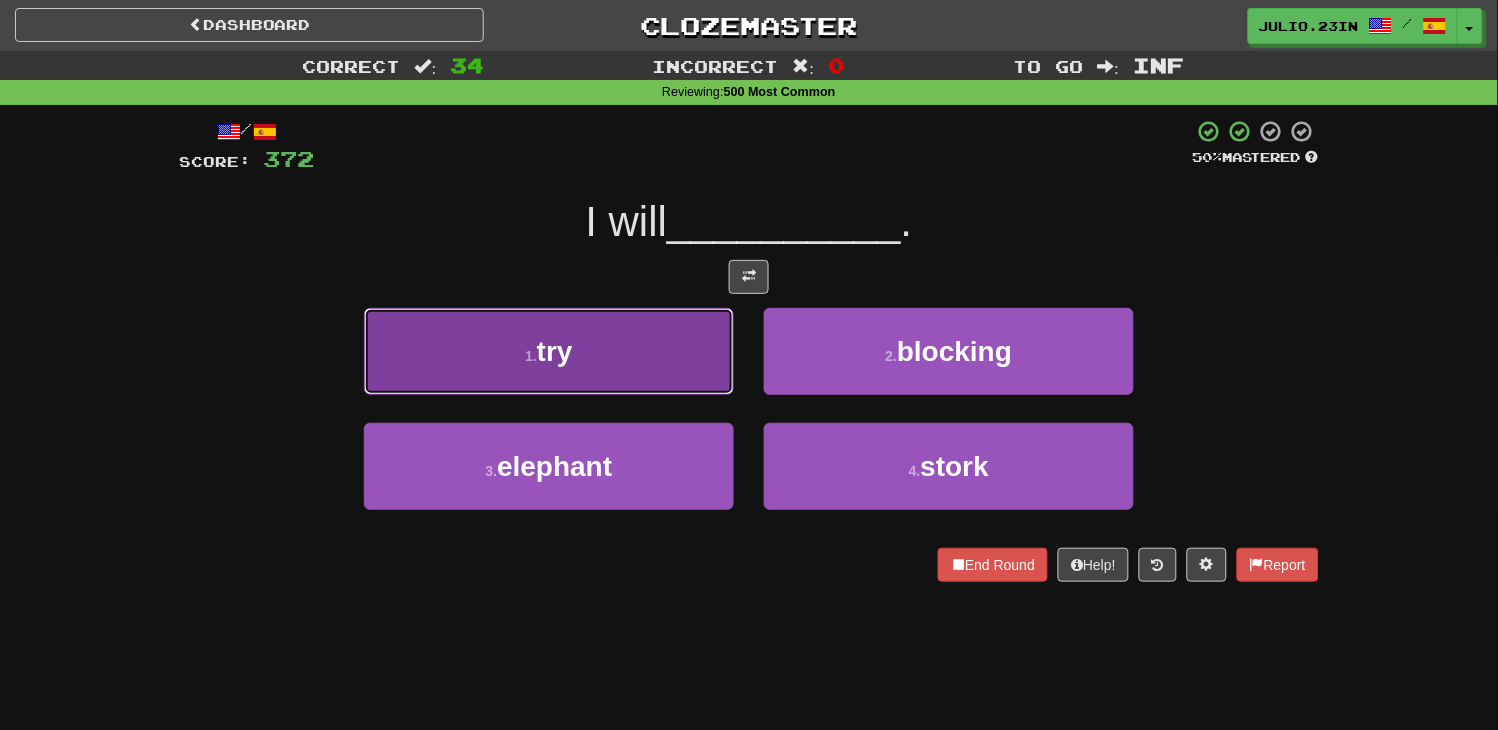 click on "1 .  try" at bounding box center (549, 351) 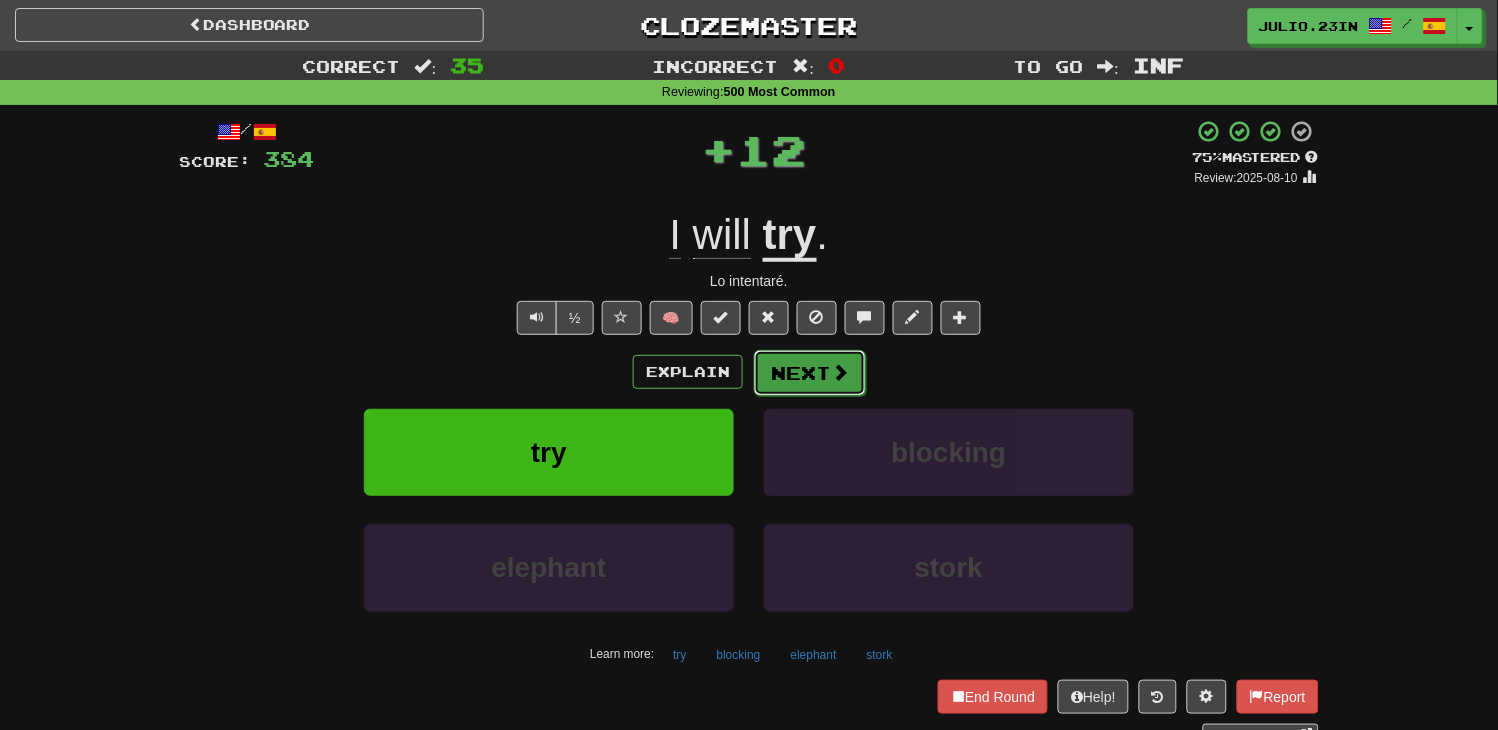 click on "Next" at bounding box center [810, 373] 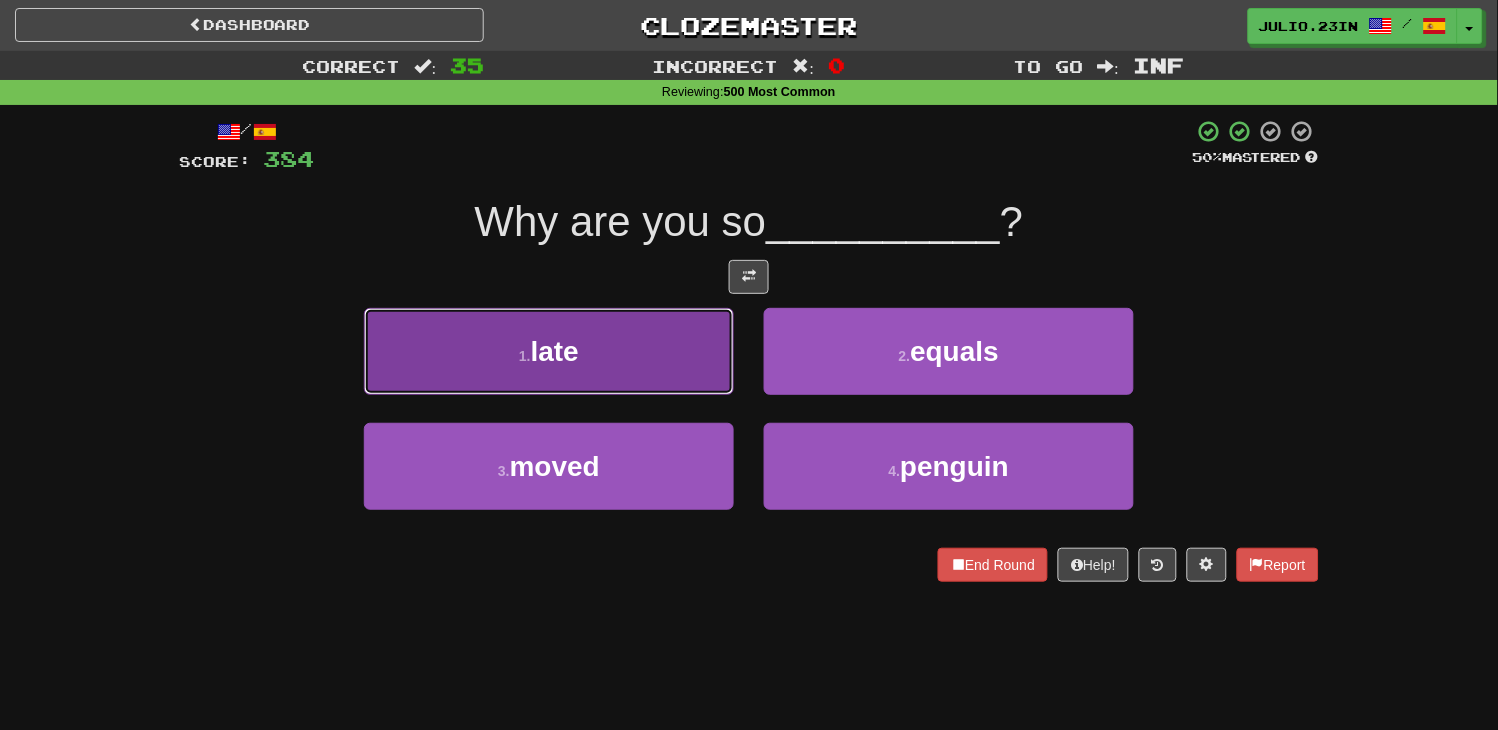 click on "1 . late" at bounding box center [549, 351] 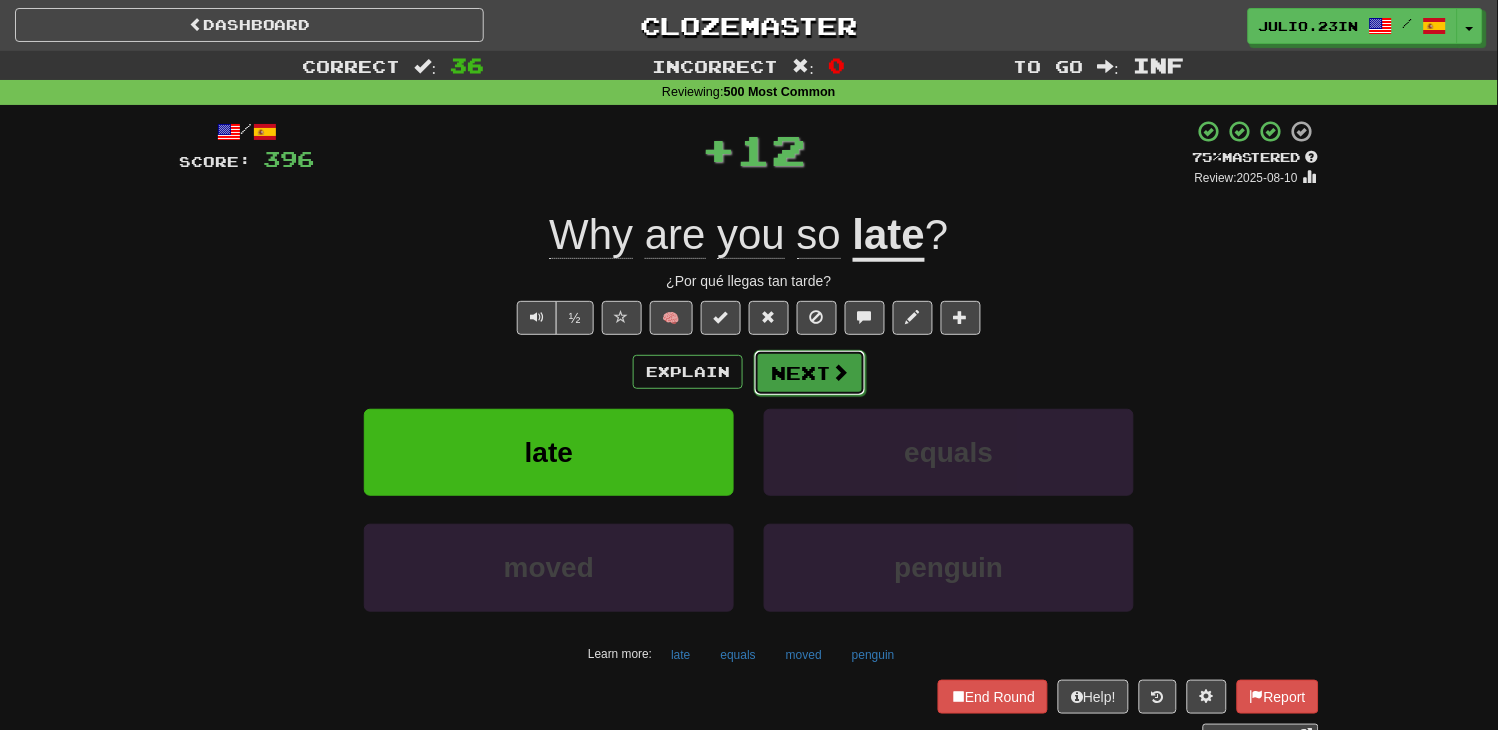 click at bounding box center [840, 372] 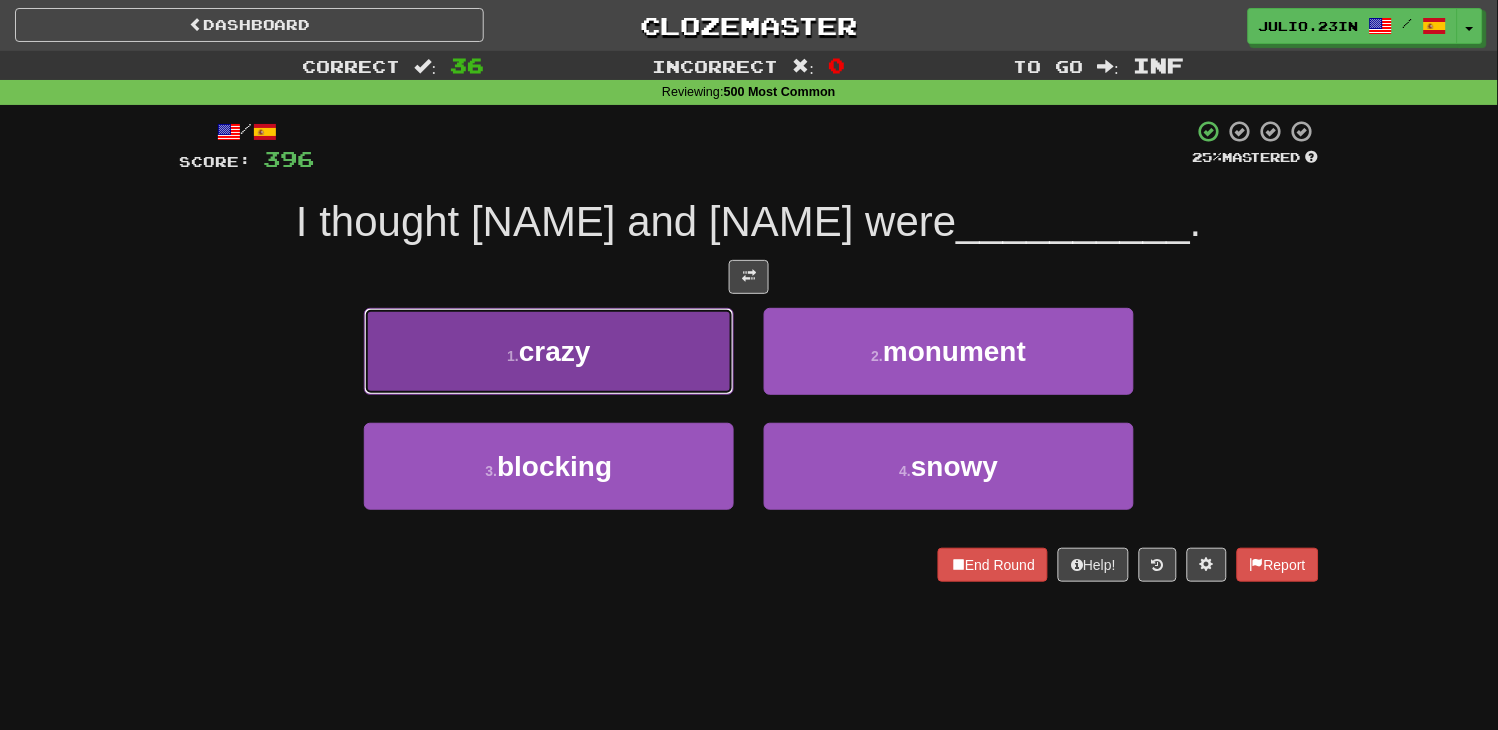 click on "1 . crazy" at bounding box center [549, 351] 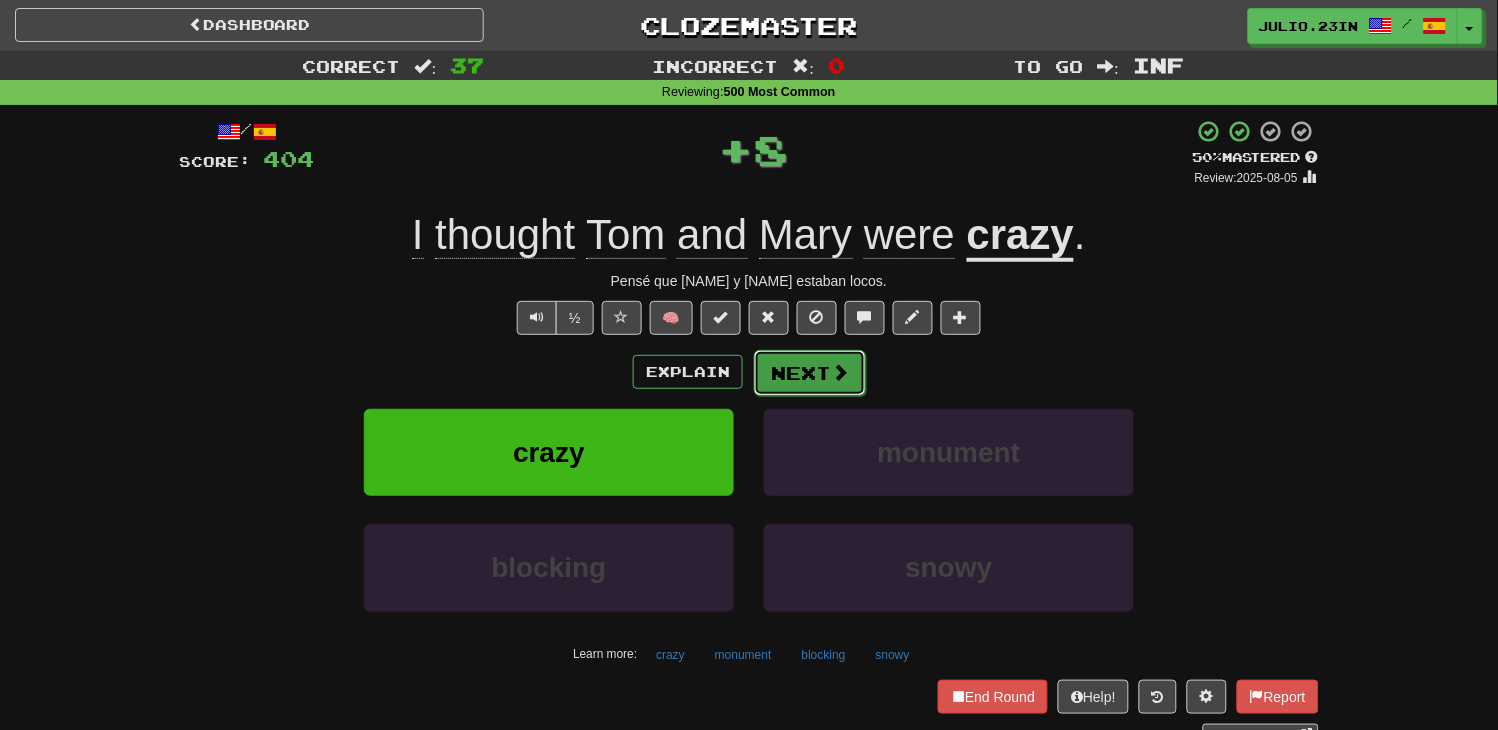click on "Next" at bounding box center (810, 373) 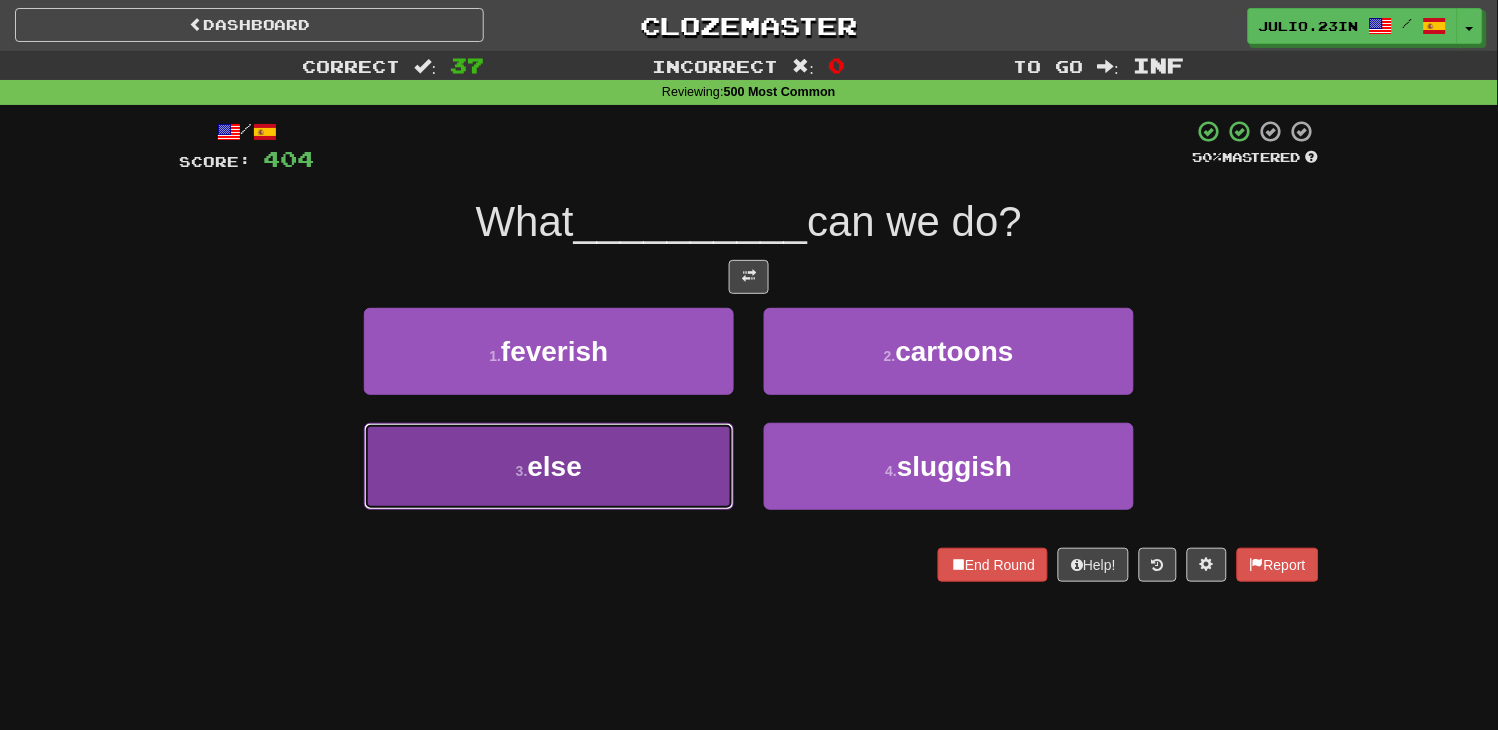 click on "3 . else" at bounding box center (549, 466) 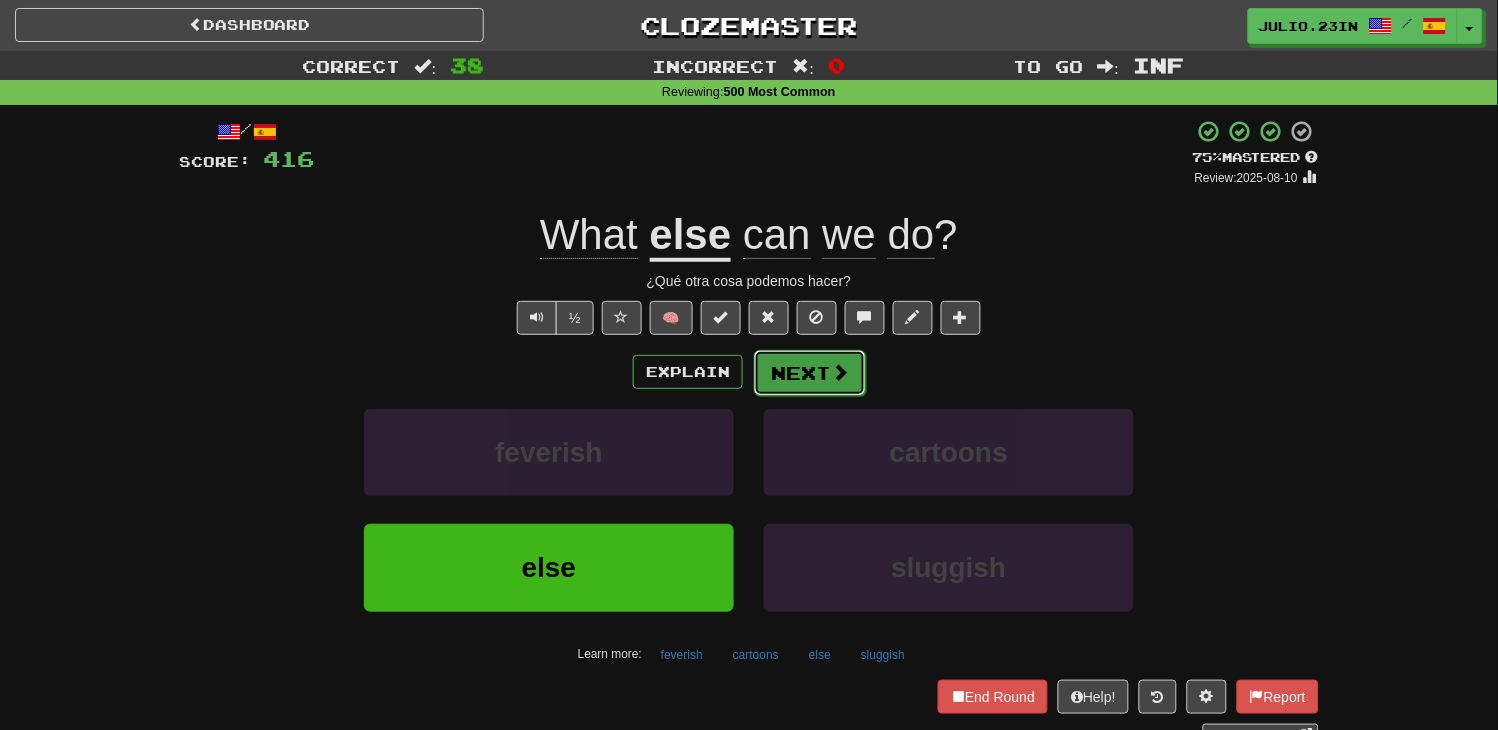 click on "Next" at bounding box center (810, 373) 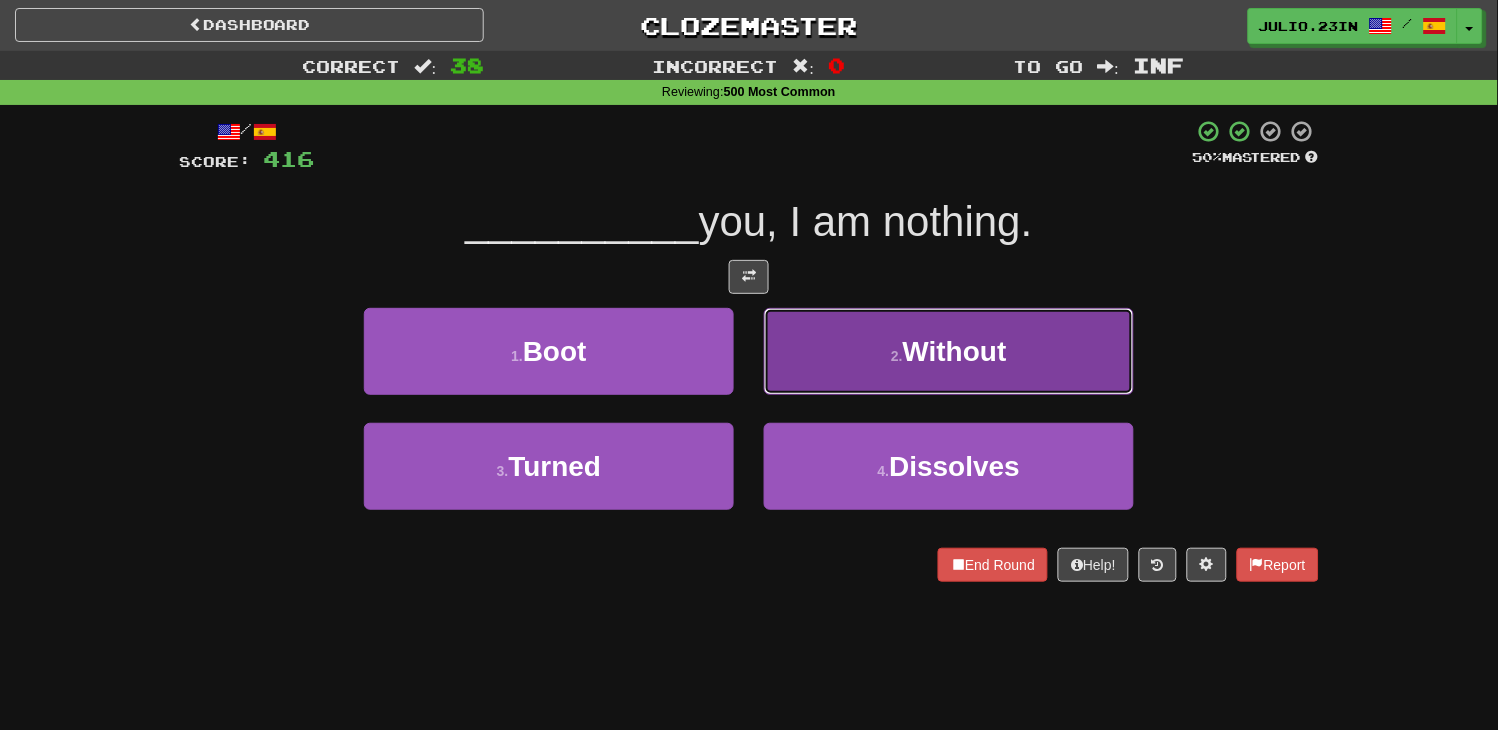 click on "2 . Without" at bounding box center [949, 351] 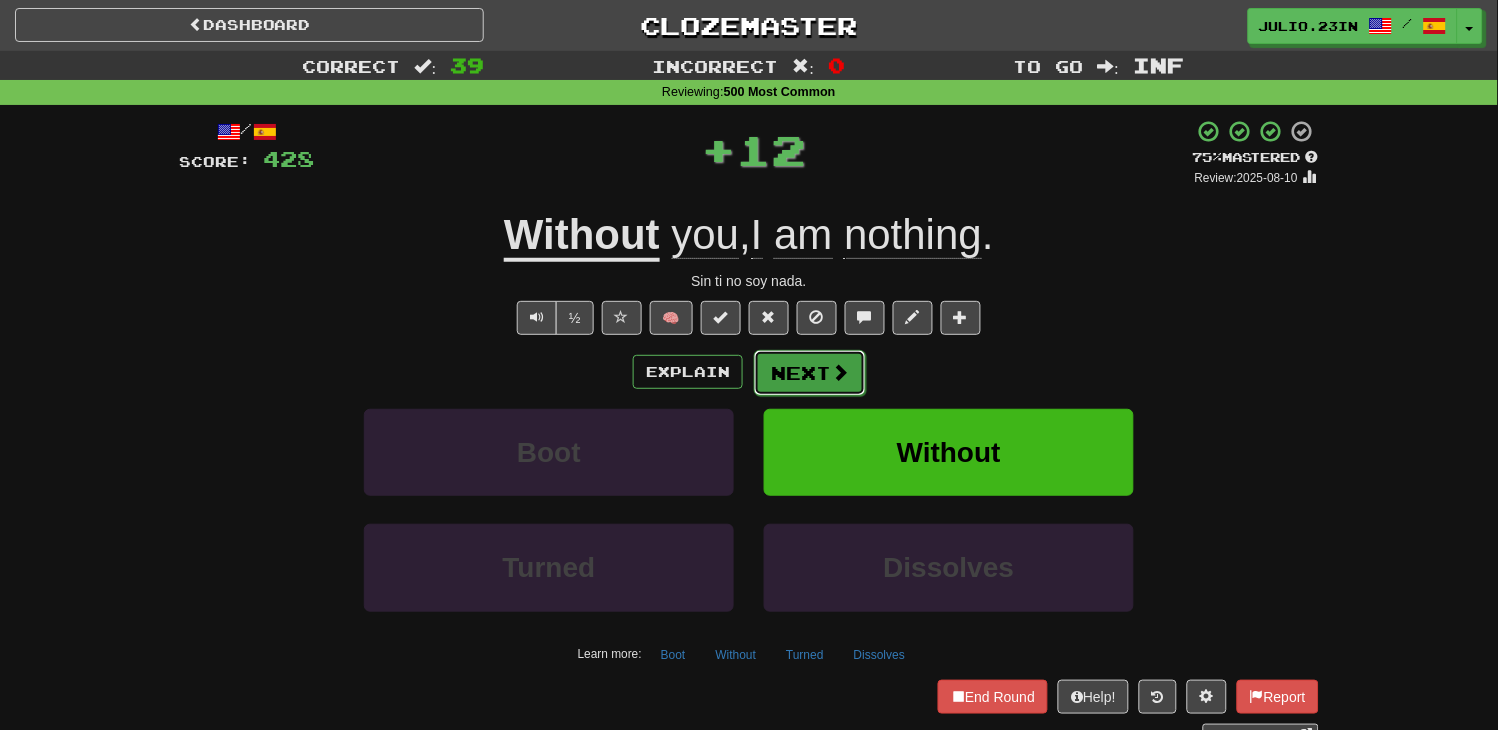 click on "Next" at bounding box center [810, 373] 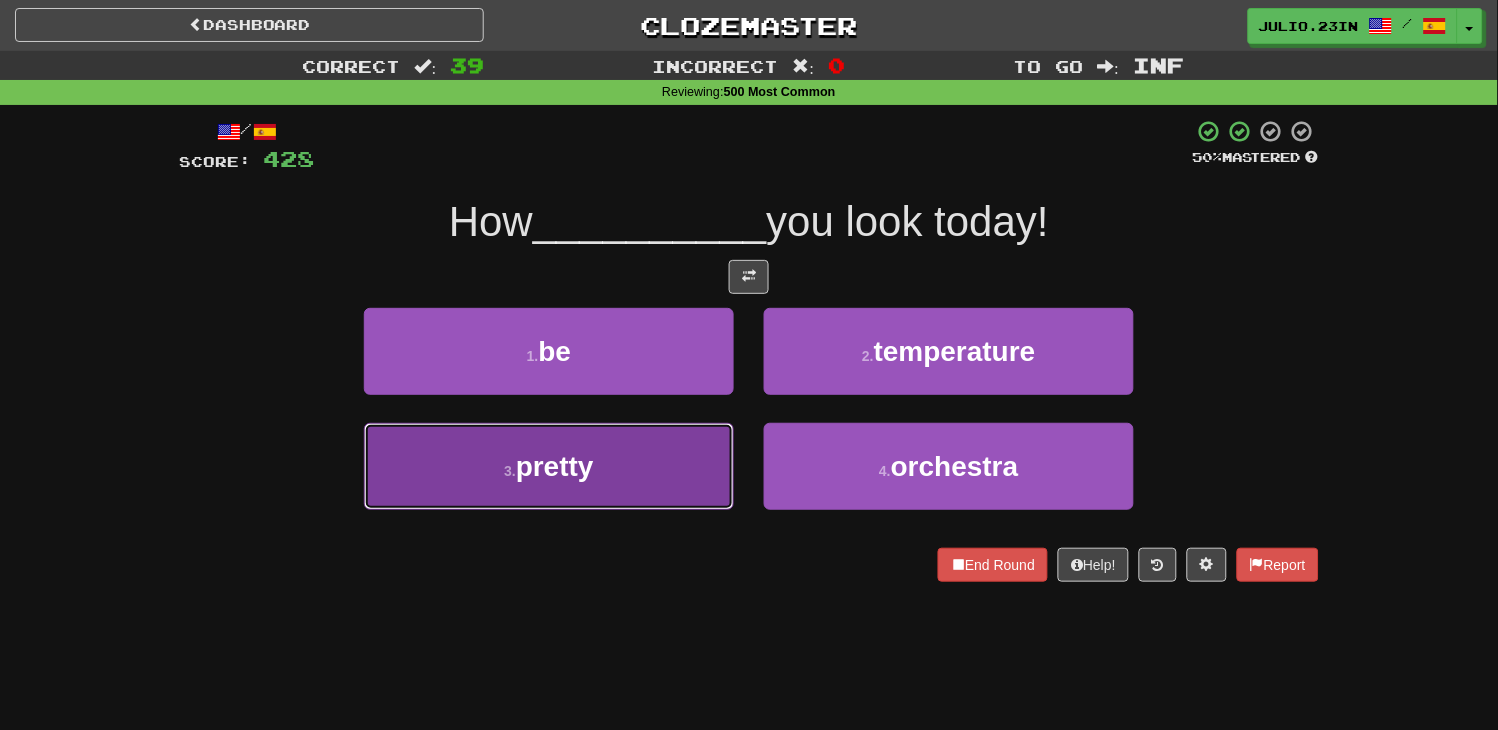 click on "3 .  pretty" at bounding box center (549, 466) 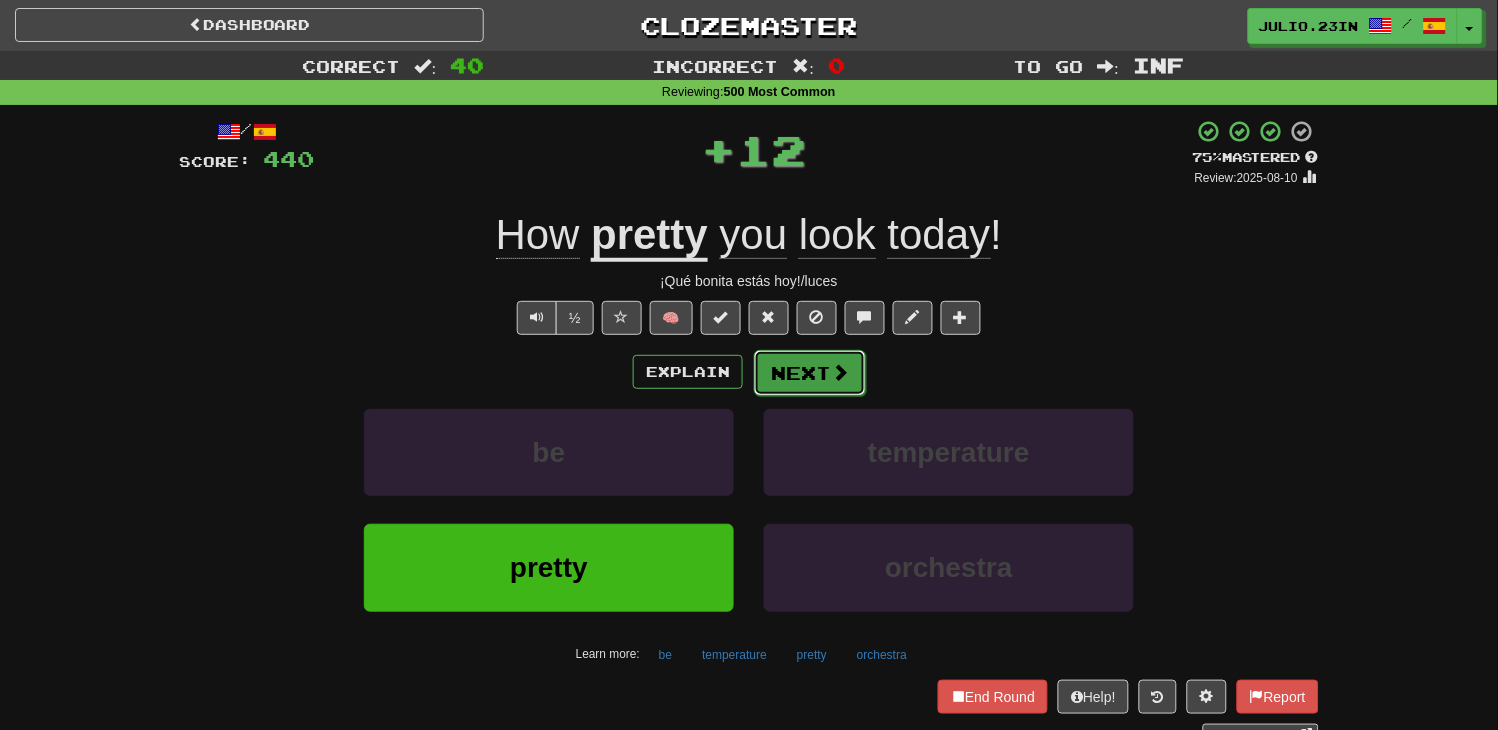 click on "Next" at bounding box center (810, 373) 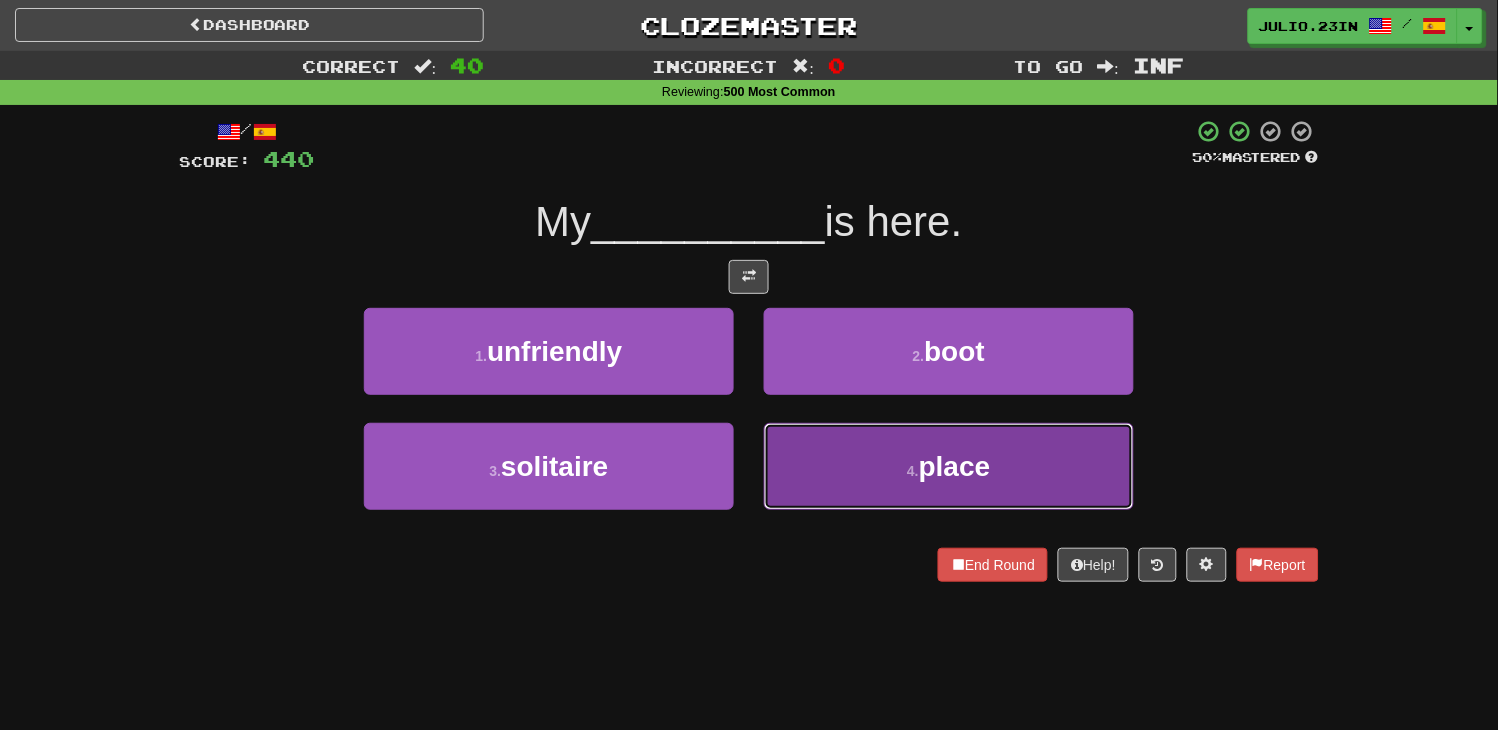 click on "place" at bounding box center (955, 466) 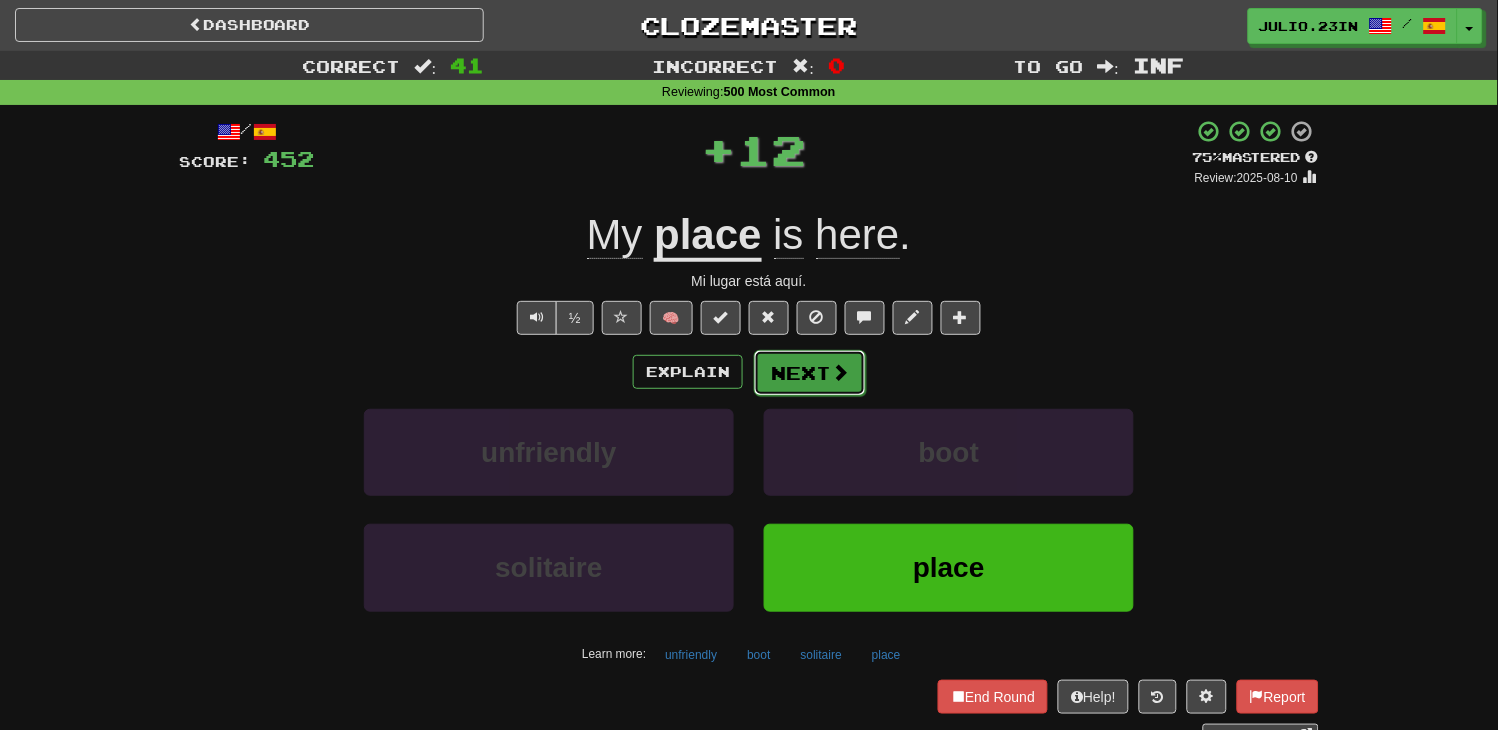 click on "Next" at bounding box center [810, 373] 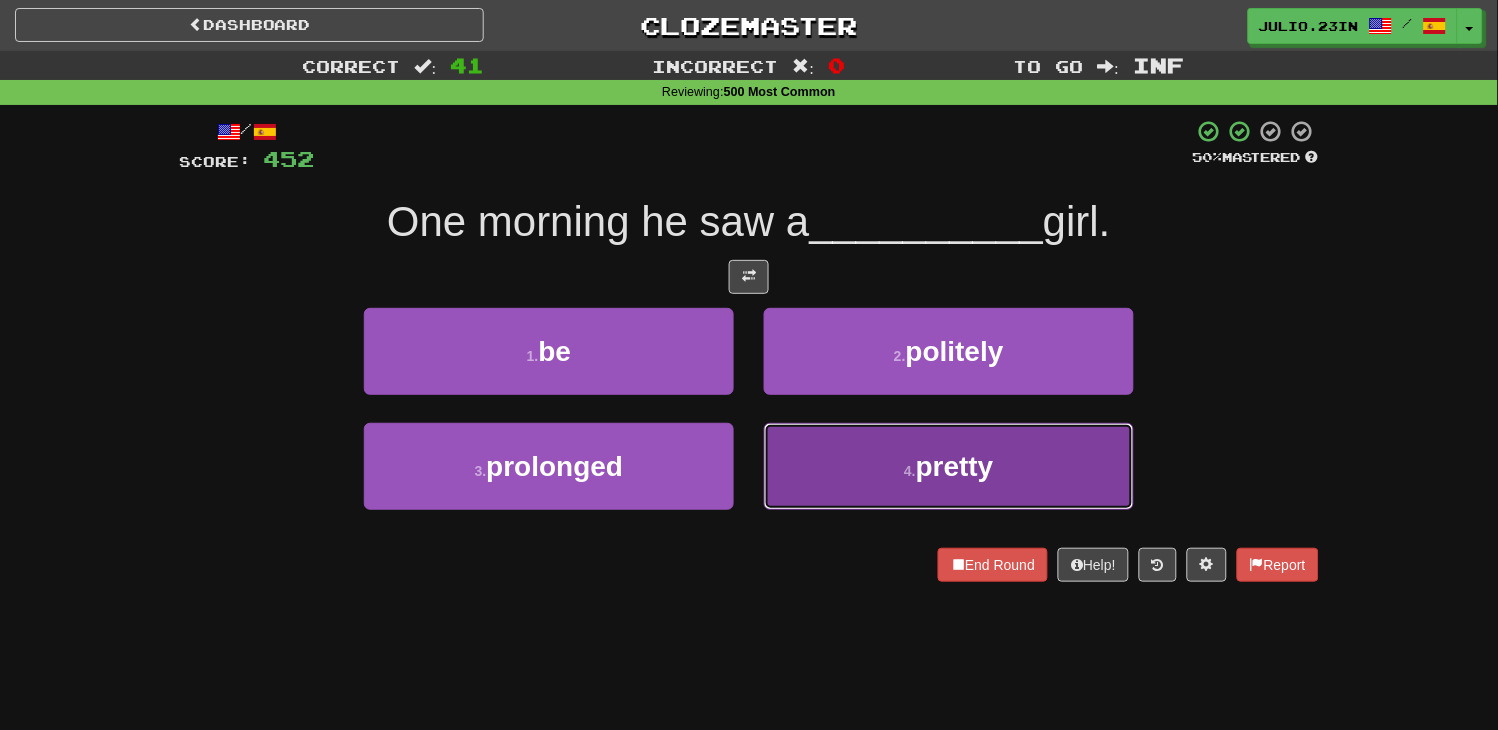 click on "4 . pretty" at bounding box center (949, 466) 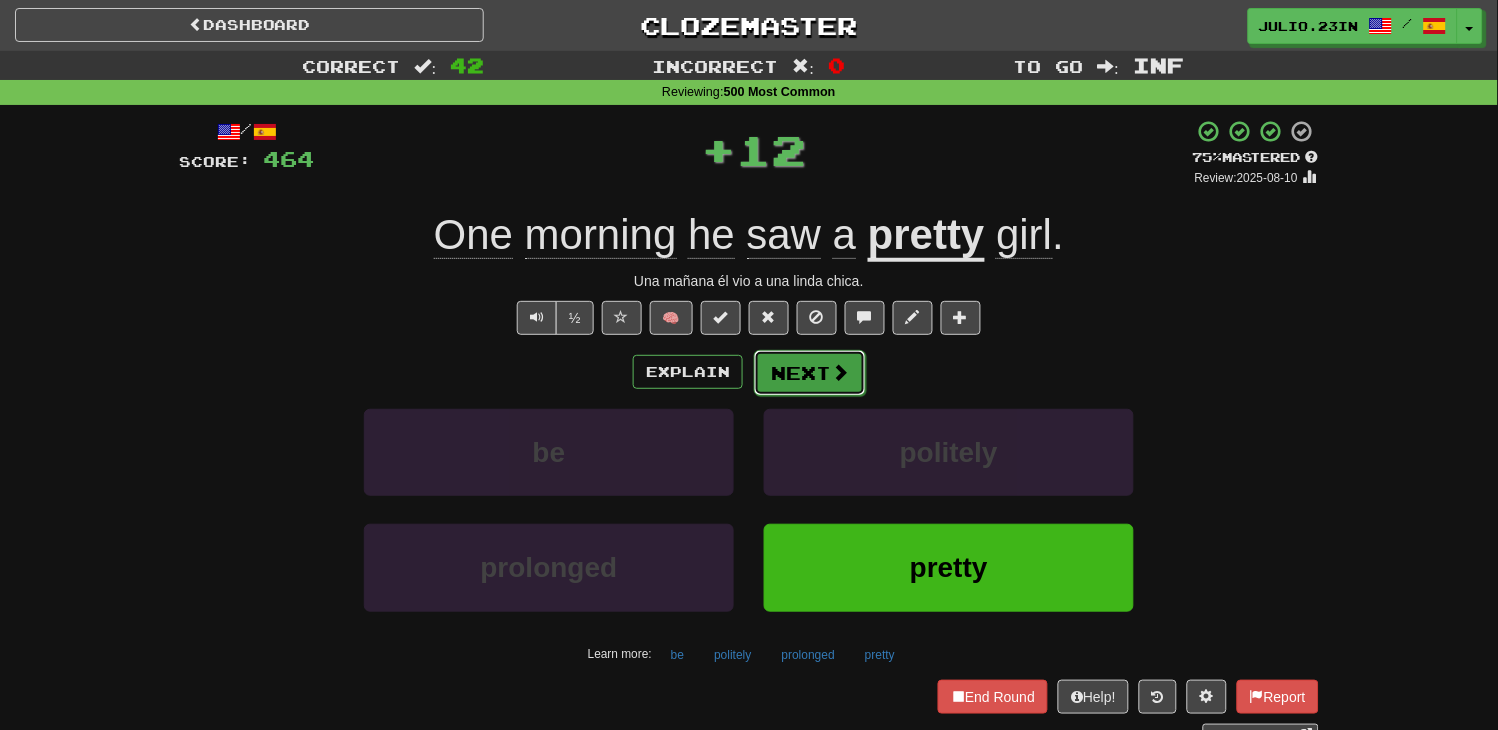 click on "Next" at bounding box center [810, 373] 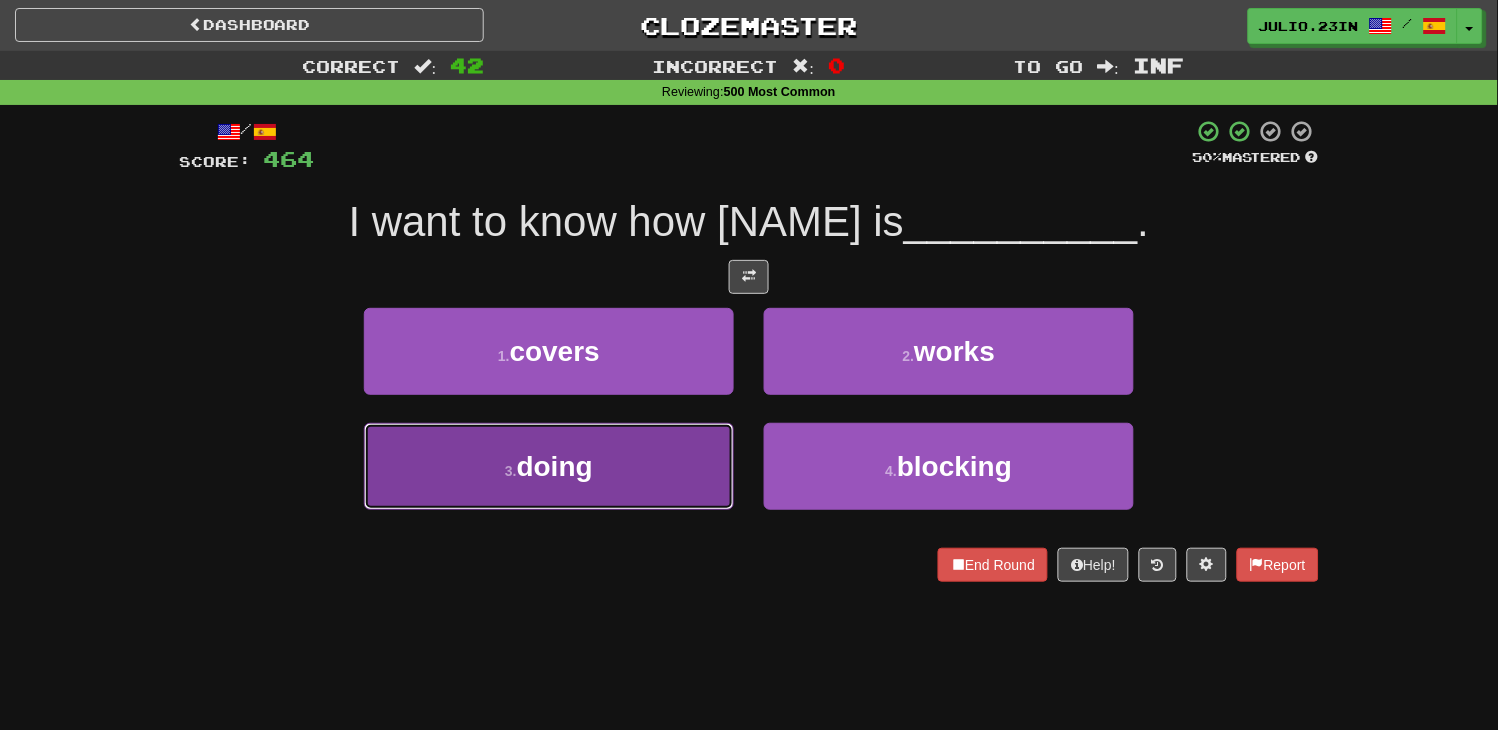 click on "3 . doing" at bounding box center [549, 466] 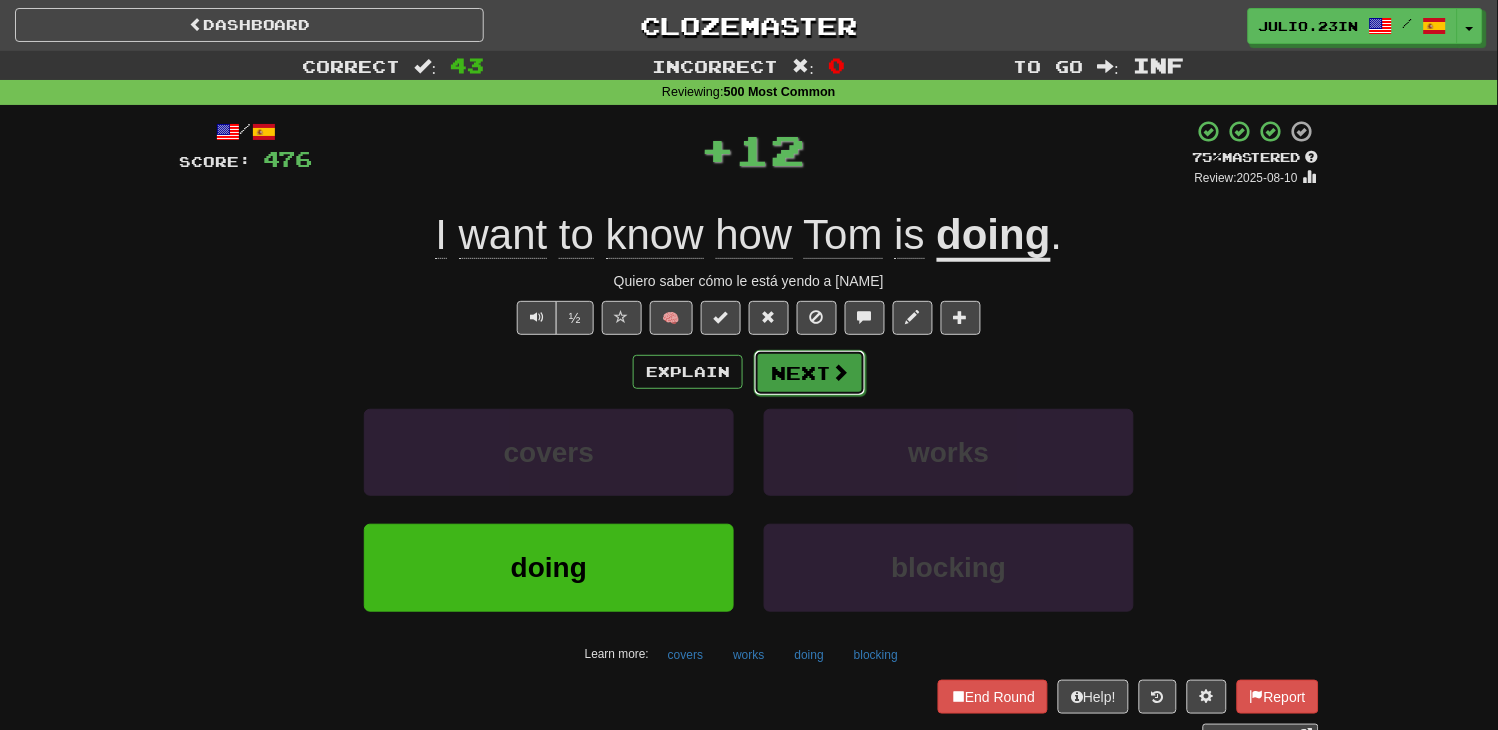click on "Next" at bounding box center (810, 373) 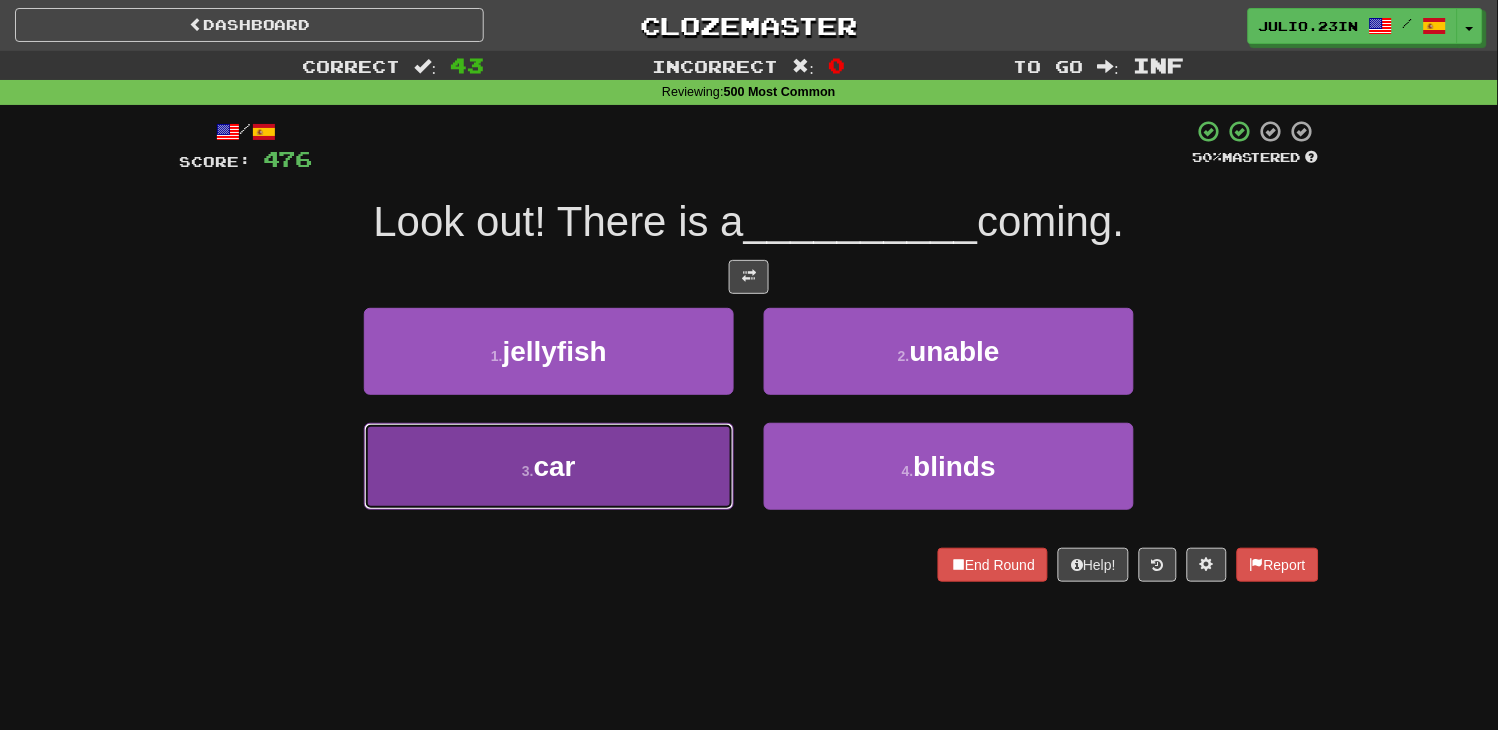 click on "3 .  car" at bounding box center (549, 466) 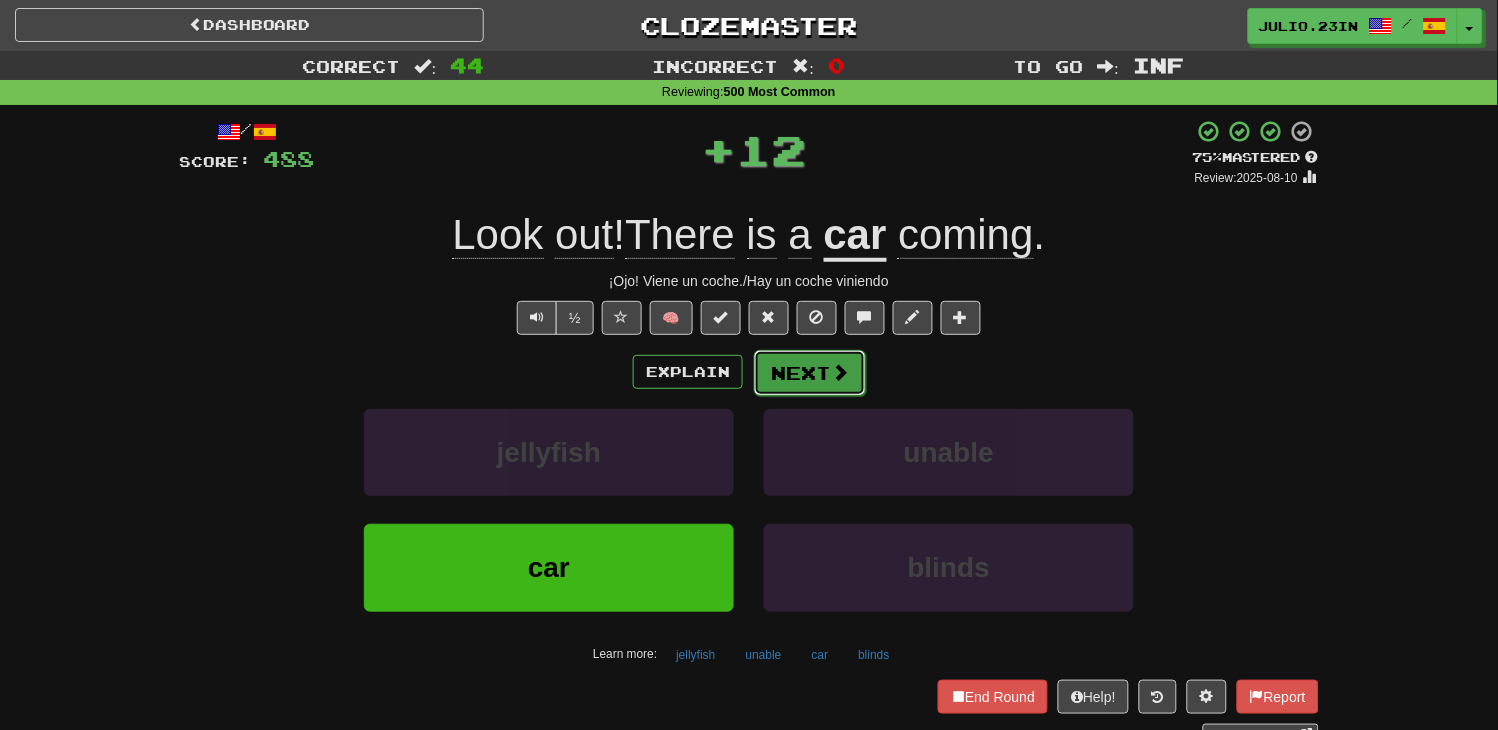 click on "Next" at bounding box center (810, 373) 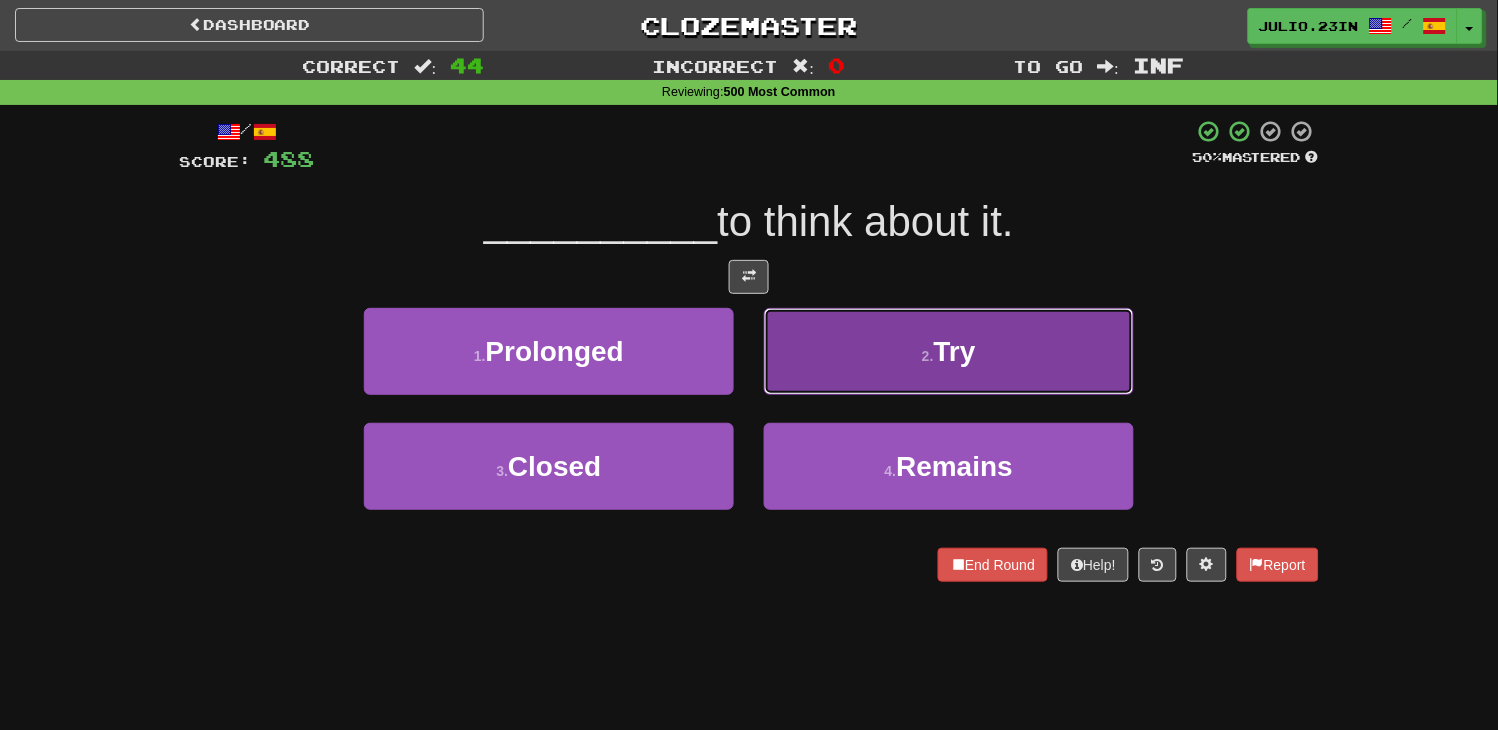 click on "2 . Try" at bounding box center [949, 351] 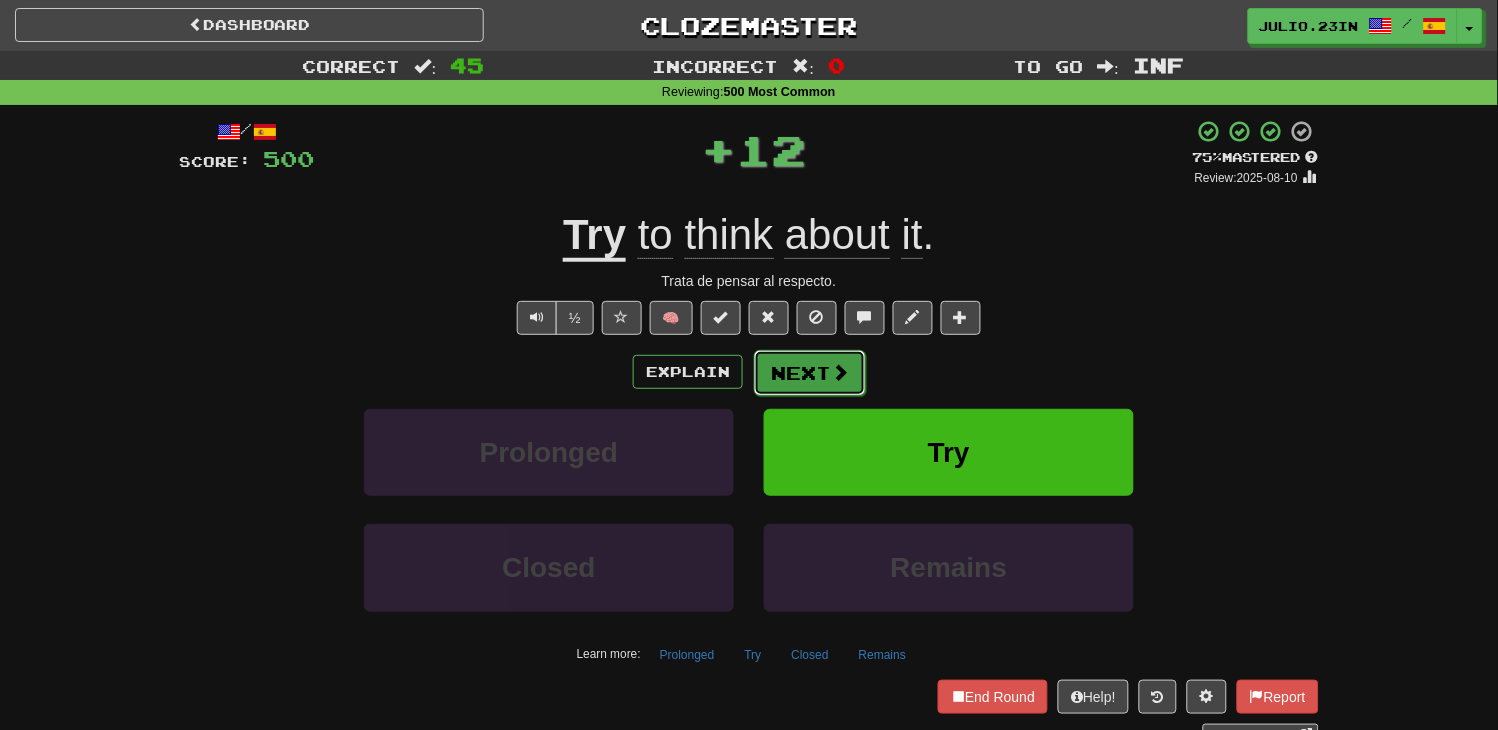 click at bounding box center [840, 372] 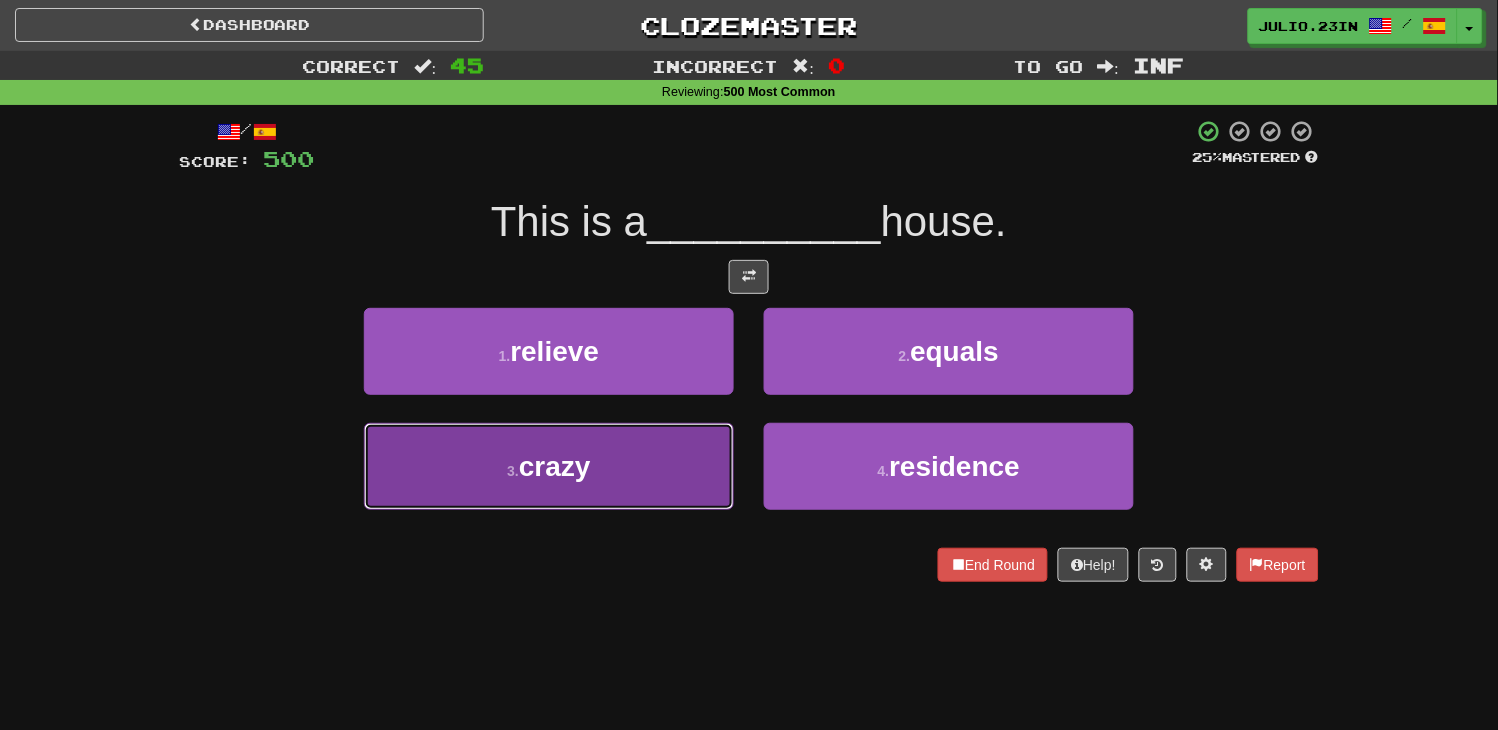 click on "3 . crazy" at bounding box center (549, 466) 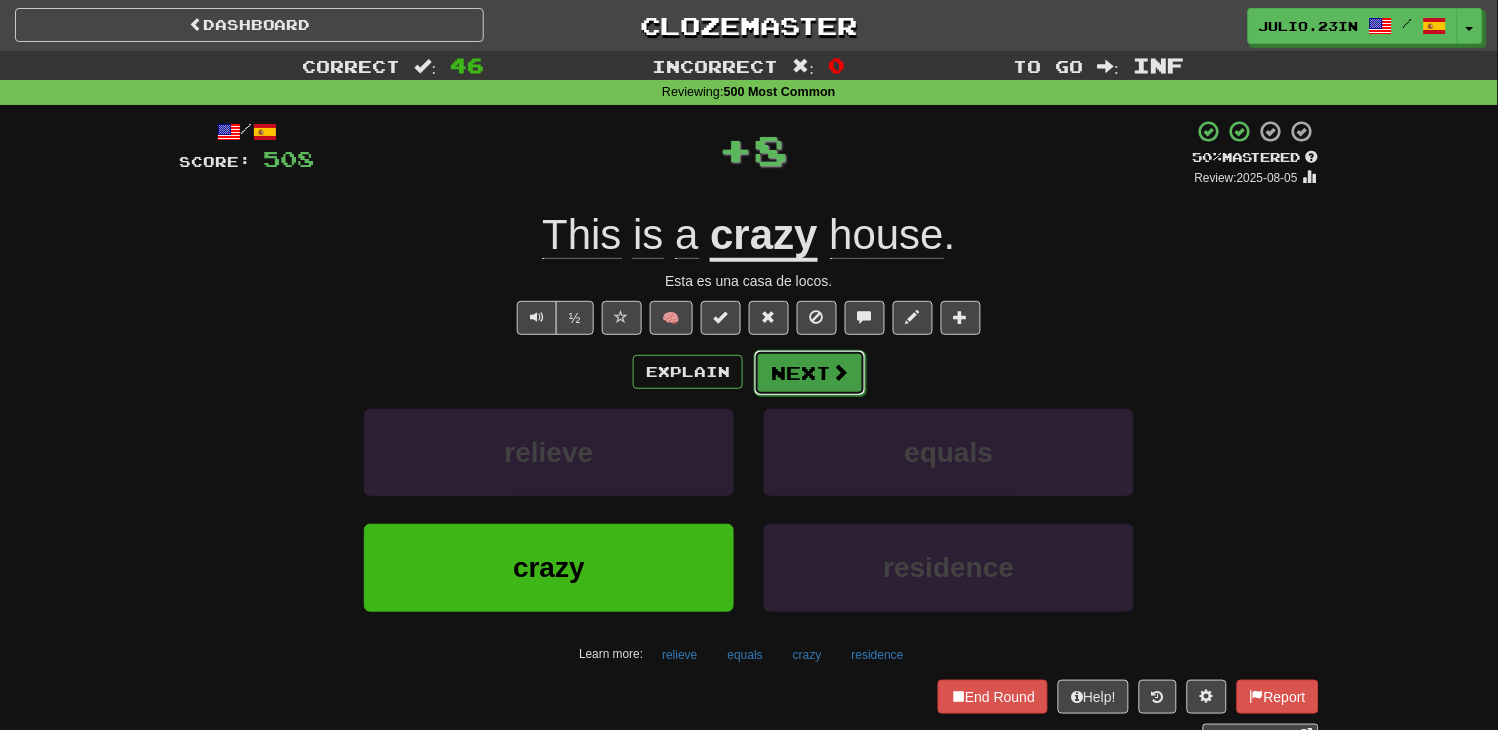 click on "Next" at bounding box center [810, 373] 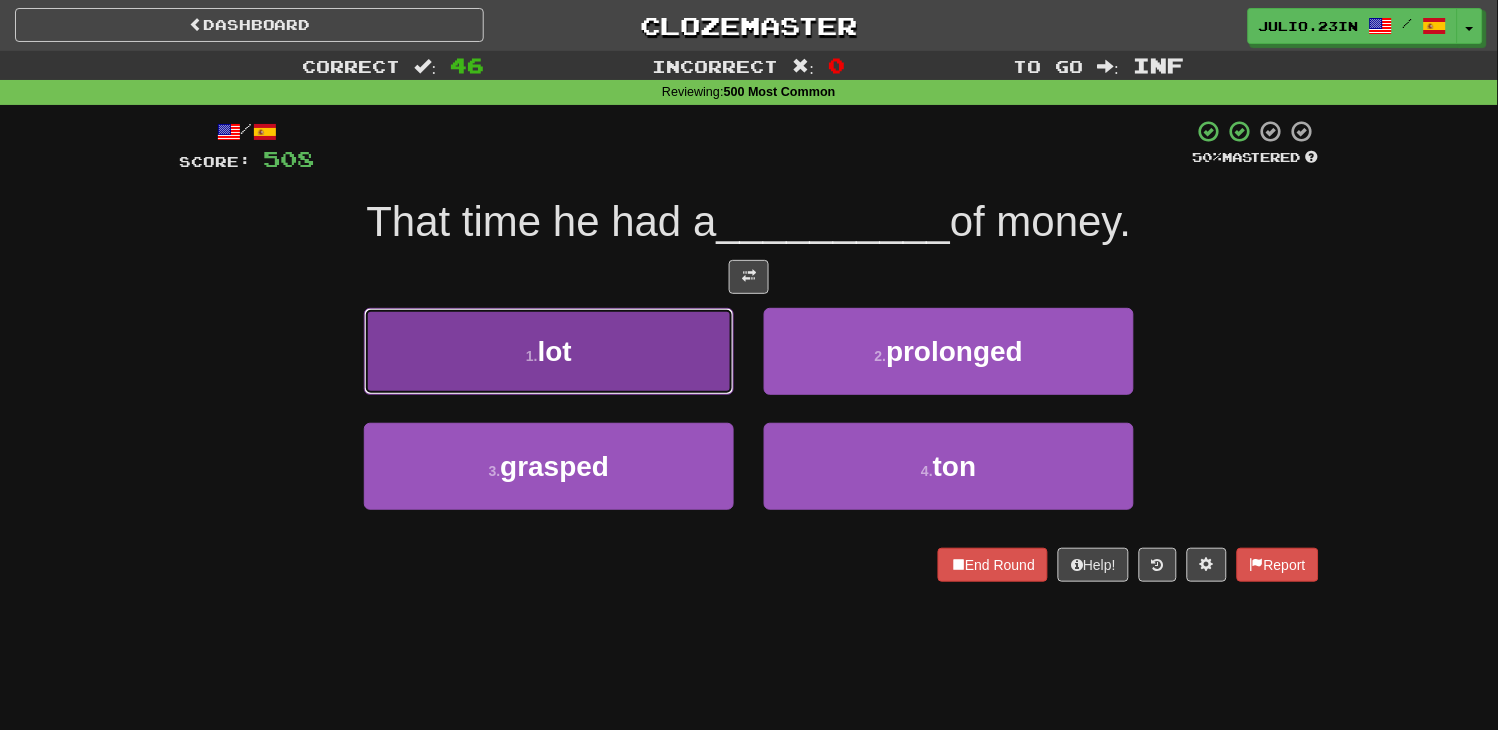 click on "1 . lot" at bounding box center [549, 351] 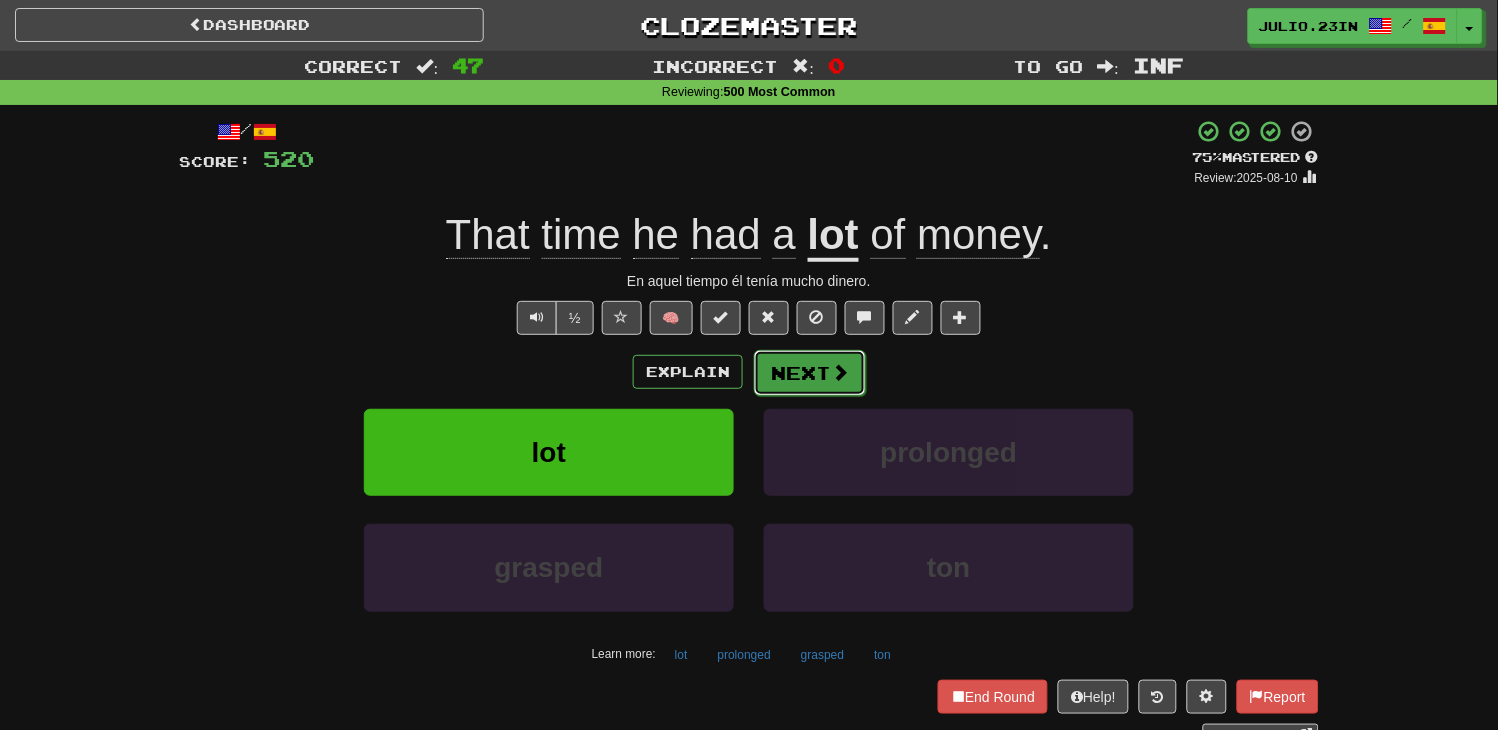 click at bounding box center (840, 372) 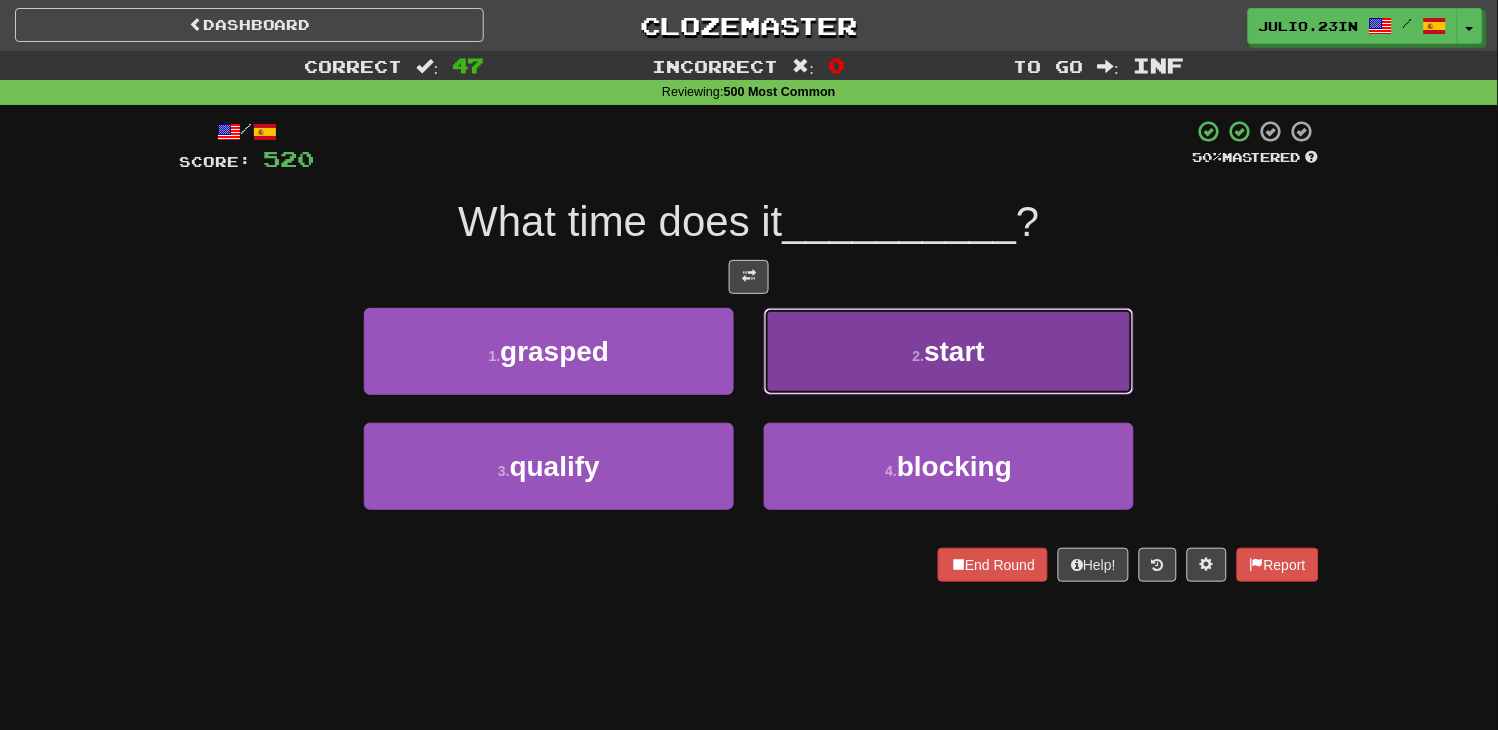 click on "2 .  start" at bounding box center (949, 351) 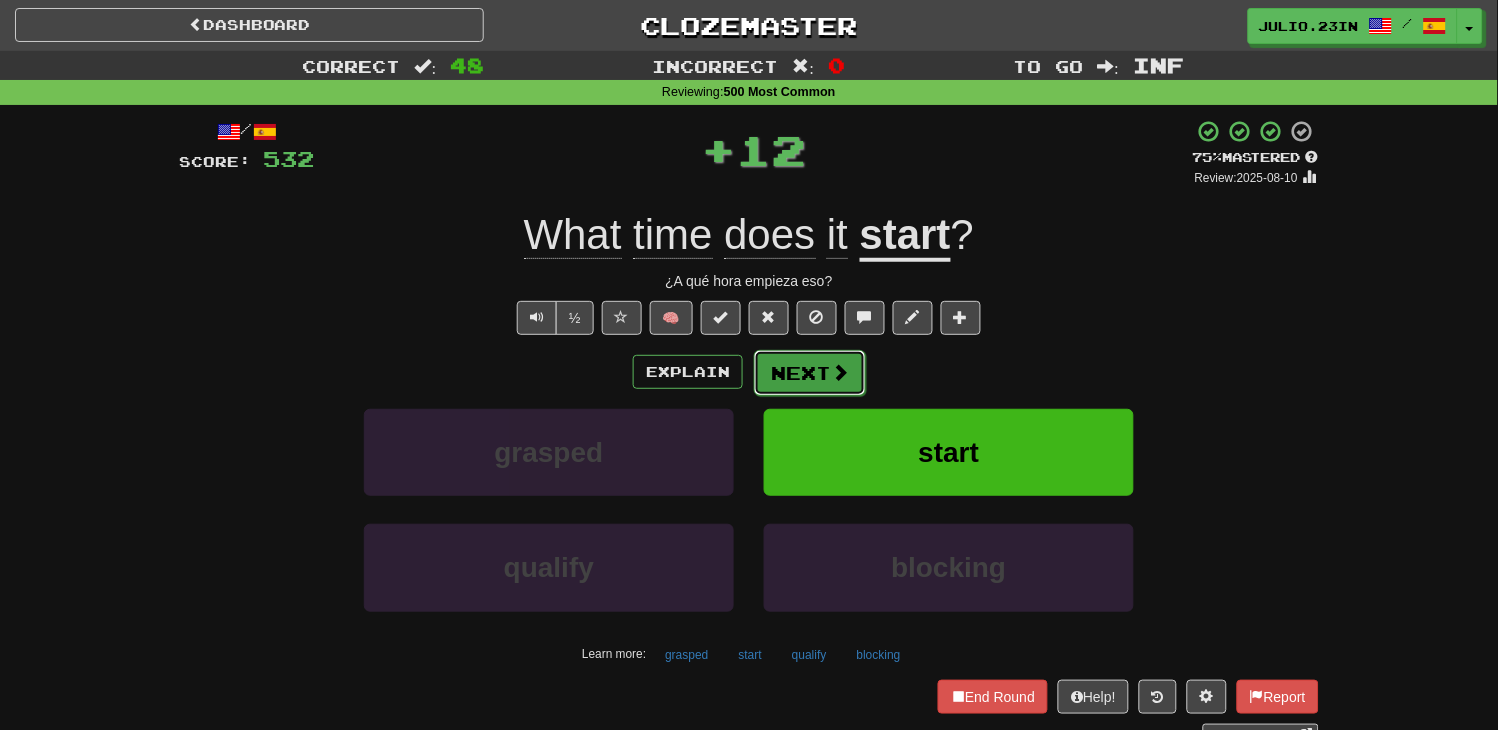 click at bounding box center (840, 372) 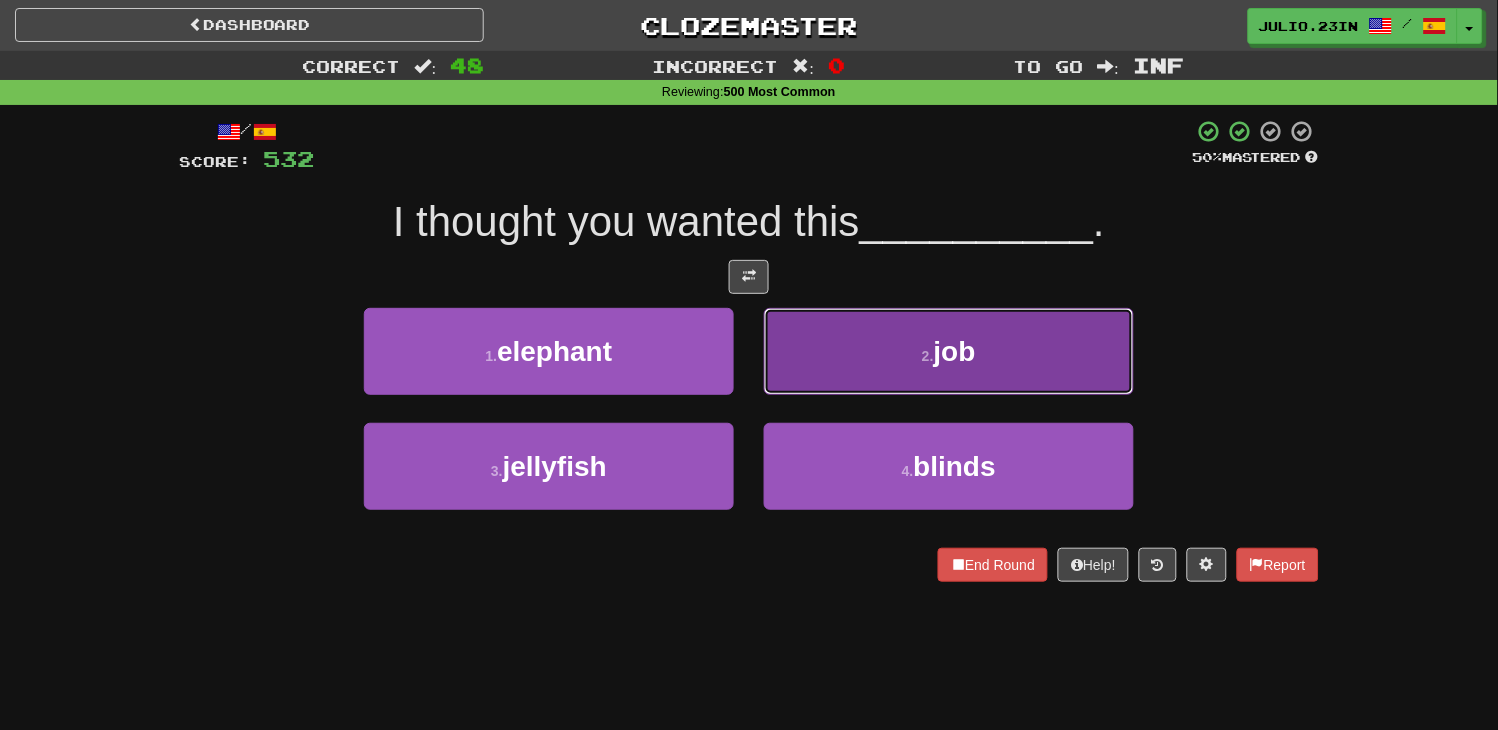click on "2 . job" at bounding box center [949, 351] 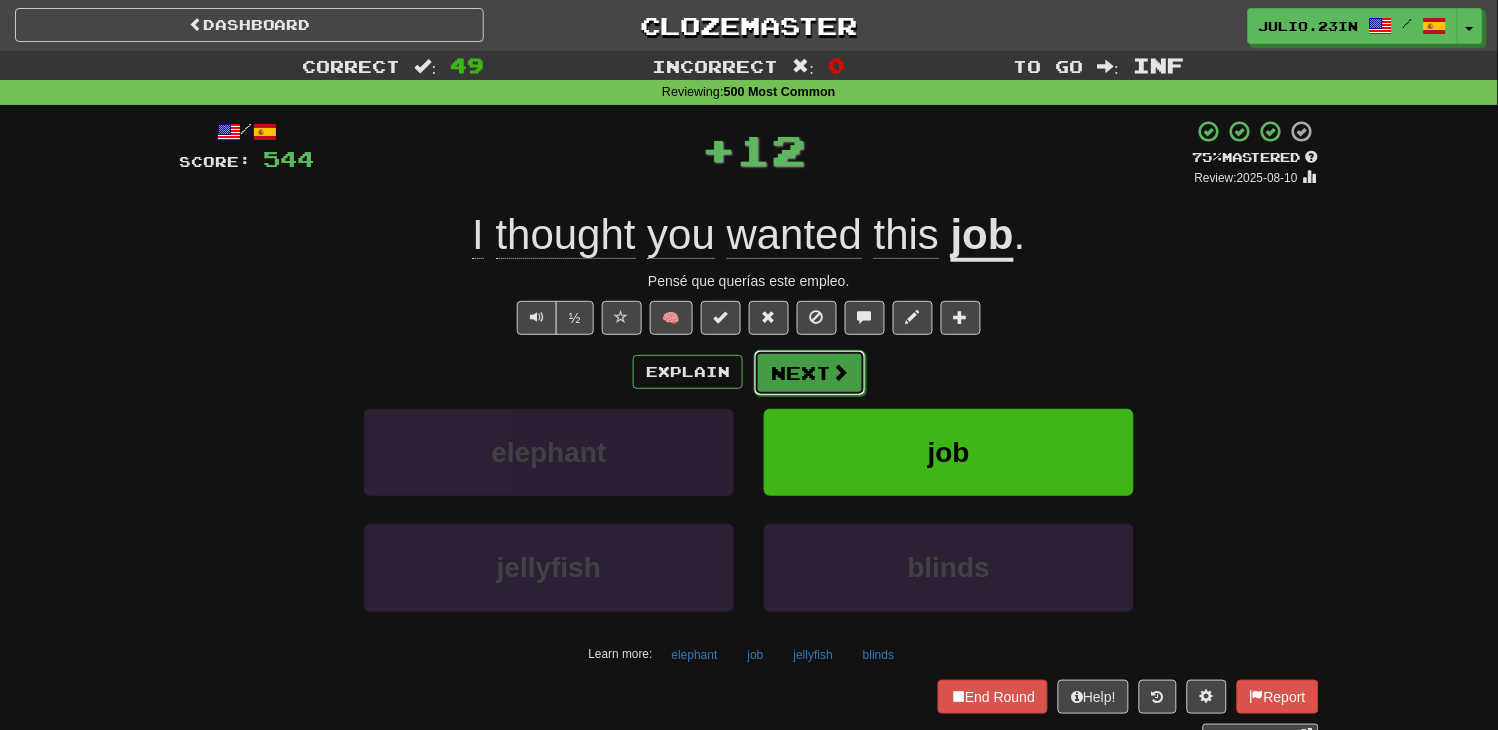 click on "Next" at bounding box center [810, 373] 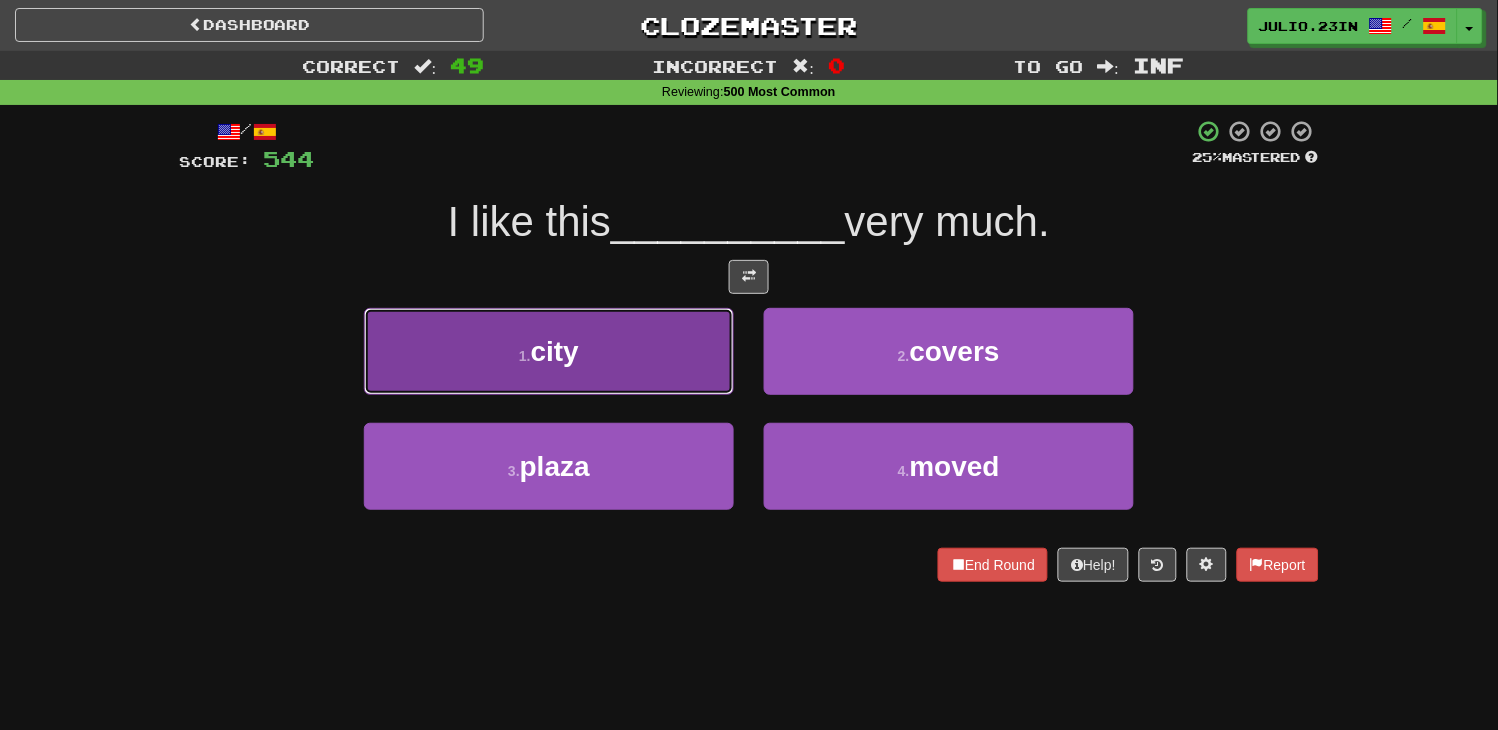 click on "1 . city" at bounding box center (549, 351) 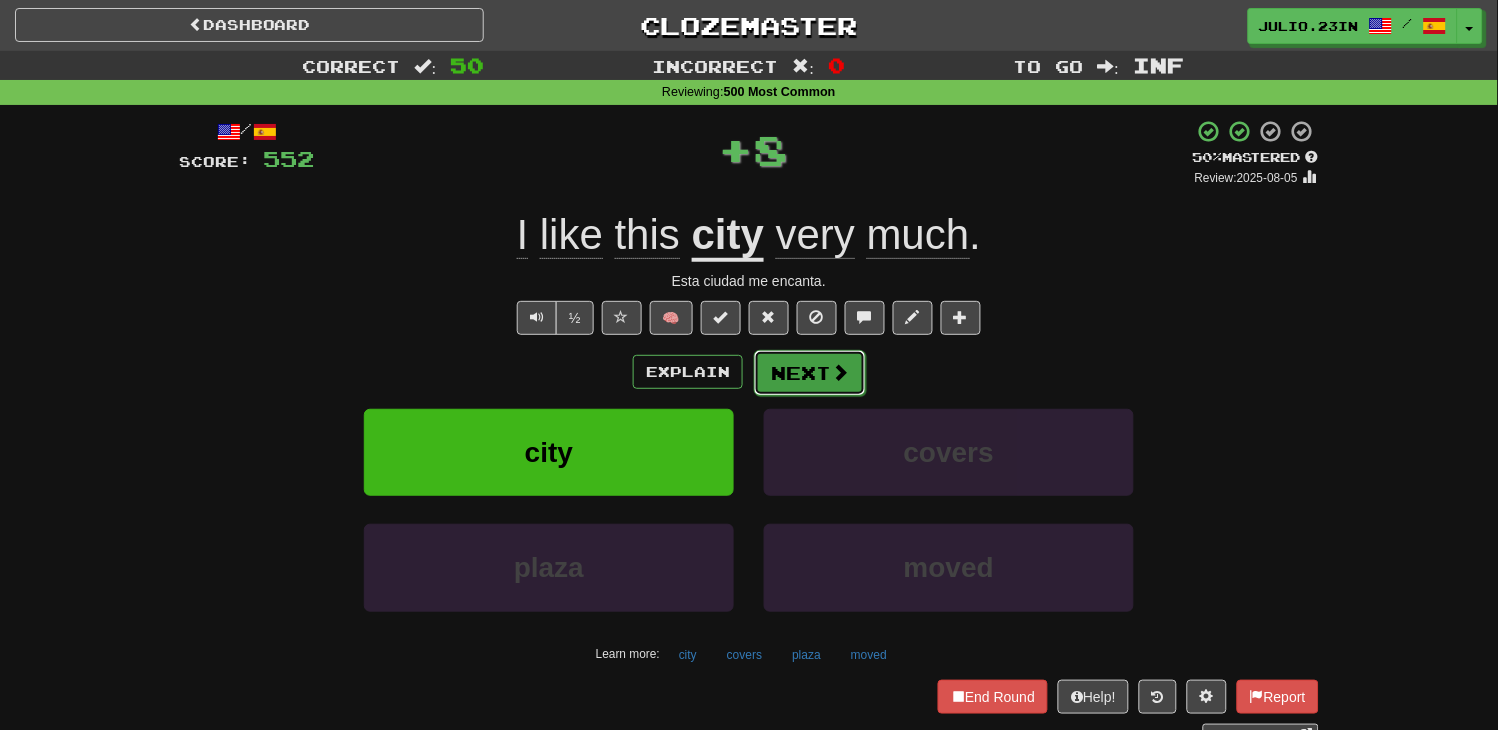 click on "Next" at bounding box center [810, 373] 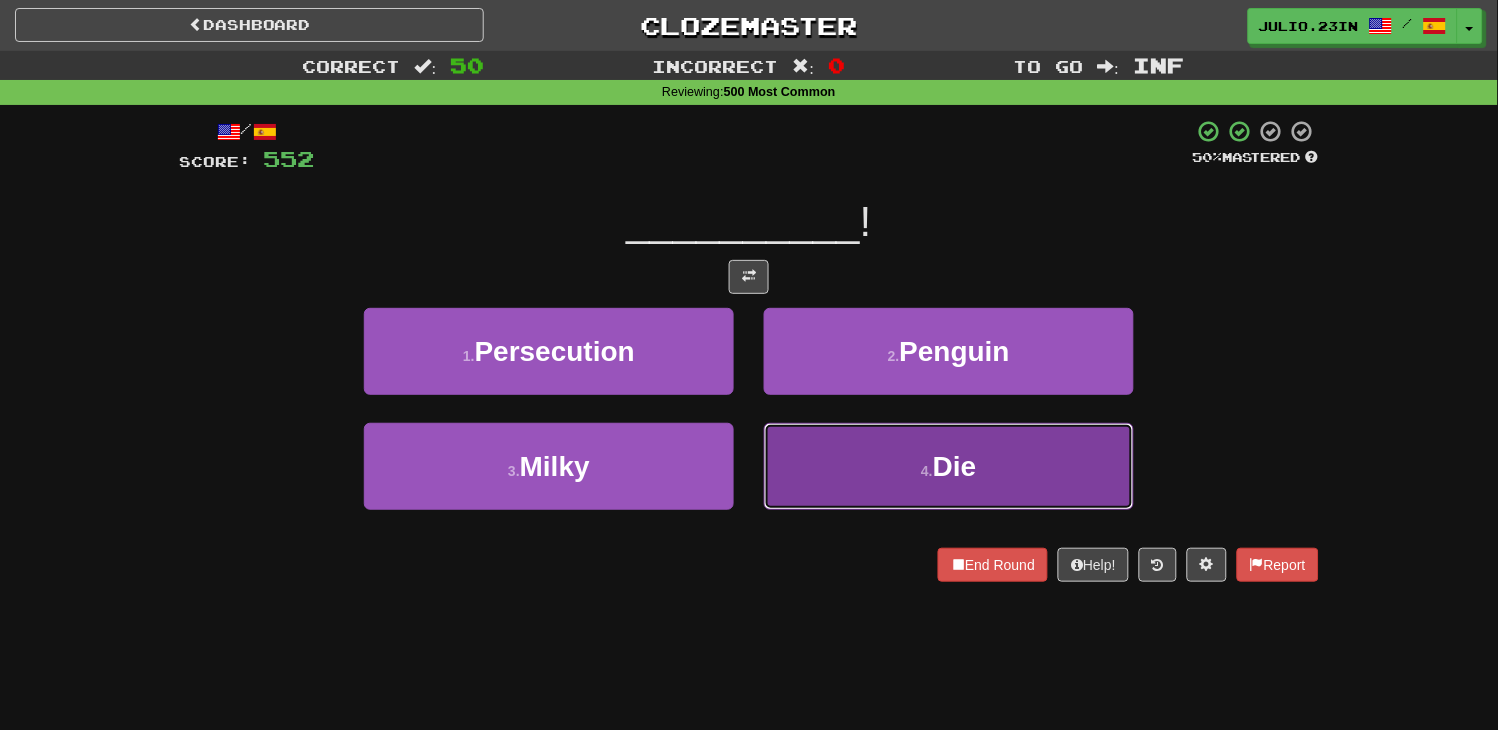 click on "4 .  Die" at bounding box center [949, 466] 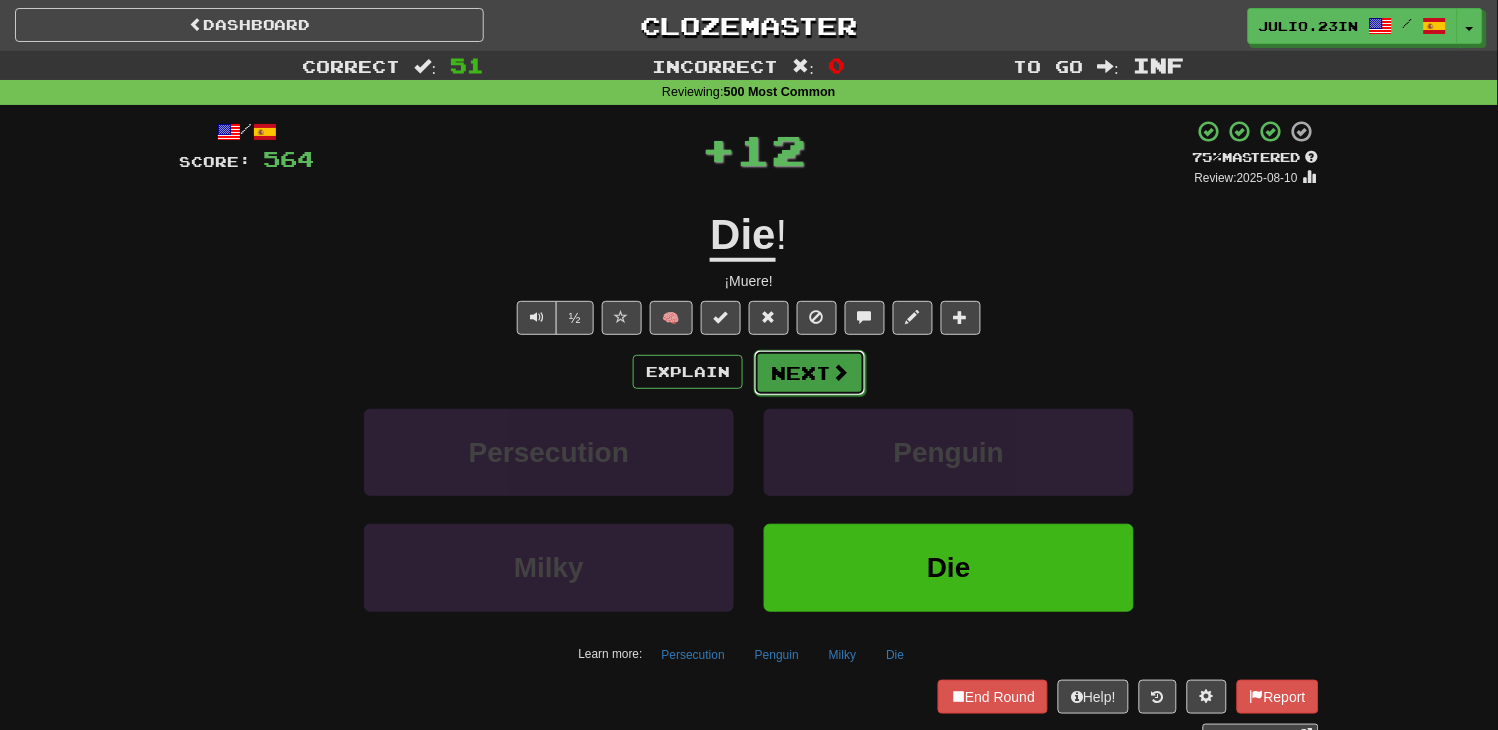 click on "Next" at bounding box center [810, 373] 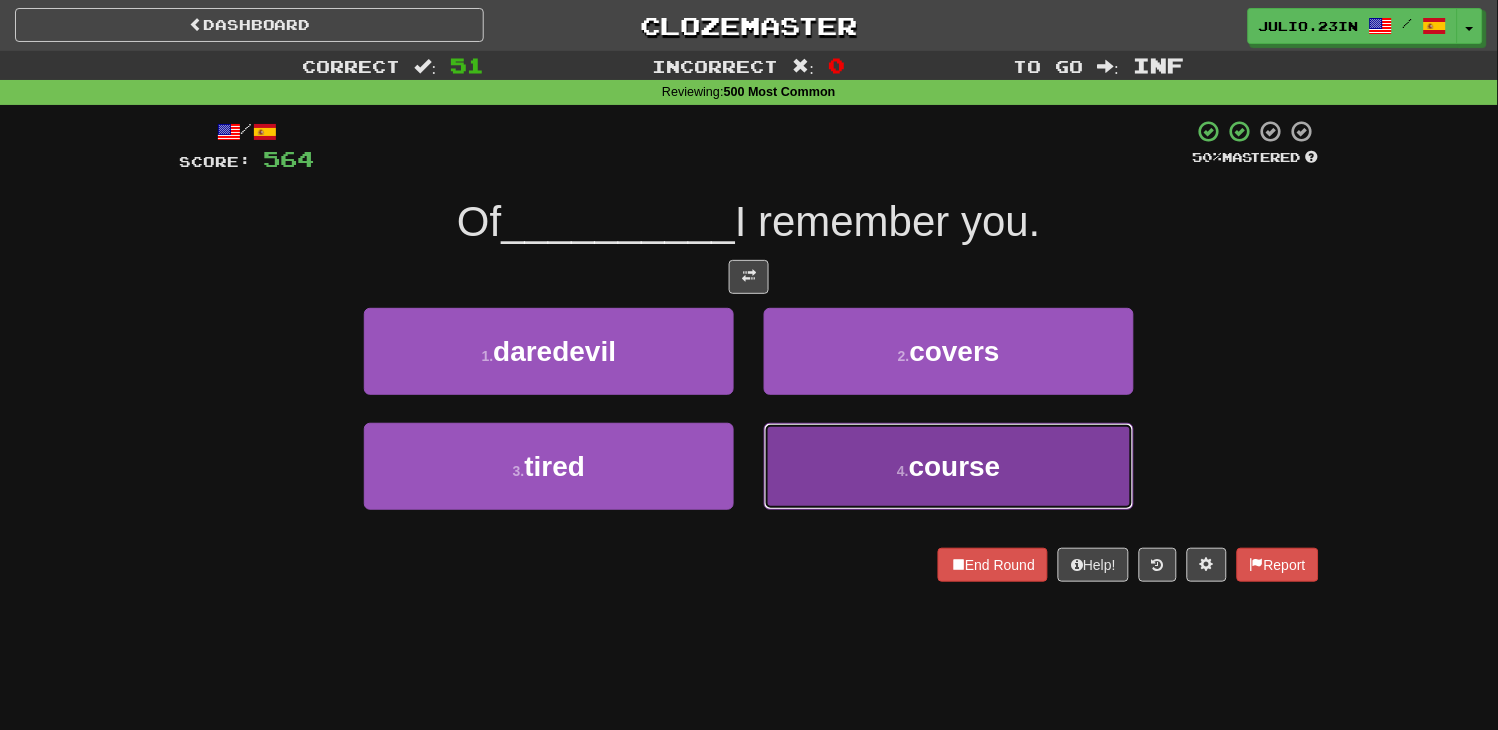 click on "course" at bounding box center [955, 466] 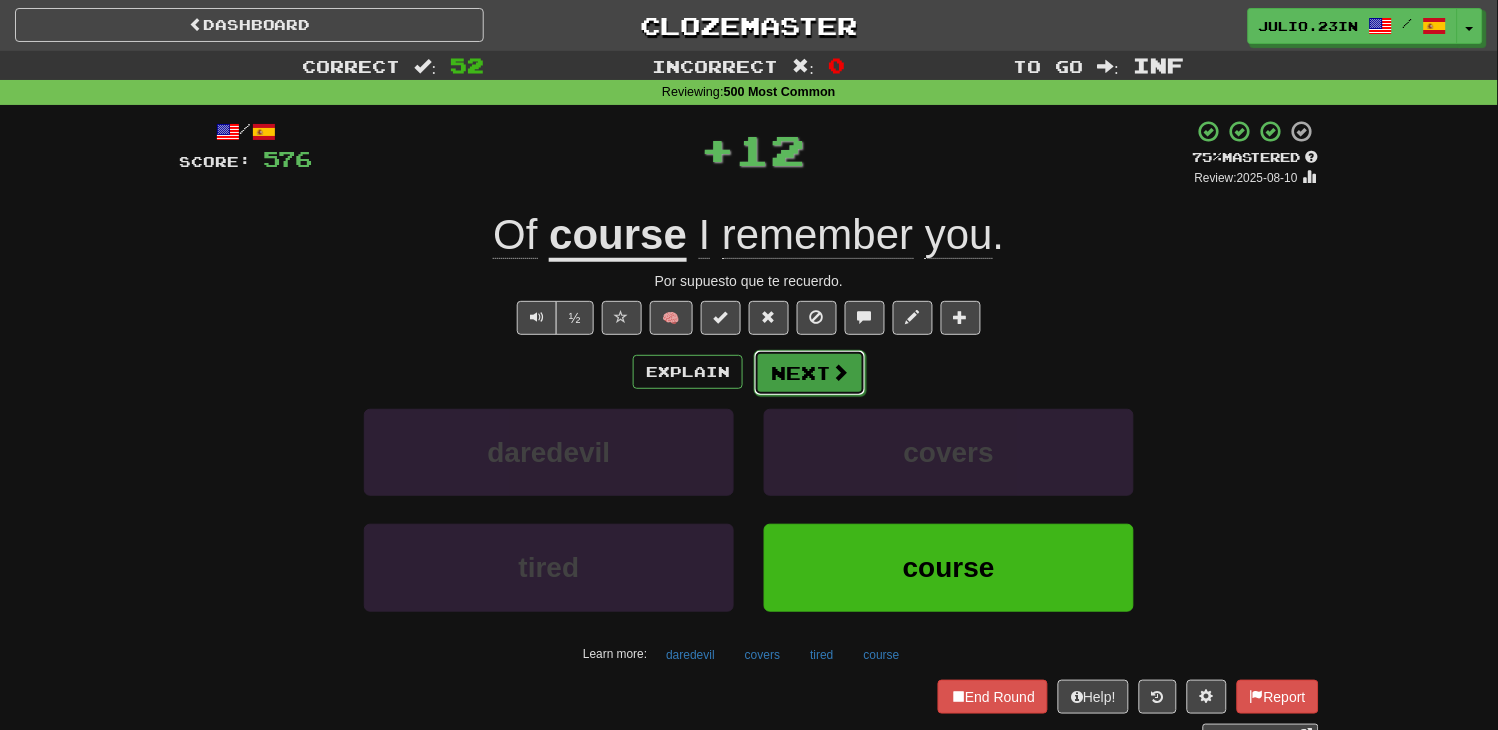 click on "Next" at bounding box center (810, 373) 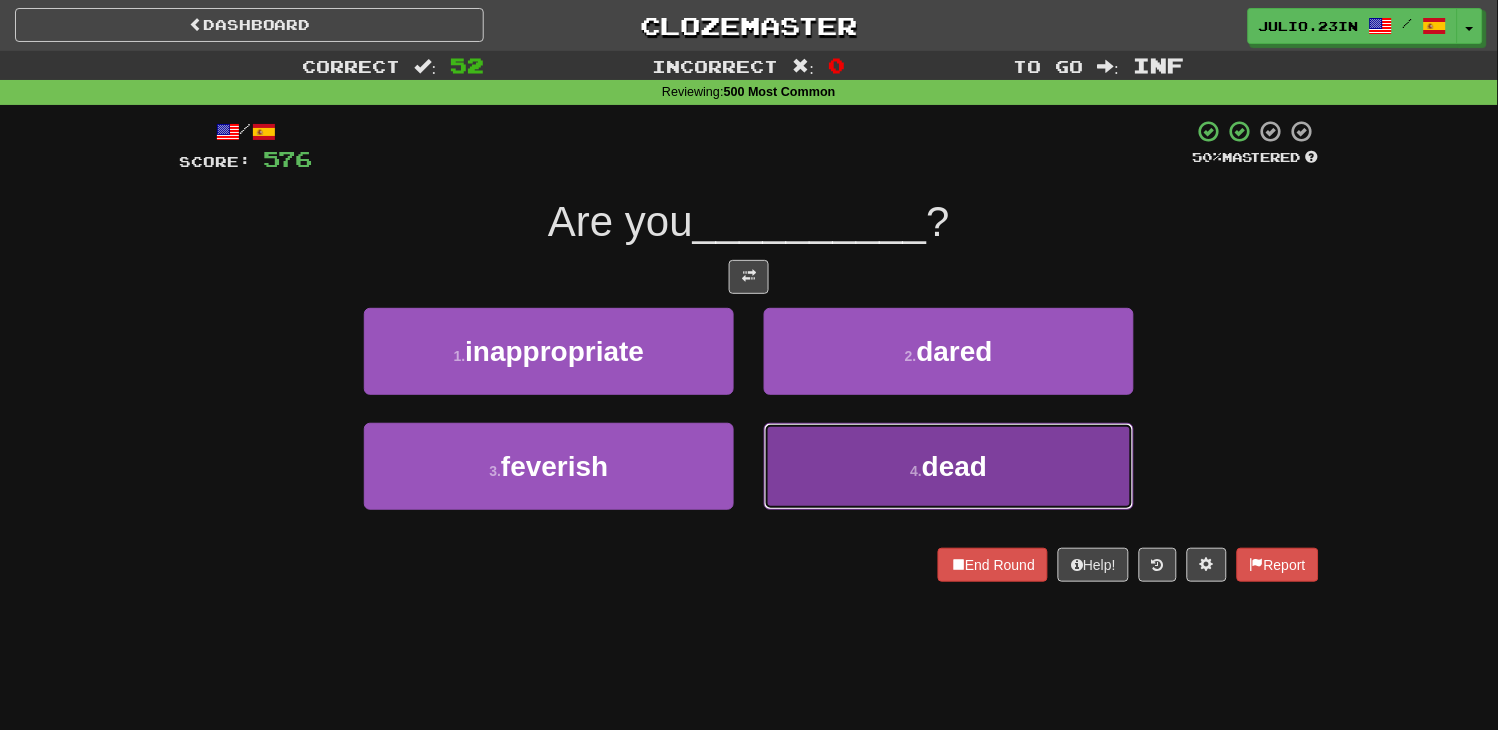 click on "4 .  dead" at bounding box center [949, 466] 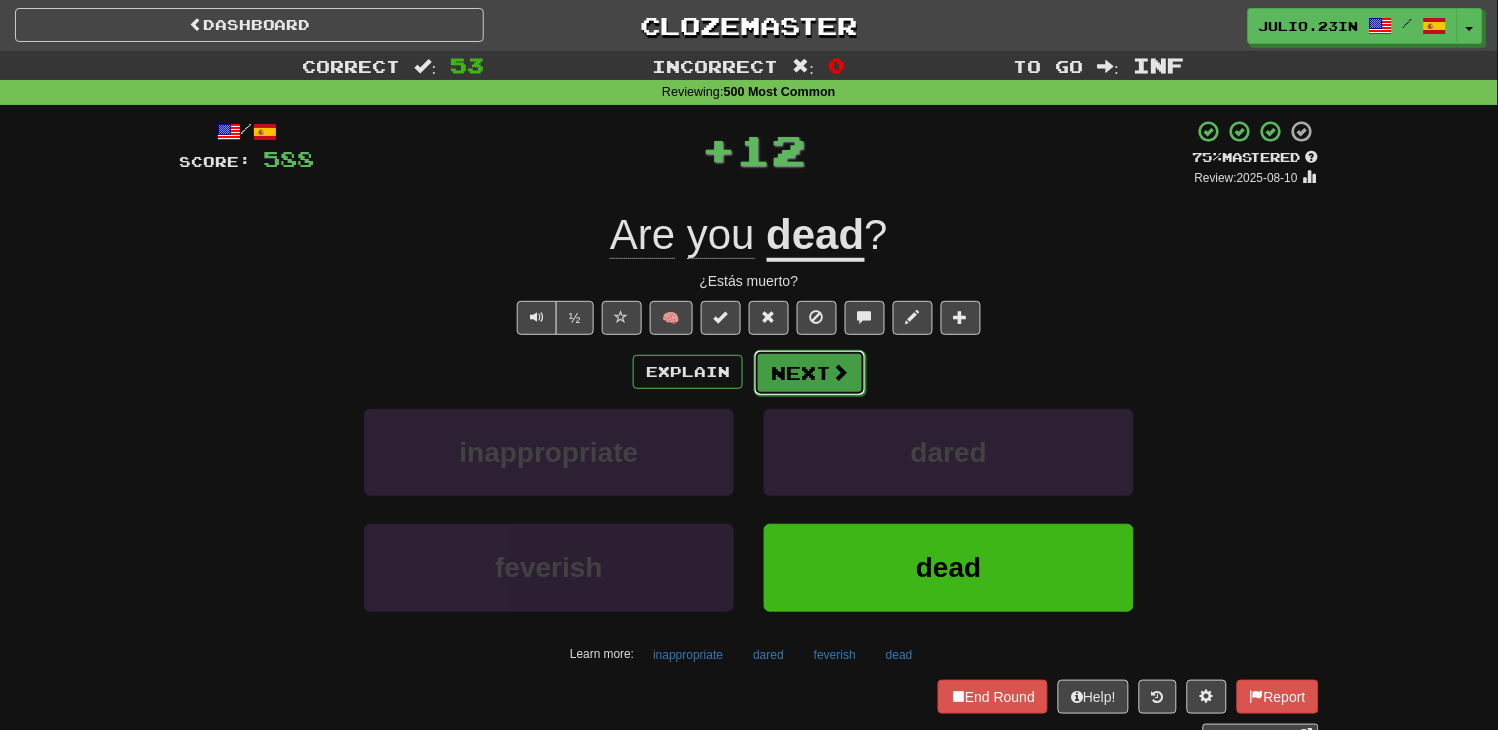 click on "Next" at bounding box center [810, 373] 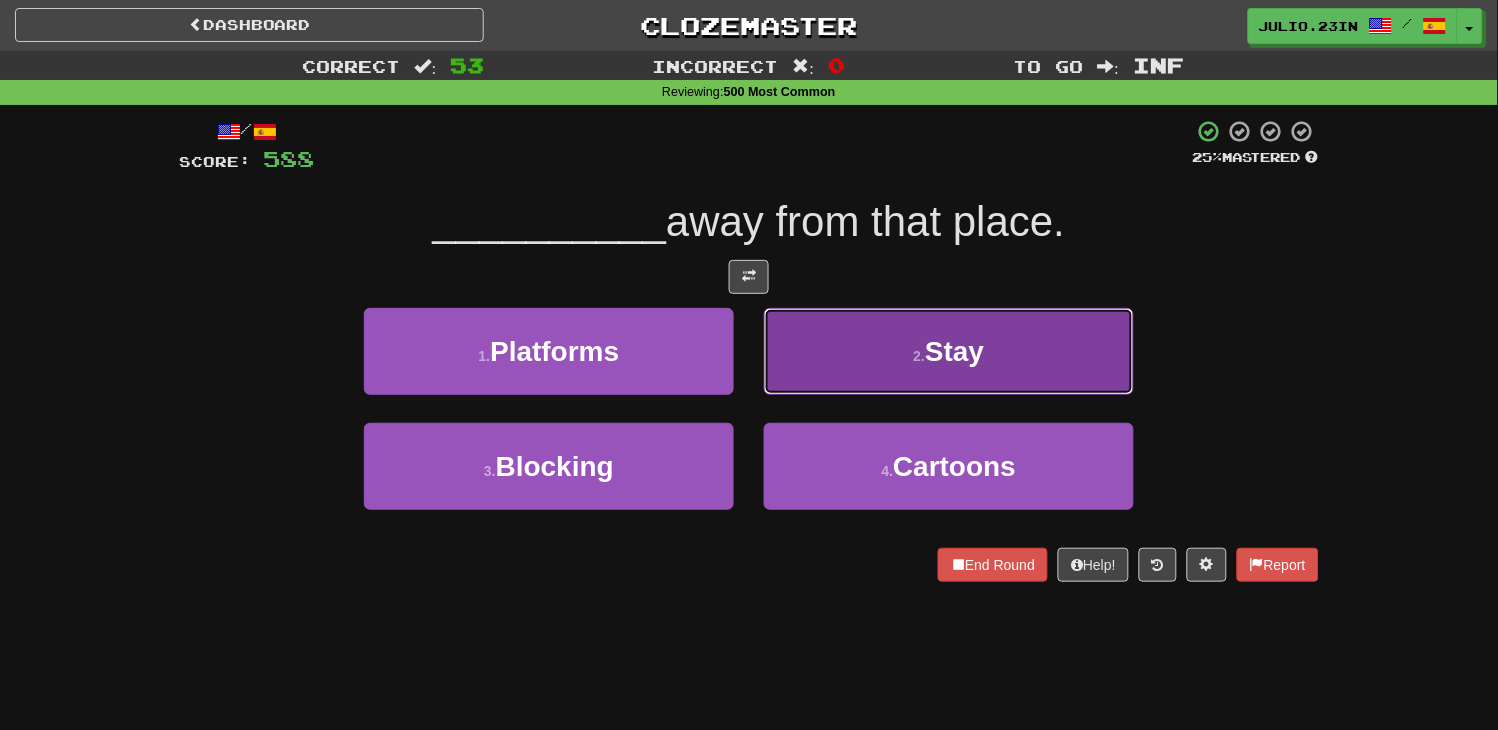 click on "2 . Stay" at bounding box center [949, 351] 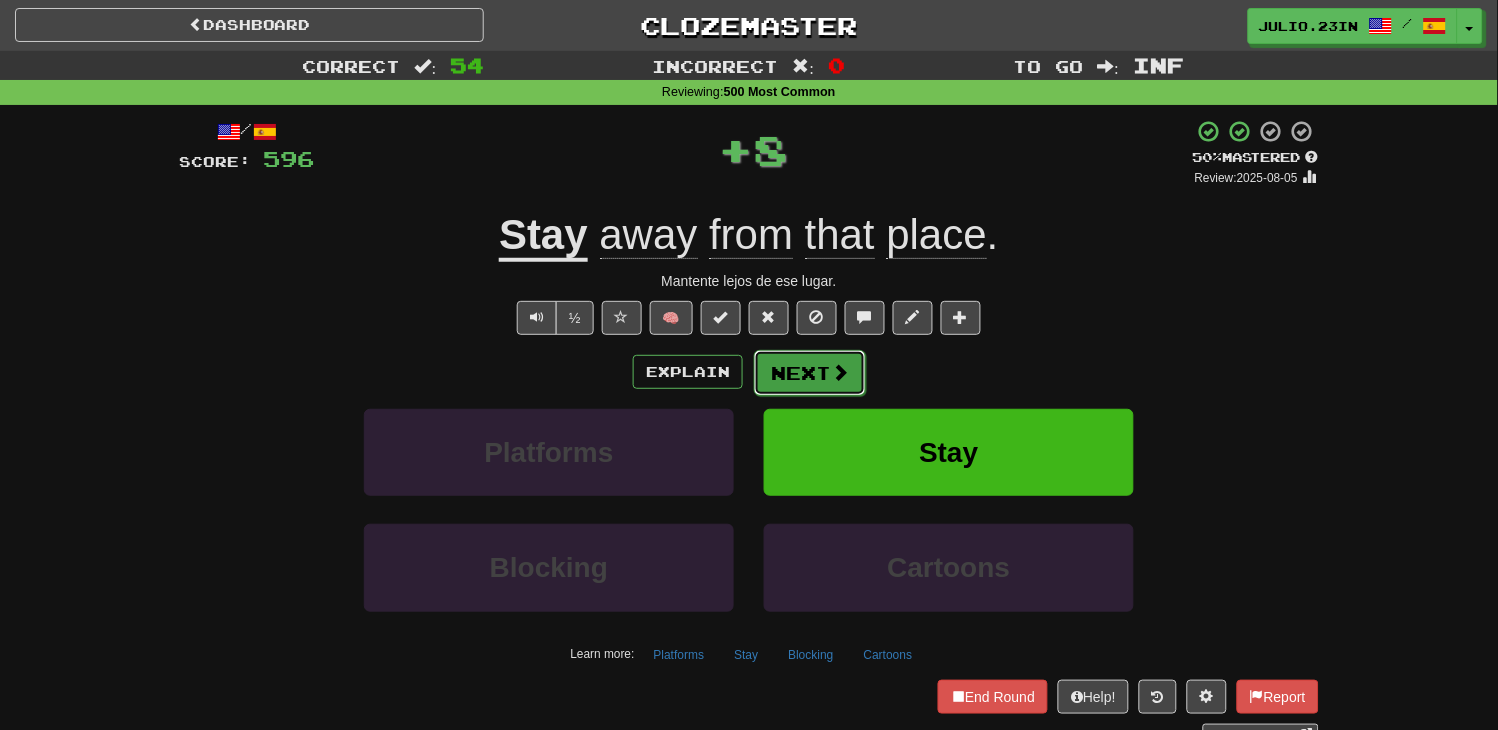 click on "Next" at bounding box center [810, 373] 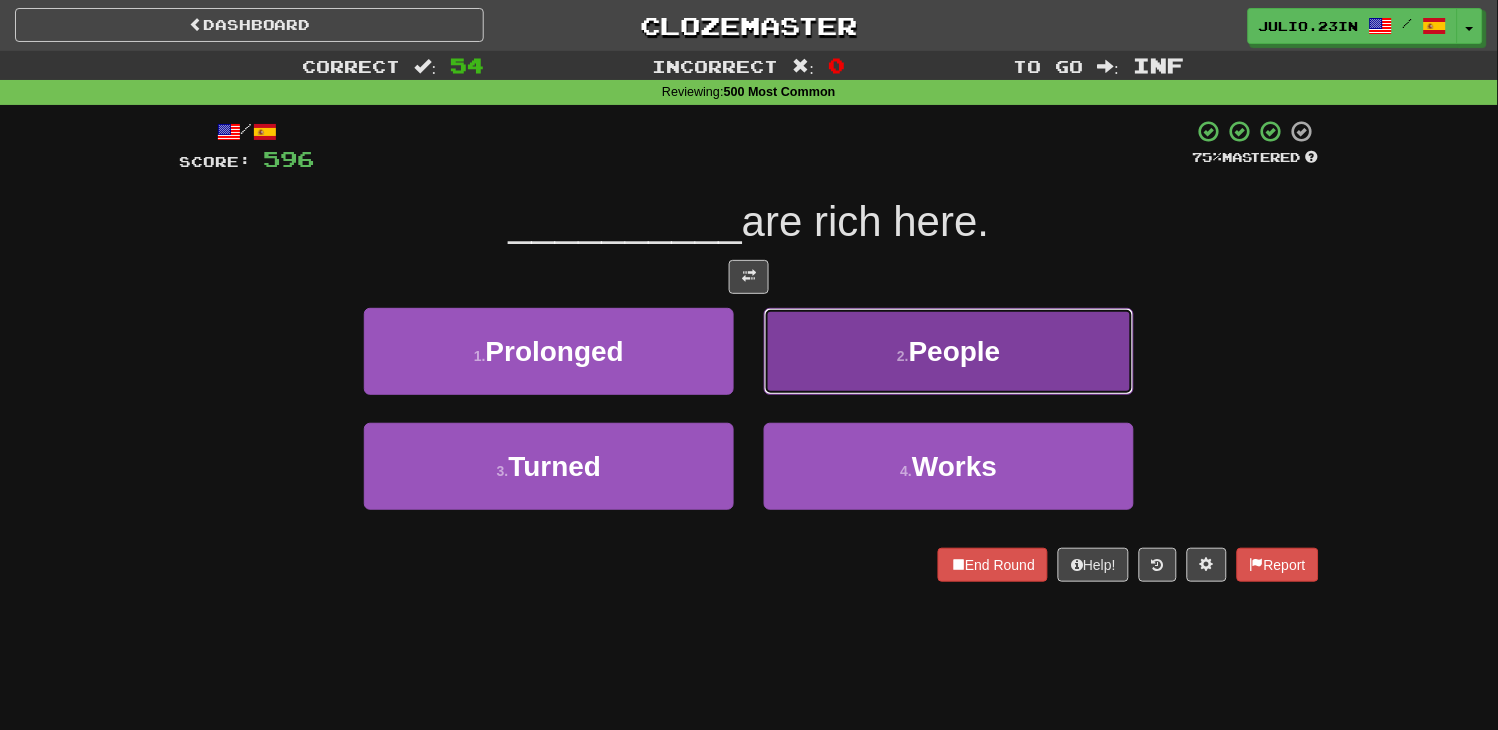 click on "2 . People" at bounding box center [949, 351] 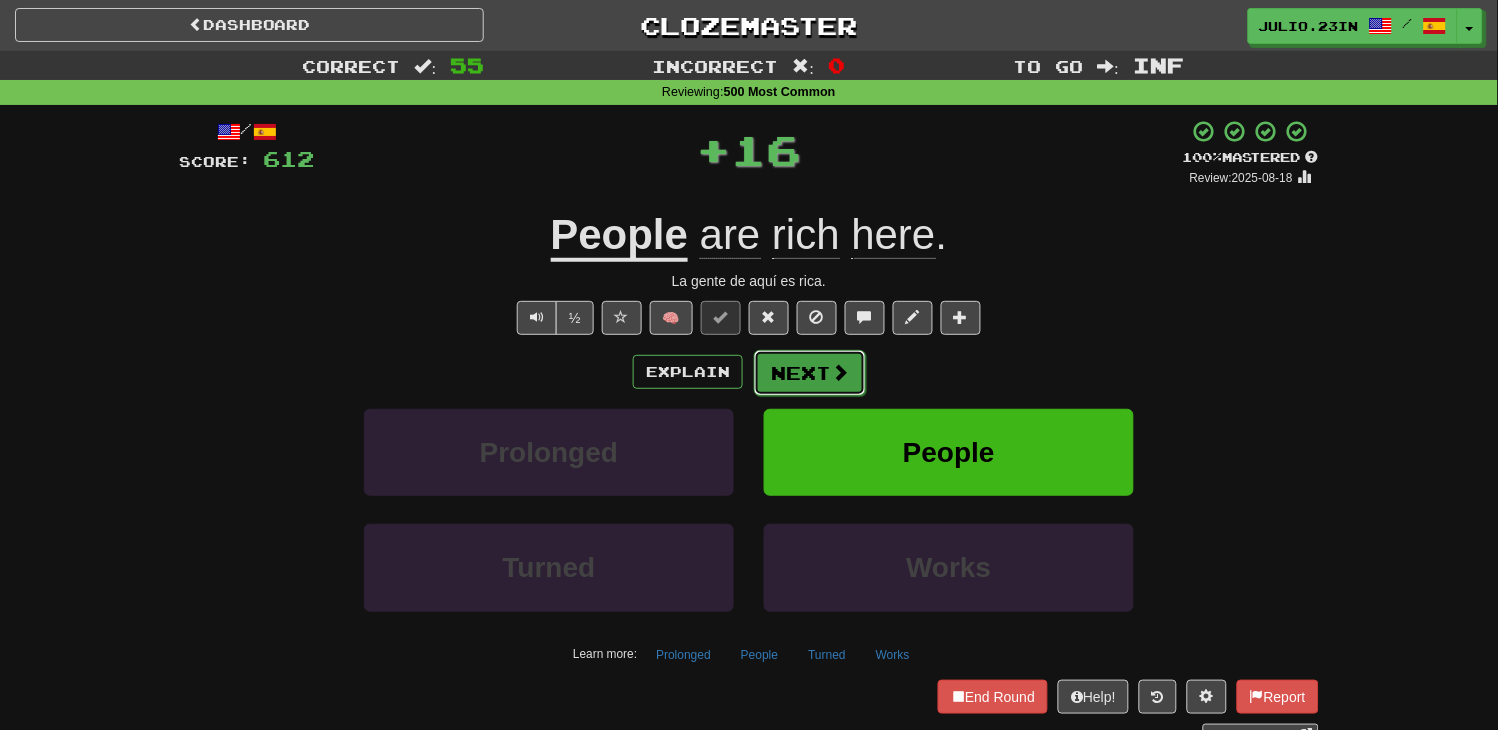 click on "Next" at bounding box center [810, 373] 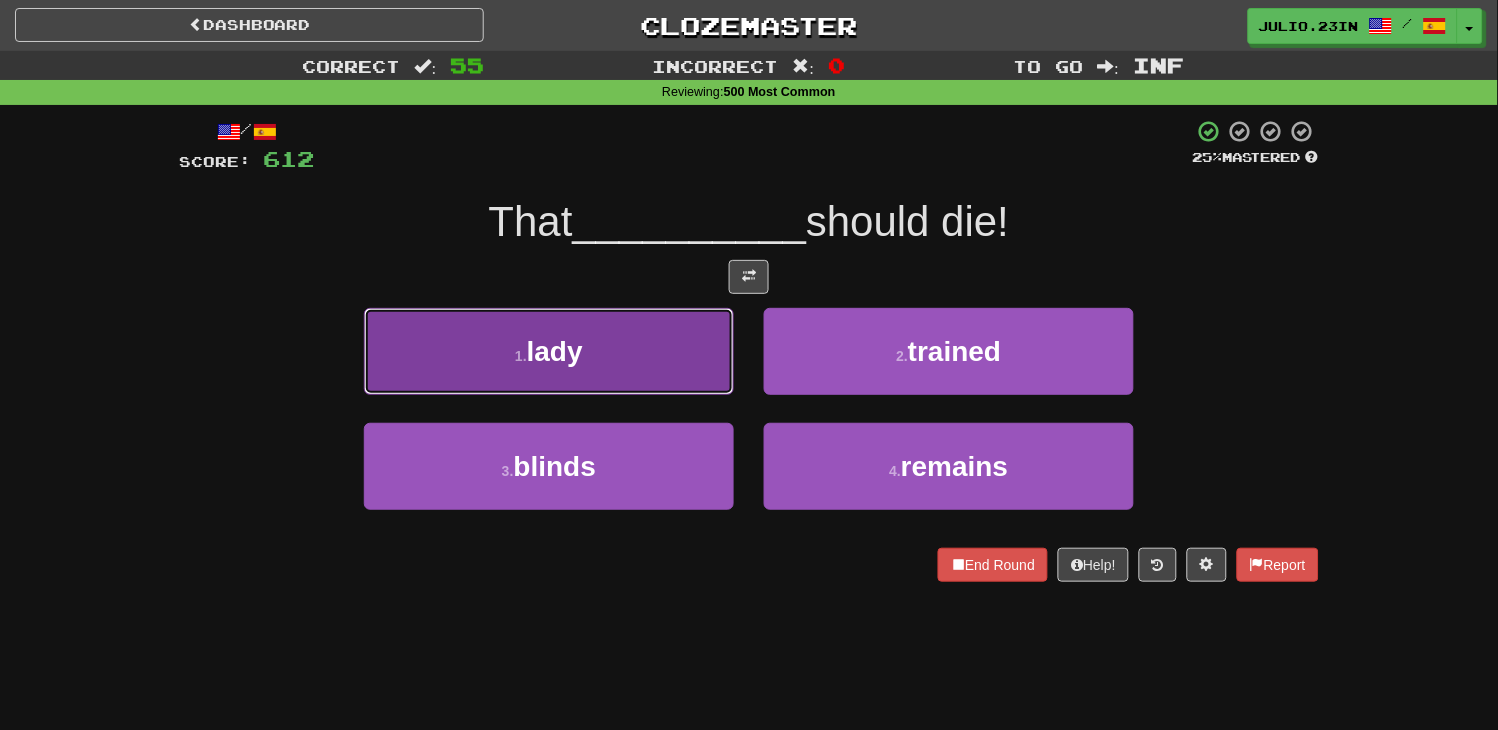 click on "1 .  lady" at bounding box center (549, 351) 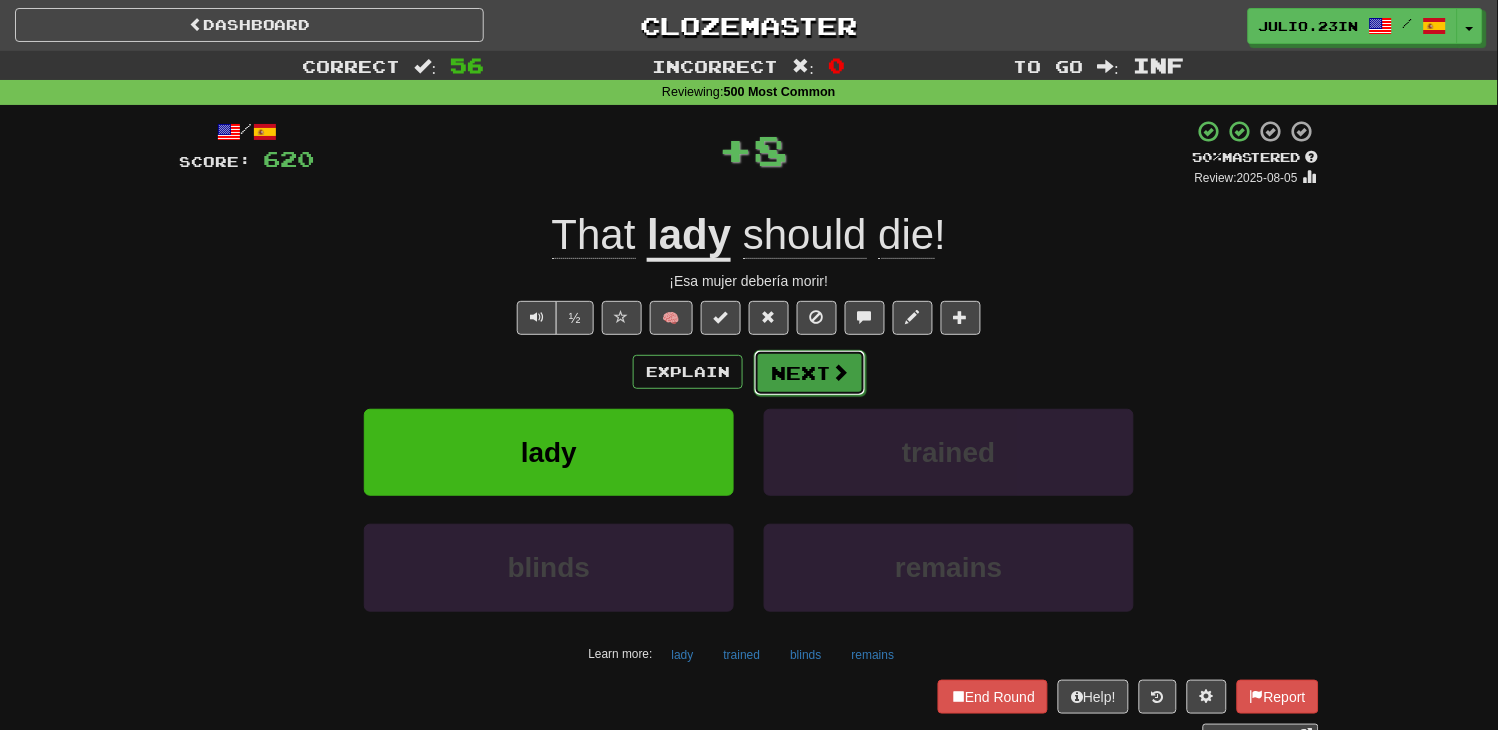 click on "Next" at bounding box center (810, 373) 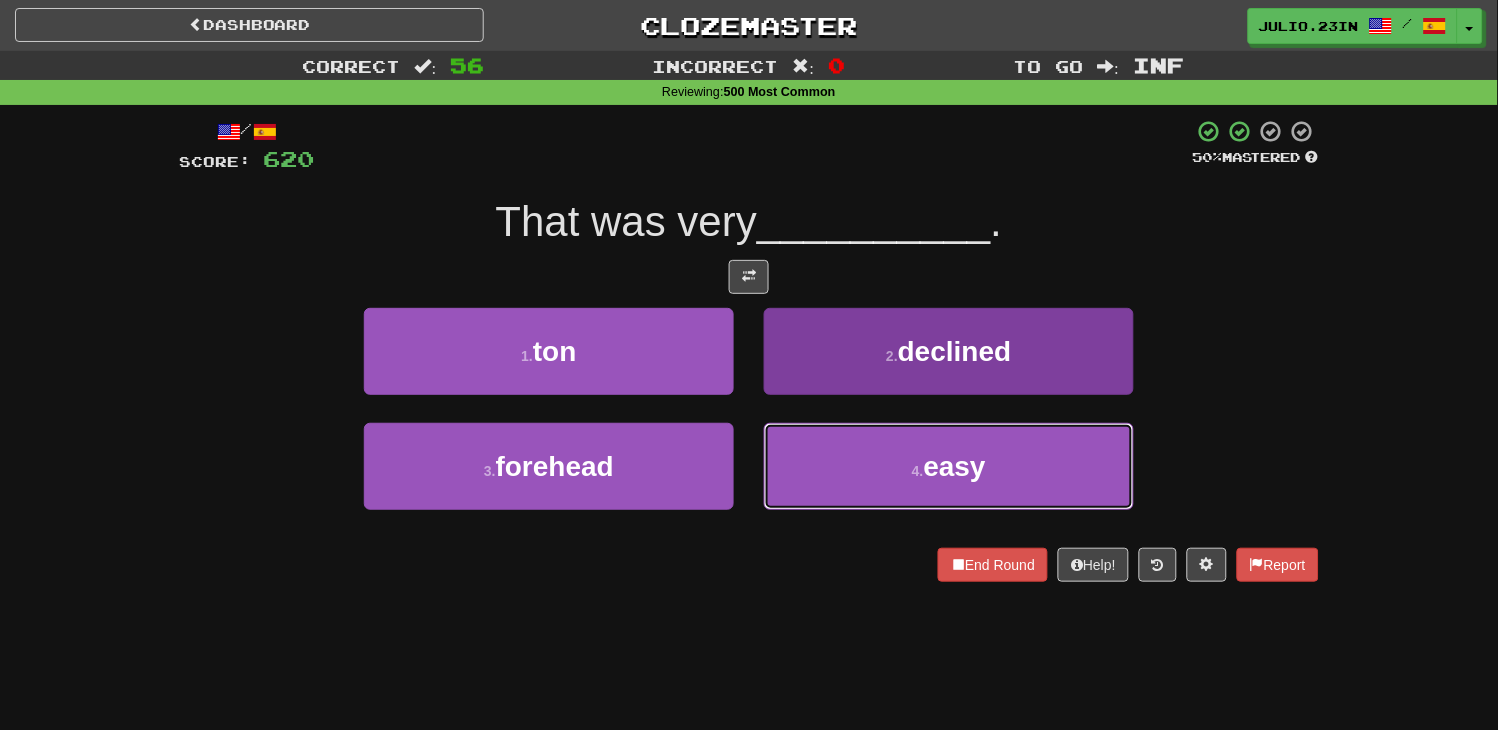 click on "4 .  easy" at bounding box center (949, 466) 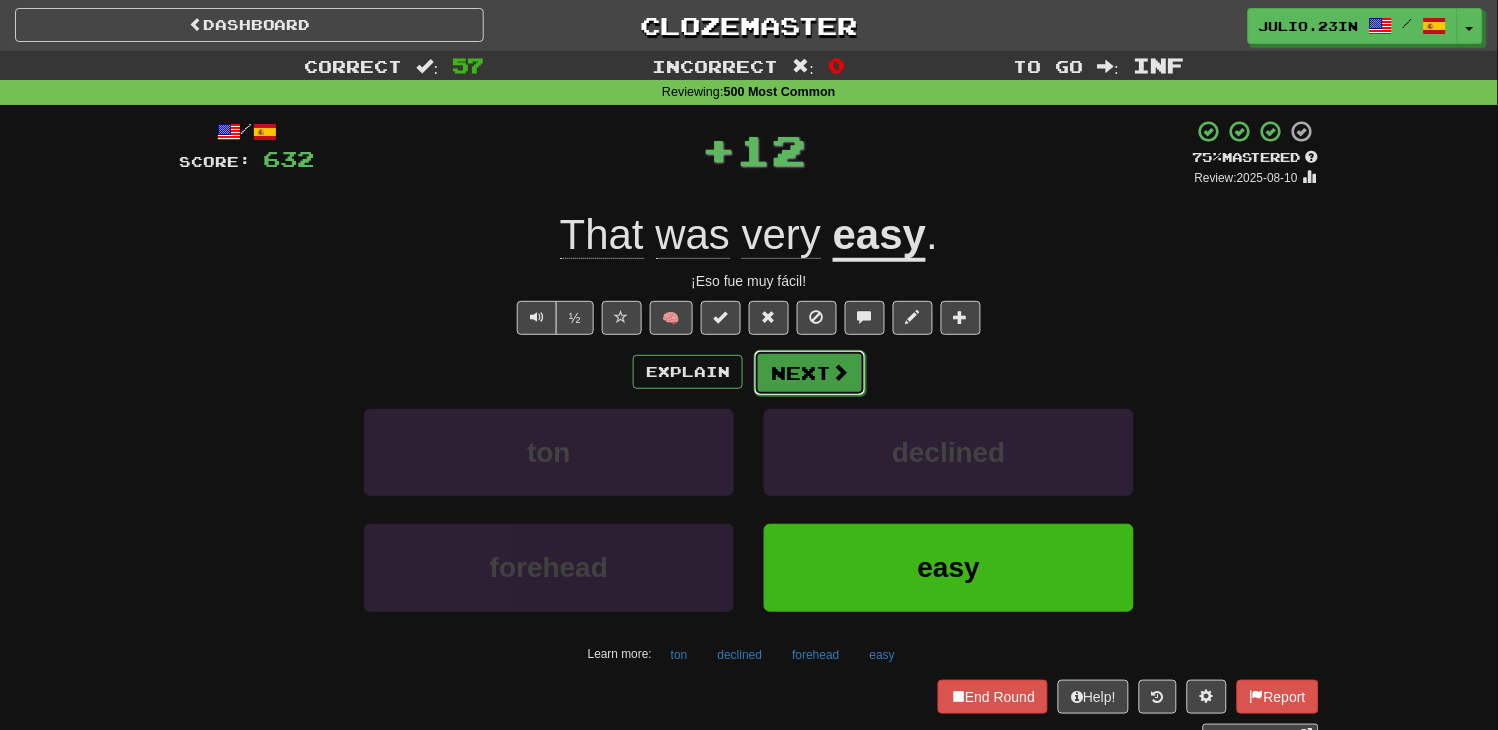 click on "Next" at bounding box center [810, 373] 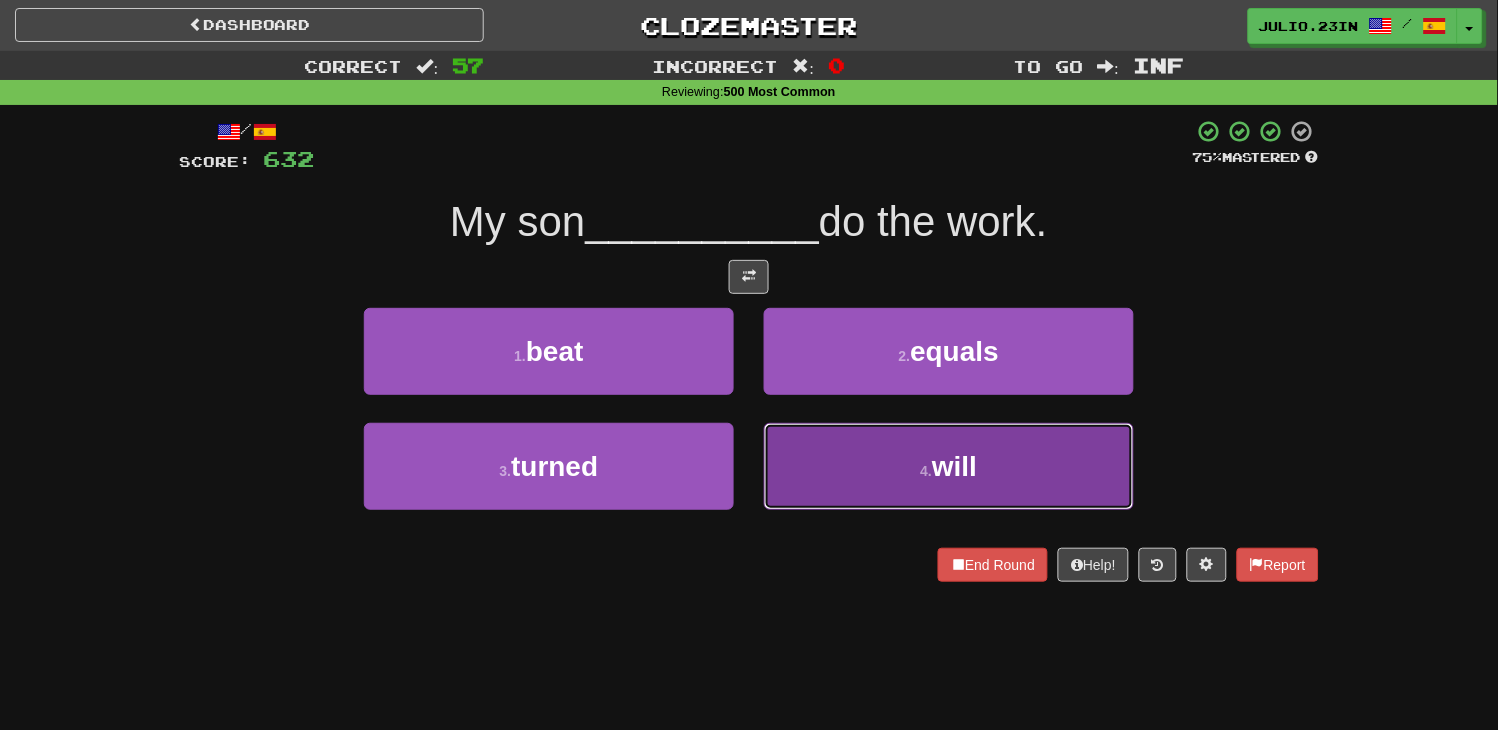 click on "4 .  will" at bounding box center [949, 466] 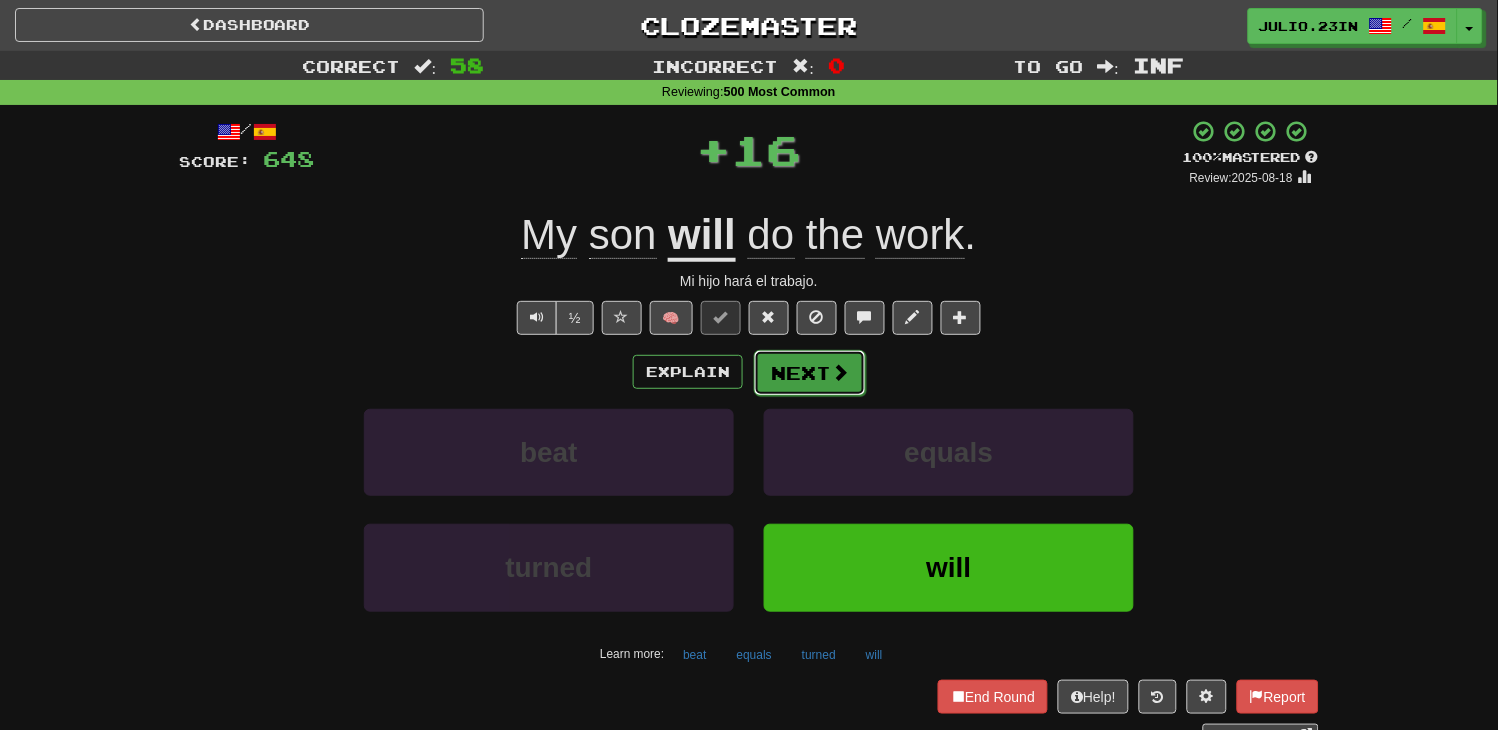 click on "Next" at bounding box center (810, 373) 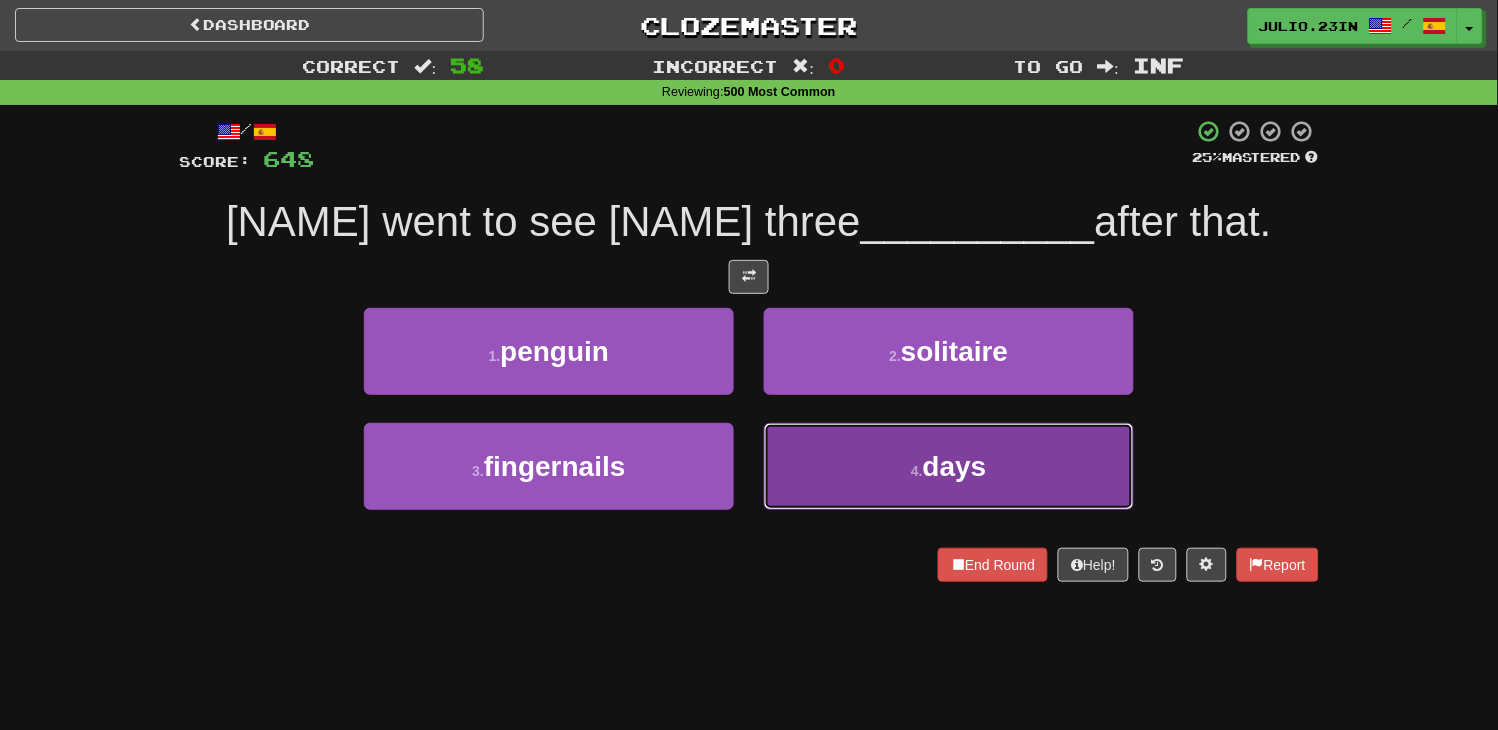 click on "4 . days" at bounding box center [949, 466] 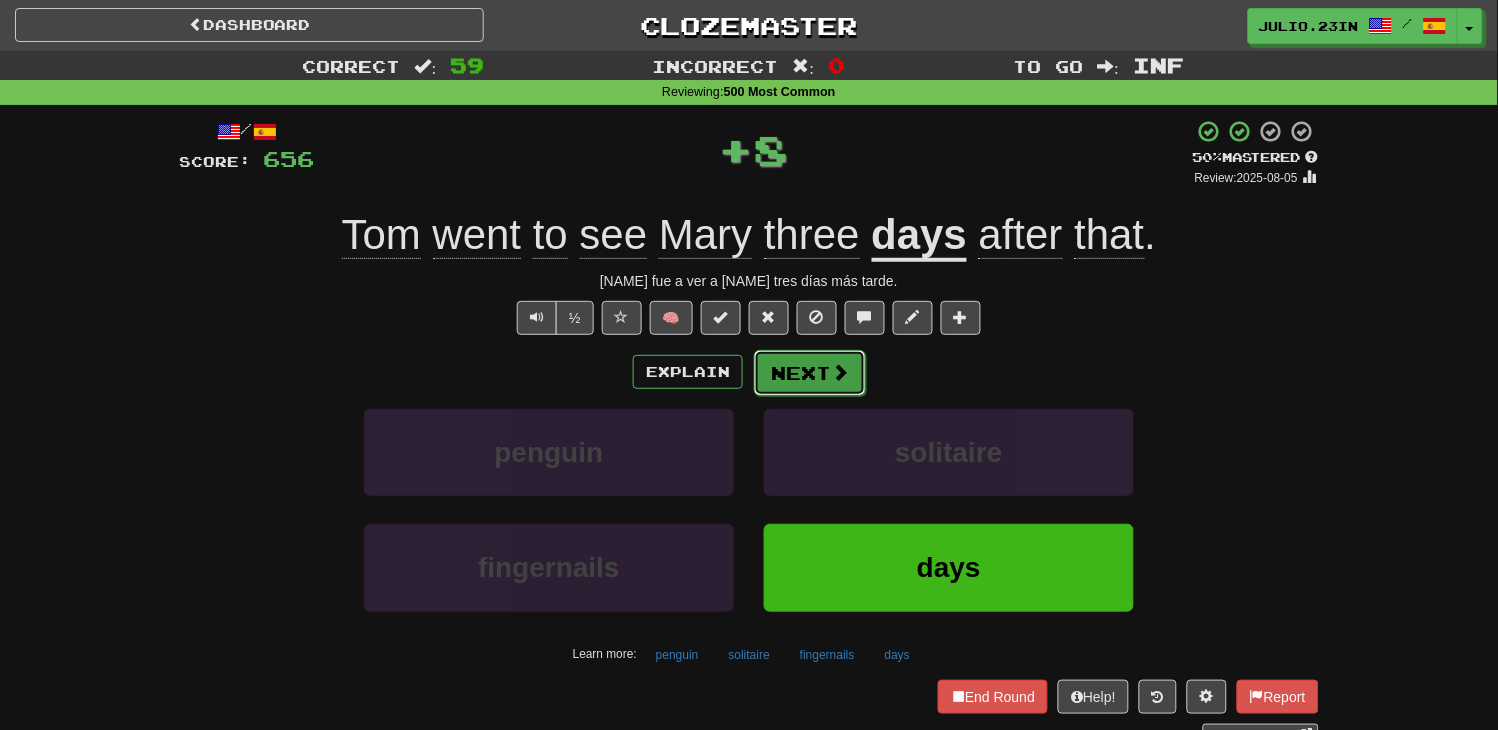 click on "Next" at bounding box center (810, 373) 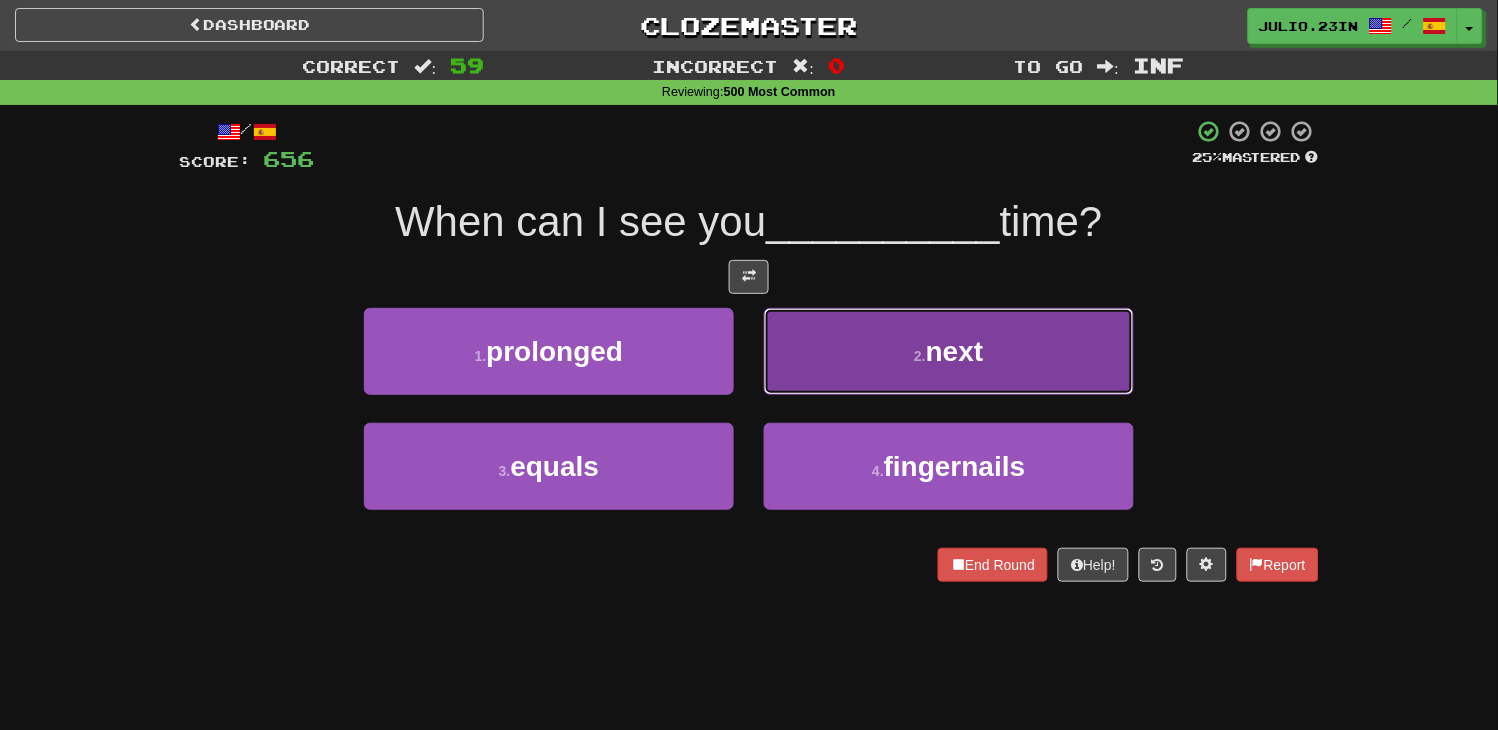 click on "2 .  next" at bounding box center (949, 351) 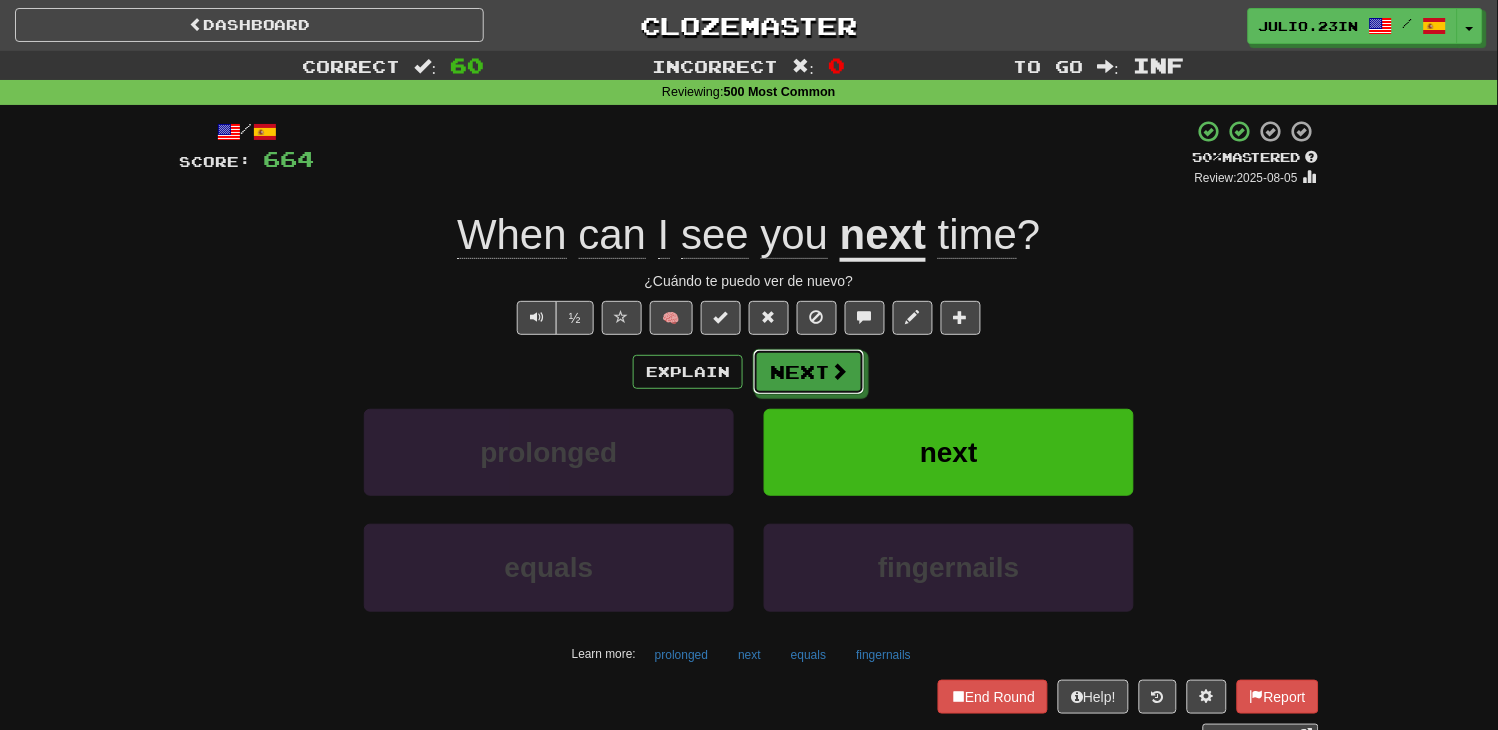 click on "Next" at bounding box center [809, 372] 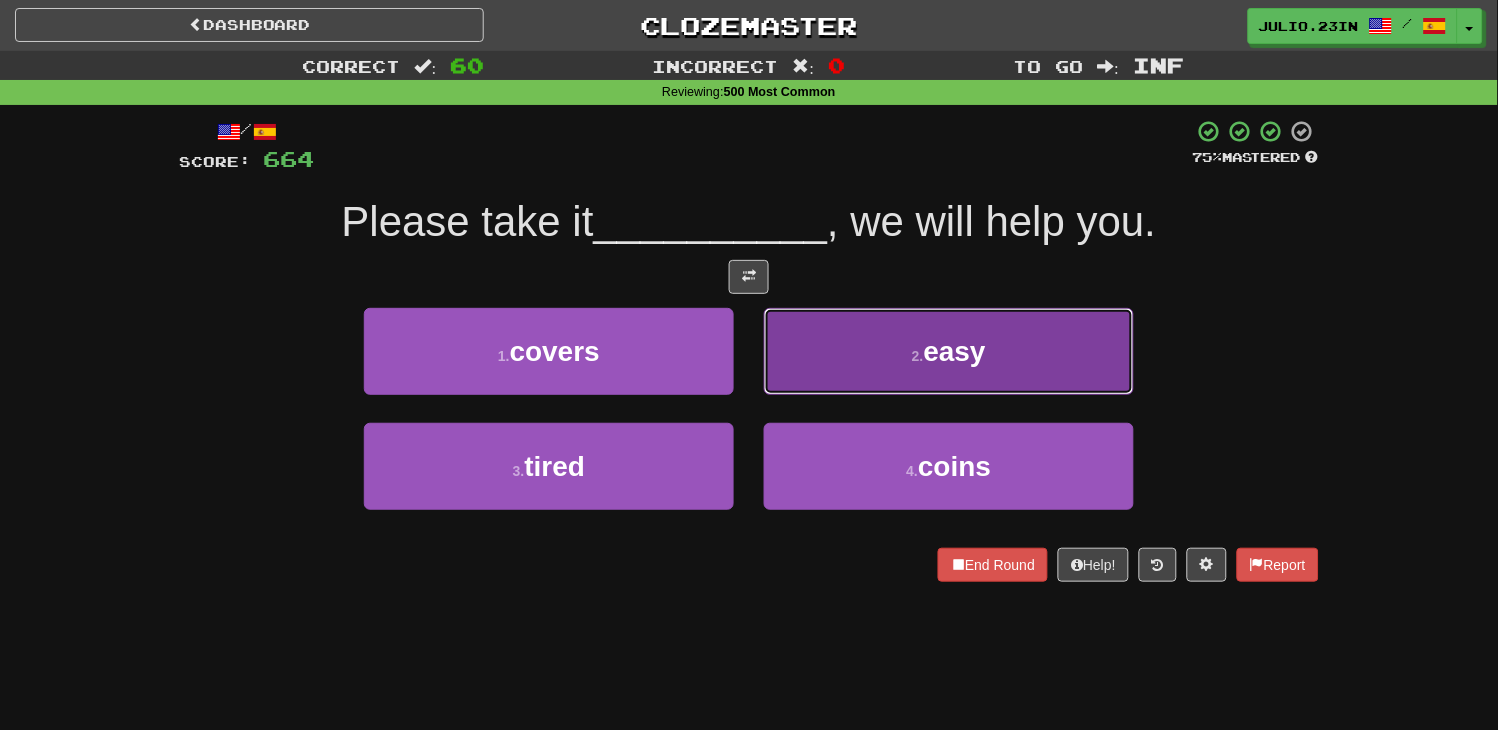 click on "2 . easy" at bounding box center (949, 351) 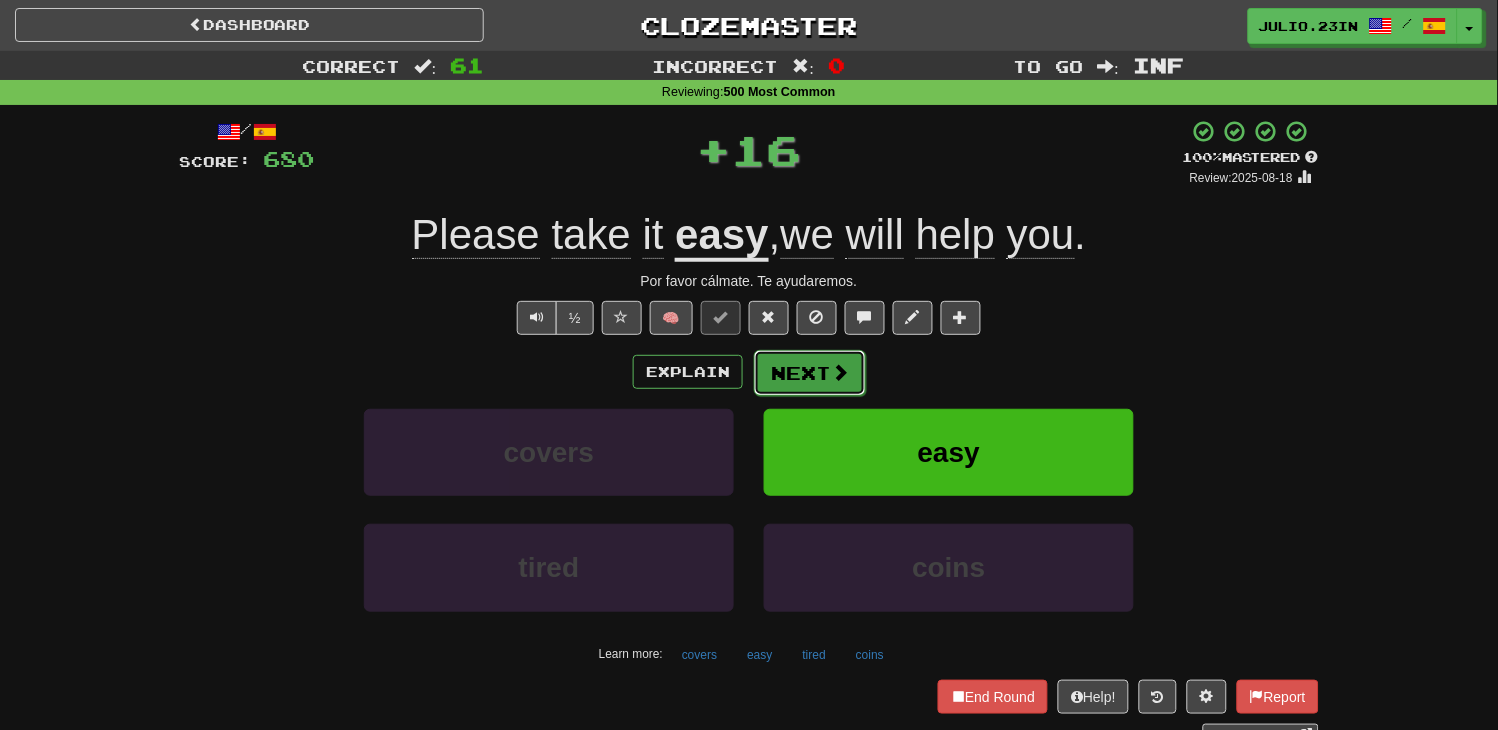 click on "Next" at bounding box center [810, 373] 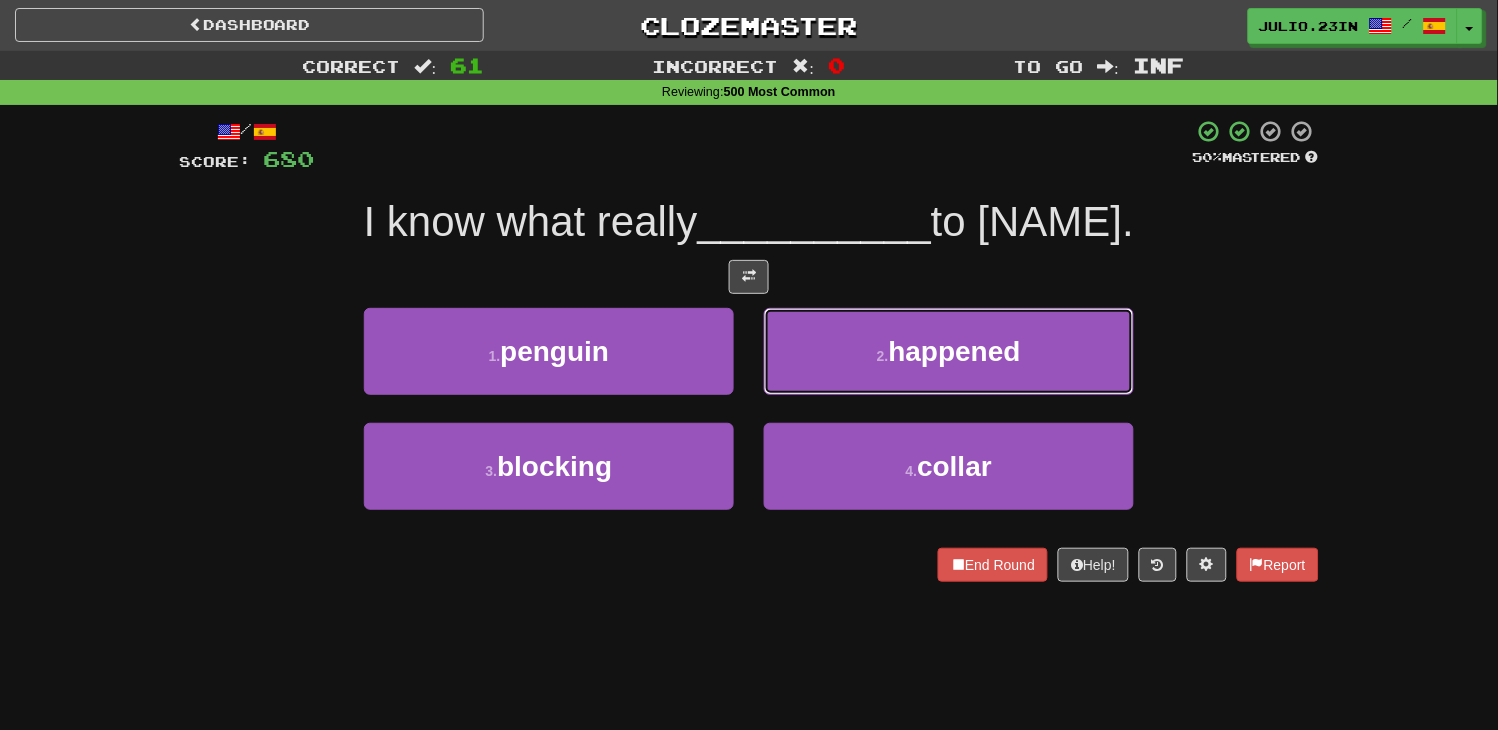 click on "2 . happened" at bounding box center (949, 351) 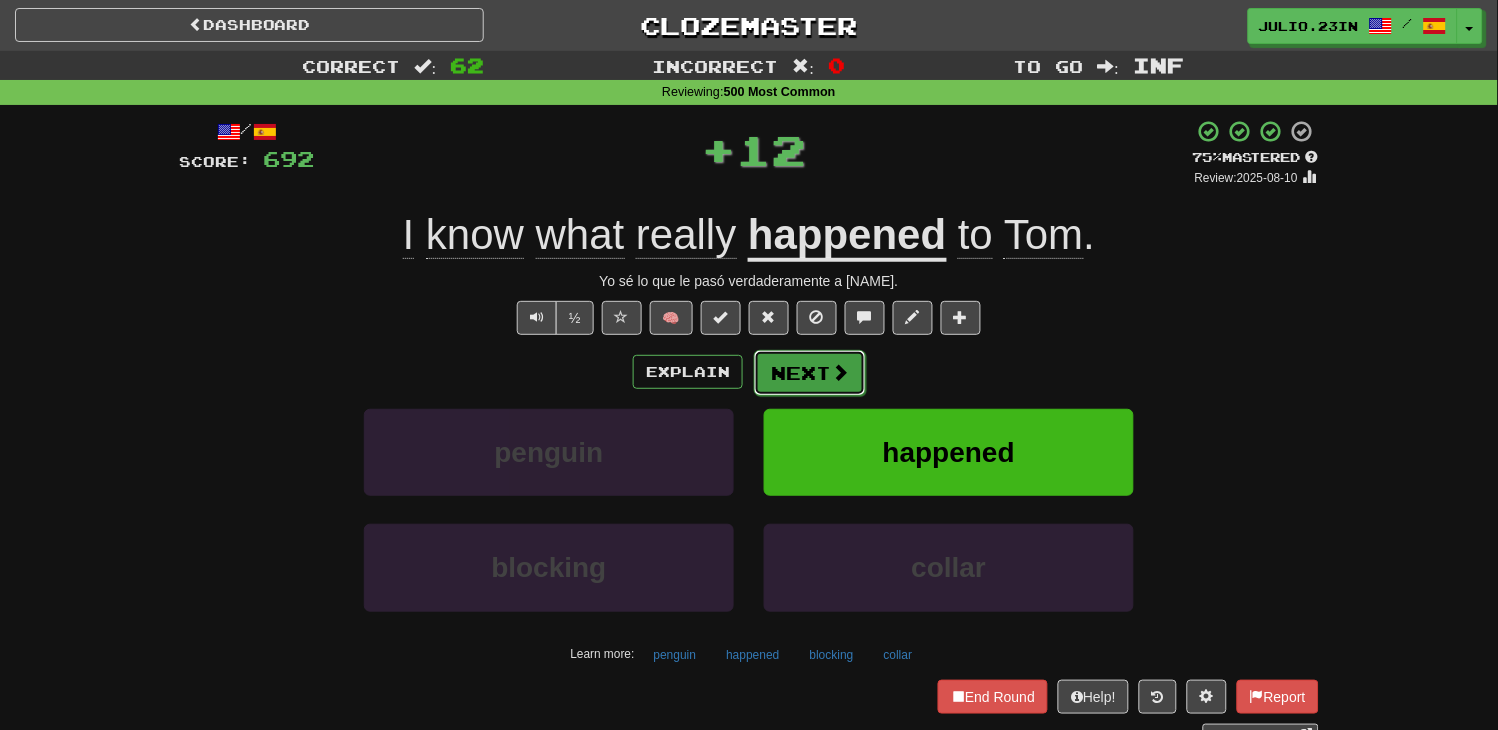 click on "Next" at bounding box center [810, 373] 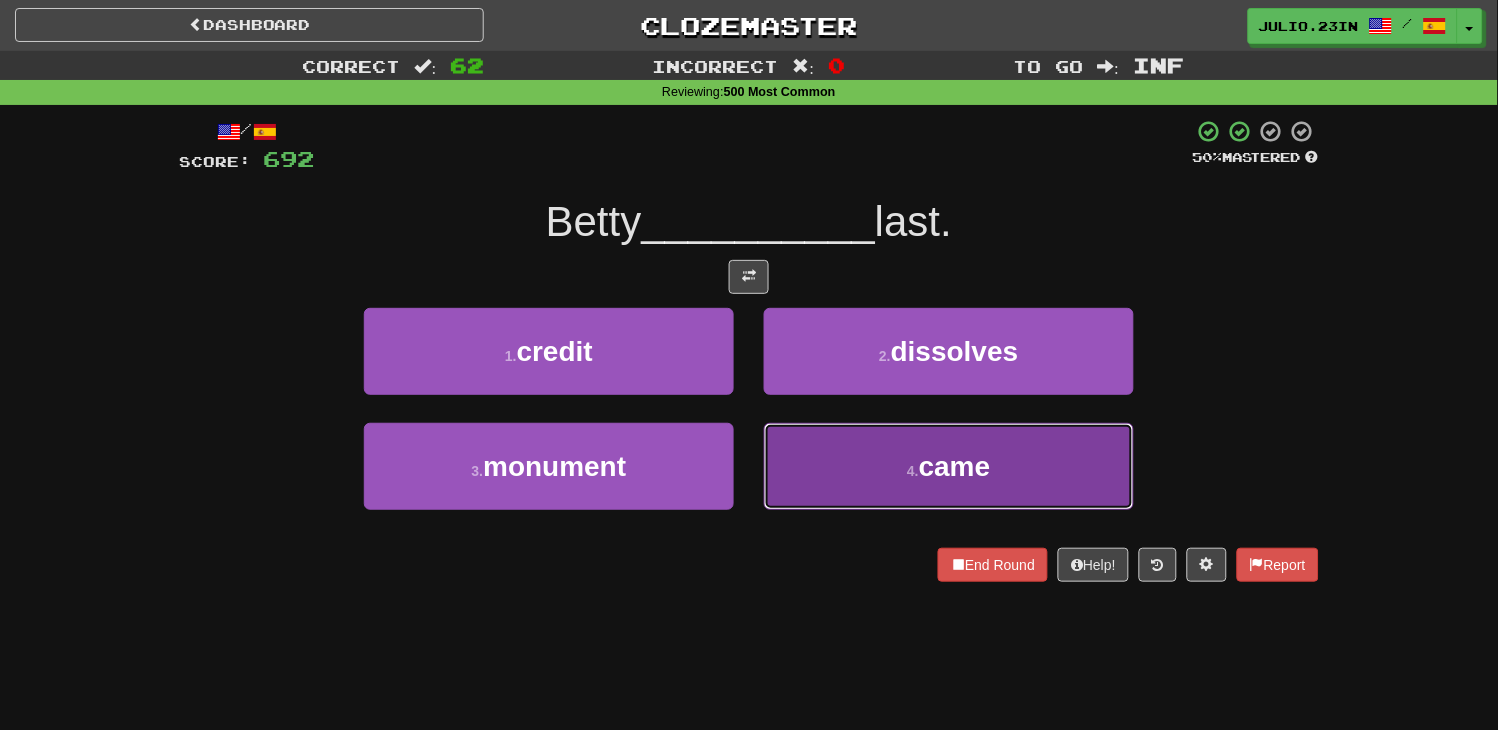 click on "4 . came" at bounding box center [949, 466] 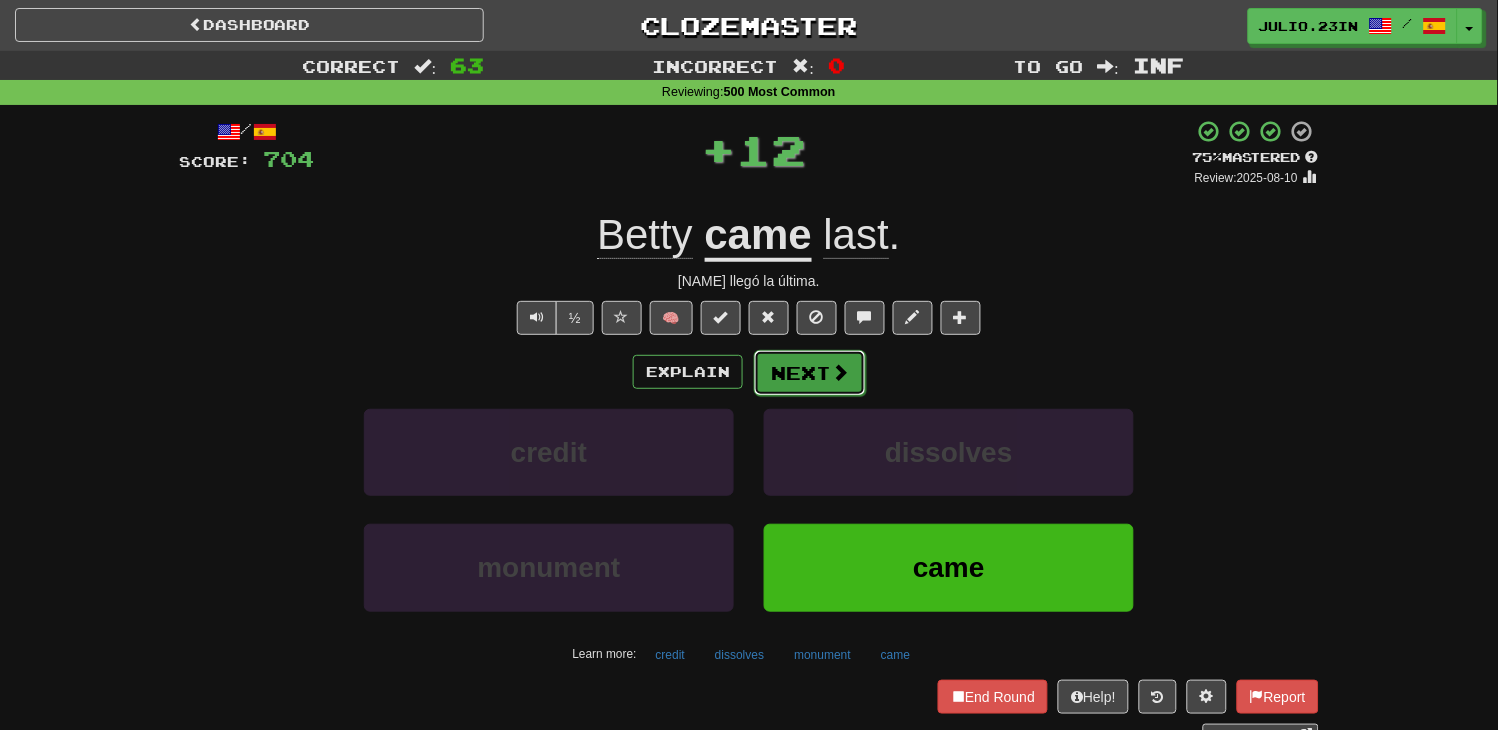 click on "Next" at bounding box center [810, 373] 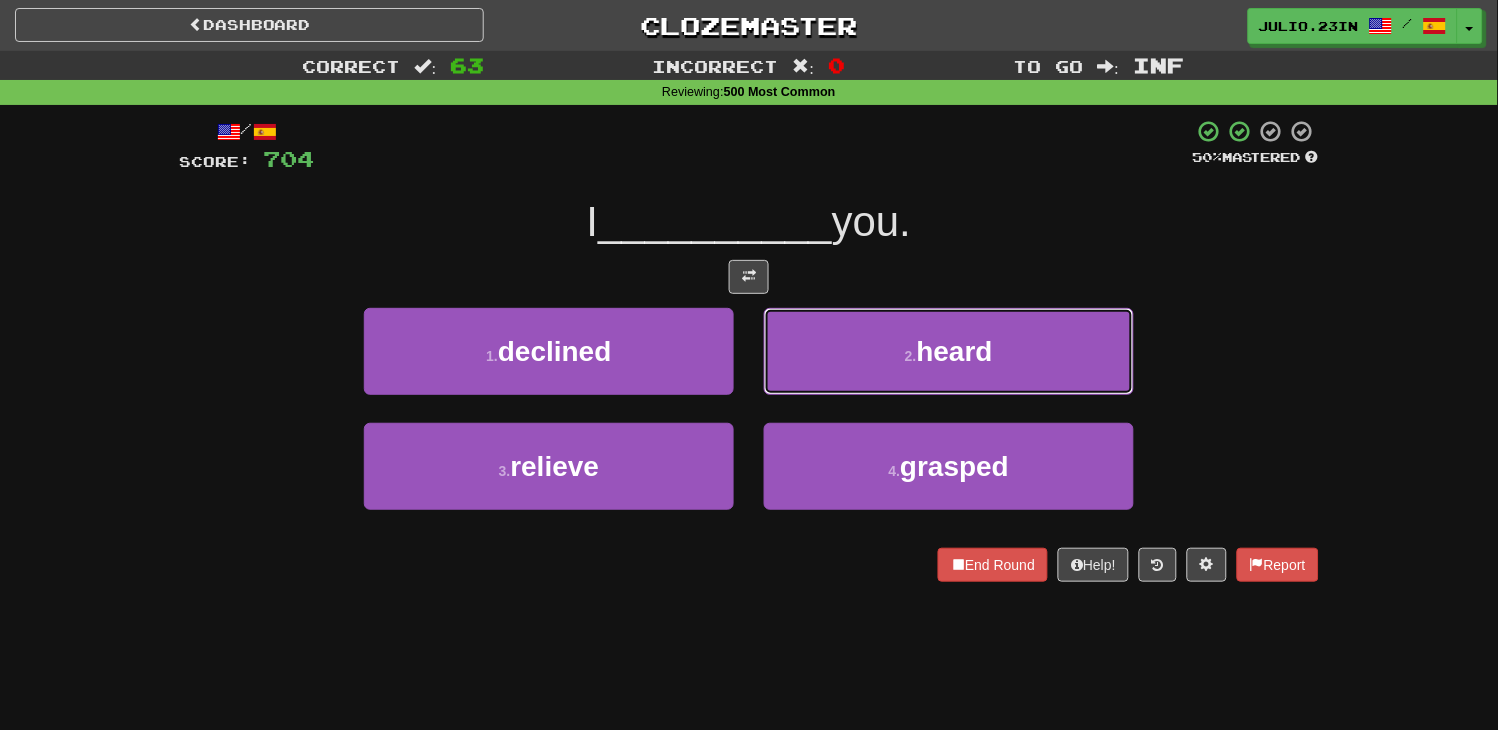 click on "2 . heard" at bounding box center [949, 351] 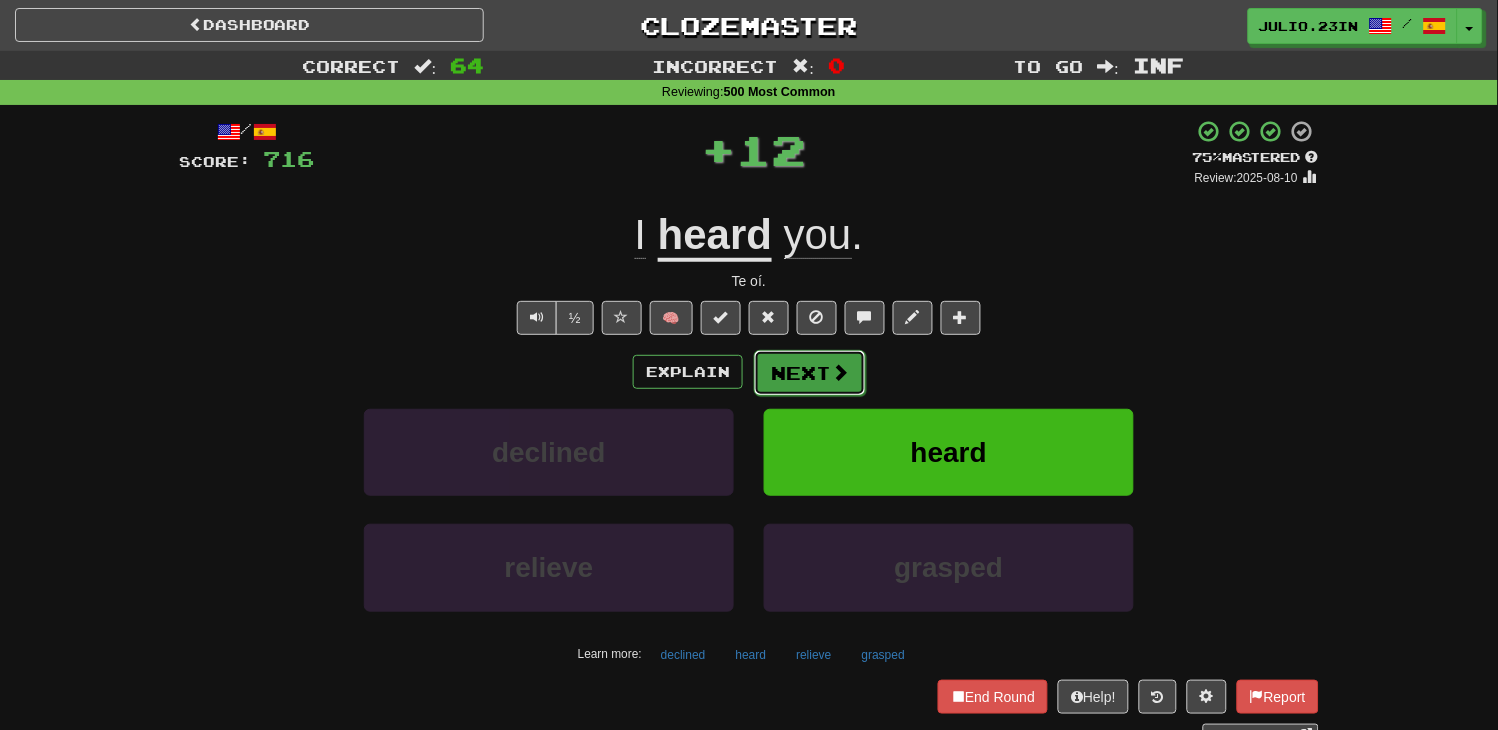 click on "Next" at bounding box center [810, 373] 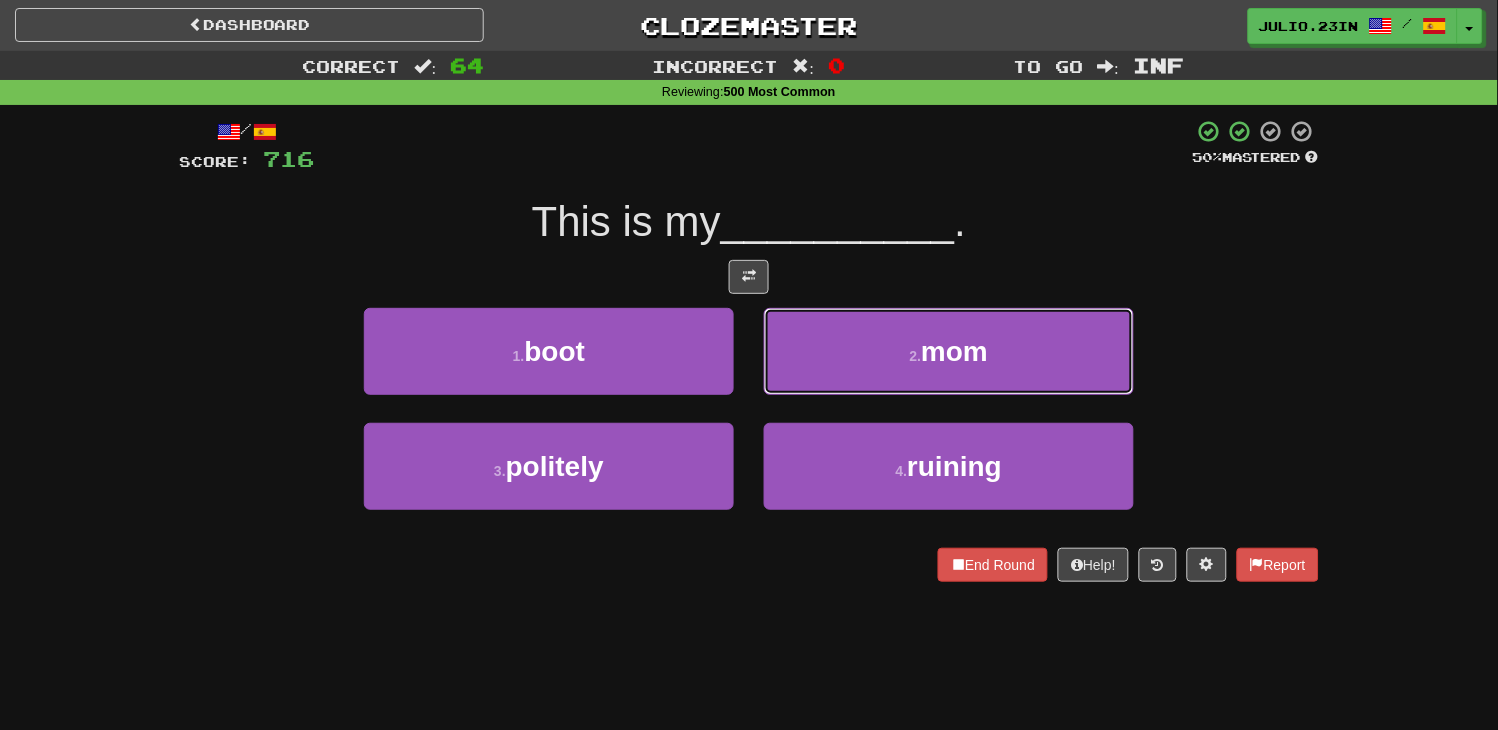 click on "2 . mom" at bounding box center (949, 351) 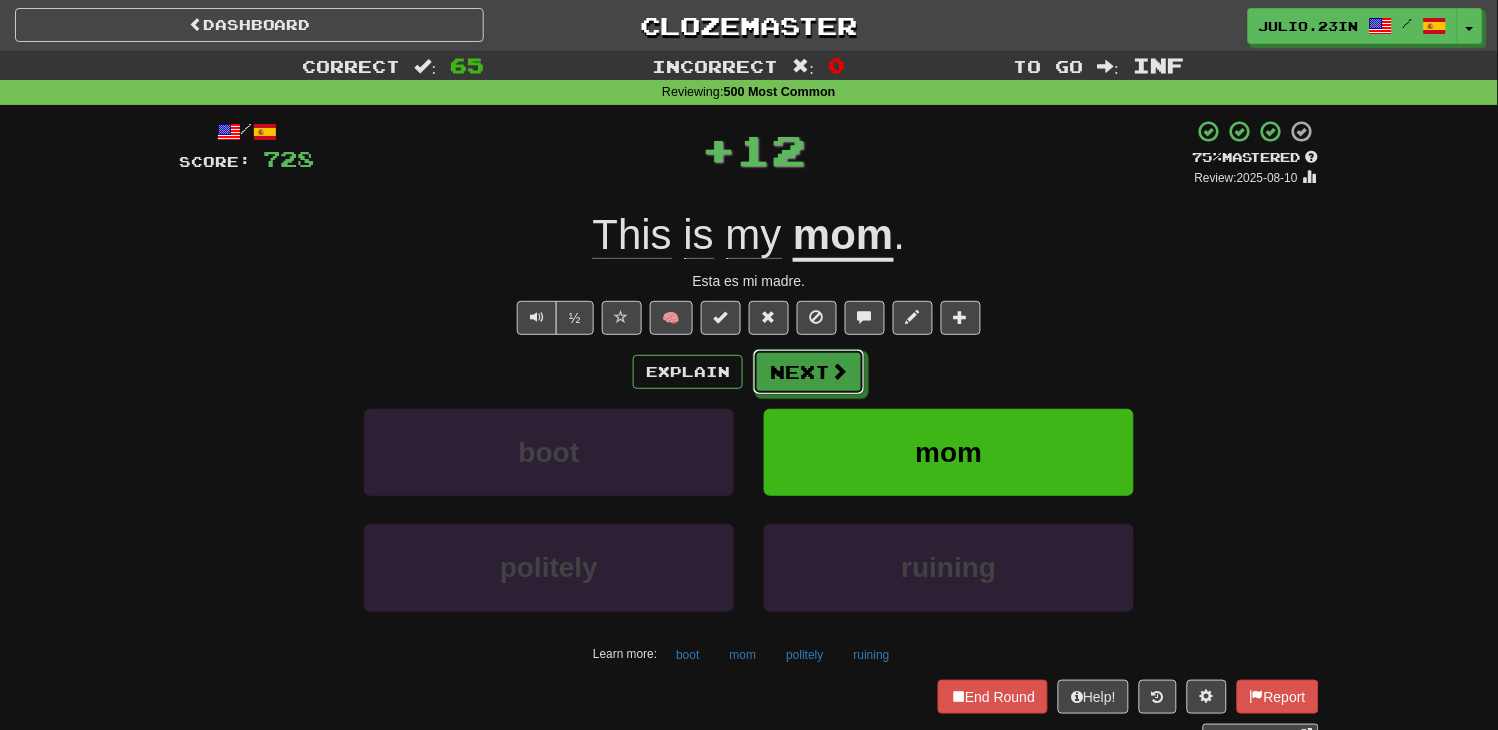 click on "Next" at bounding box center [809, 372] 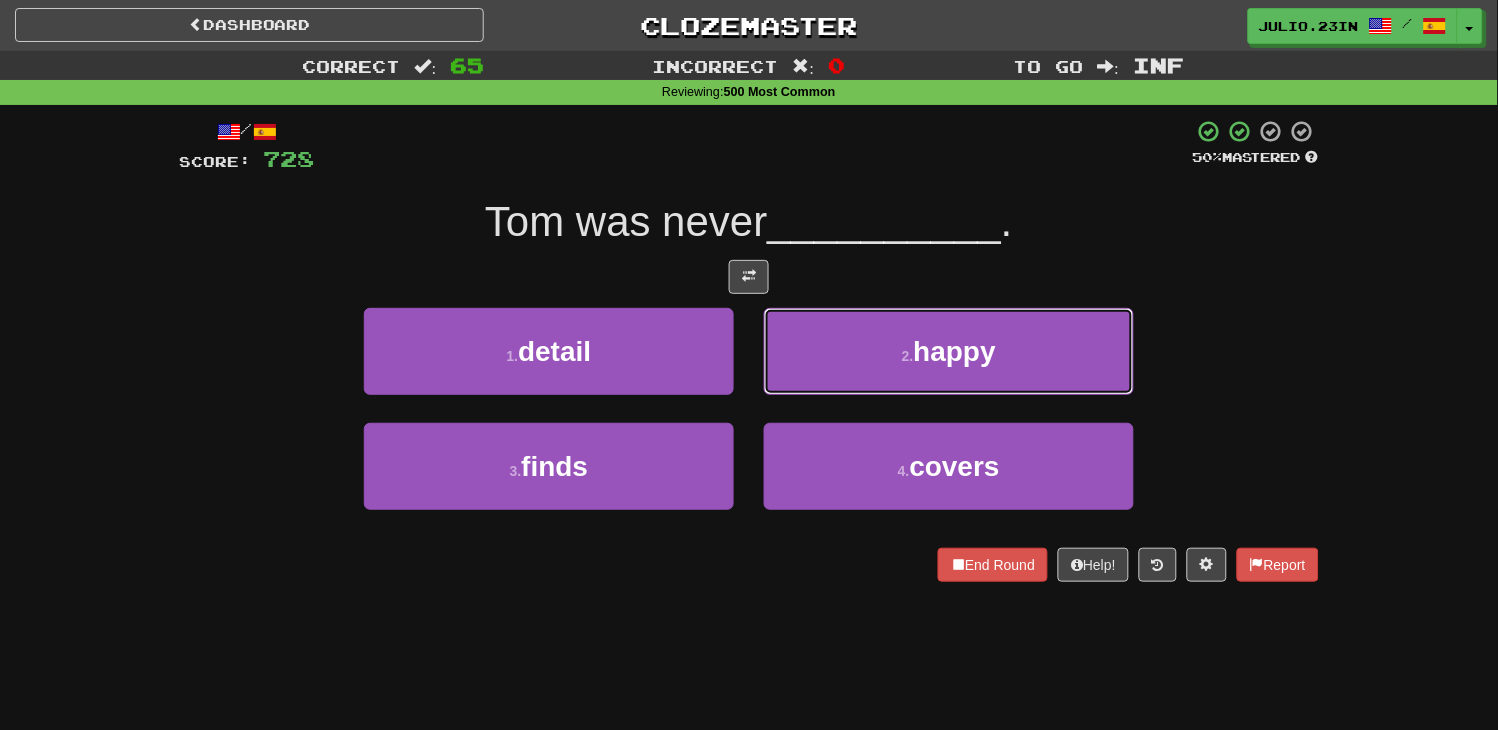 click on "2 . happy" at bounding box center [949, 351] 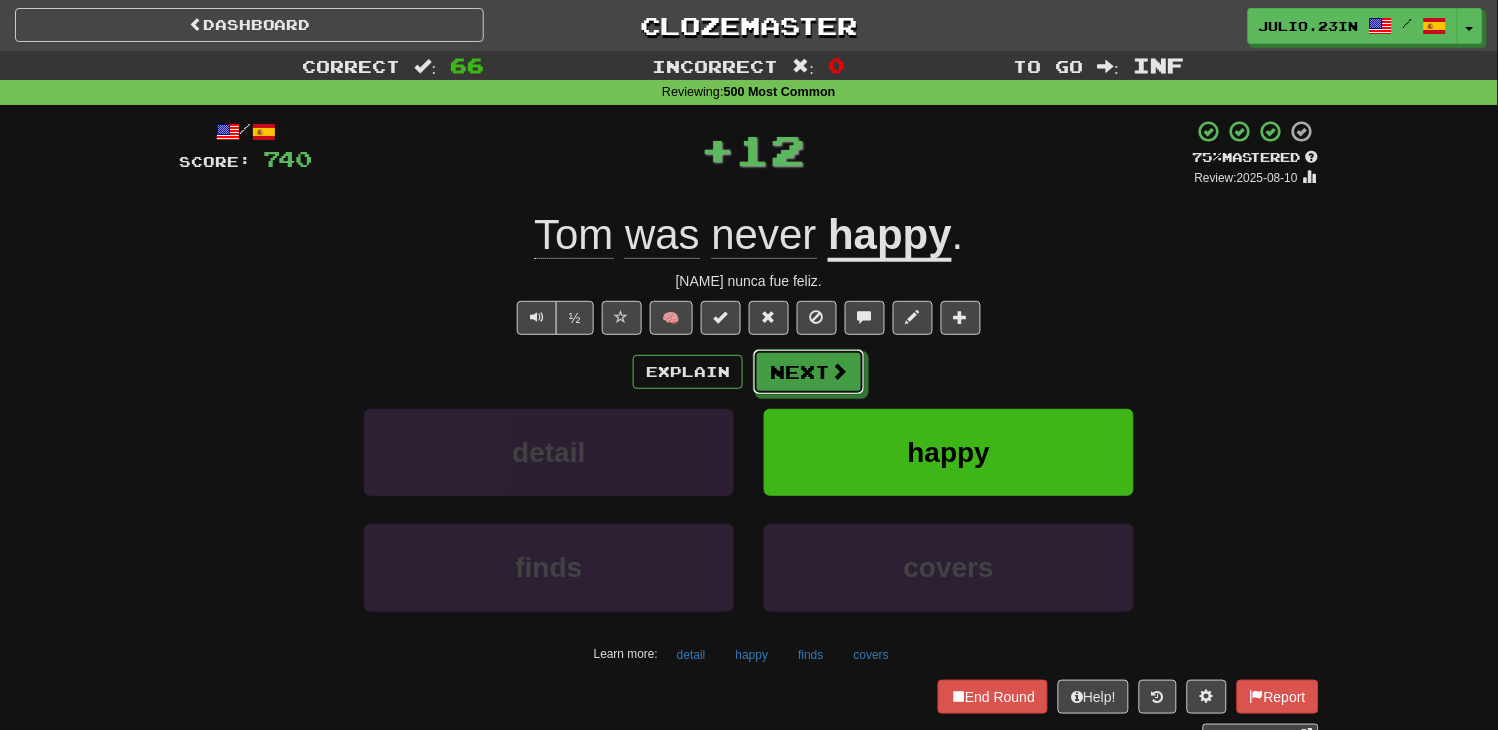 click on "Next" at bounding box center (809, 372) 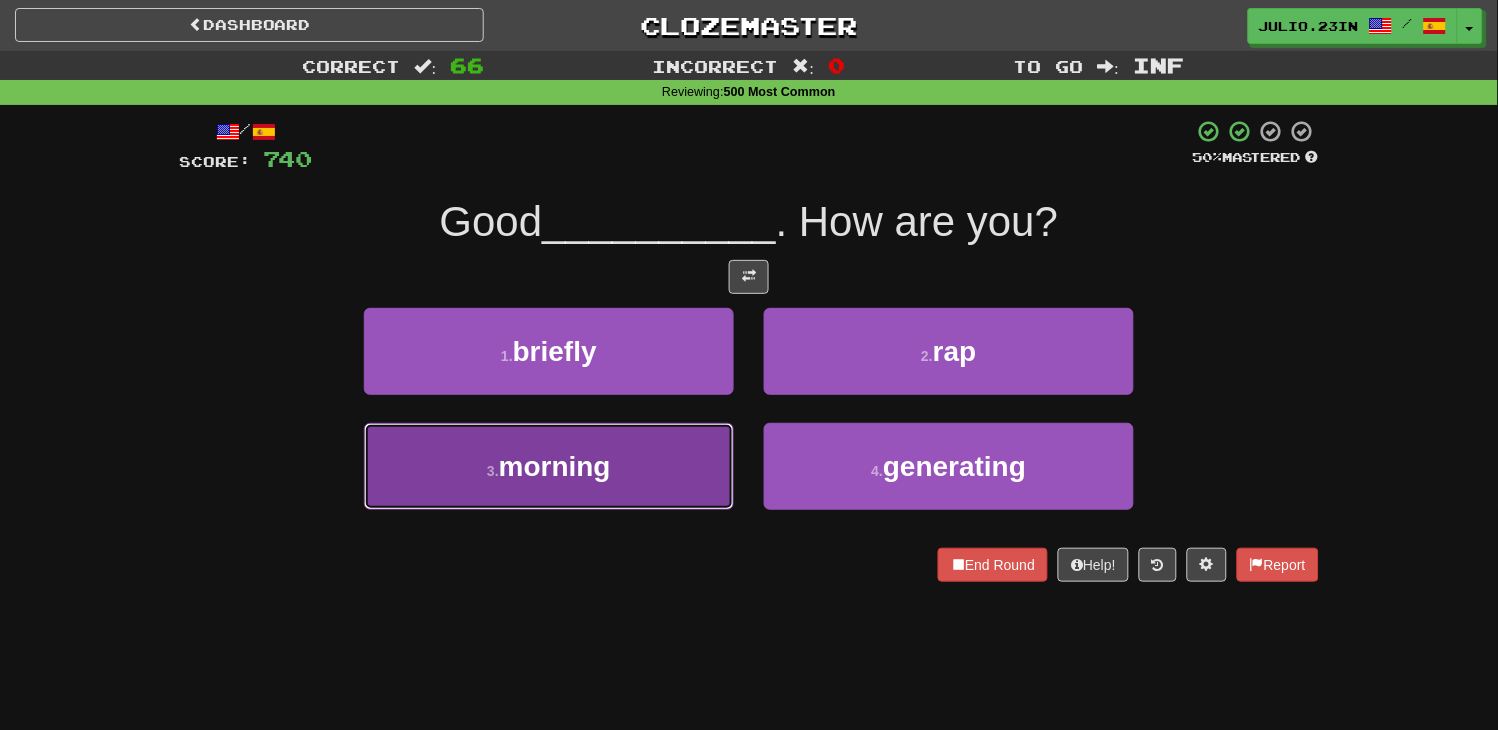 click on "3 . morning" at bounding box center (549, 466) 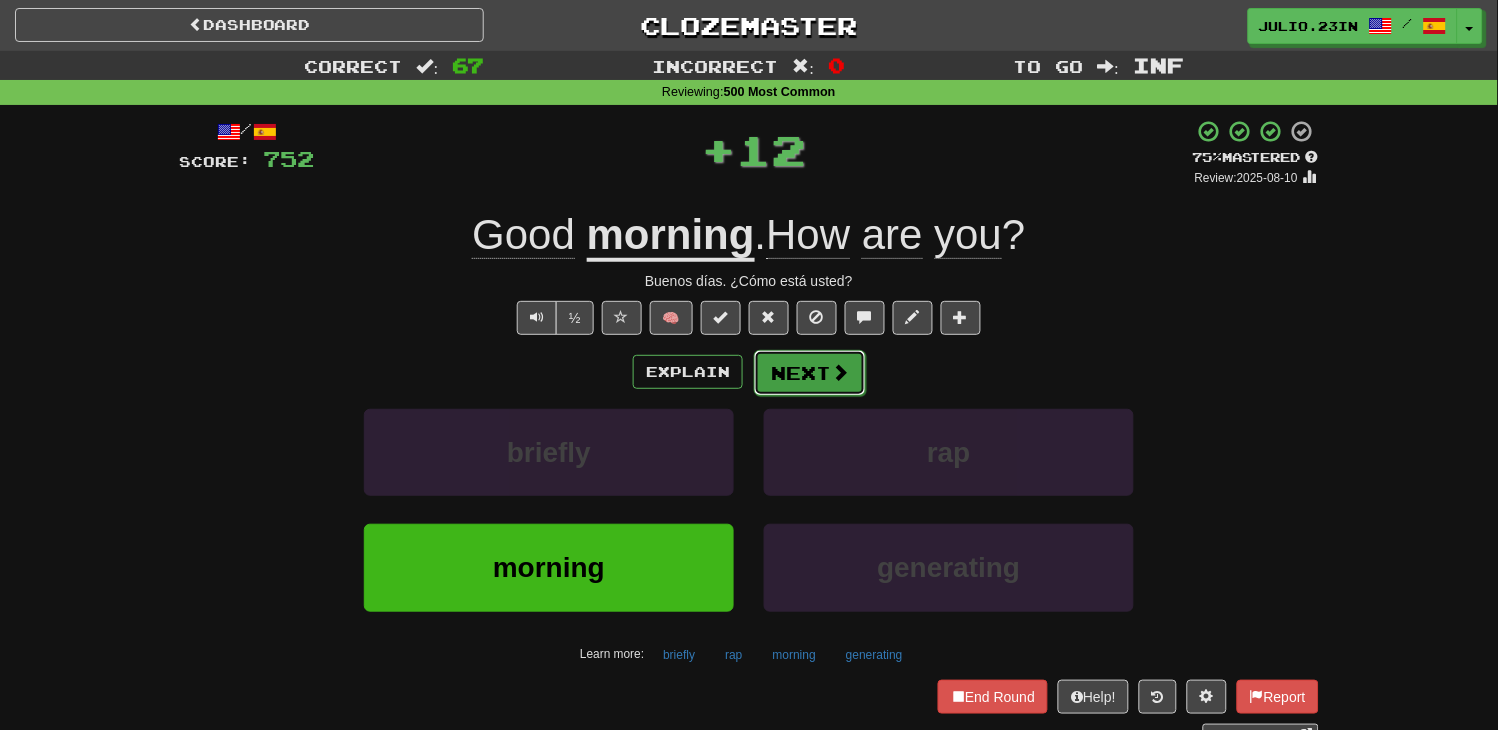 click at bounding box center [840, 372] 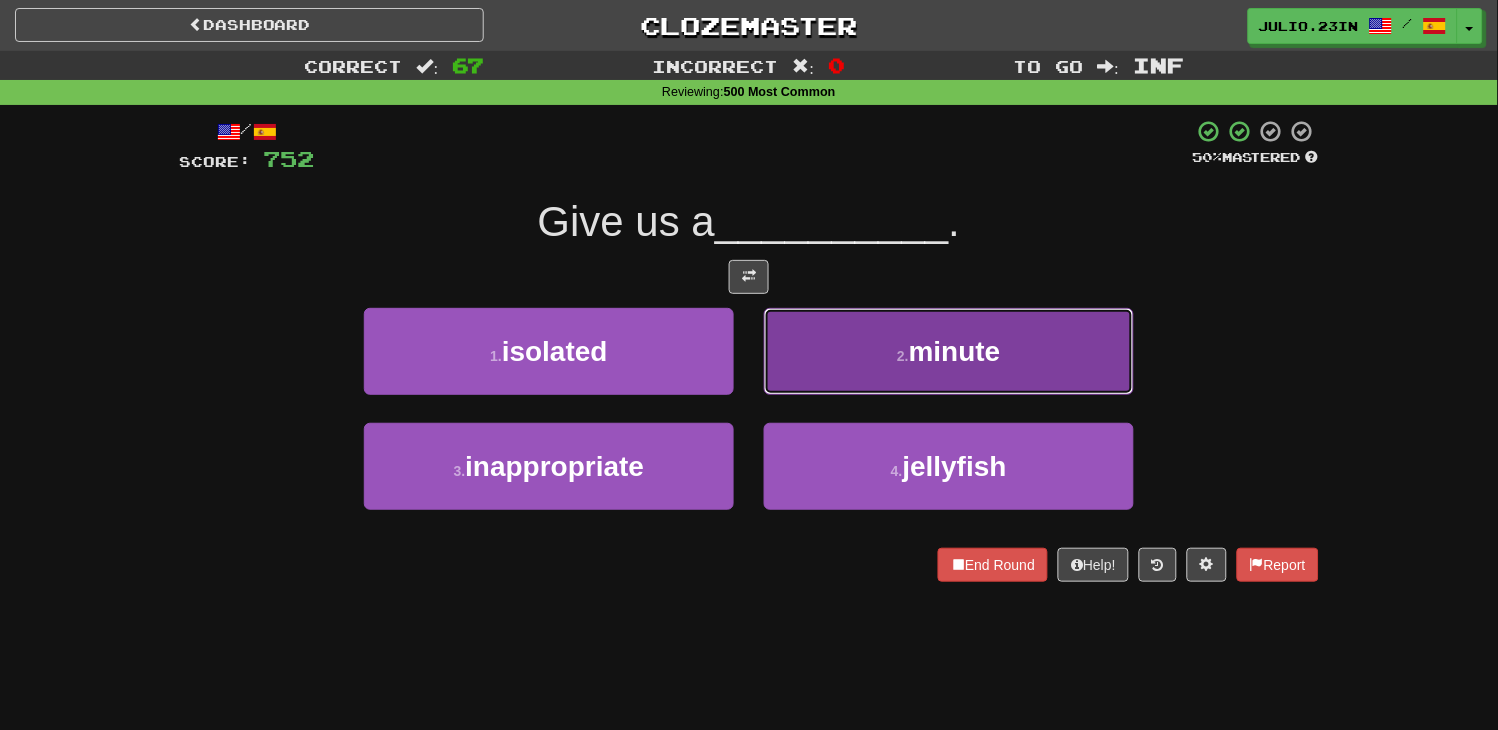 click on "2 .  minute" at bounding box center [949, 351] 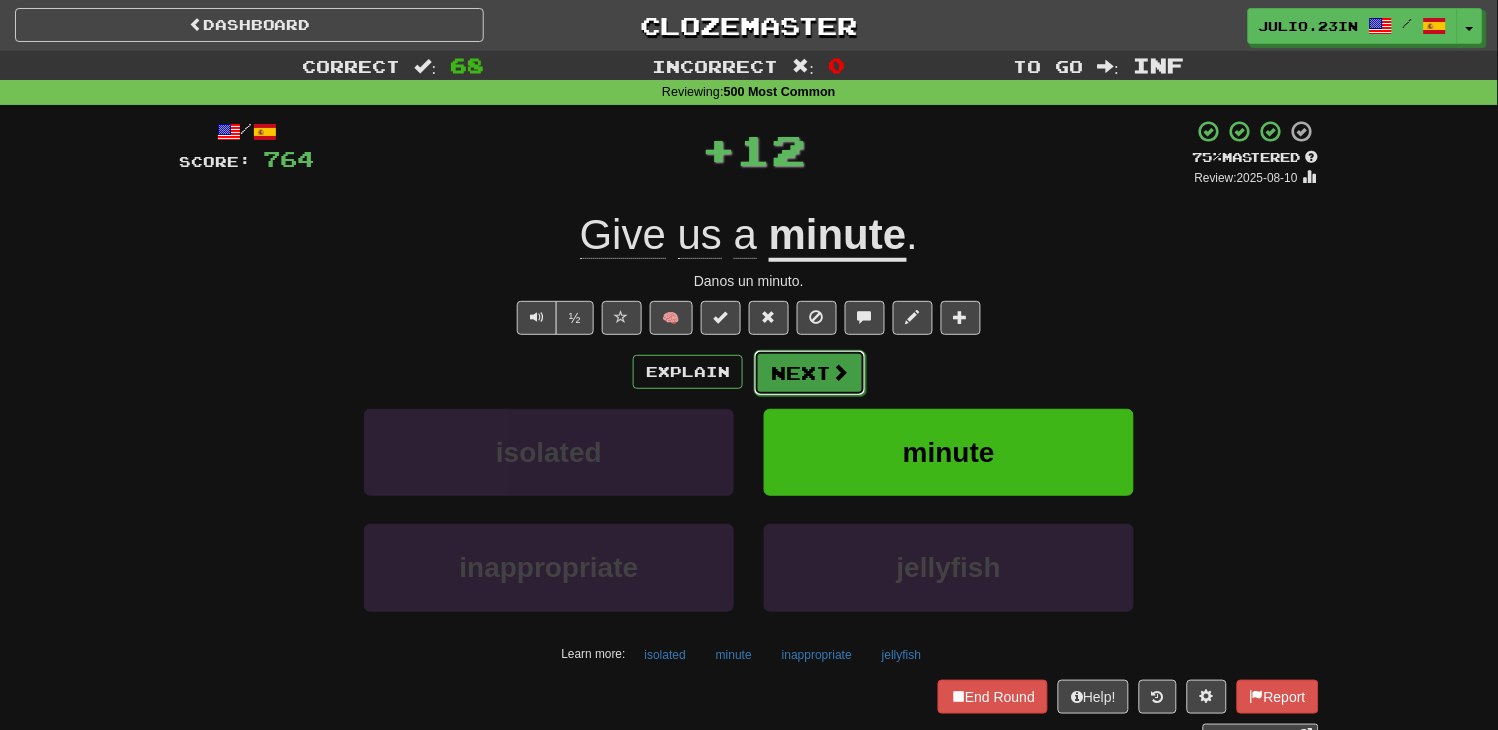 click on "Next" at bounding box center [810, 373] 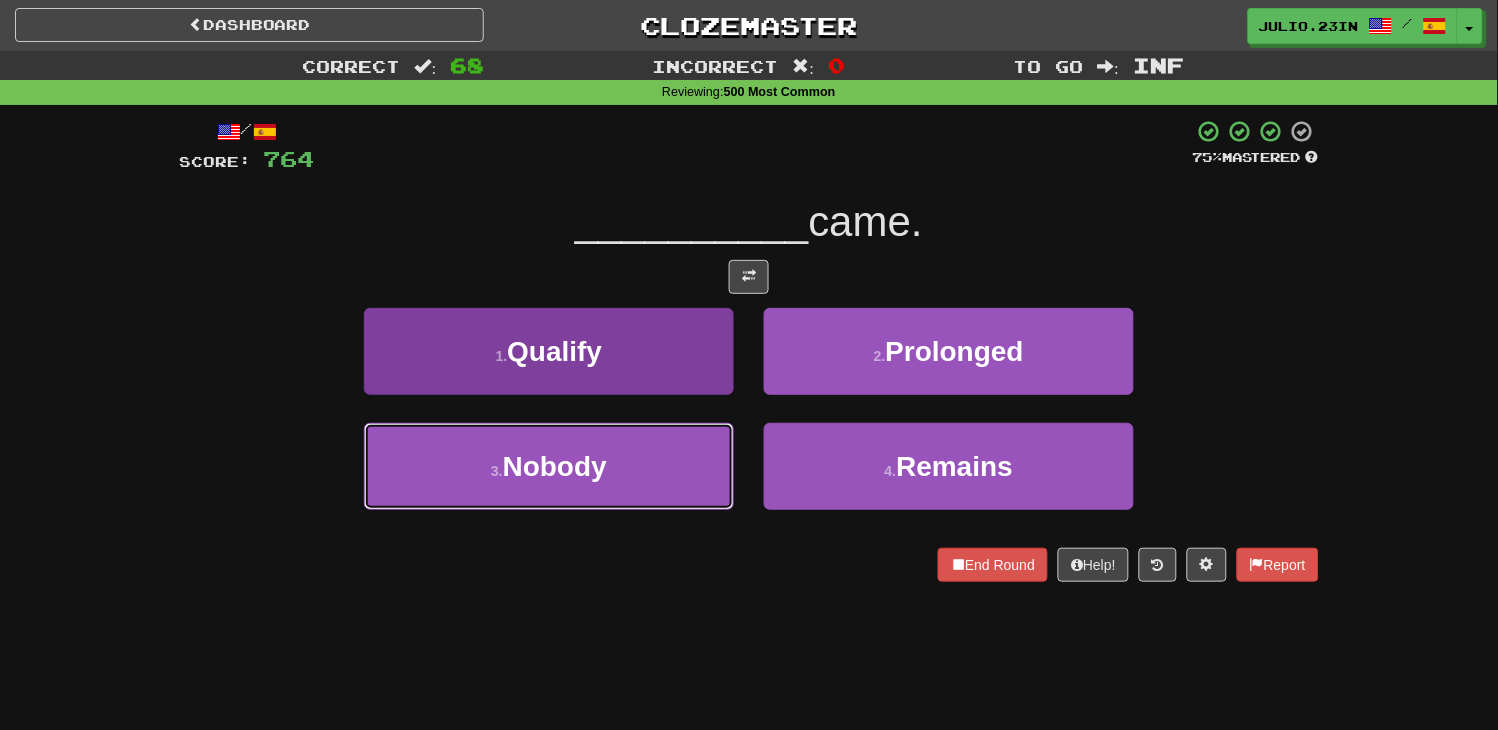 click on "3 . Nobody" at bounding box center [549, 466] 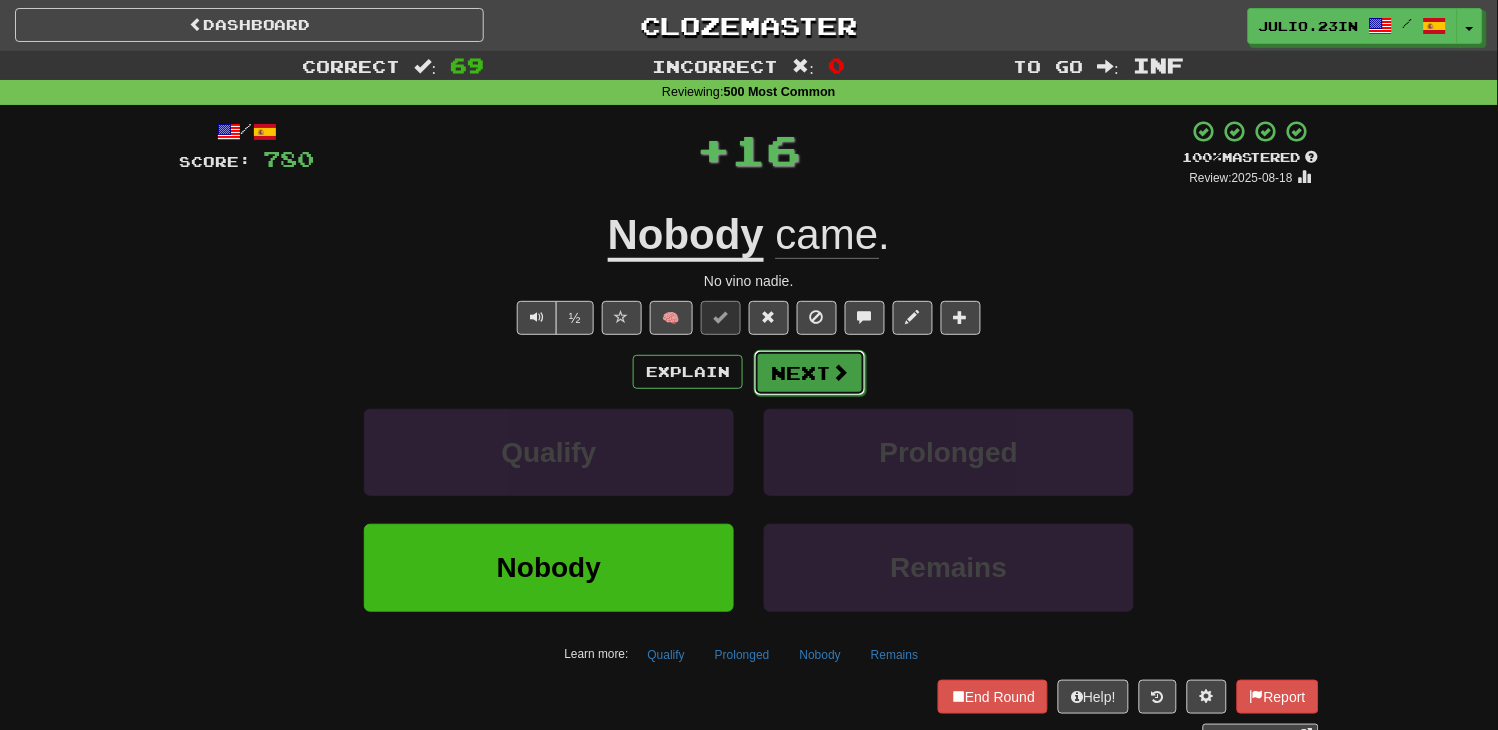 click on "Next" at bounding box center [810, 373] 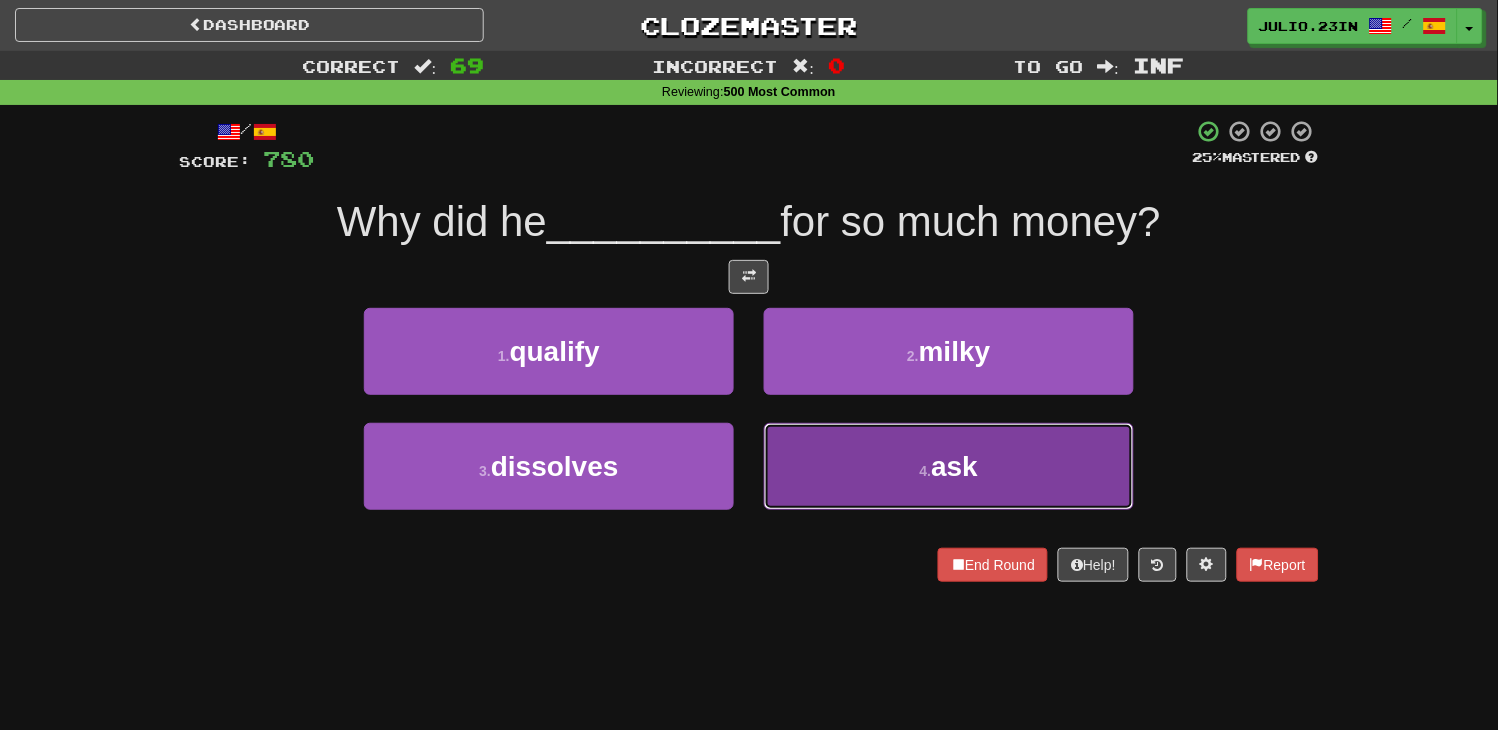 click on "4 .  ask" at bounding box center [949, 466] 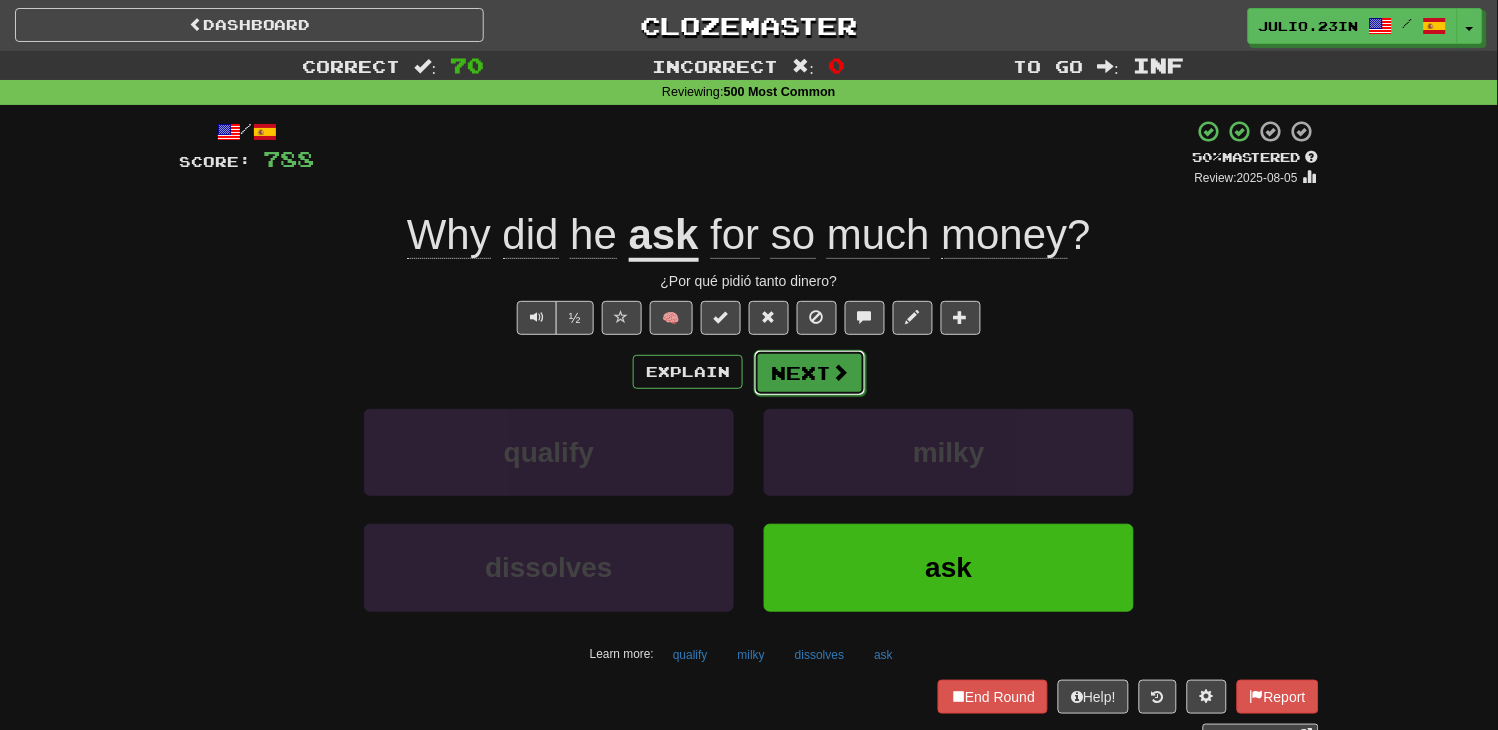 click on "Next" at bounding box center (810, 373) 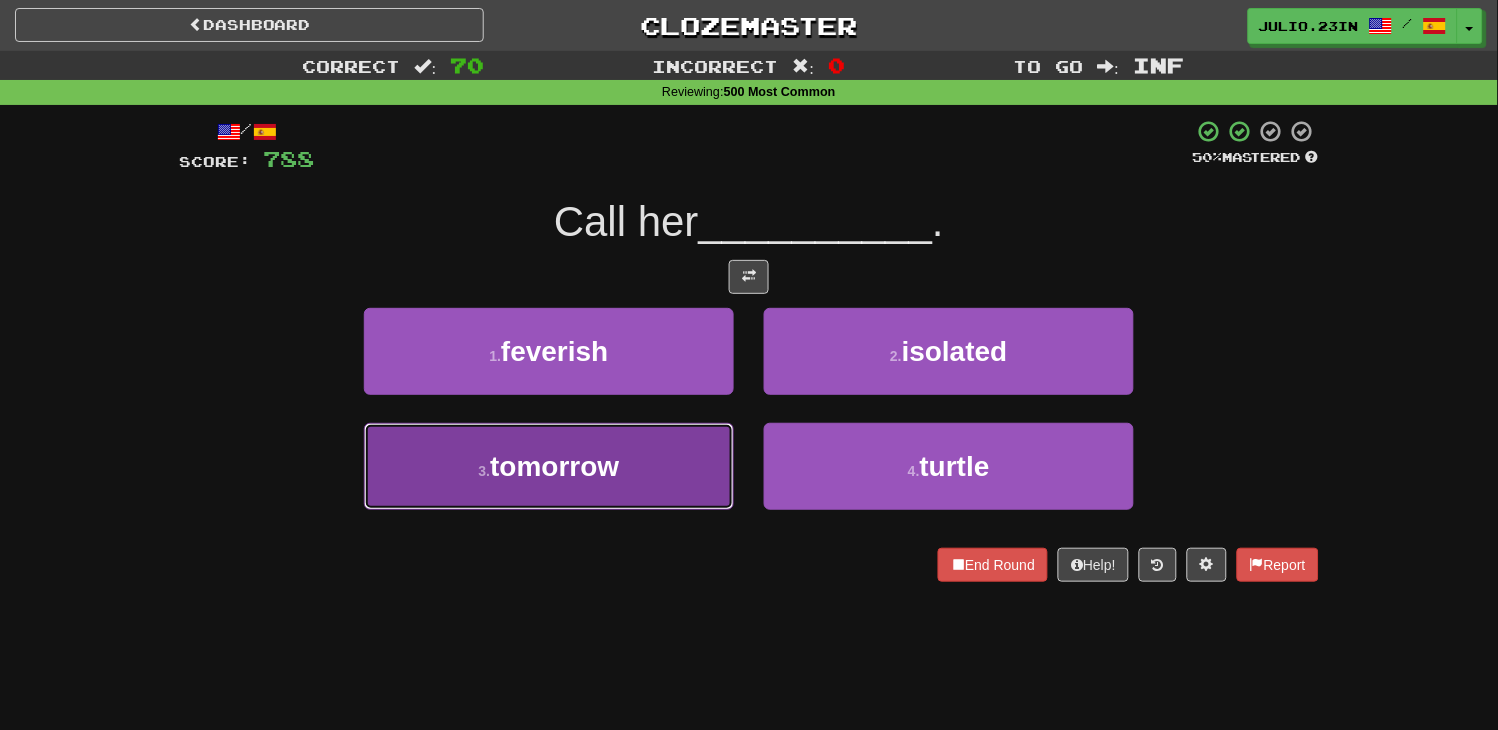 click on "3 . tomorrow" at bounding box center [549, 466] 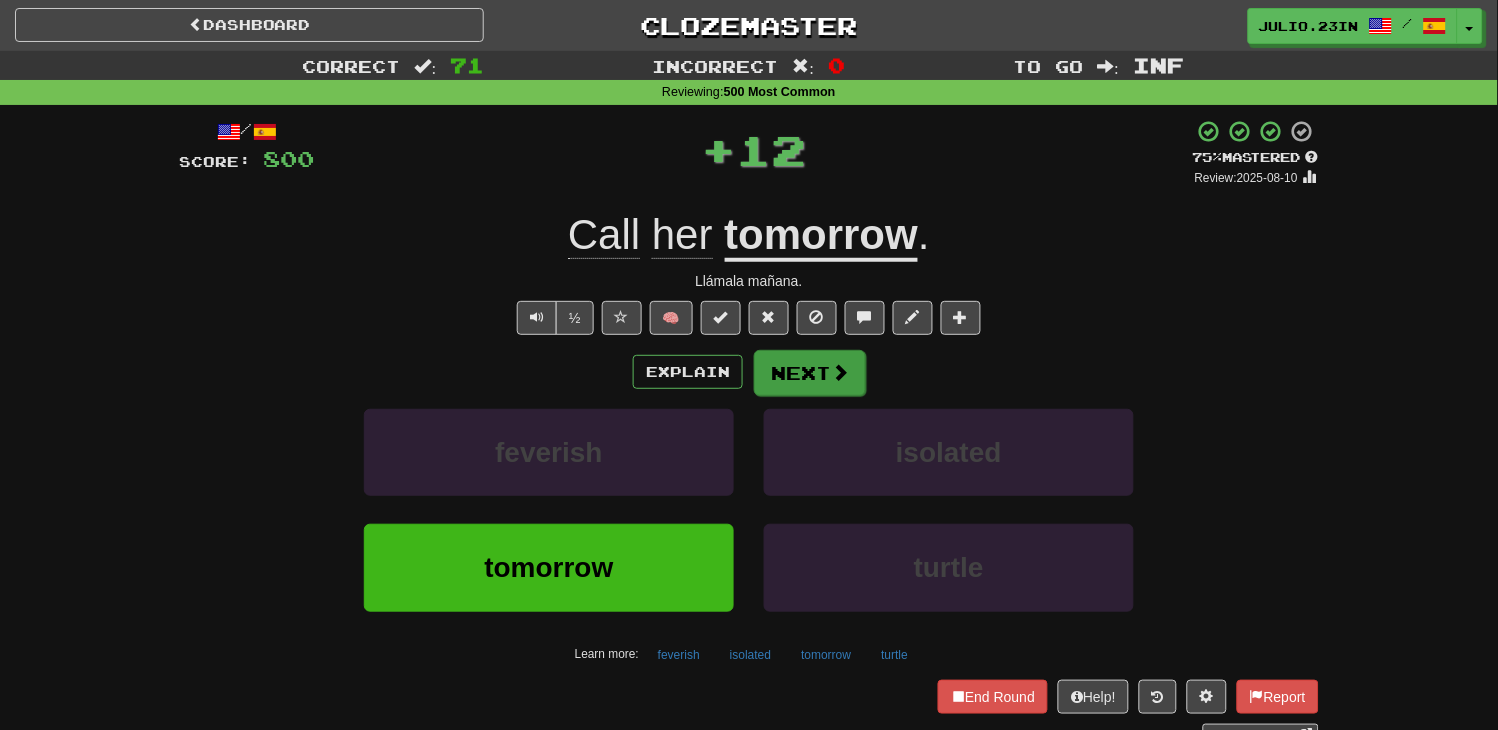 click on "Explain Next feverish isolated tomorrow turtle Learn more: feverish isolated tomorrow turtle" at bounding box center [749, 509] 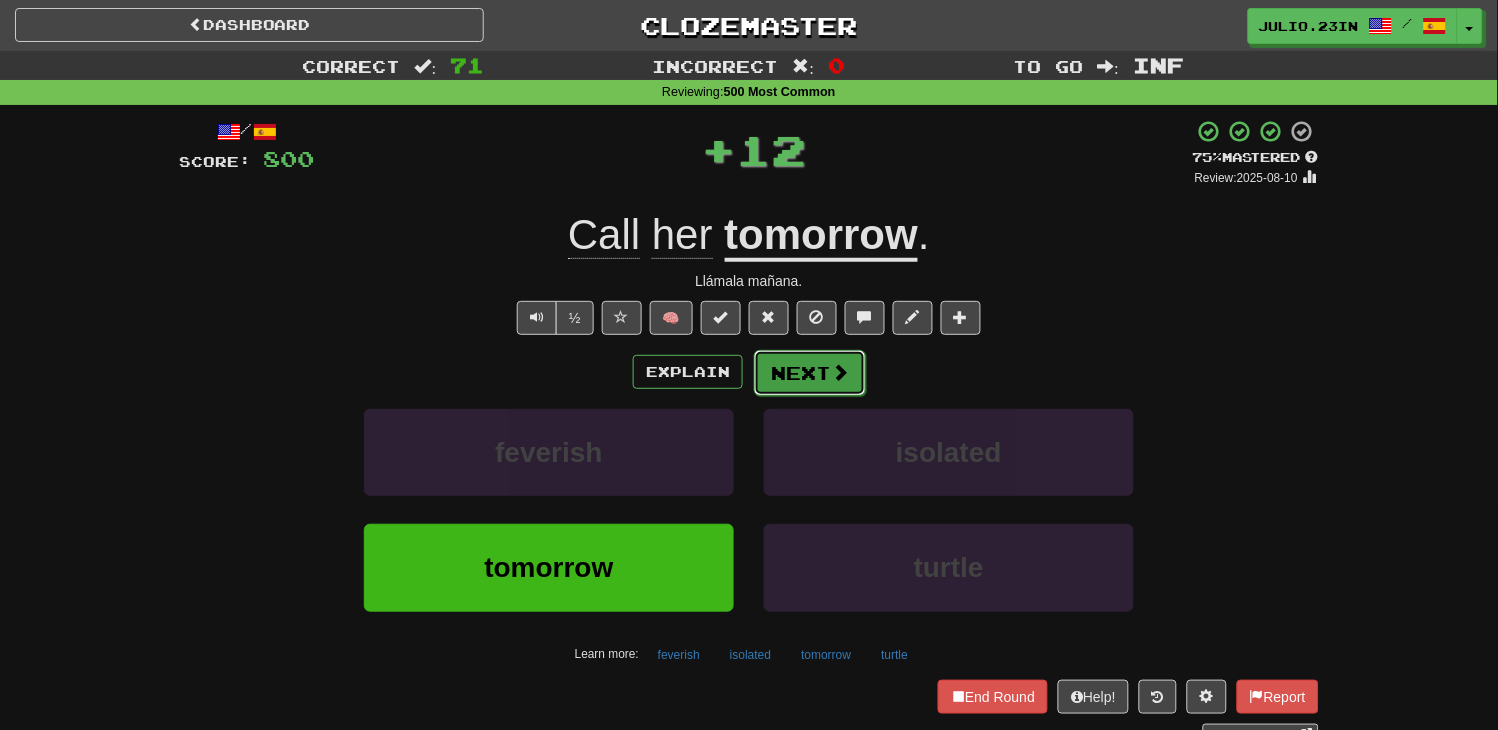 click on "Next" at bounding box center (810, 373) 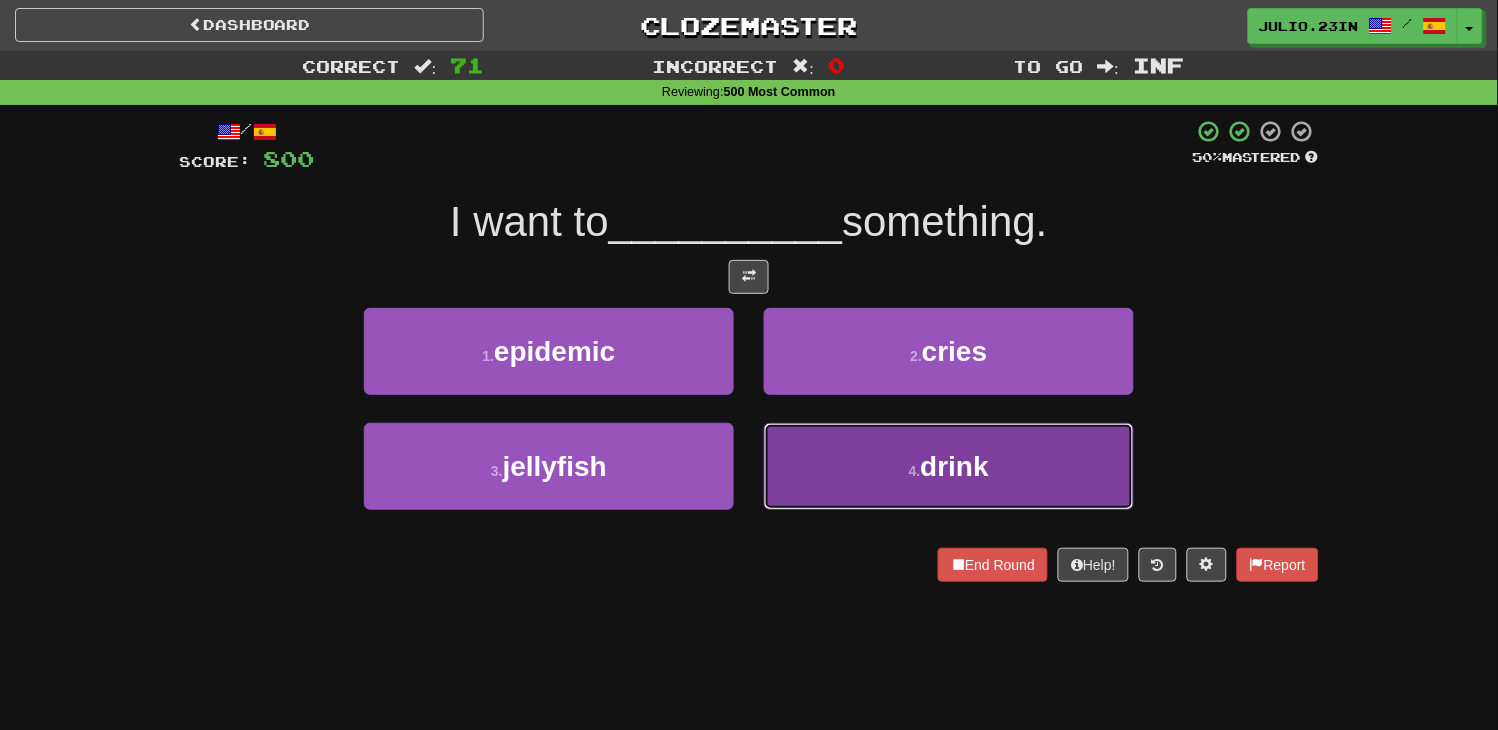 click on "4 . drink" at bounding box center [949, 466] 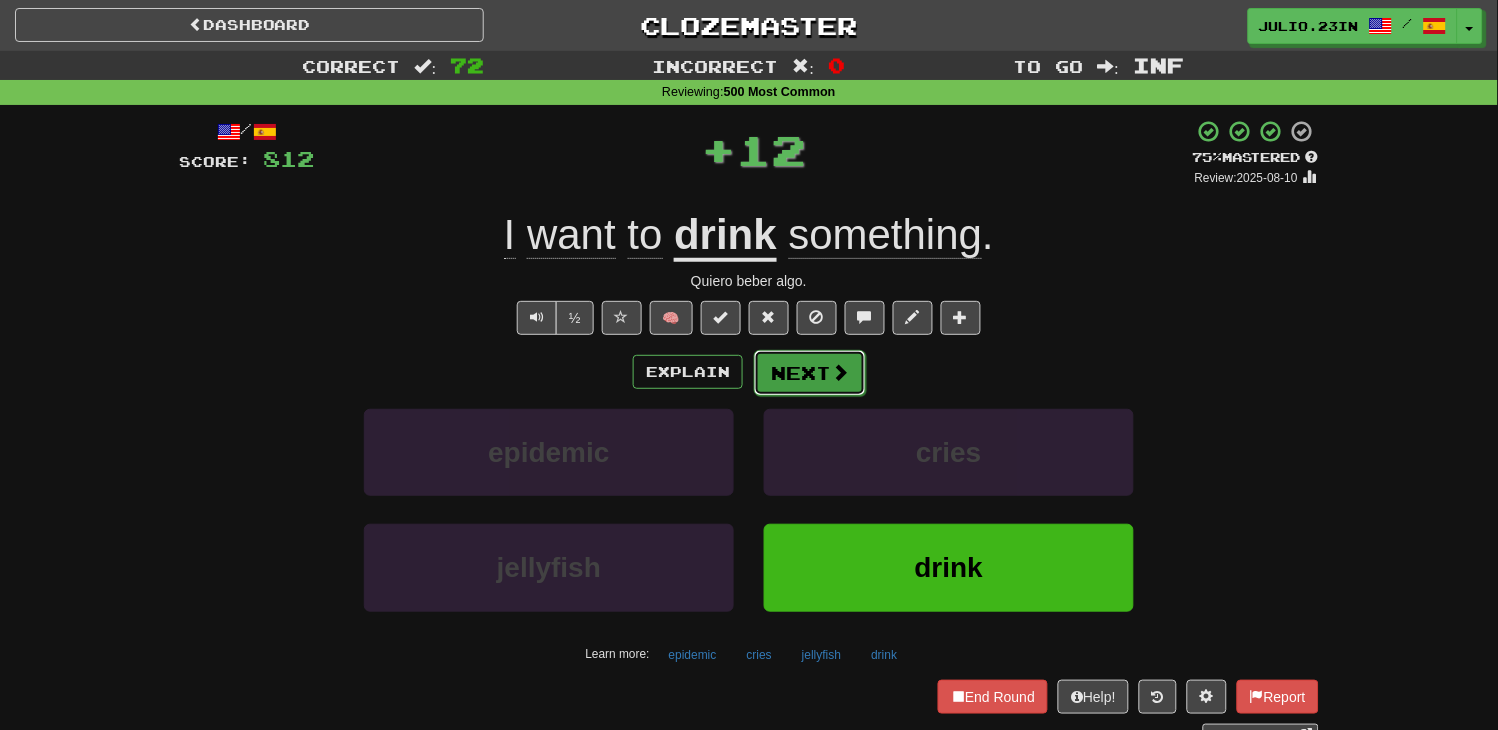 click on "Next" at bounding box center [810, 373] 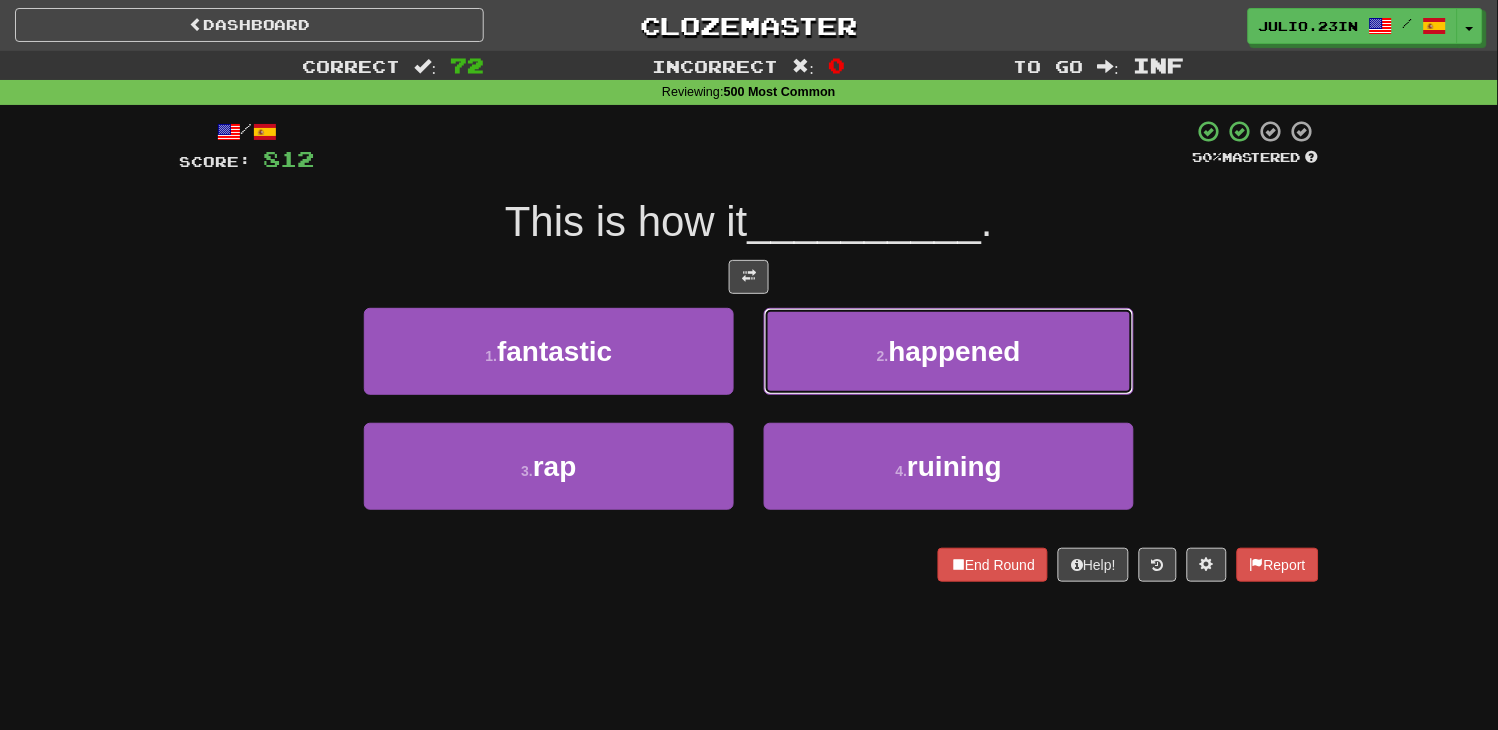 click on "2 . happened" at bounding box center (949, 351) 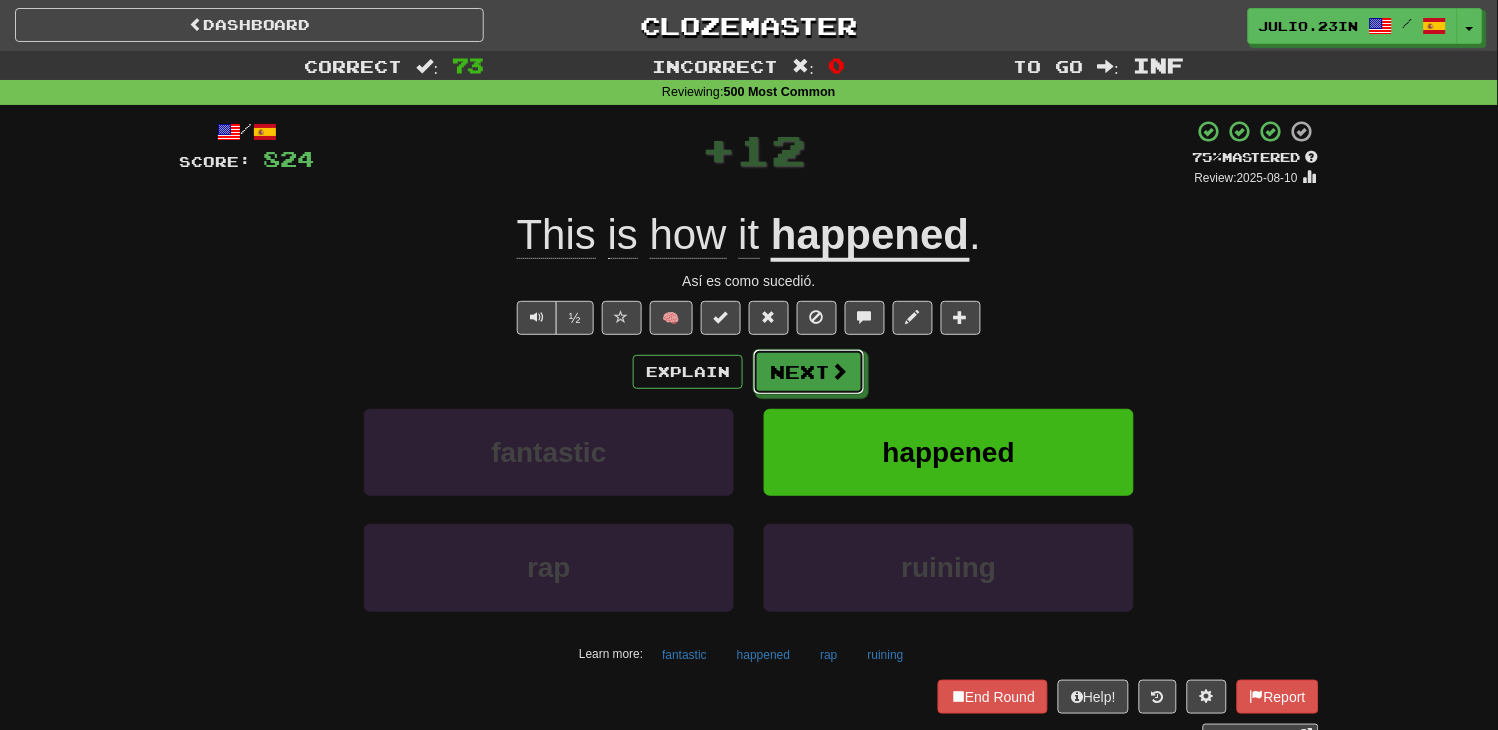 click at bounding box center [839, 371] 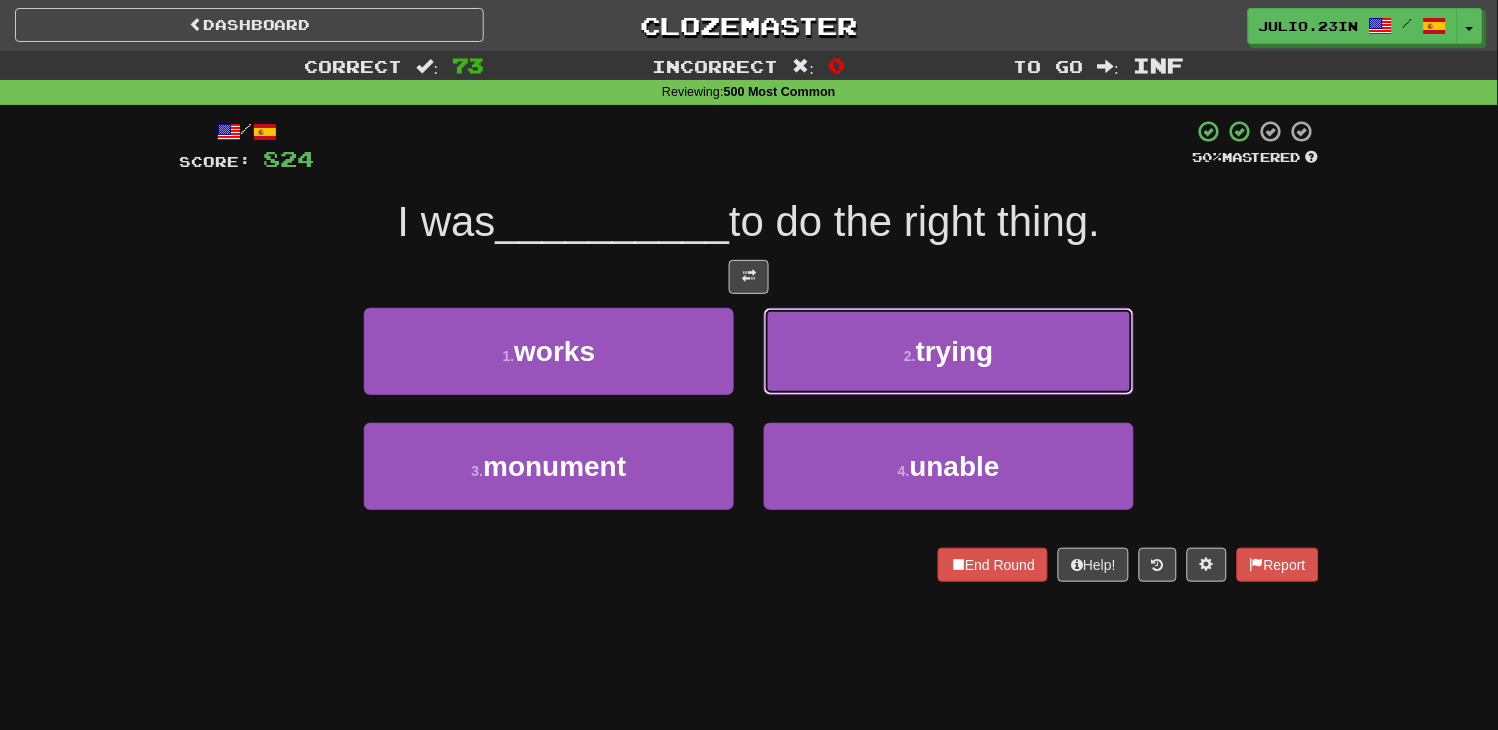 click on "2 .  trying" at bounding box center [949, 351] 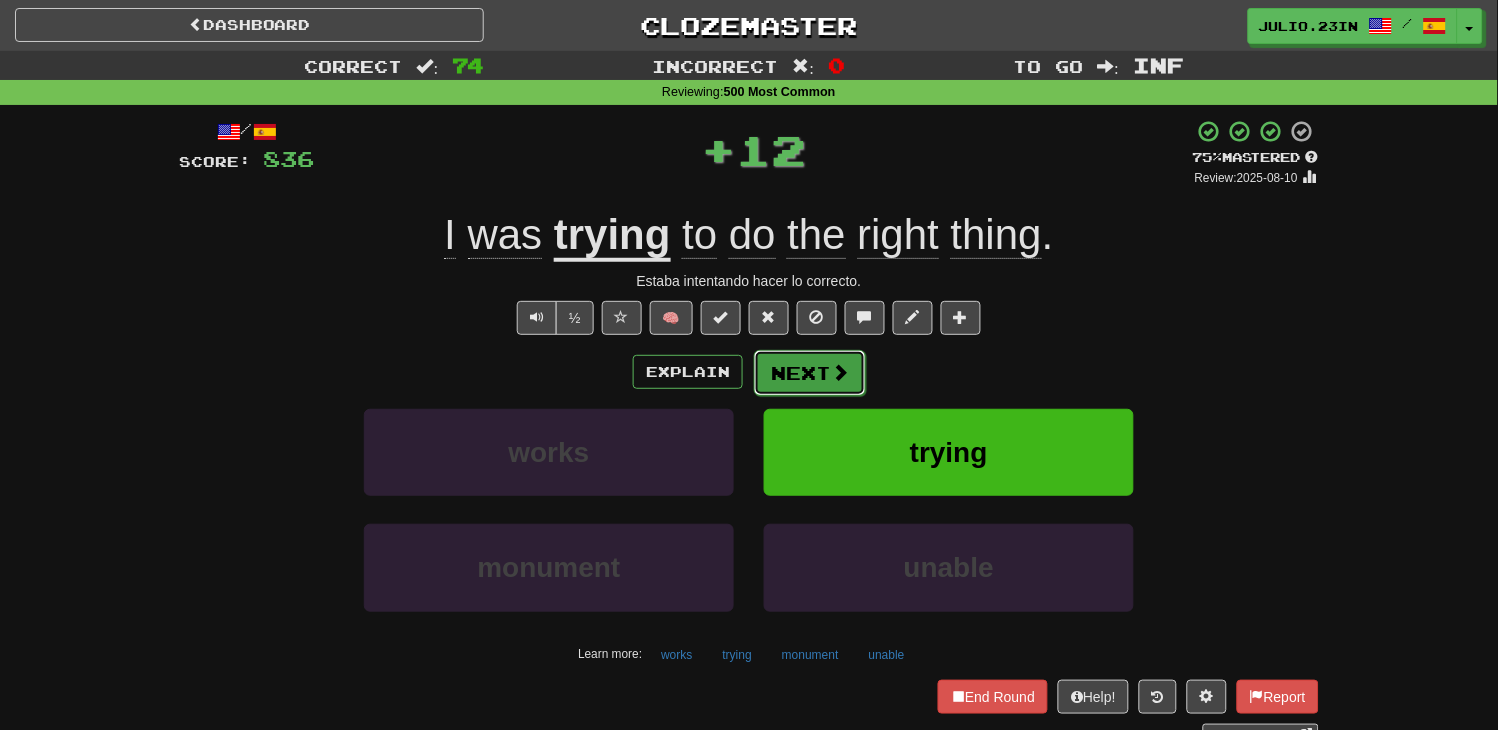 click on "Next" at bounding box center [810, 373] 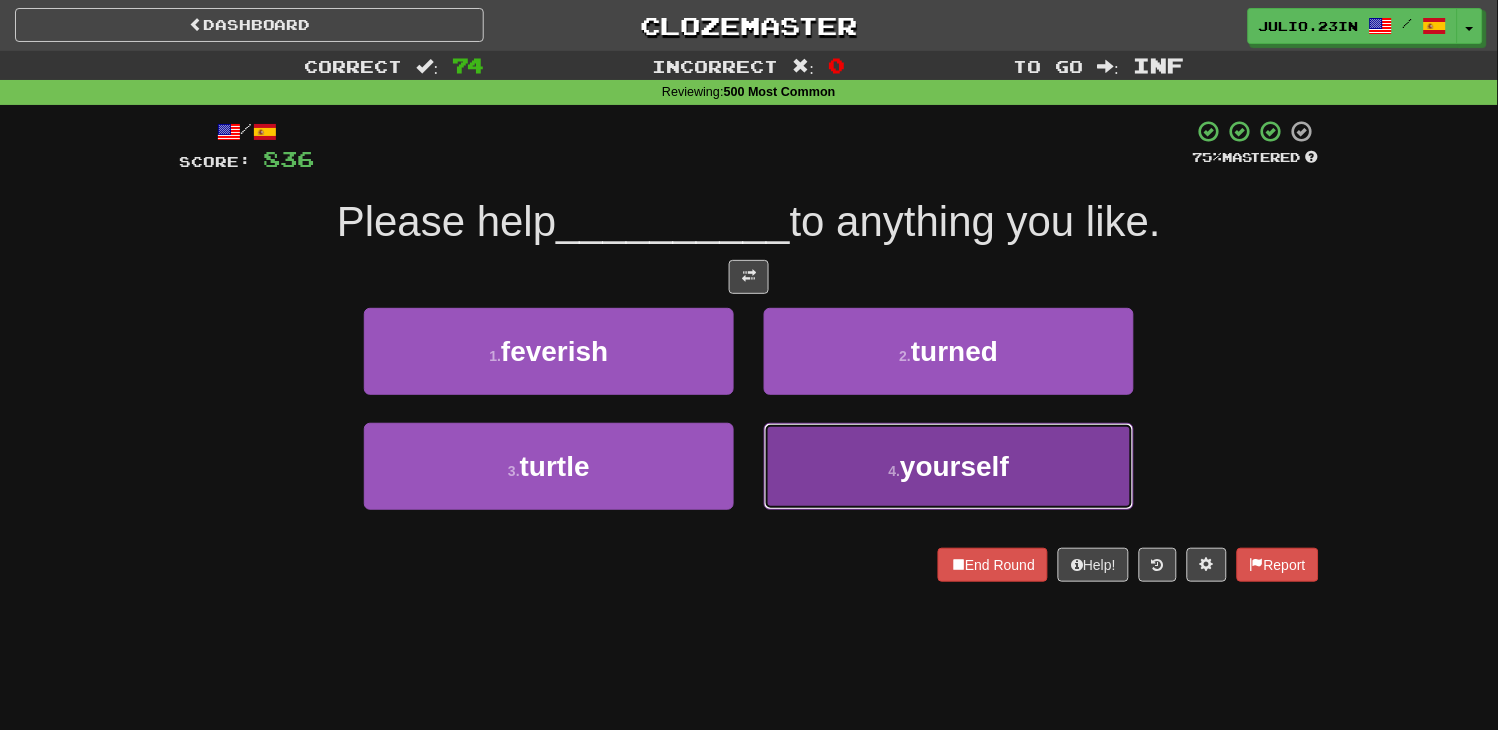 click on "4 . yourself" at bounding box center [949, 466] 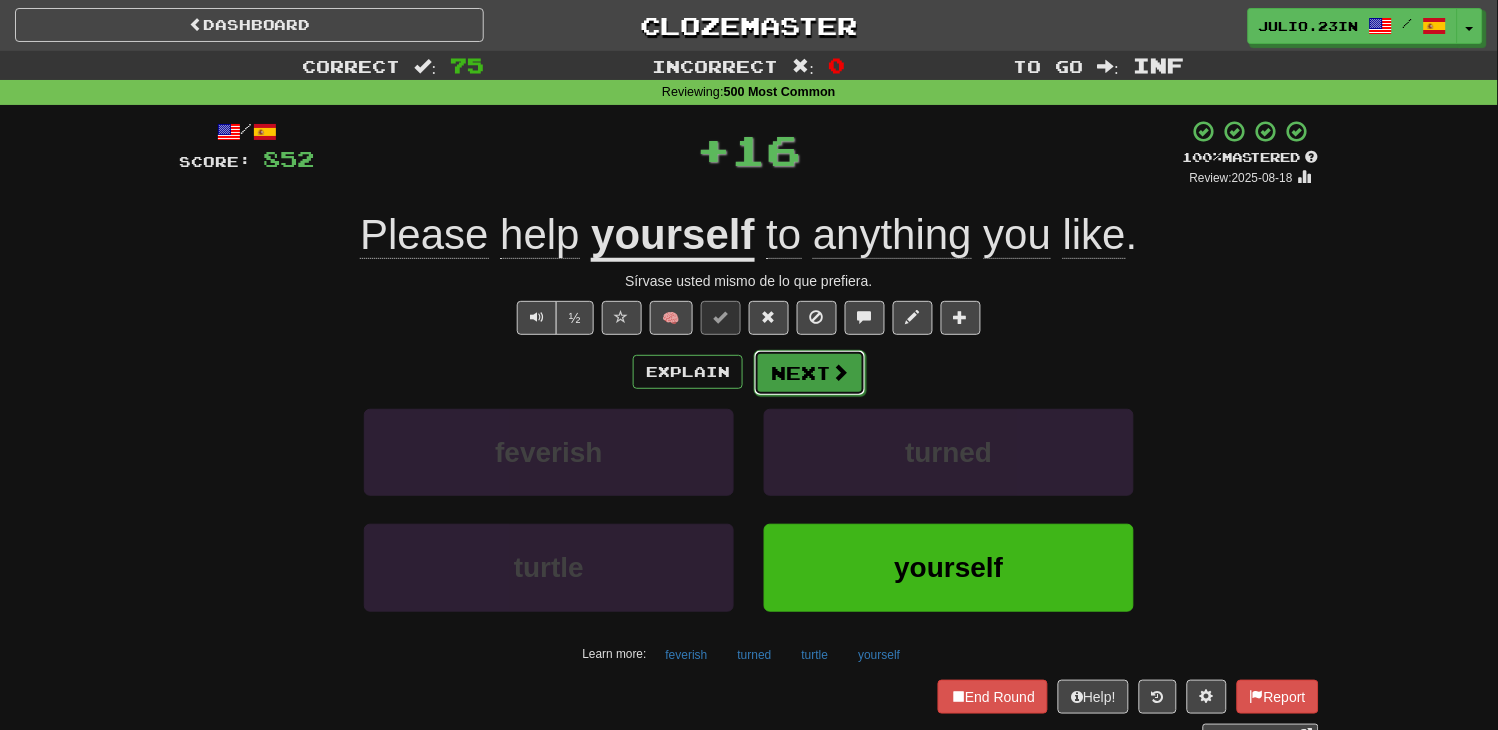 click at bounding box center [840, 372] 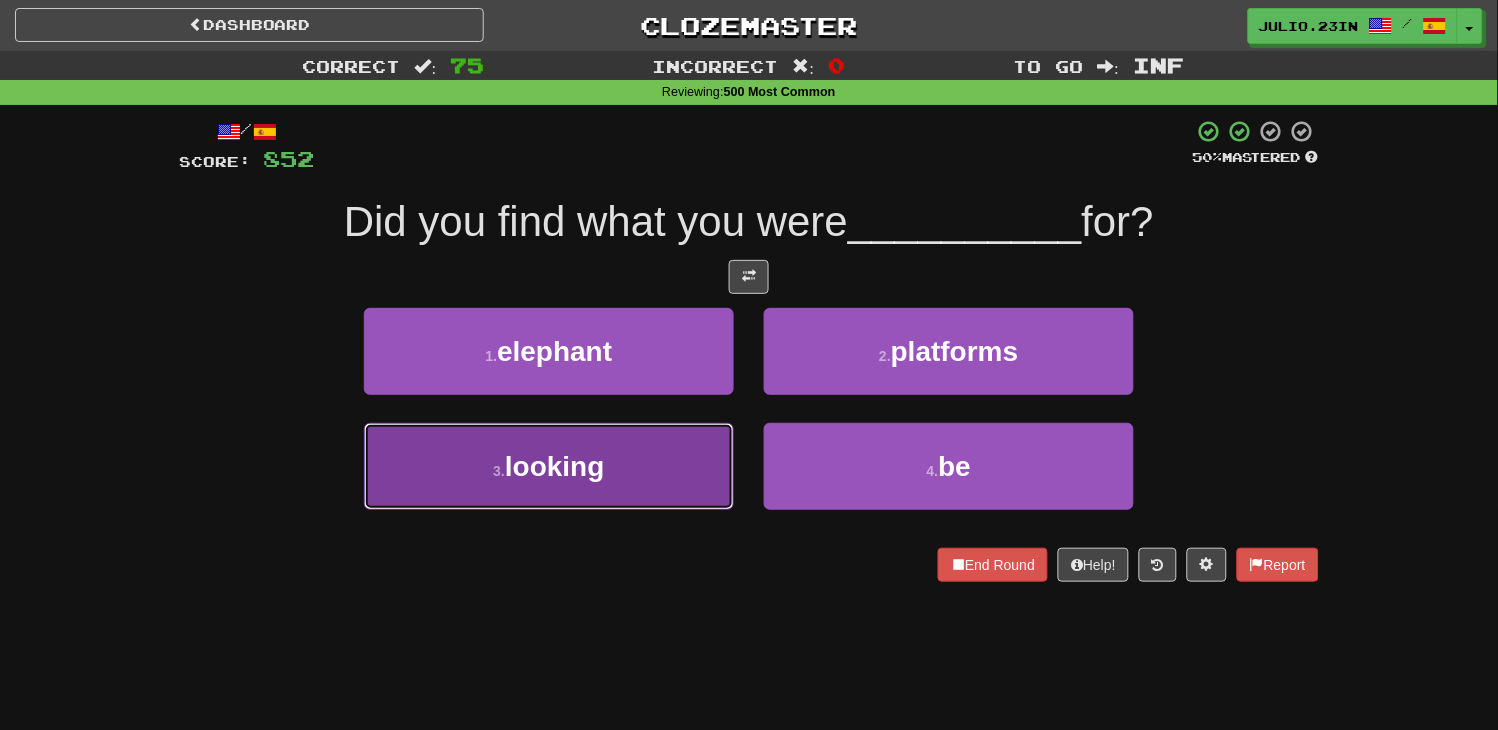 click on "3 . looking" at bounding box center (549, 466) 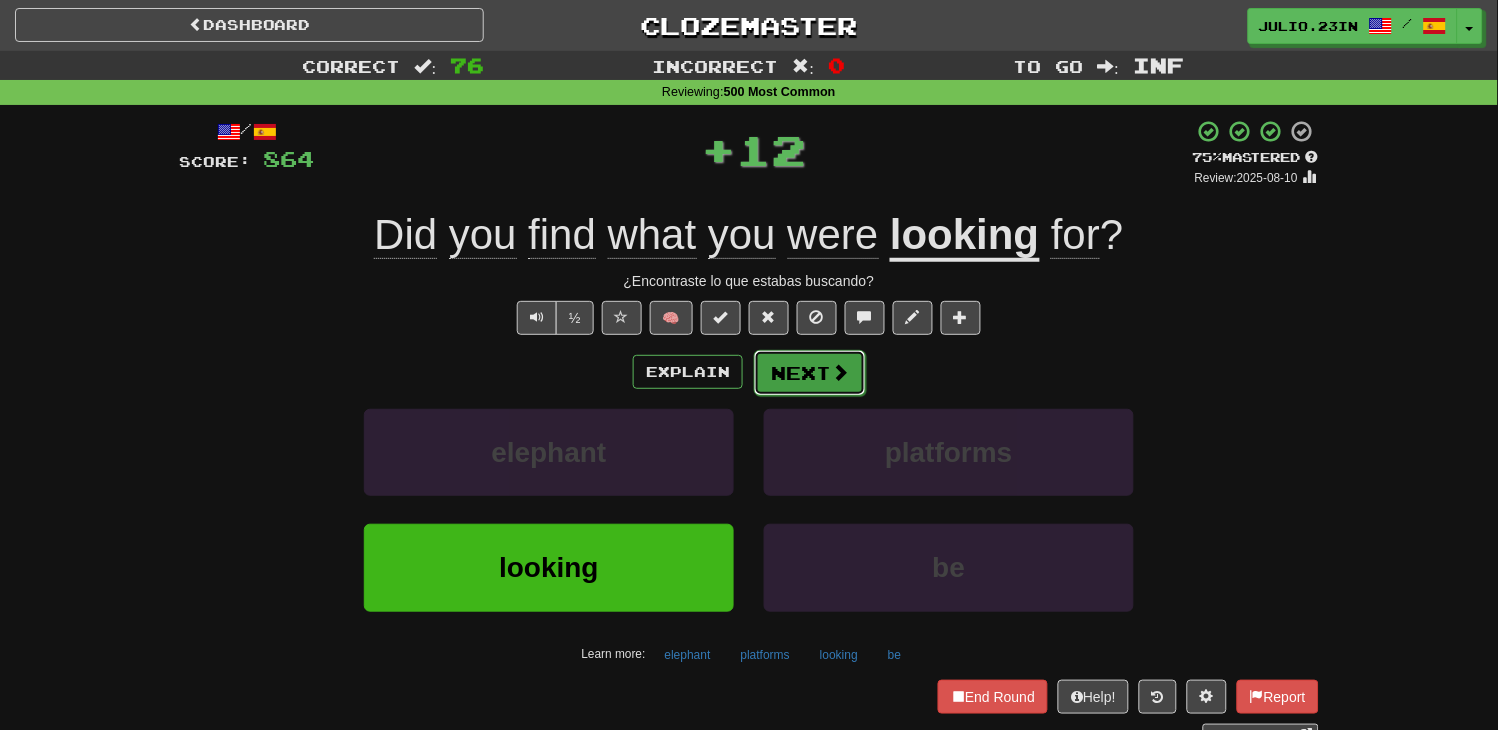 click on "Next" at bounding box center [810, 373] 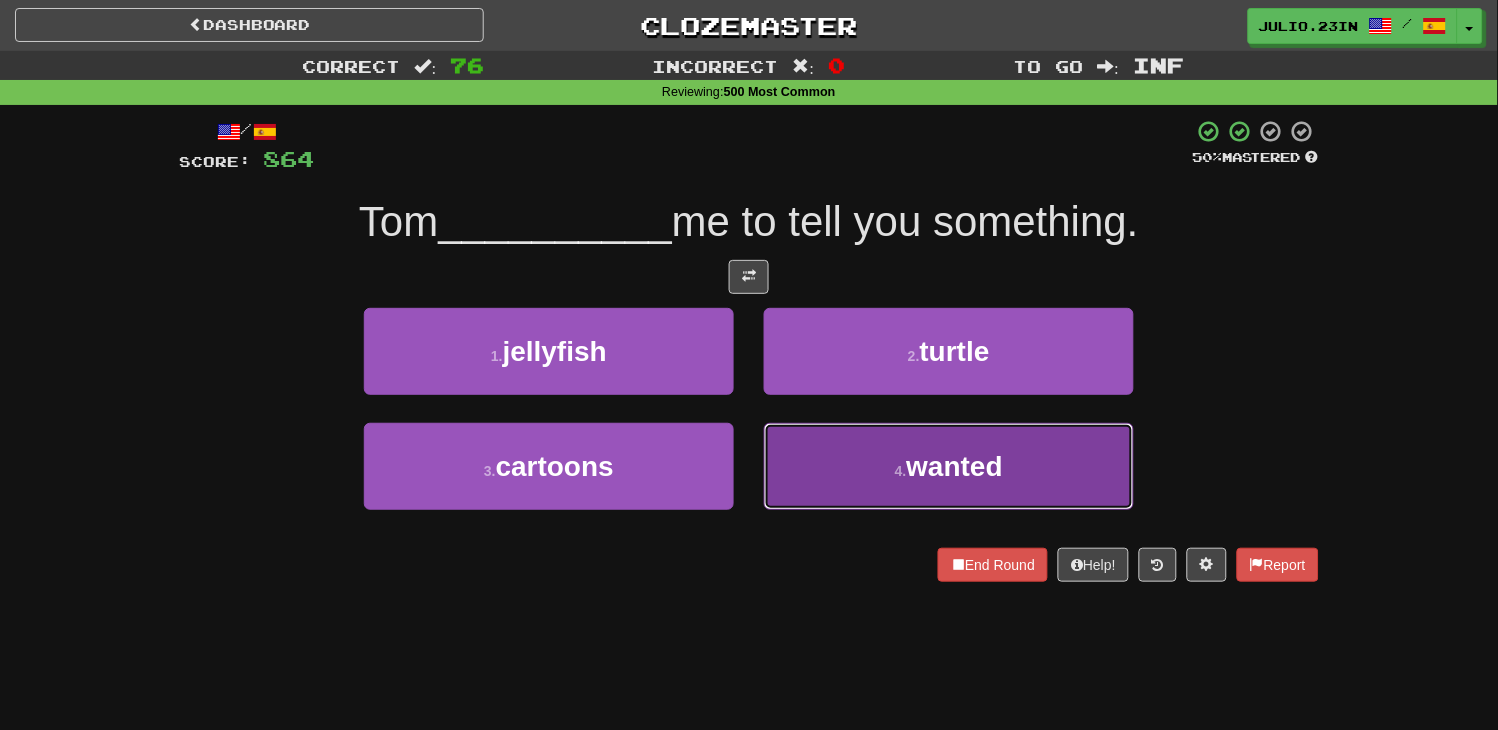 click on "4 .  wanted" at bounding box center (949, 466) 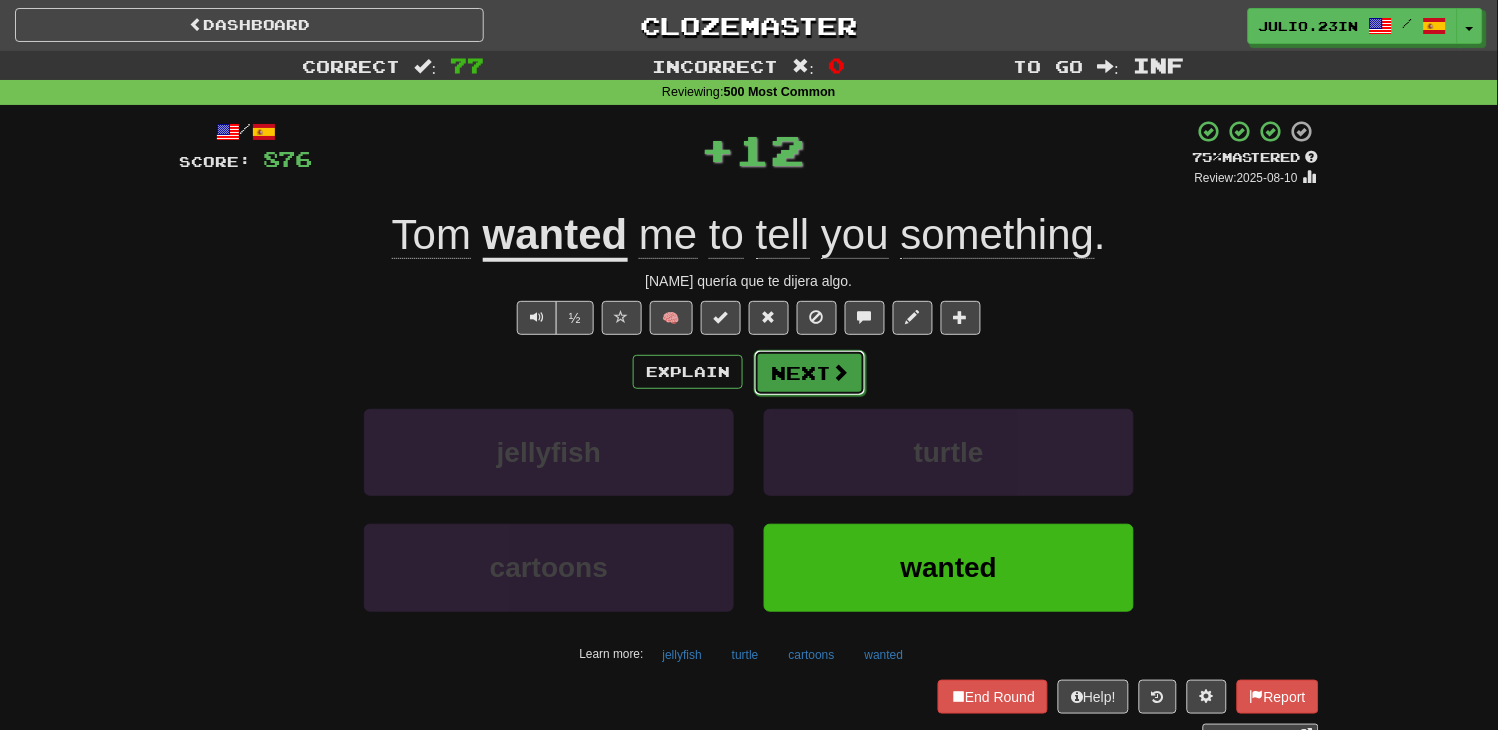 click on "Next" at bounding box center (810, 373) 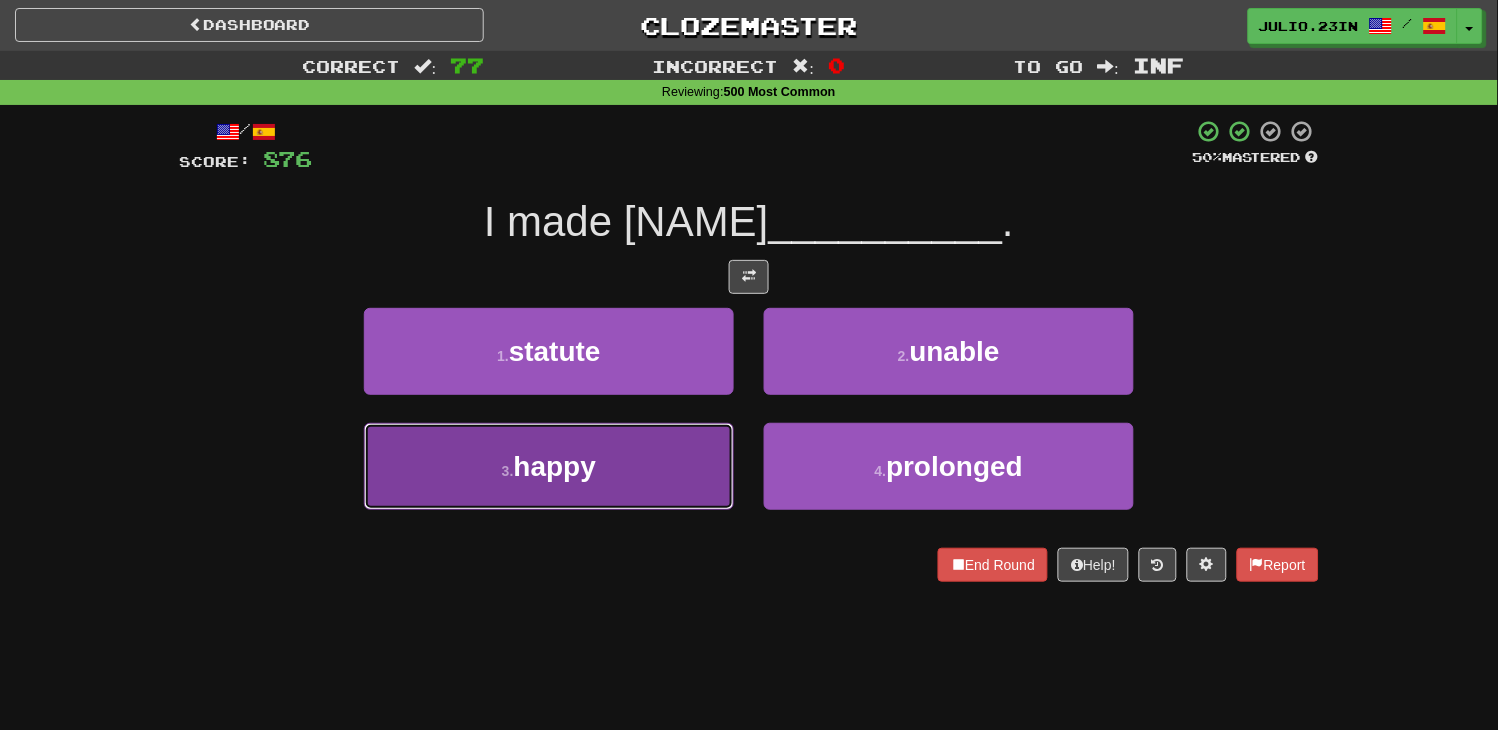 click on "3 .  happy" at bounding box center [549, 466] 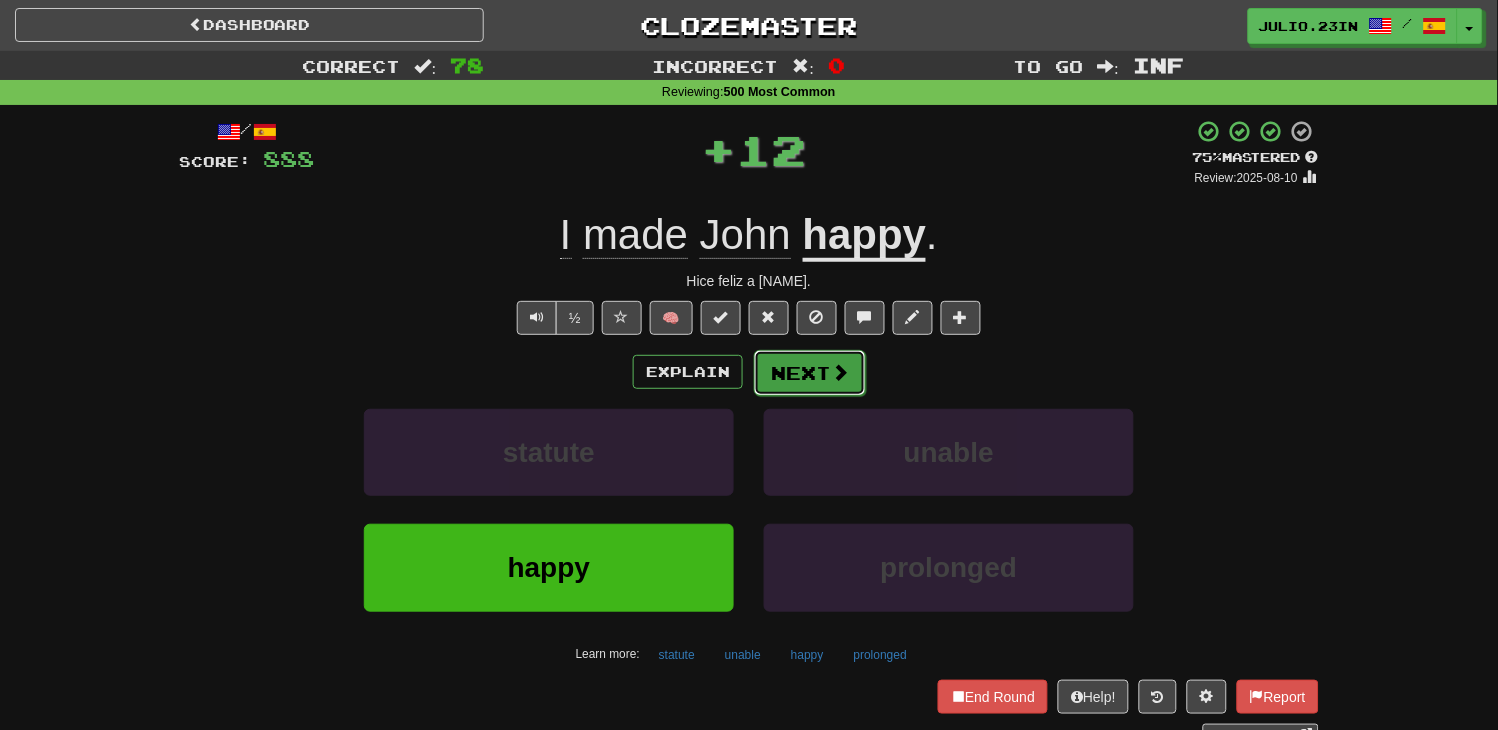 click on "Next" at bounding box center [810, 373] 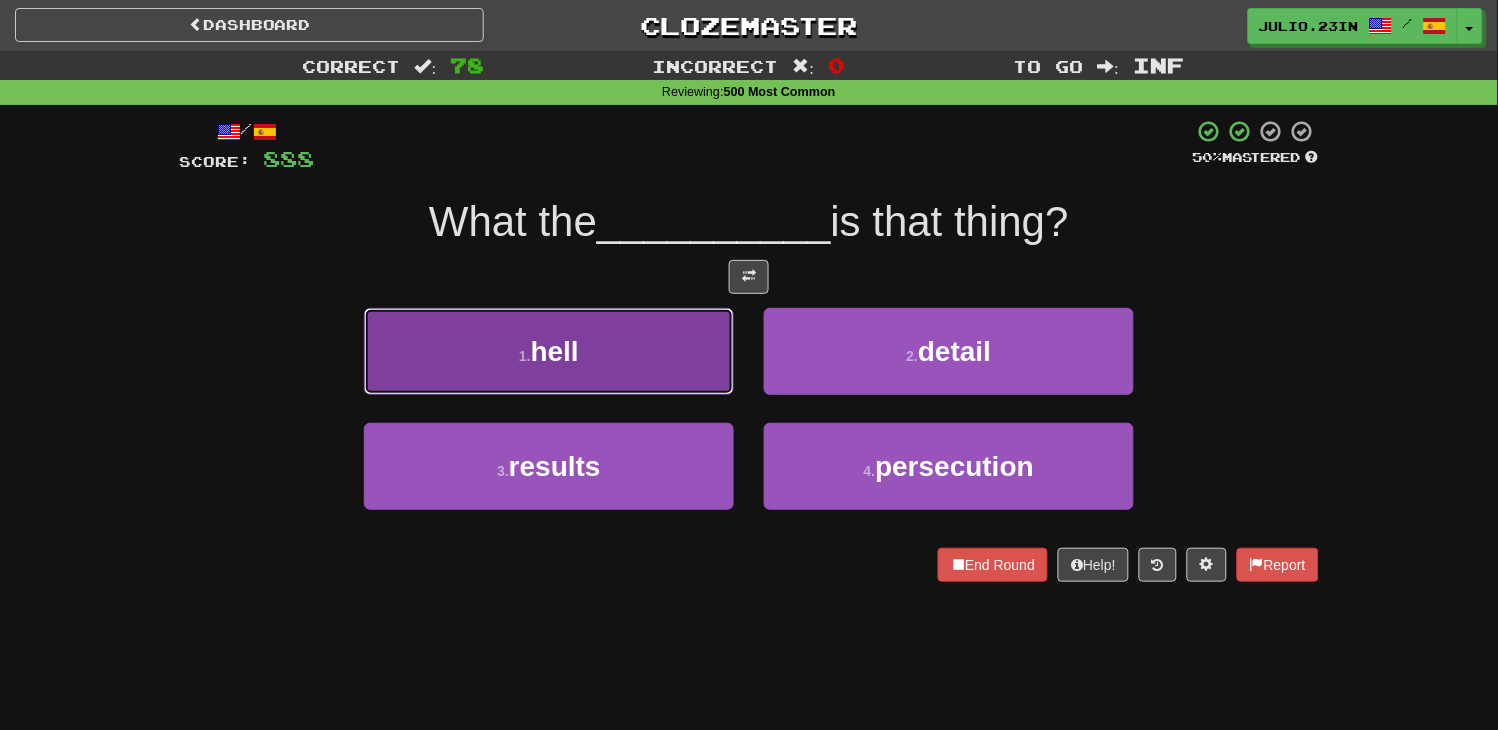 click on "1 .  hell" at bounding box center (549, 351) 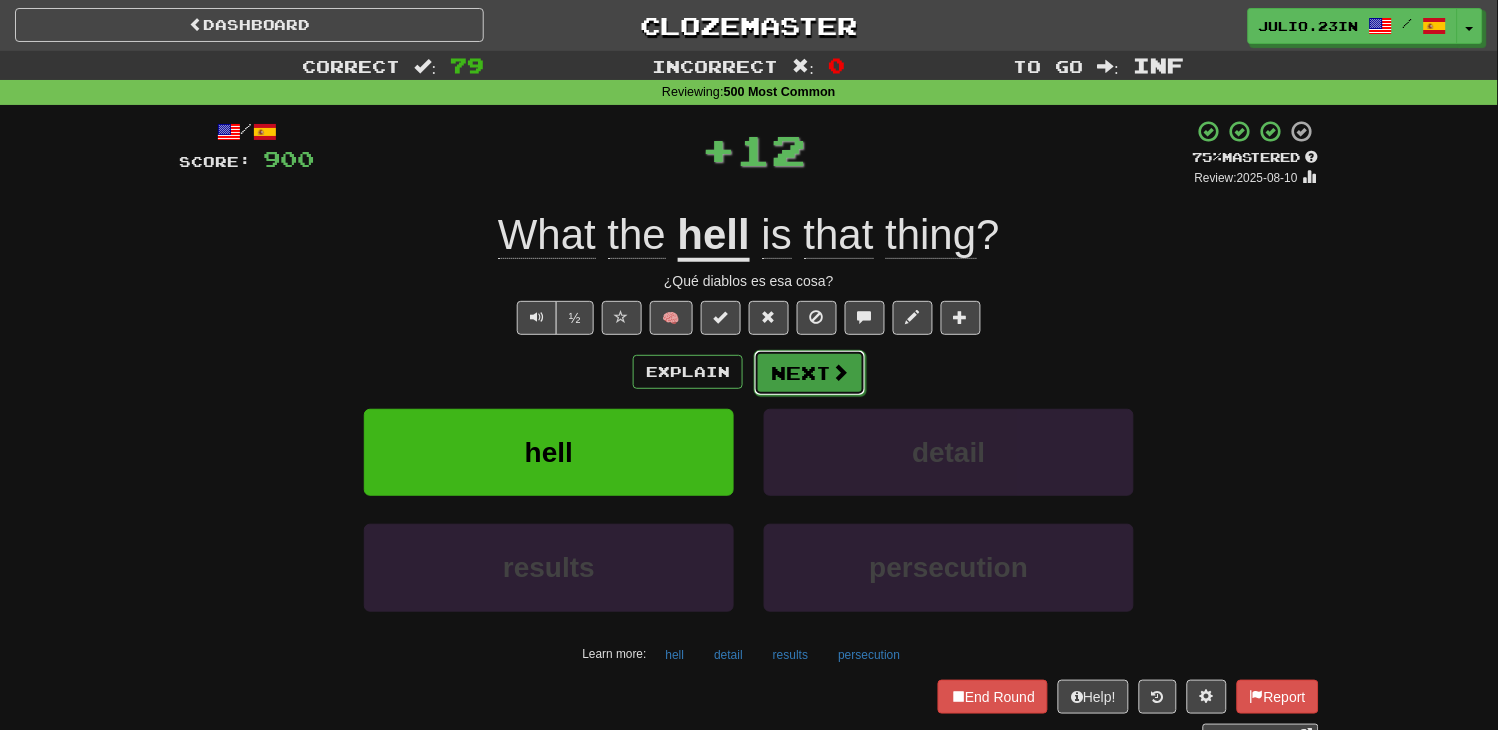 click on "Next" at bounding box center (810, 373) 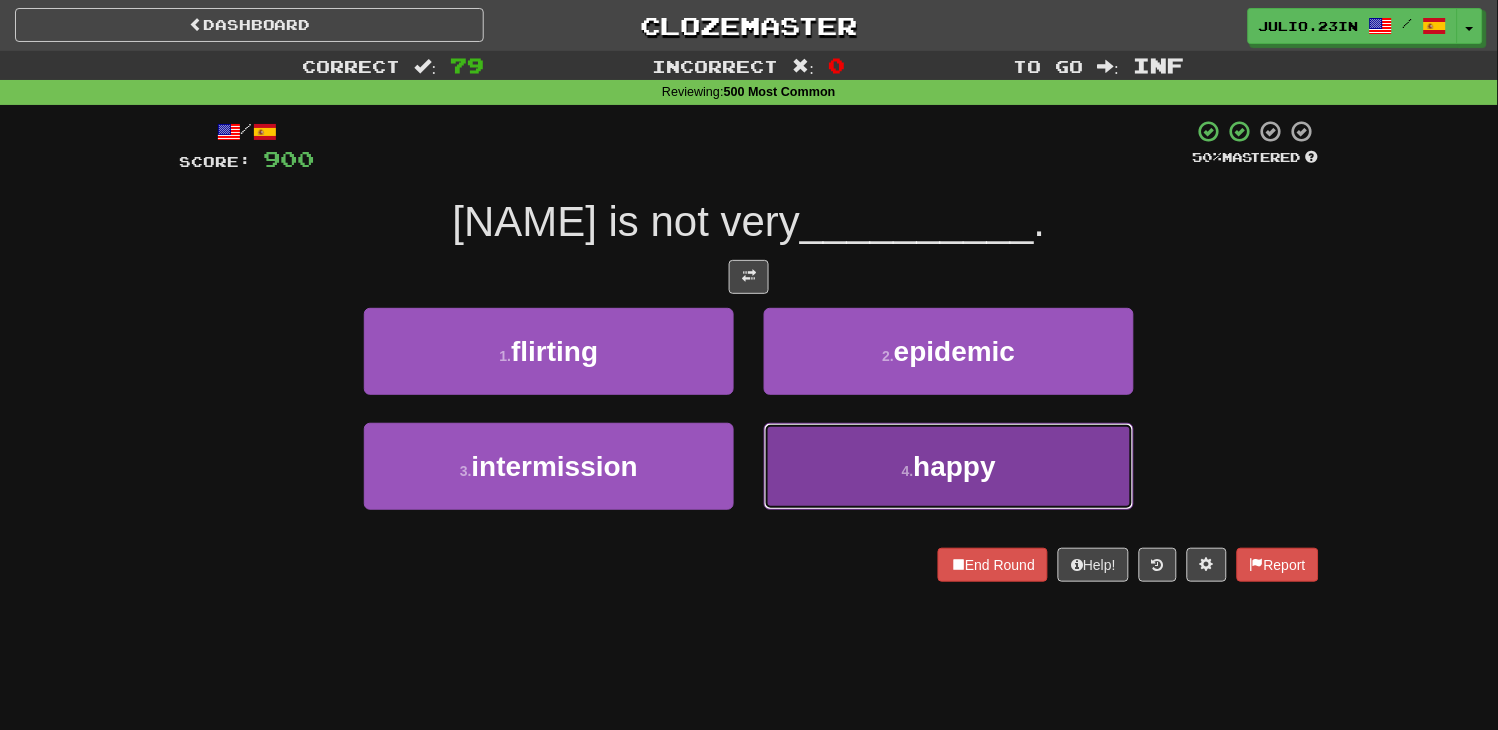 click on "4 . happy" at bounding box center (949, 466) 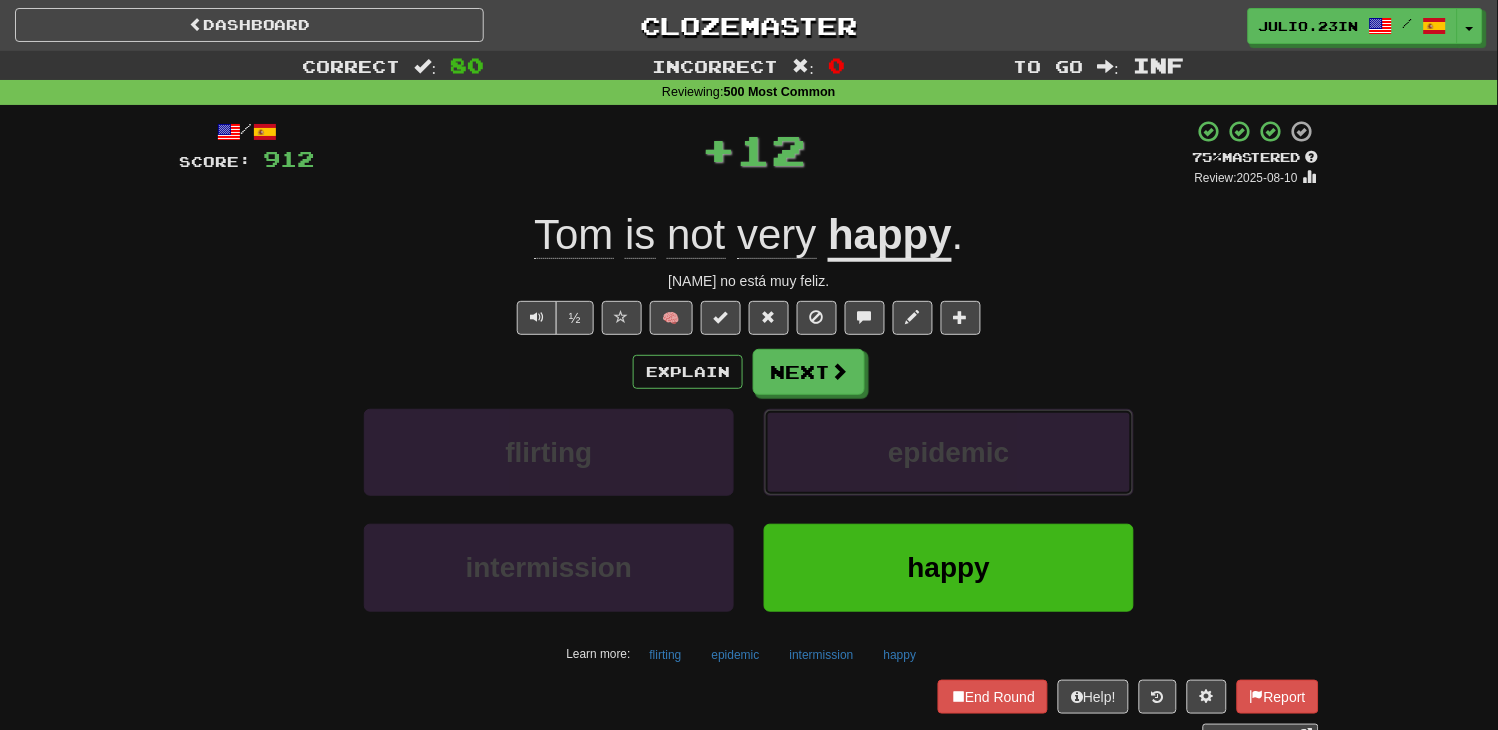 click on "epidemic" at bounding box center (948, 452) 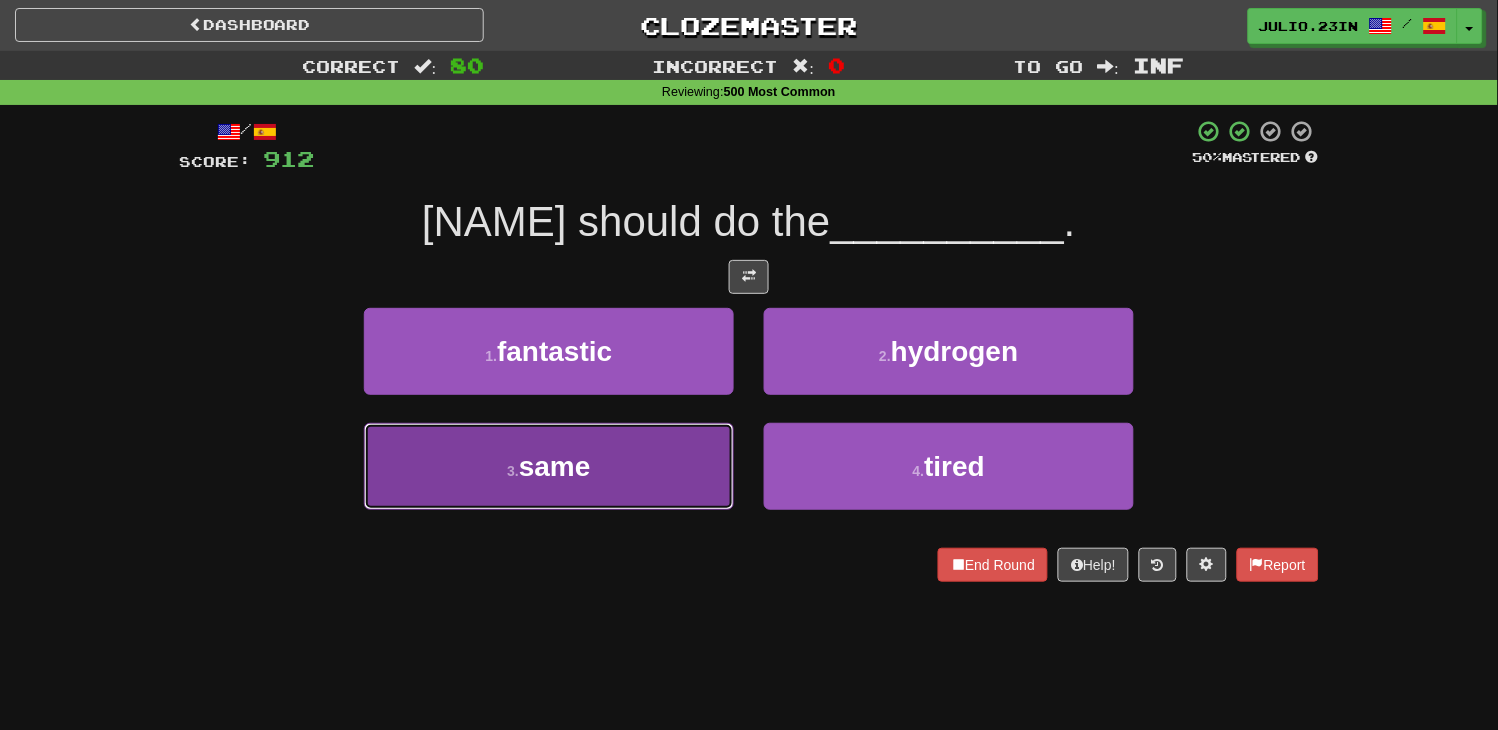 click on "3 .  same" at bounding box center (549, 466) 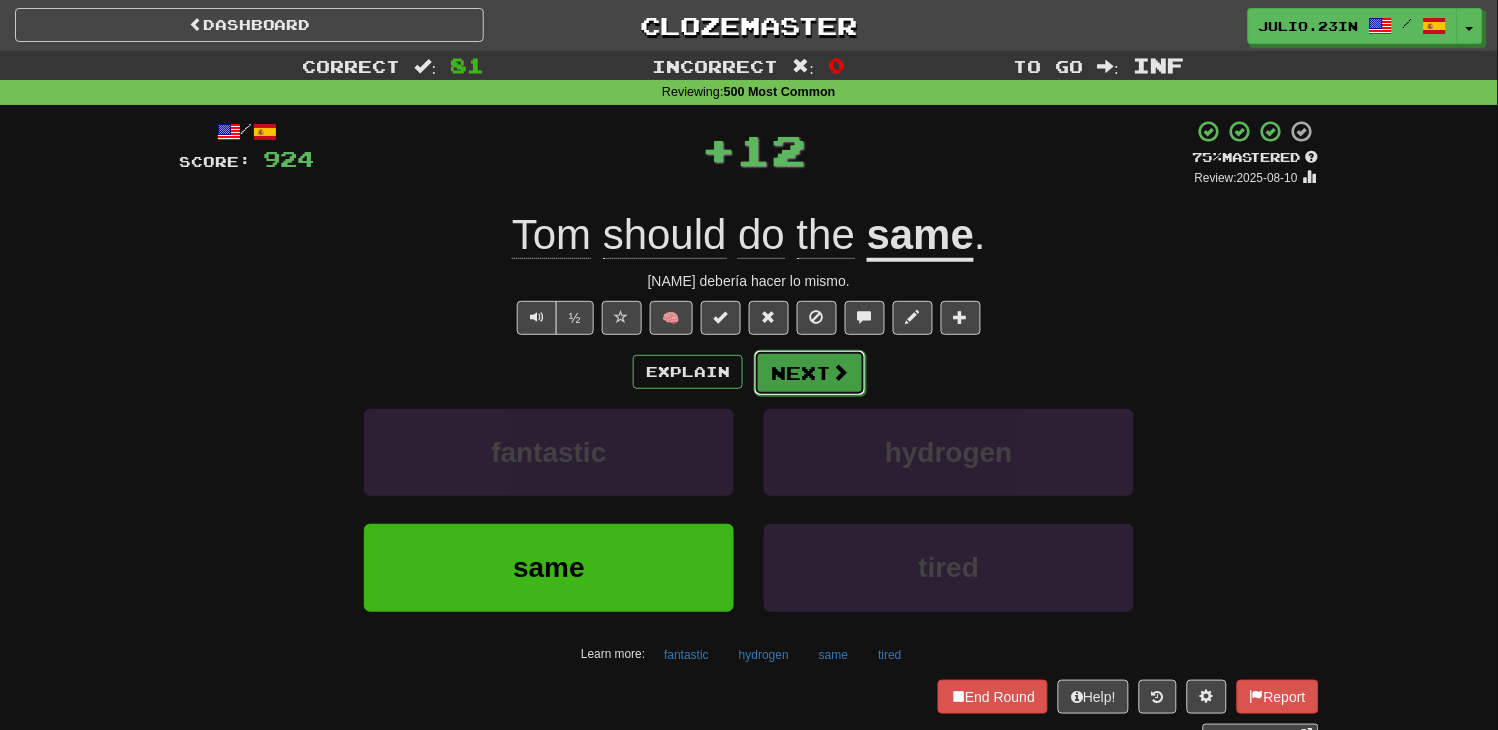 click on "Next" at bounding box center [810, 373] 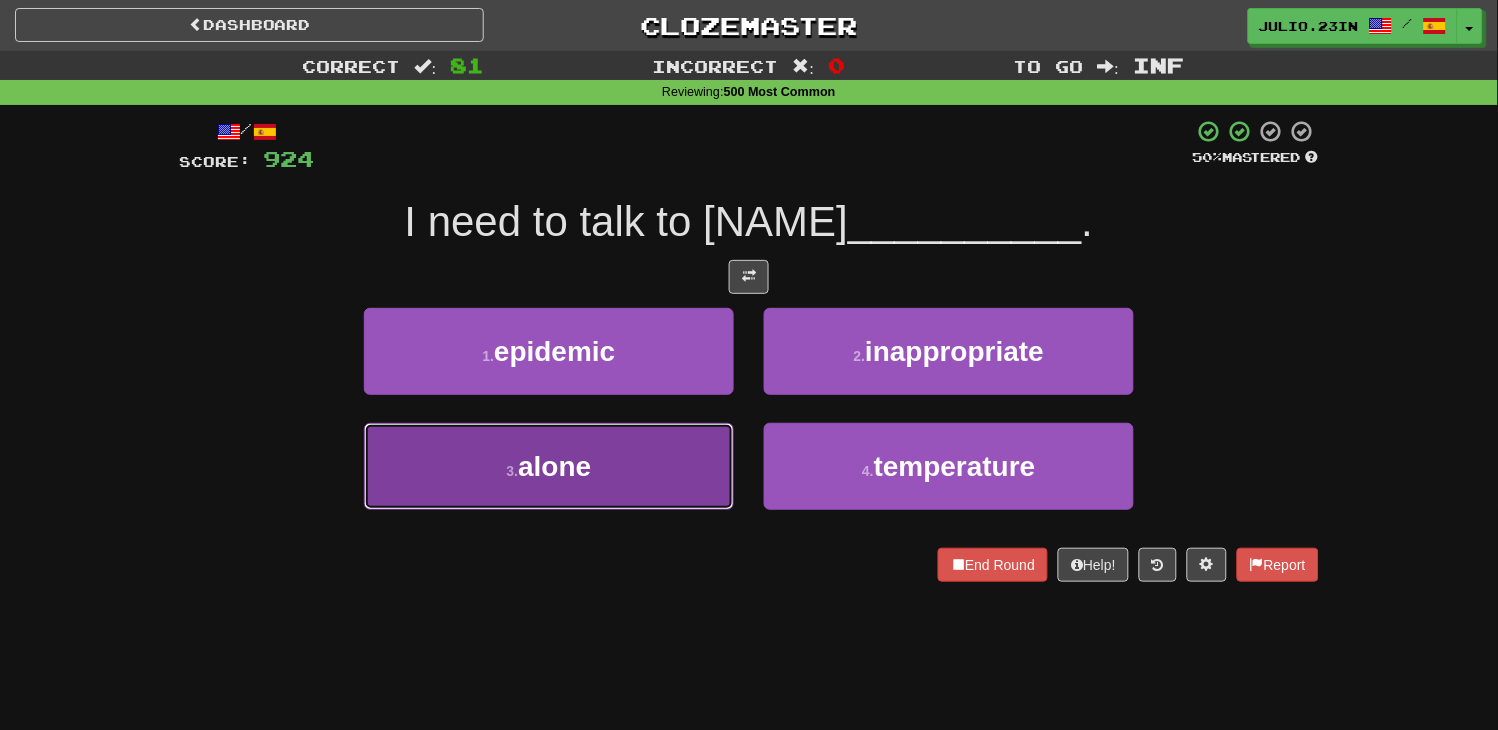 click on "3 . alone" at bounding box center [549, 466] 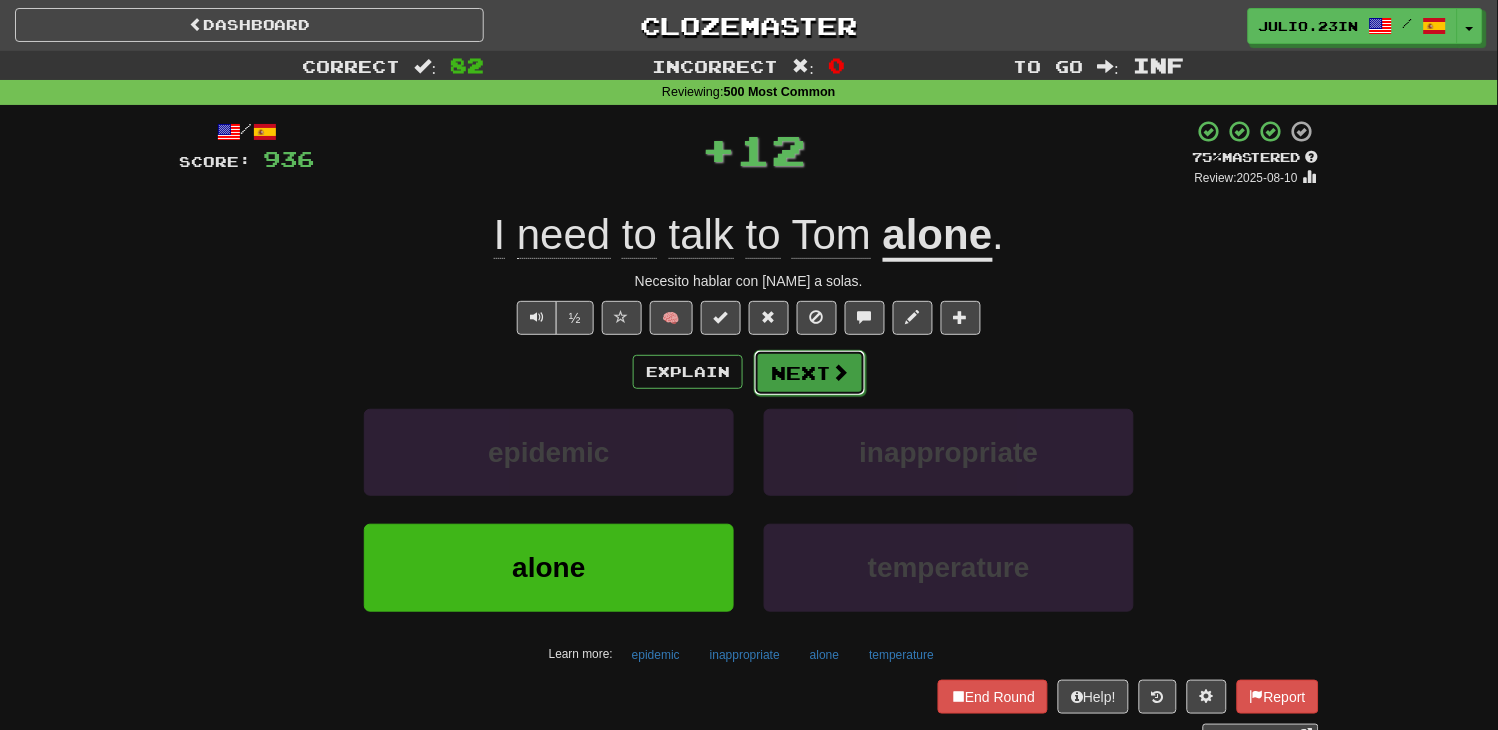 click on "Next" at bounding box center (810, 373) 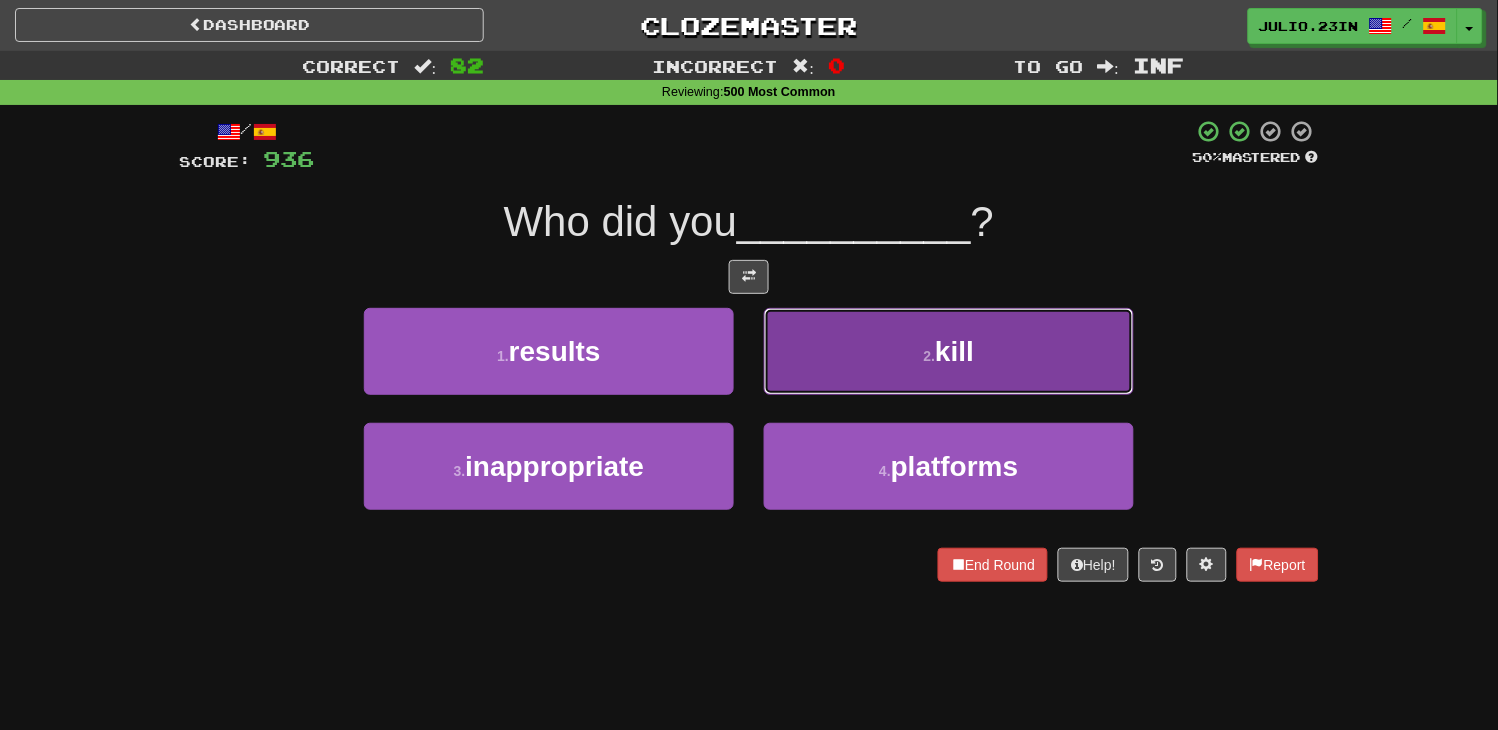 click on "2 . kill" at bounding box center (949, 351) 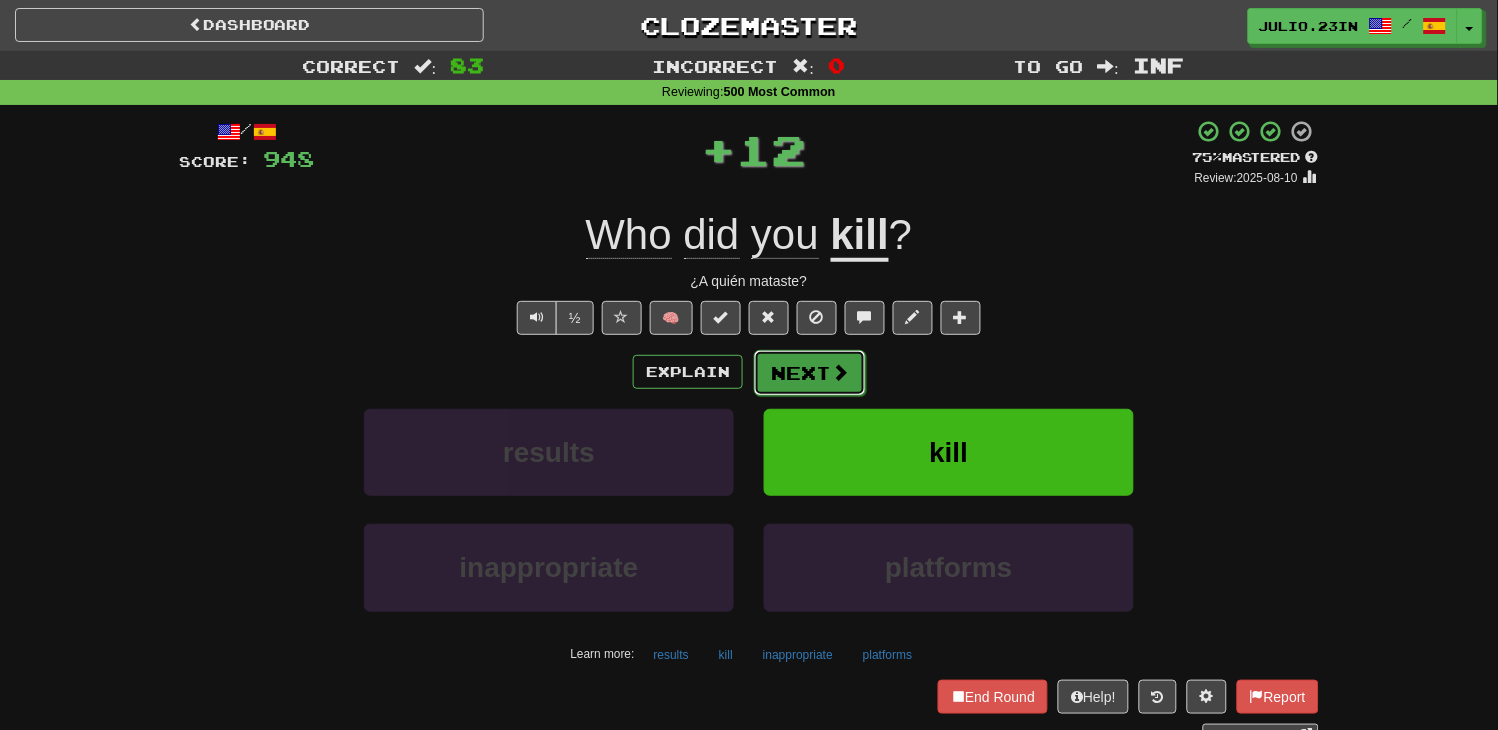 click on "Next" at bounding box center [810, 373] 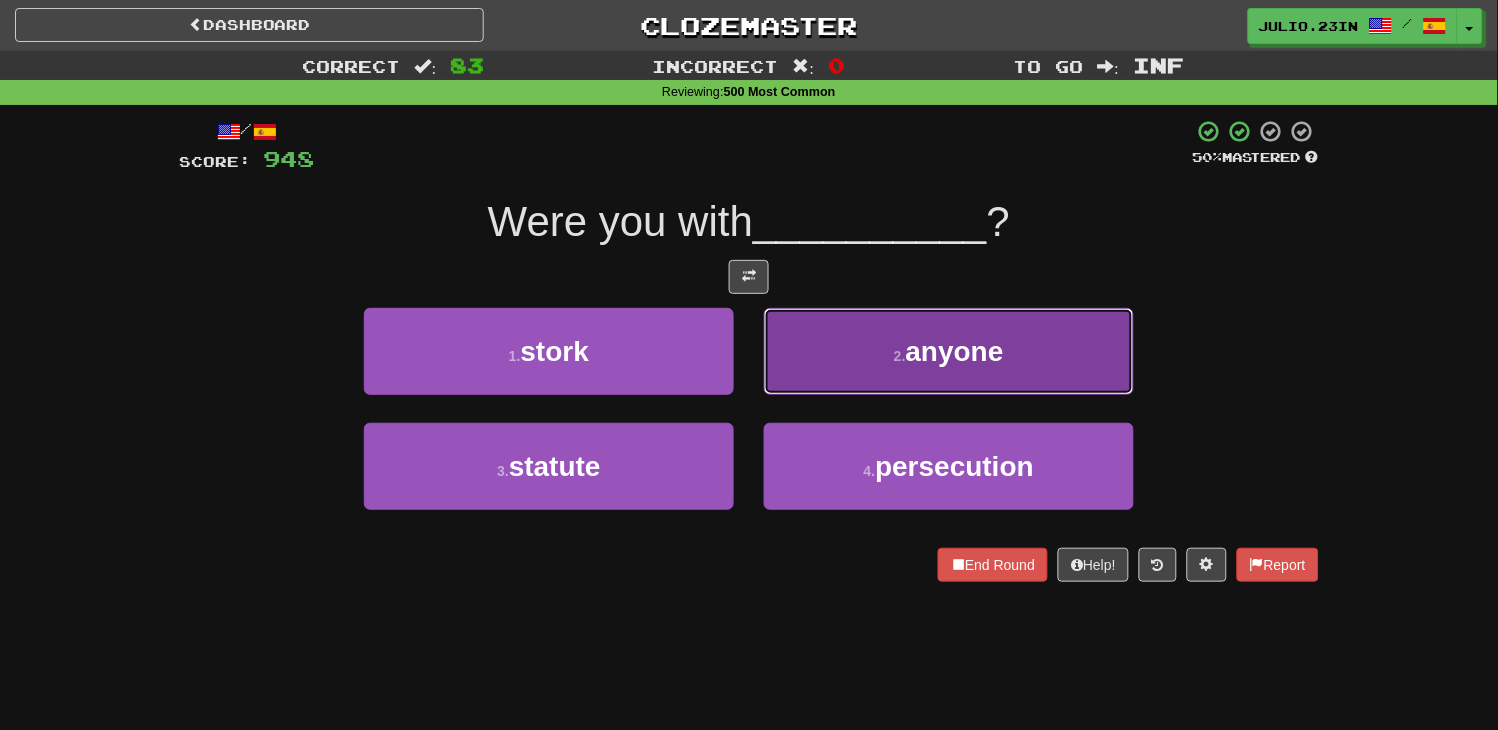click on "2 .  anyone" at bounding box center (949, 351) 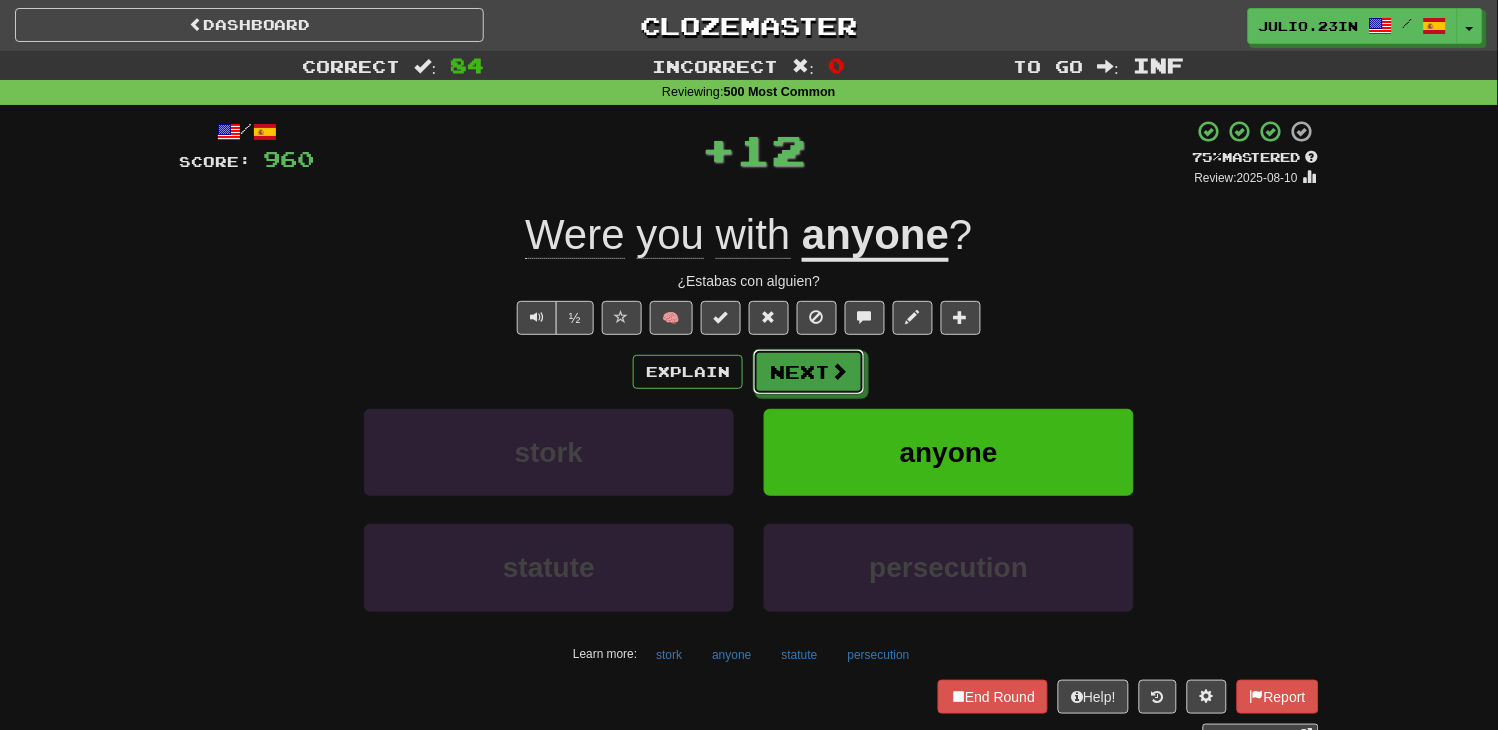 click at bounding box center [839, 371] 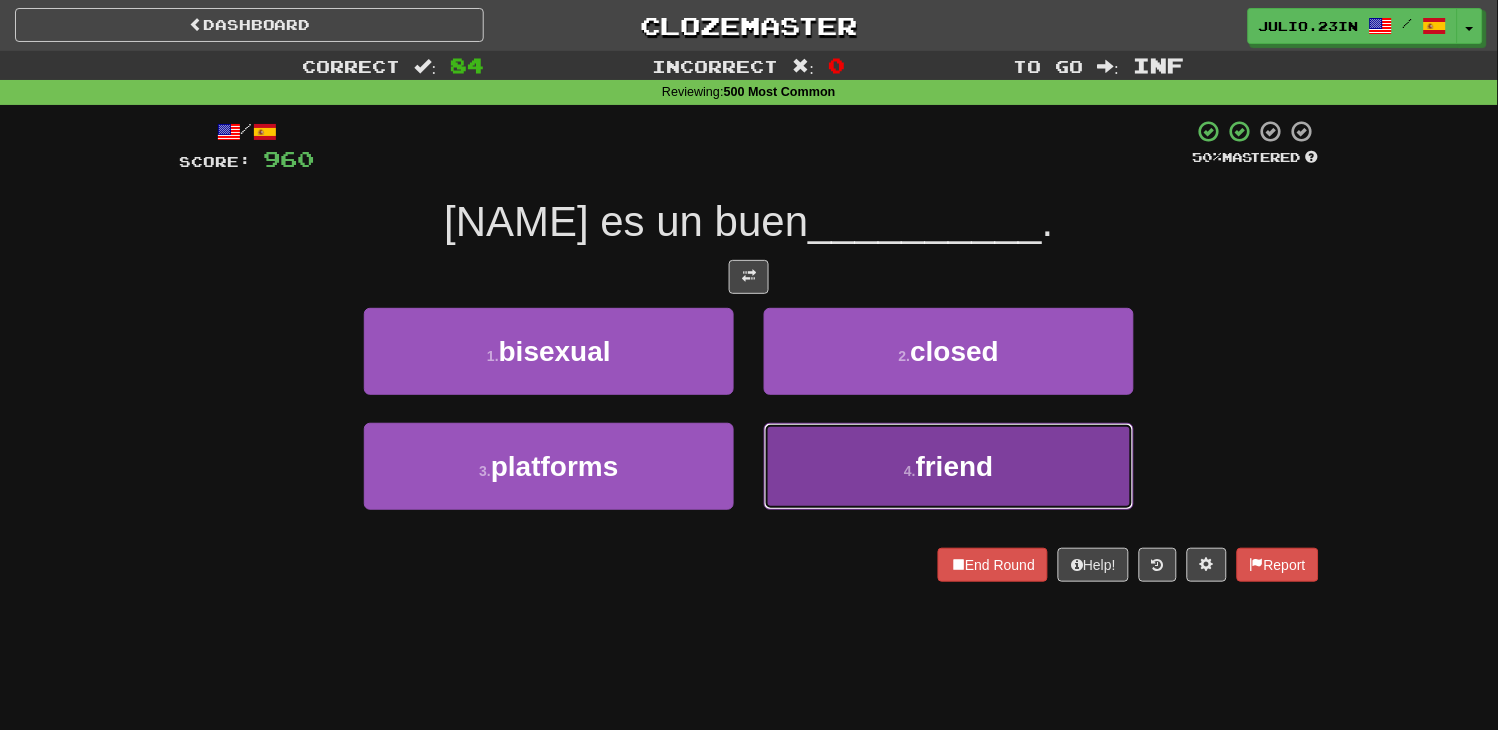 click on "4 . friend" at bounding box center [949, 466] 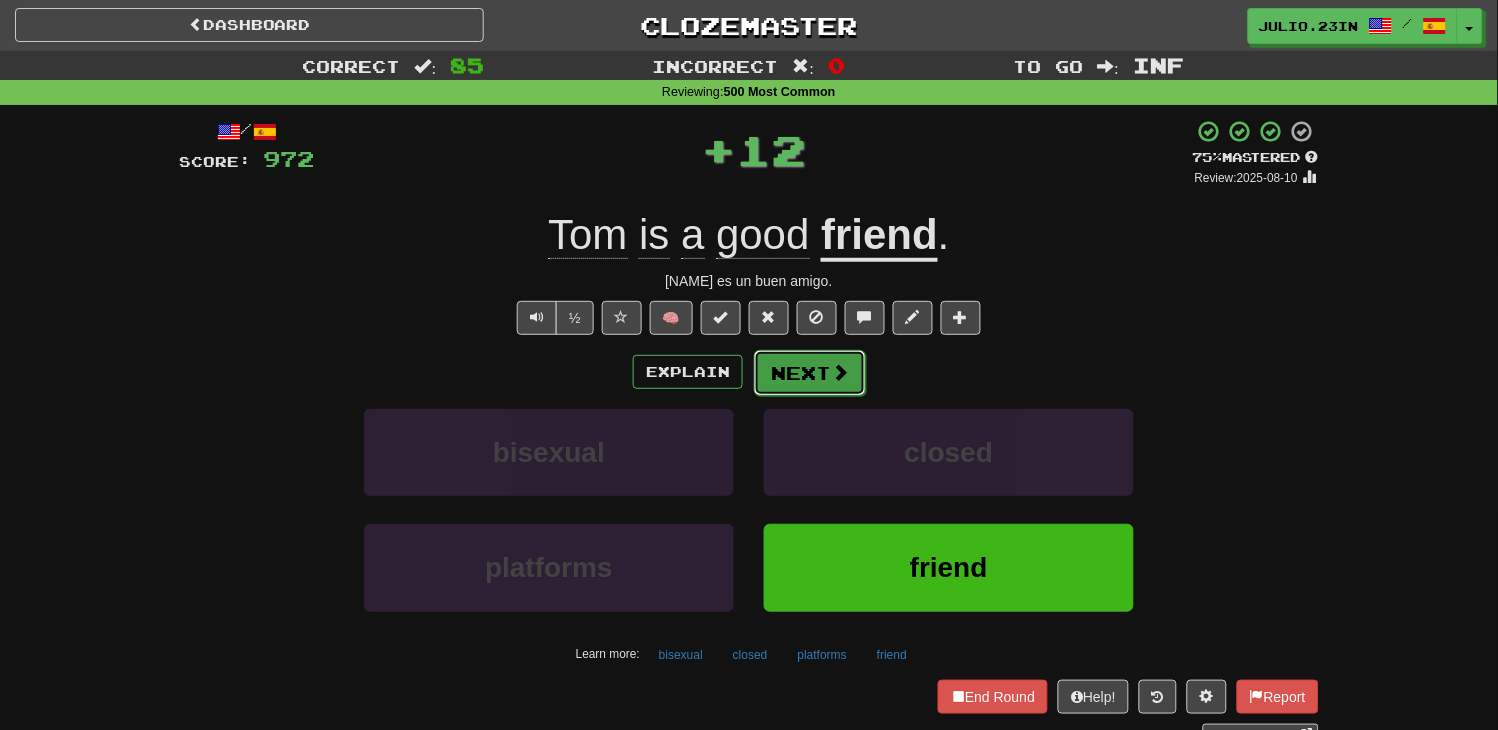 click on "Next" at bounding box center [810, 373] 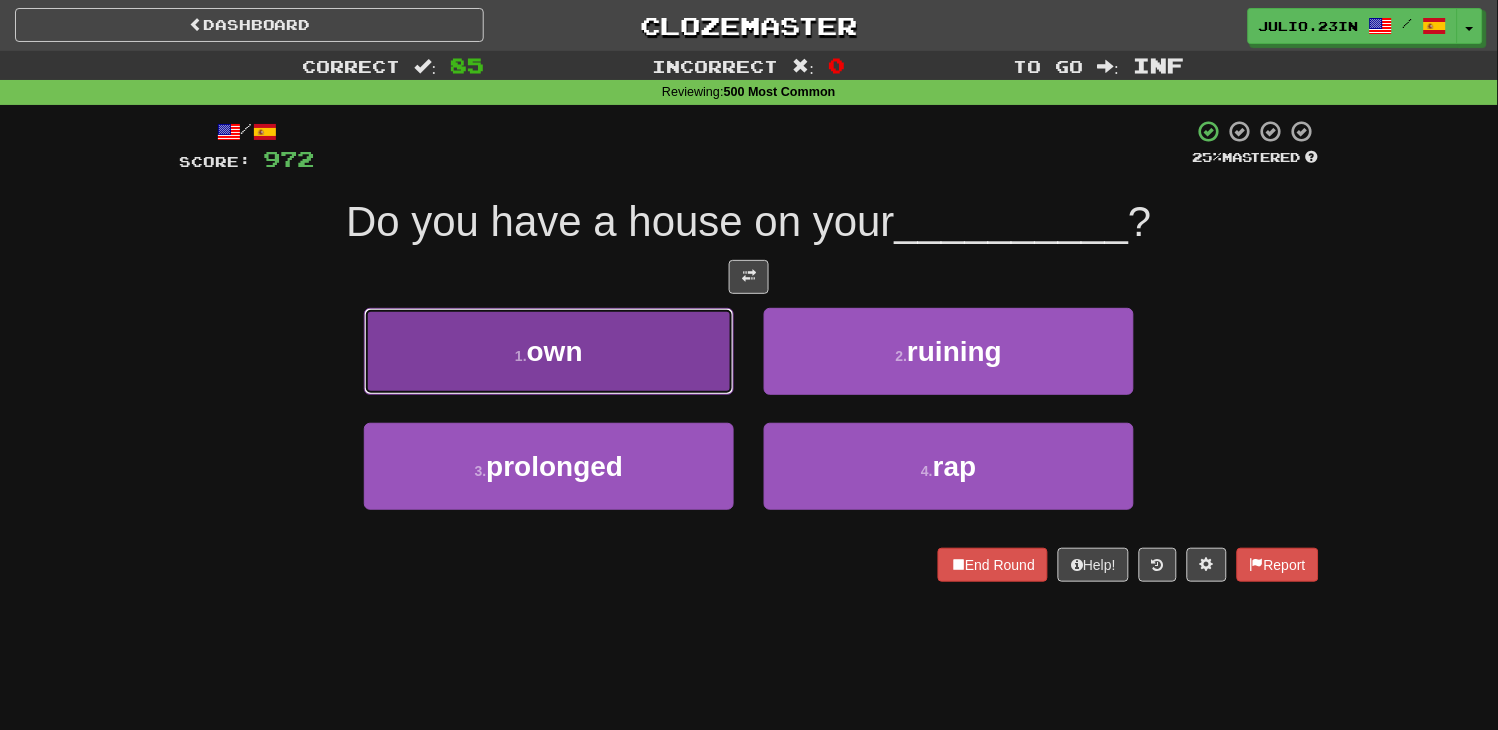 click on "1 . own" at bounding box center (549, 351) 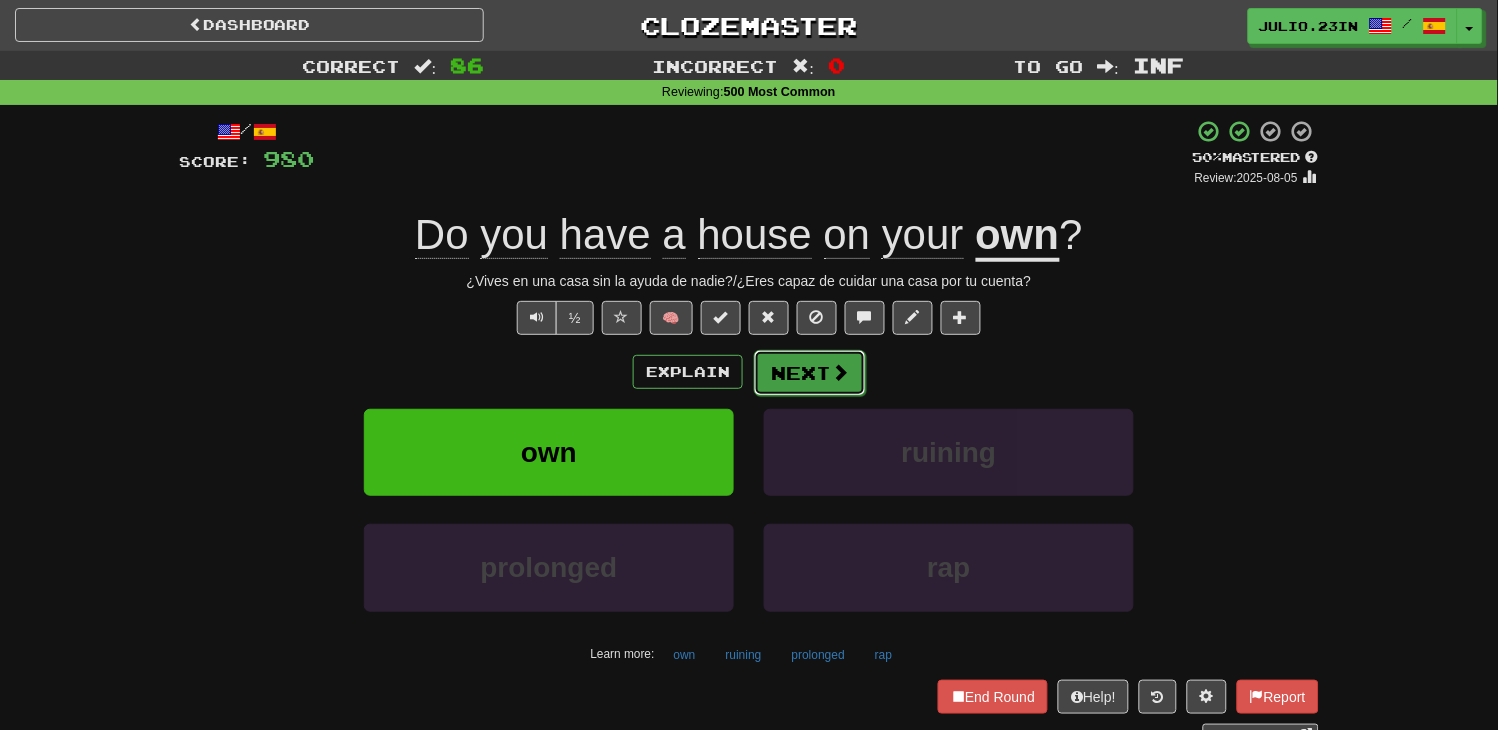 click on "Next" at bounding box center [810, 373] 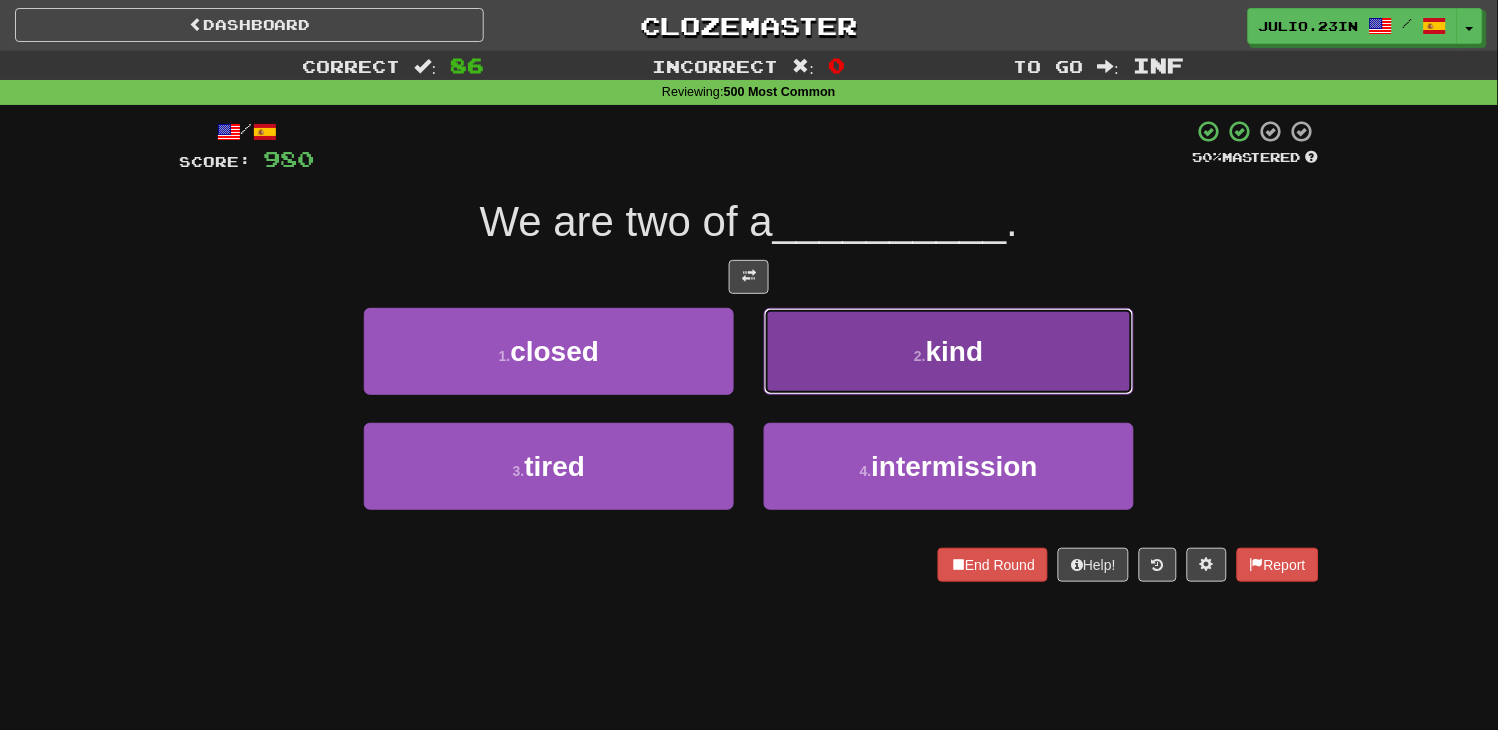 click on "2 . kind" at bounding box center [949, 351] 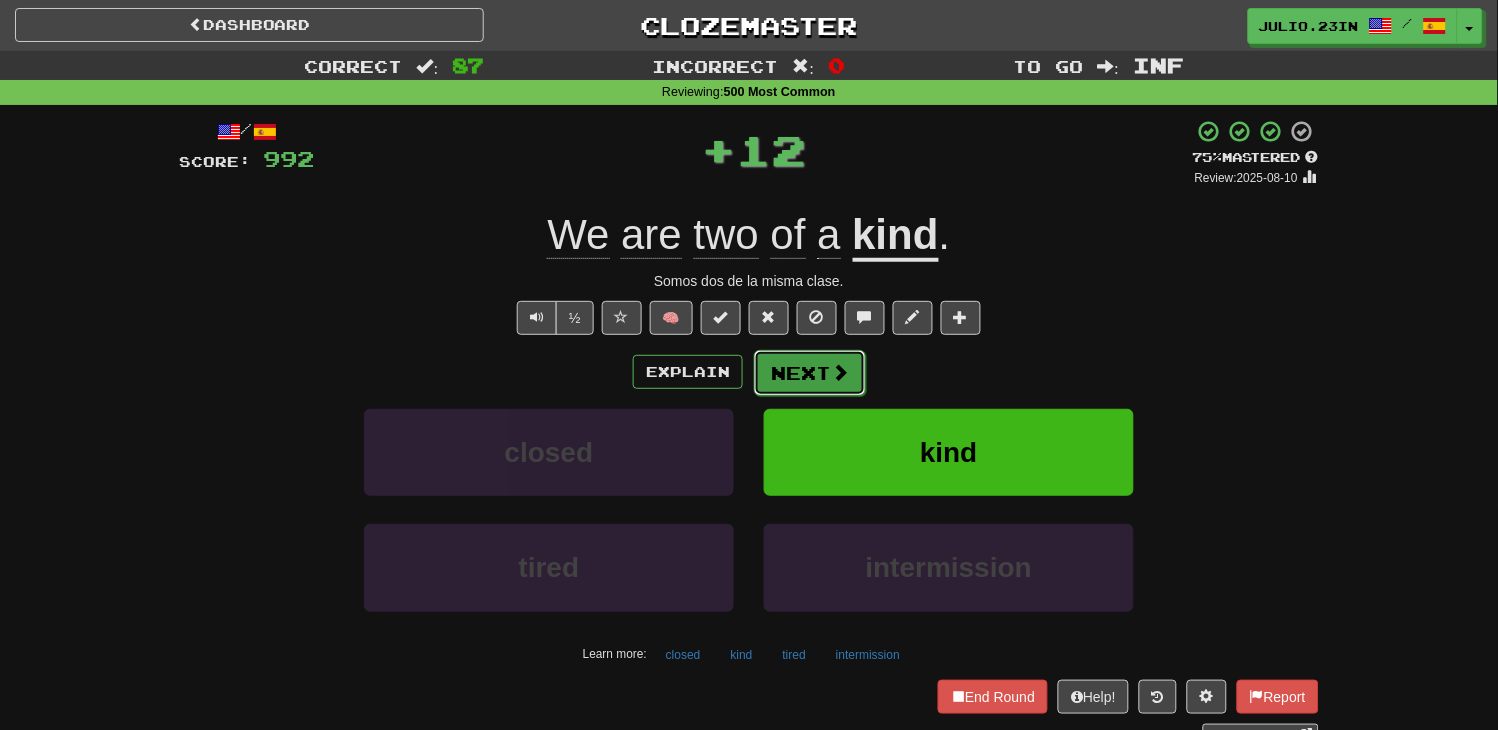 click on "Next" at bounding box center [810, 373] 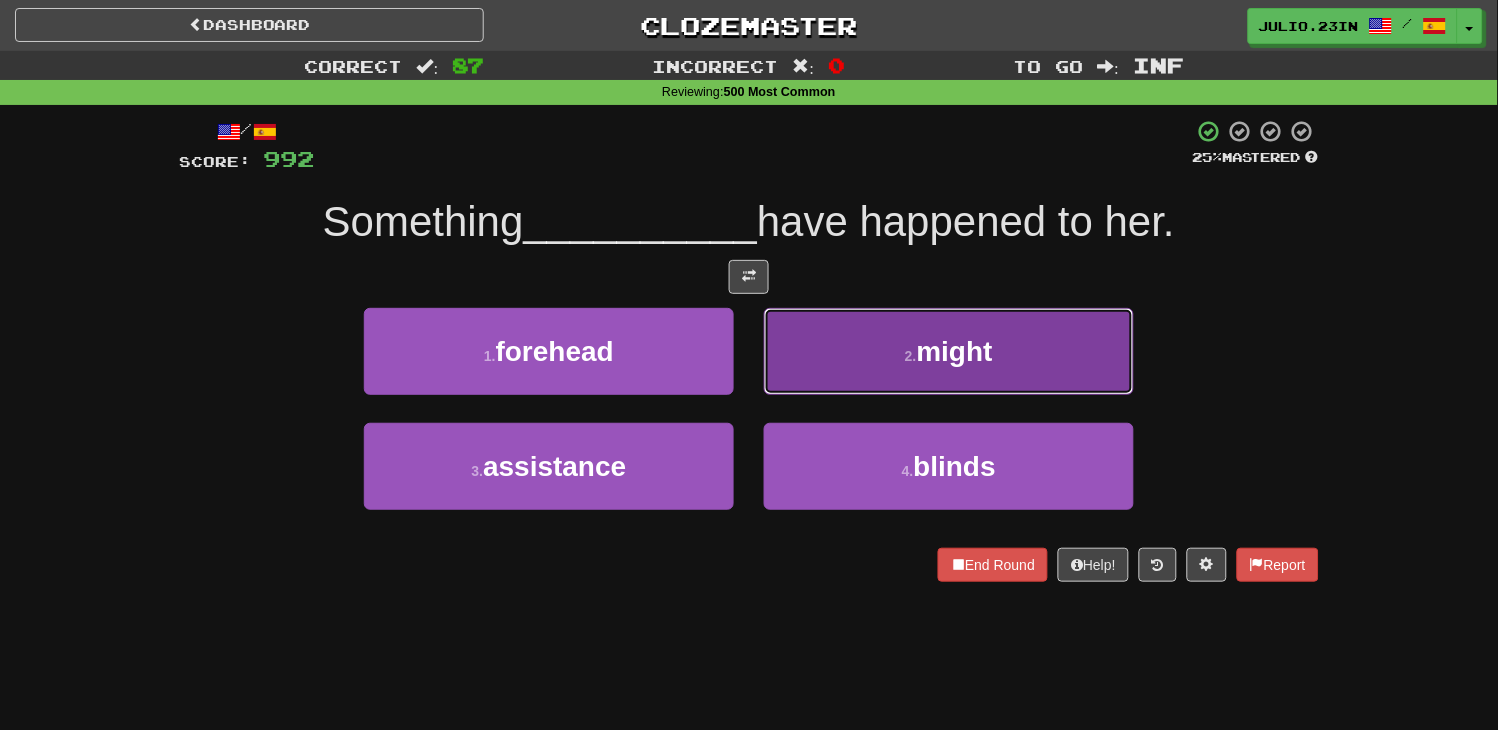 click on "2 . might" at bounding box center [949, 351] 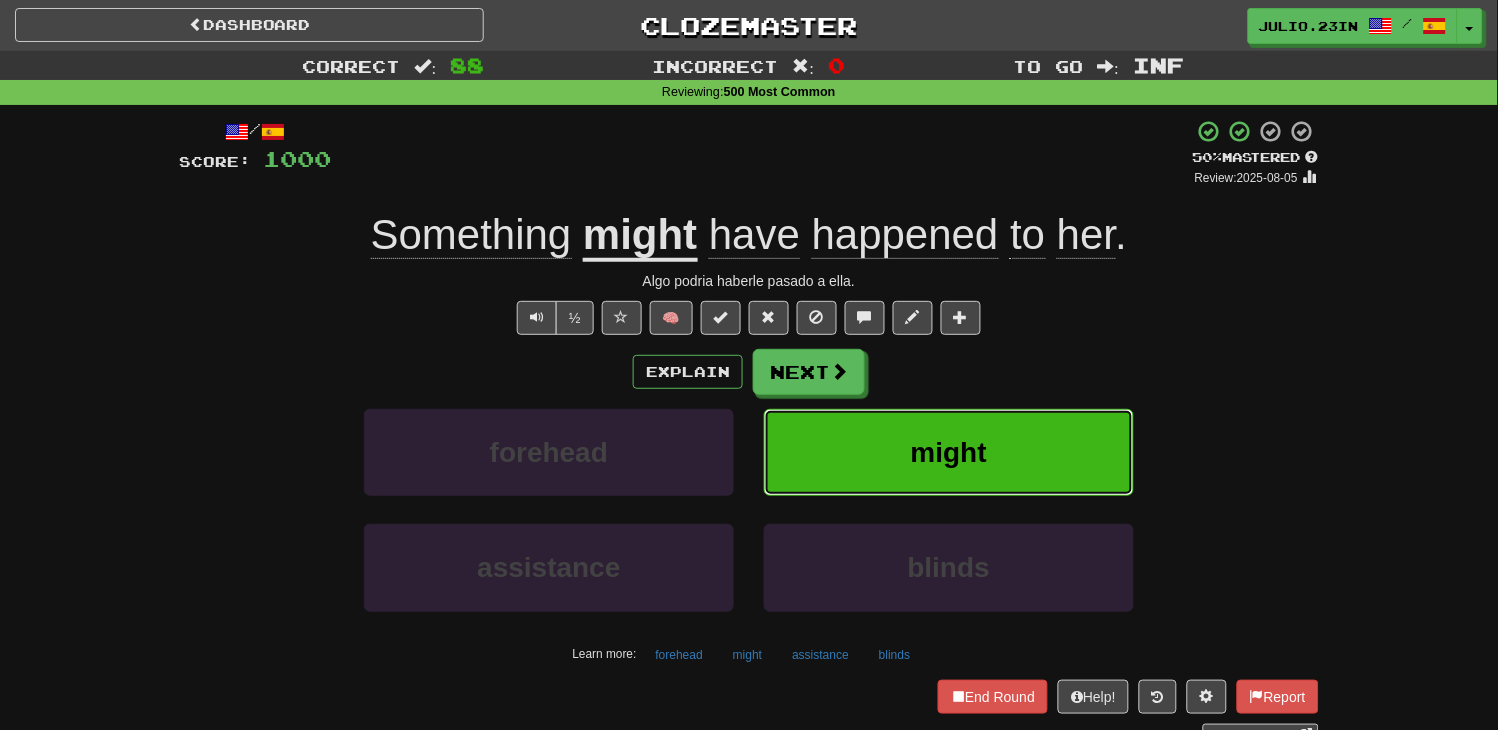 click on "might" at bounding box center (949, 452) 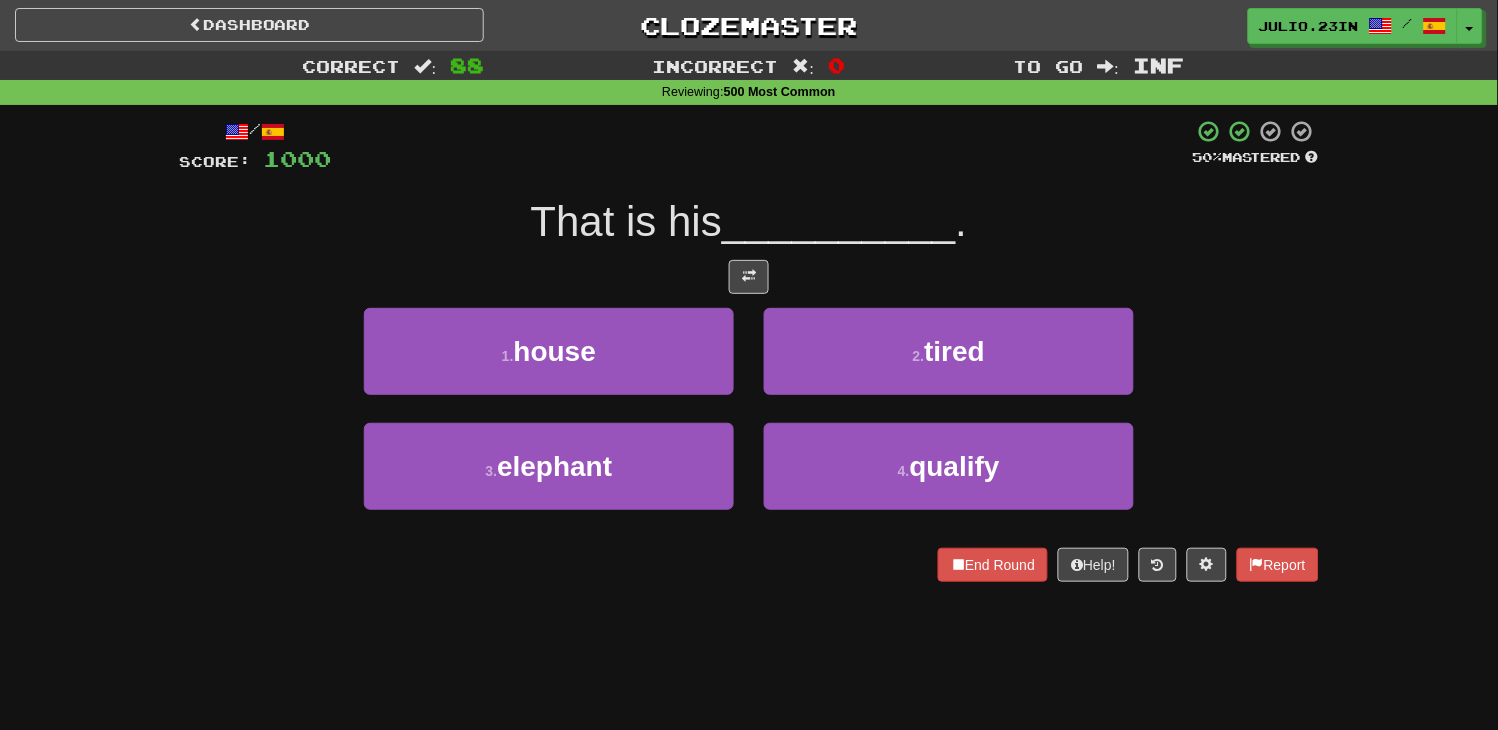 click on "1 . house" at bounding box center (549, 365) 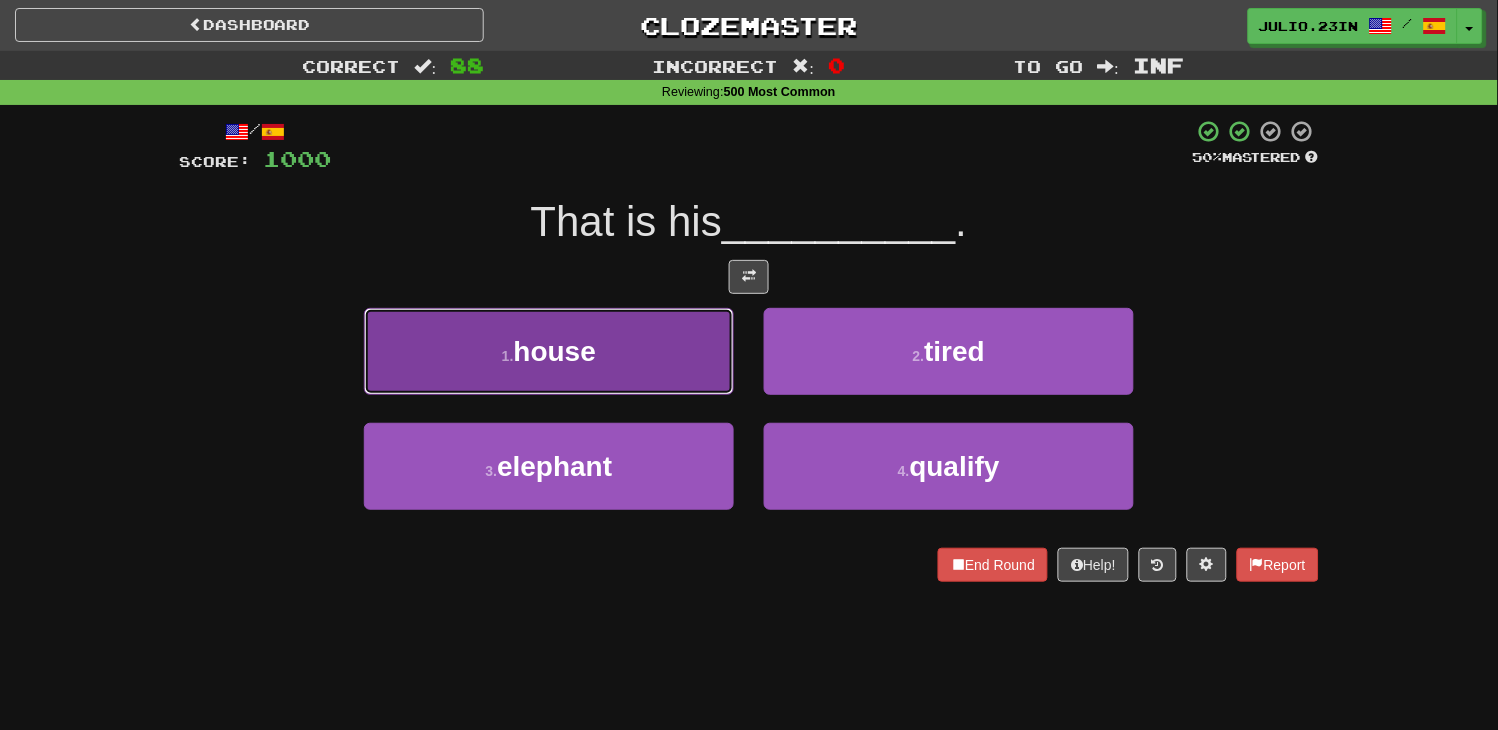click on "1 . house" at bounding box center (549, 351) 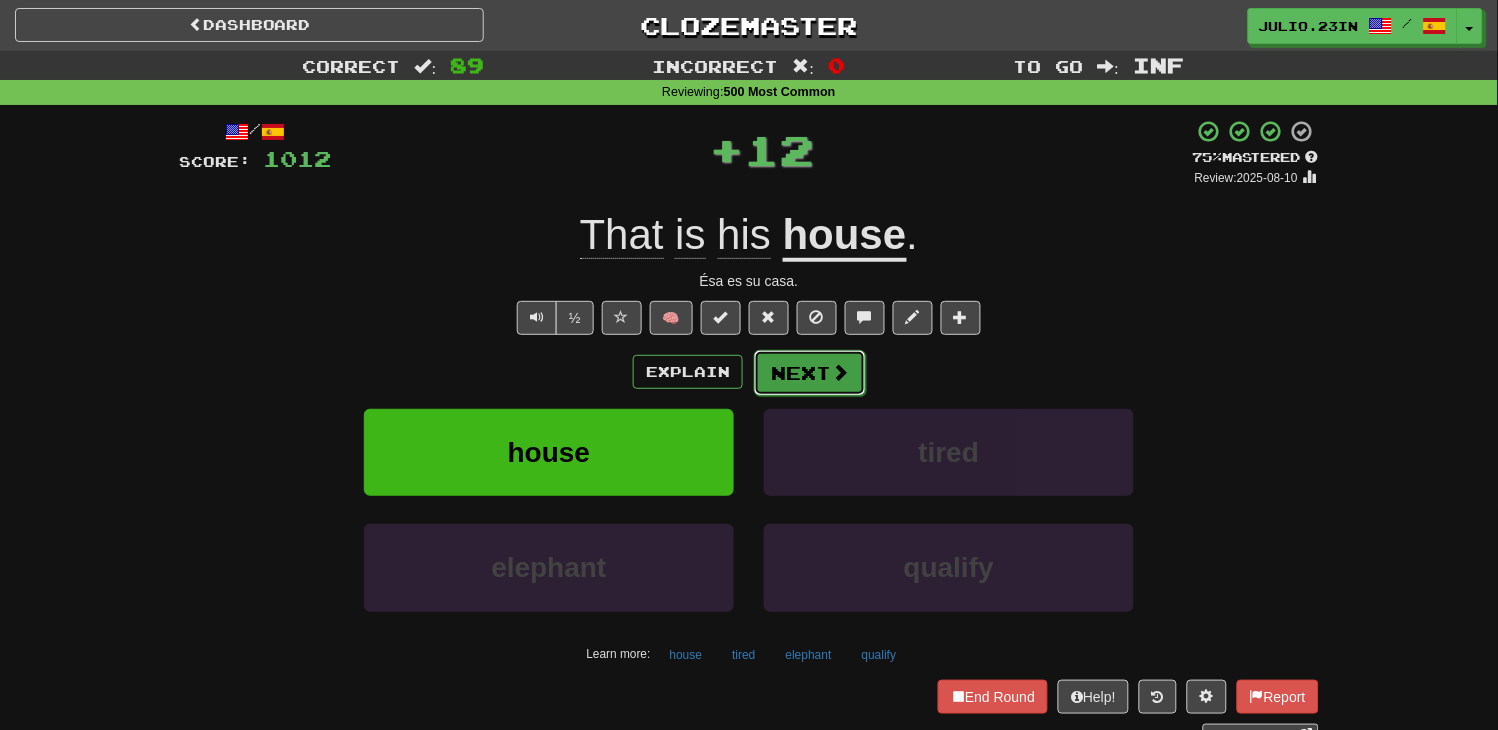 click on "Next" at bounding box center (810, 373) 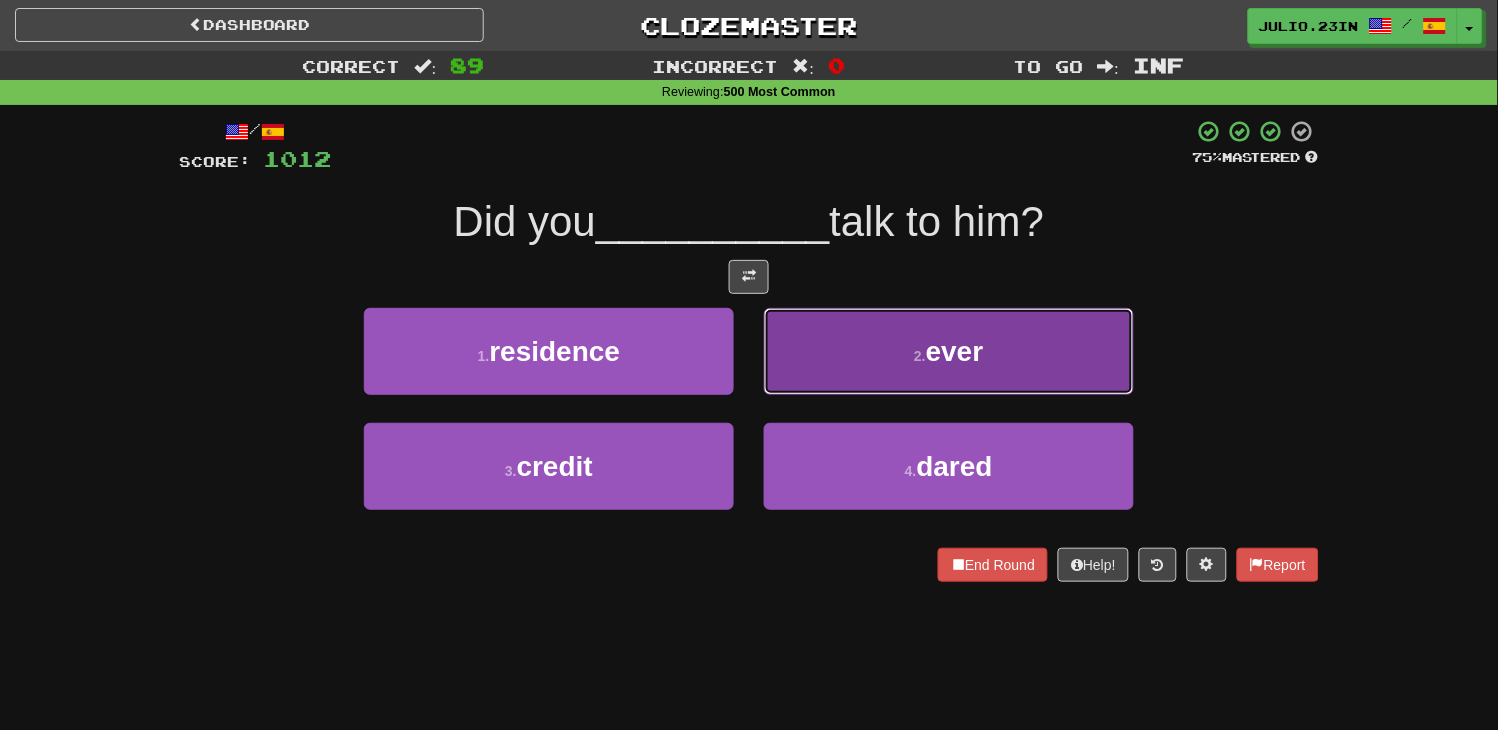 click on "2 .  ever" at bounding box center [949, 351] 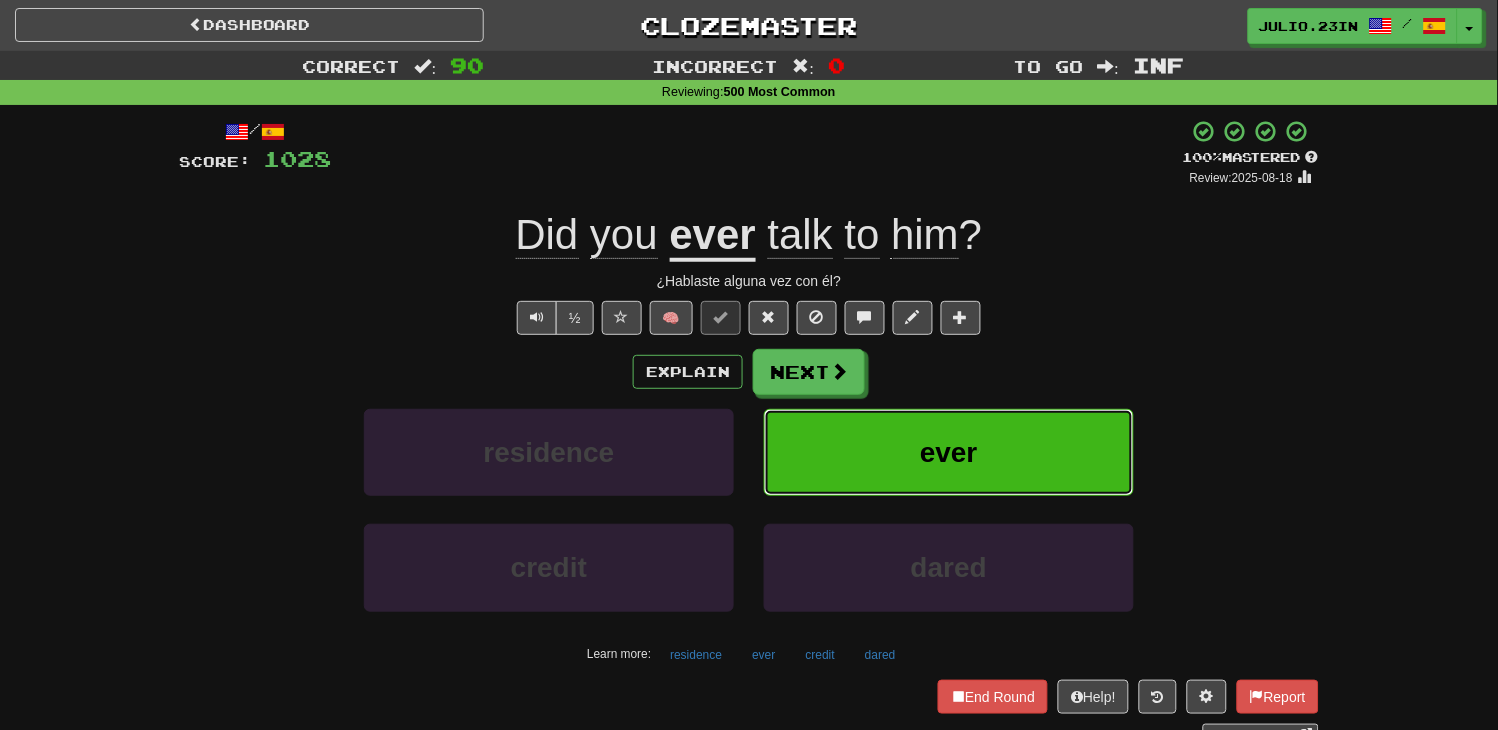 click on "ever" at bounding box center [949, 452] 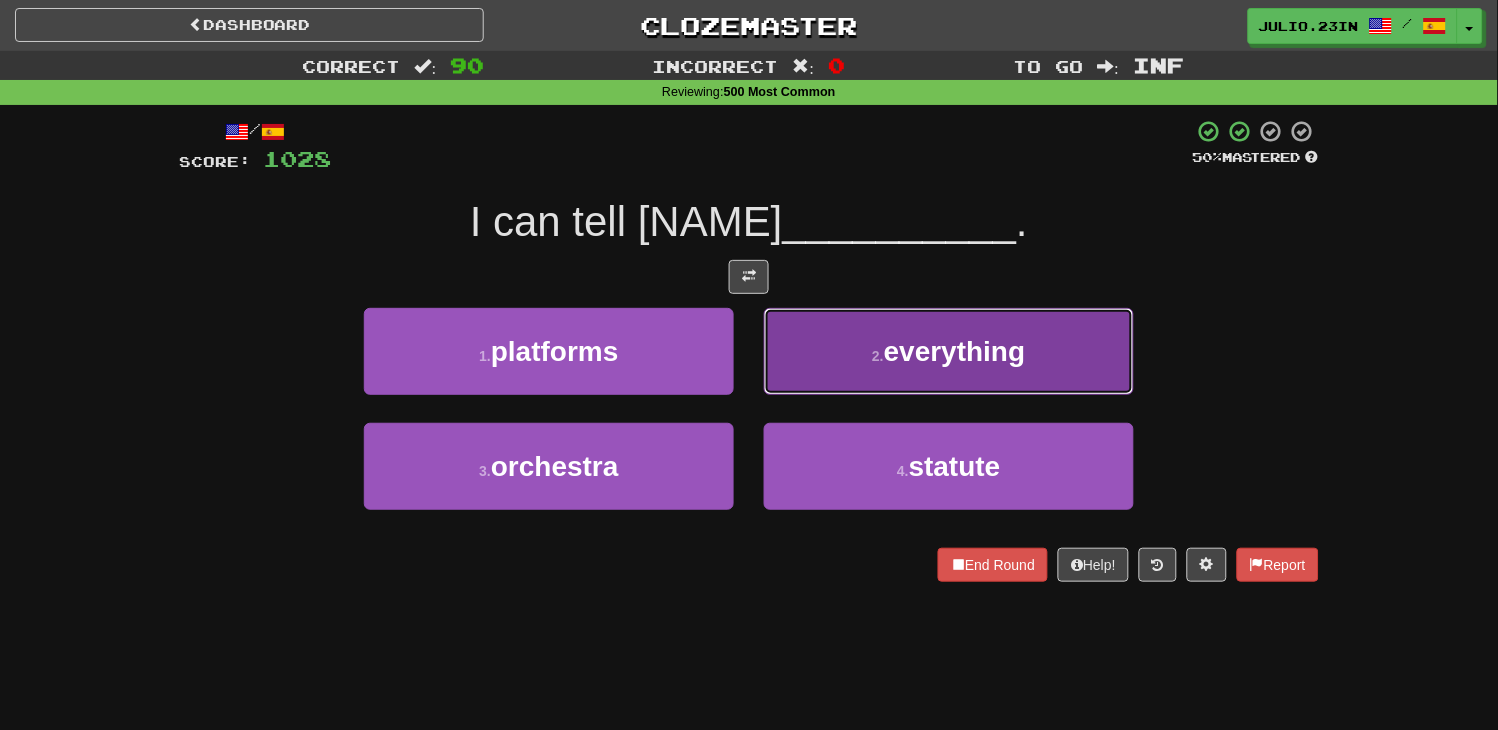 click on "everything" at bounding box center [955, 351] 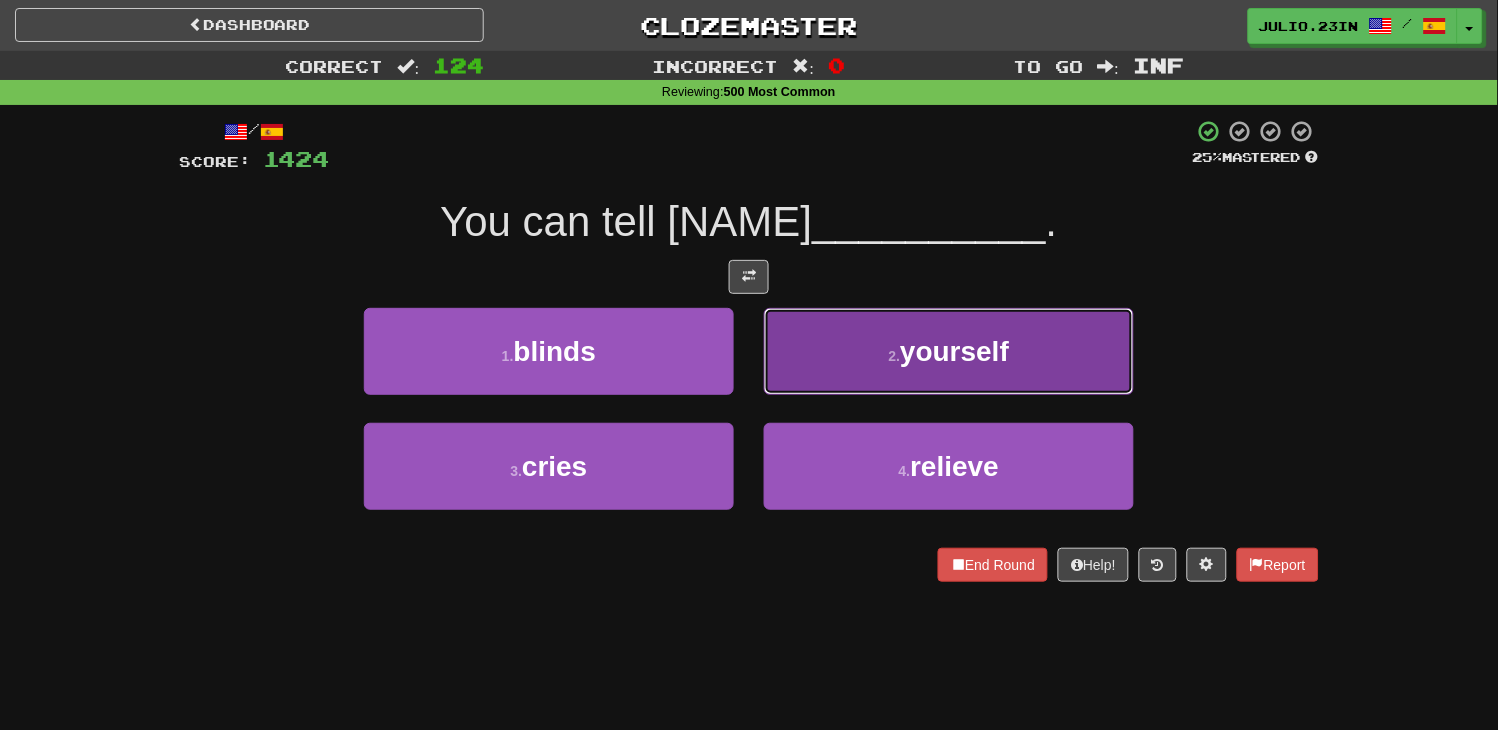 click on "2 .  yourself" at bounding box center [949, 351] 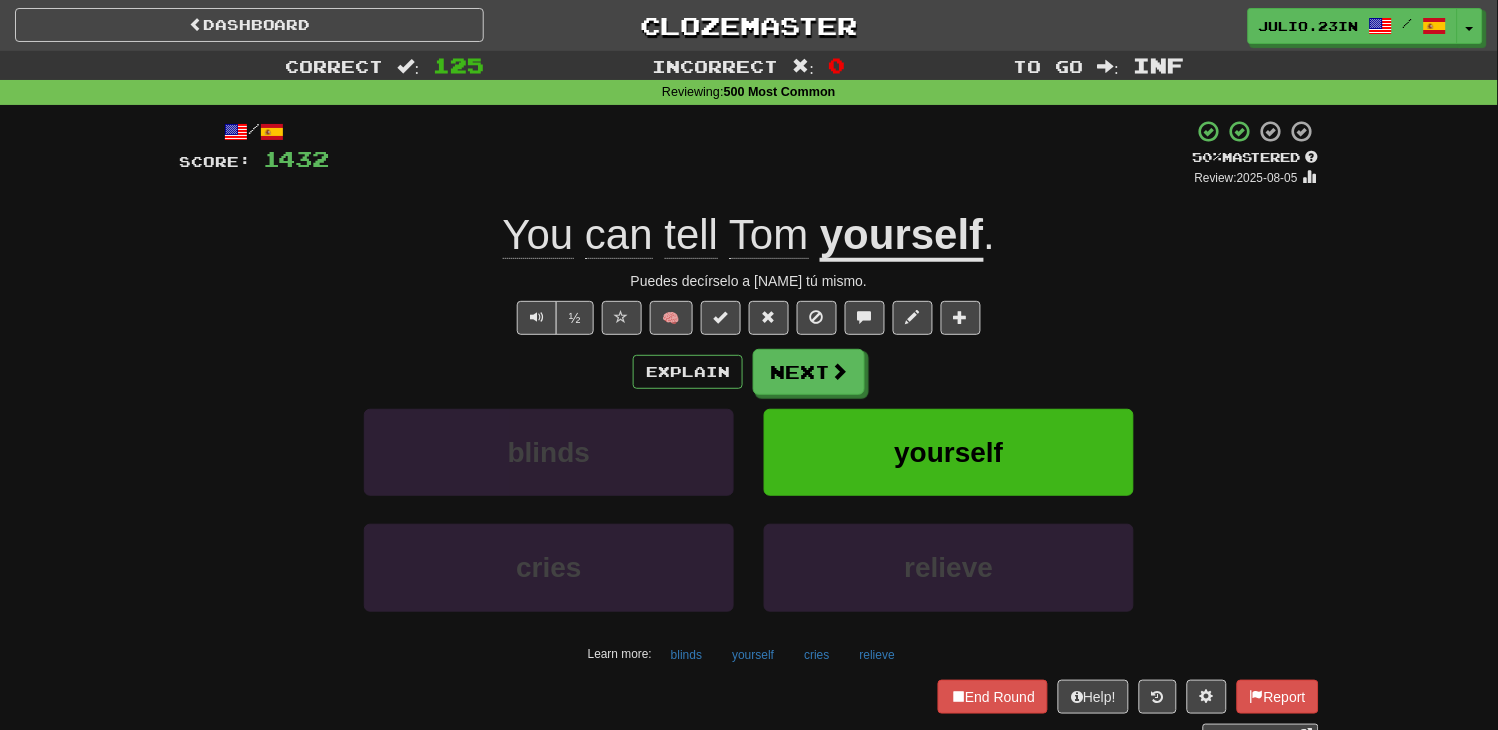 click on "Explain Next blinds yourself cries relieve Learn more: blinds yourself cries relieve" at bounding box center [749, 509] 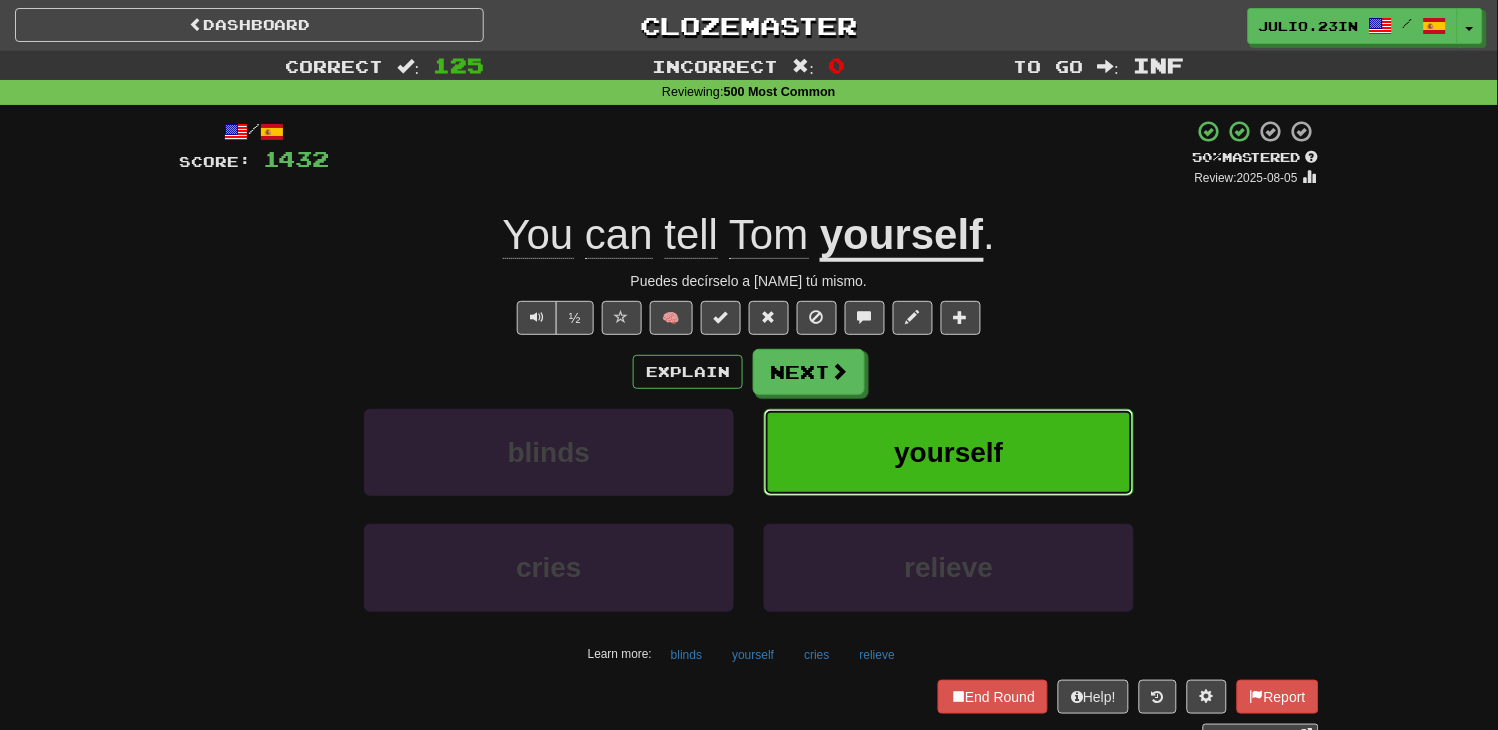 click on "yourself" at bounding box center [949, 452] 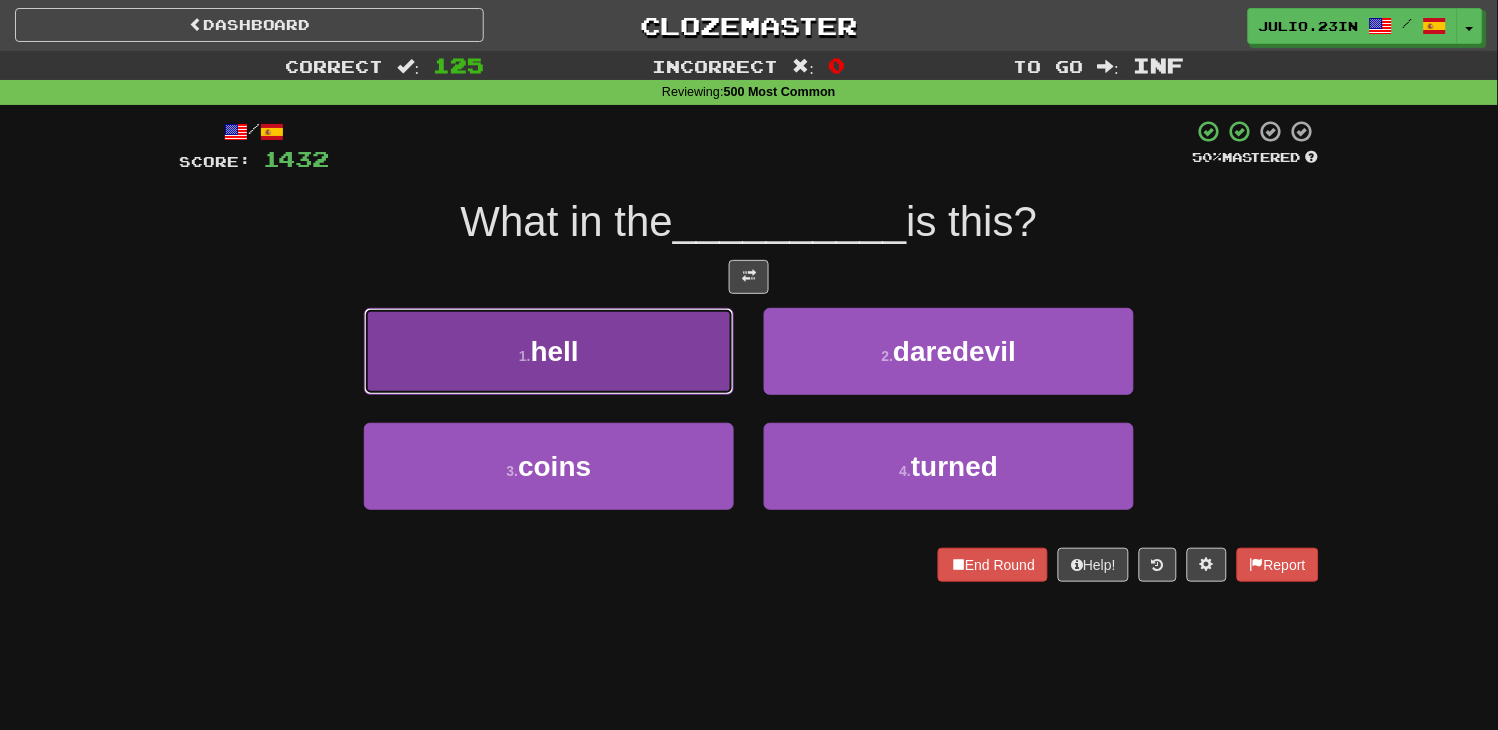 click on "1 .  hell" at bounding box center [549, 351] 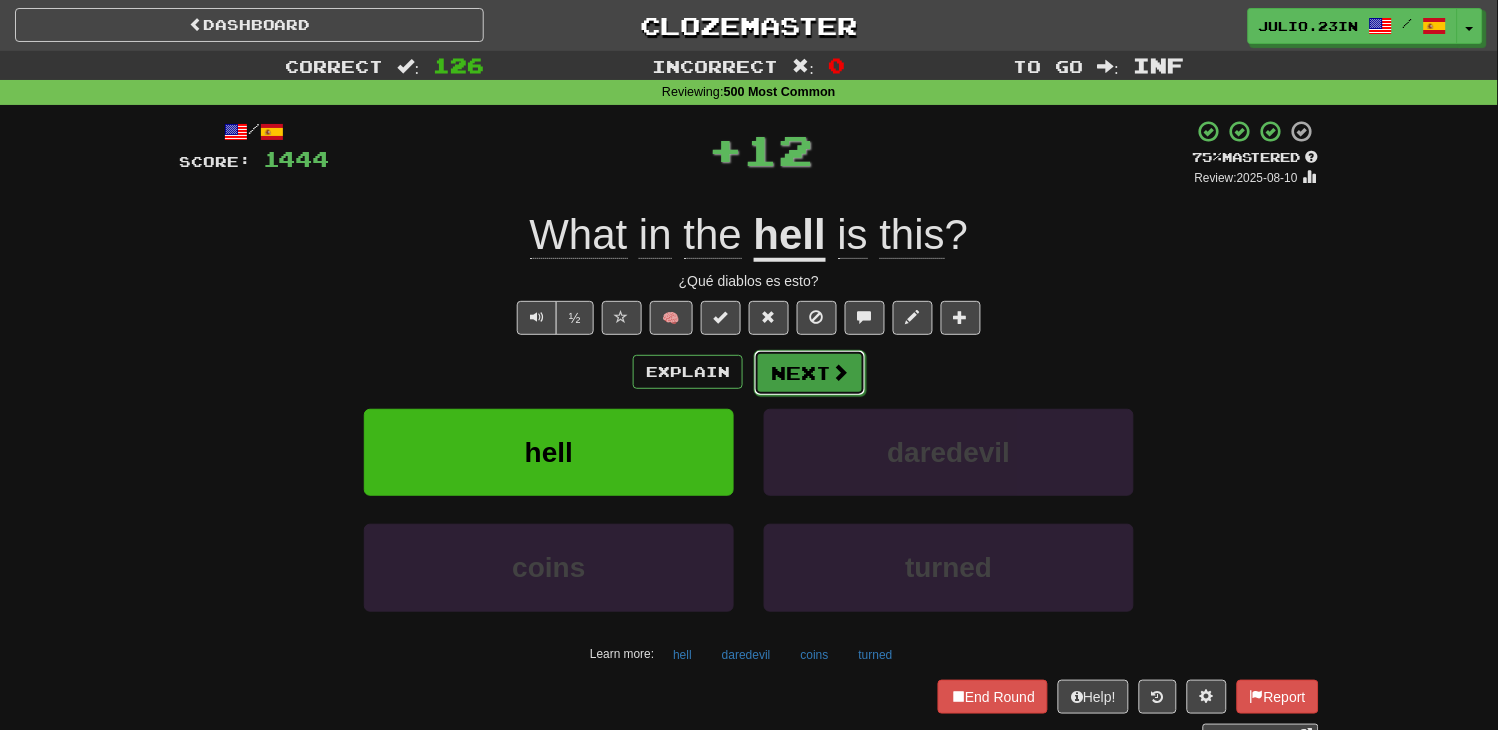 click on "Next" at bounding box center [810, 373] 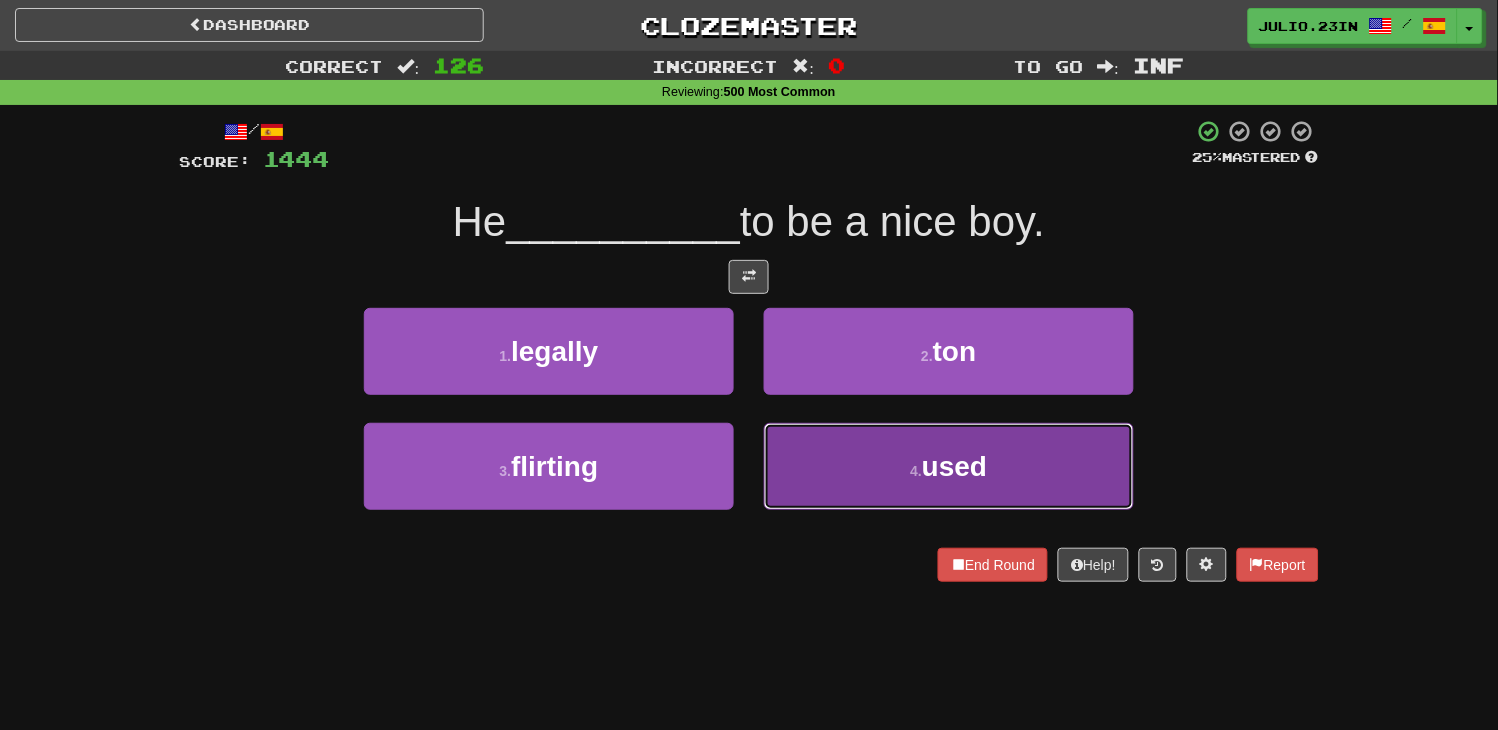 click on "4 . used" at bounding box center [949, 466] 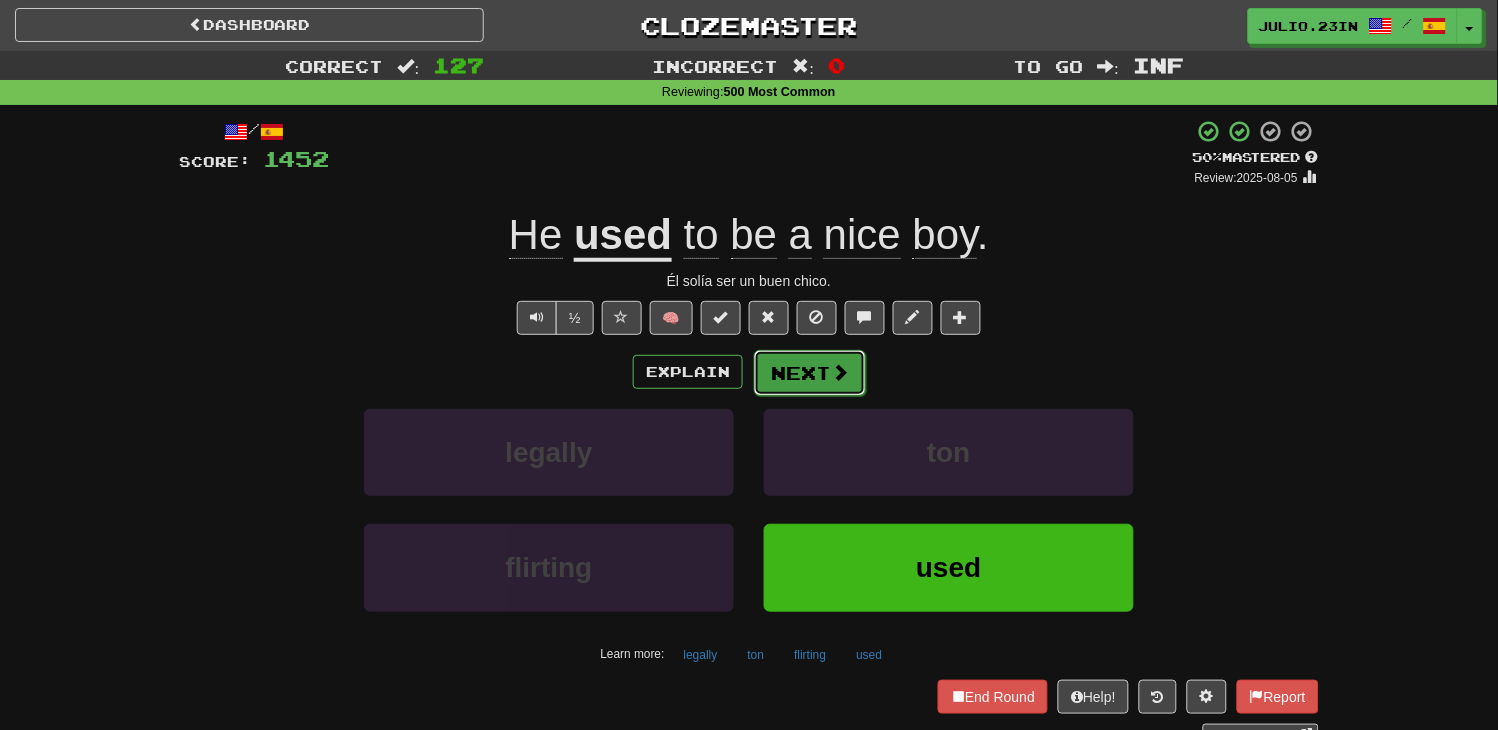 click on "Next" at bounding box center [810, 373] 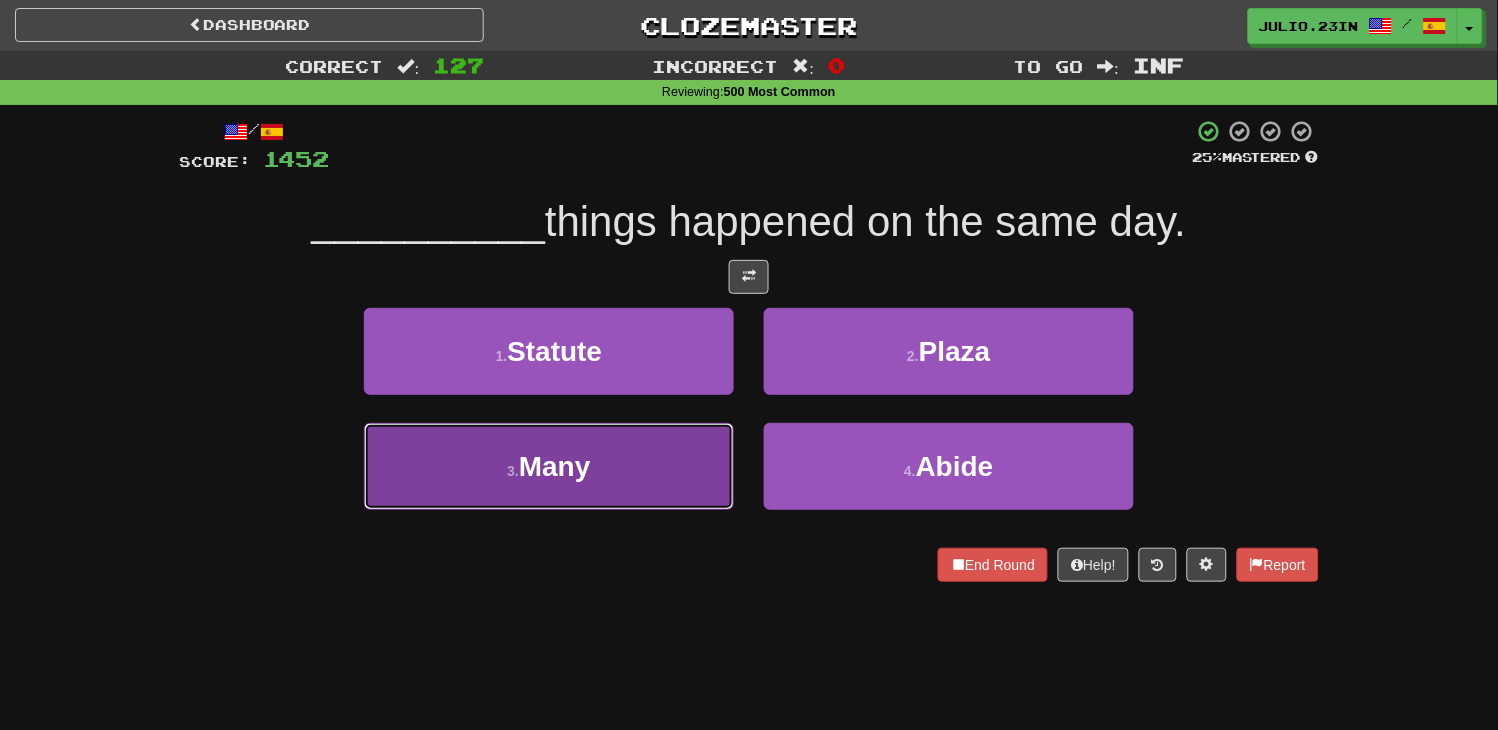 click on "3 . Many" at bounding box center [549, 466] 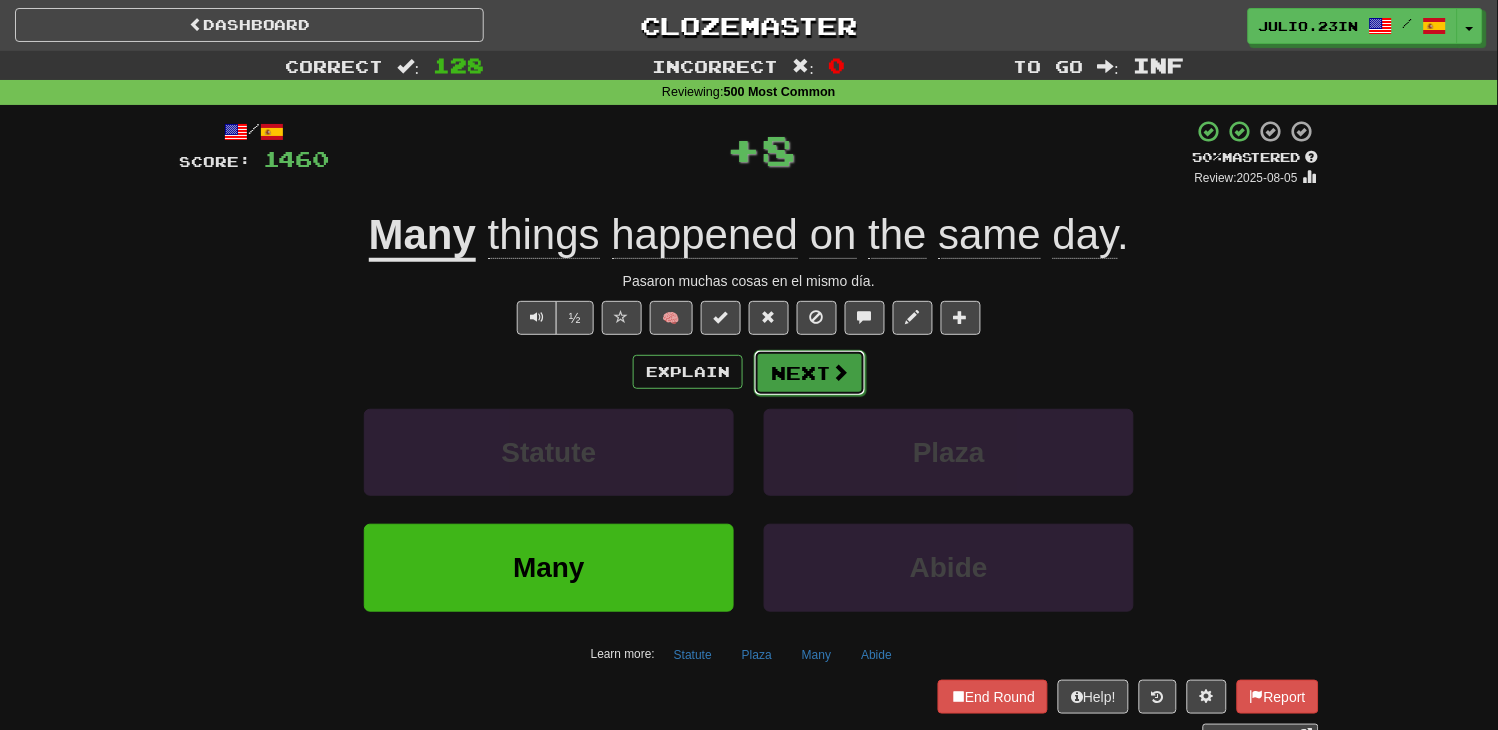 click on "Next" at bounding box center [810, 373] 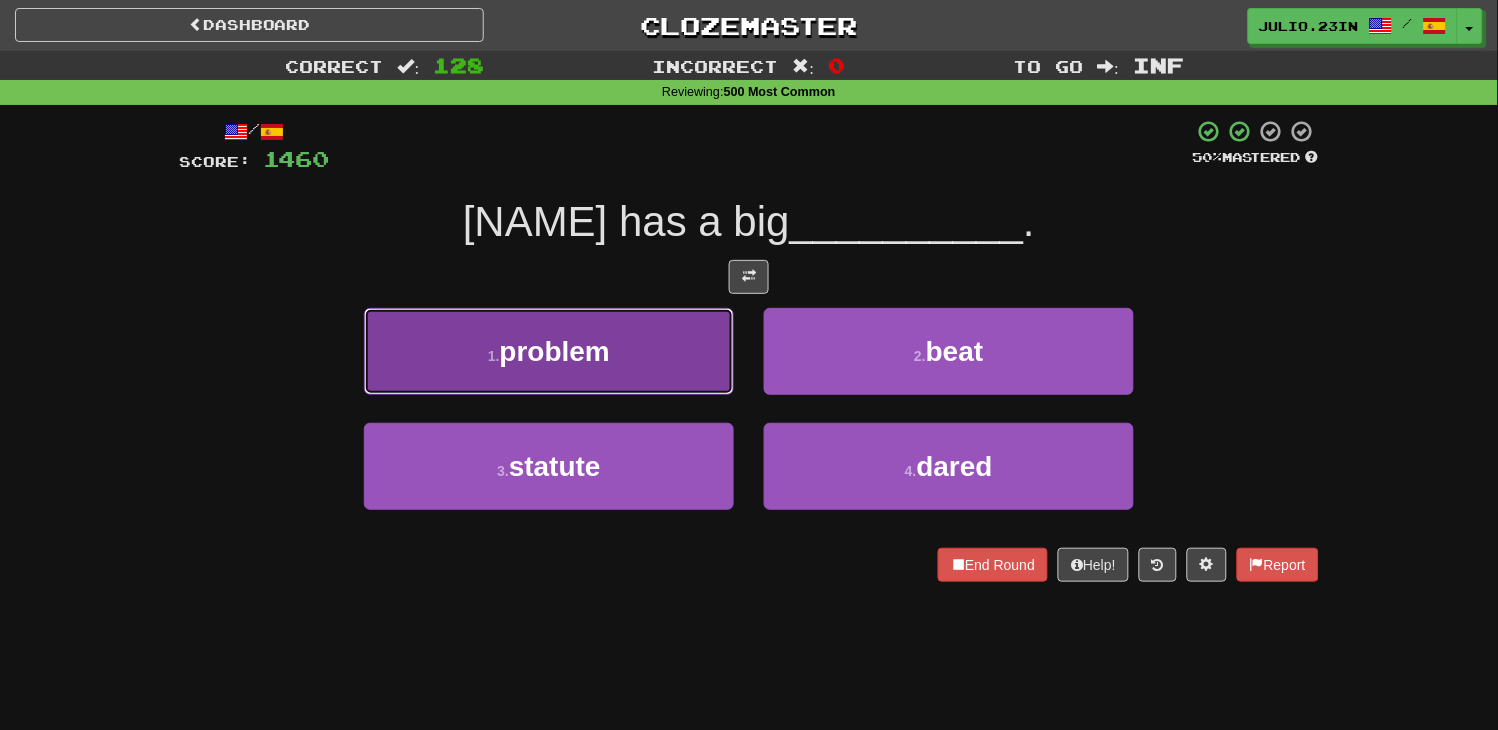 click on "1 .  problem" at bounding box center [549, 351] 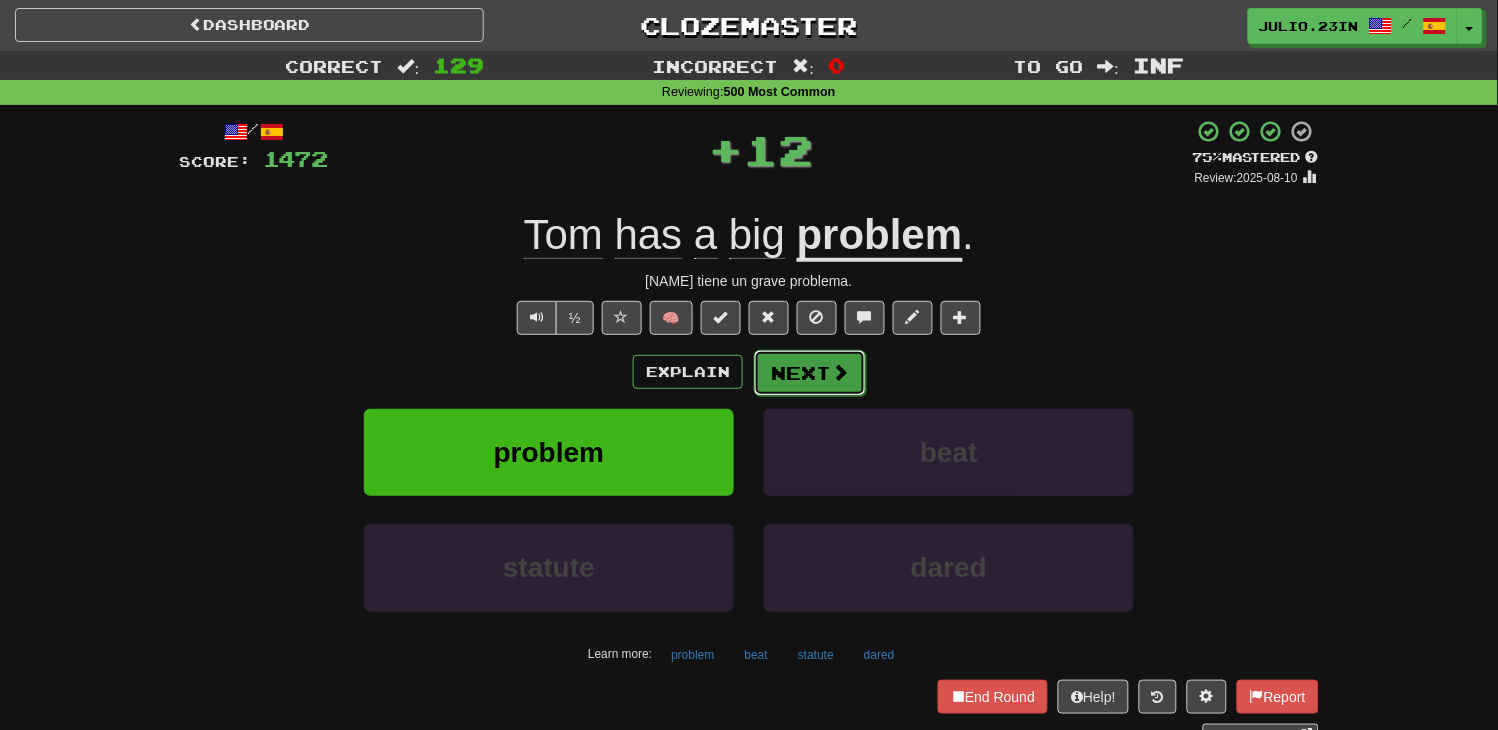 click on "Next" at bounding box center (810, 373) 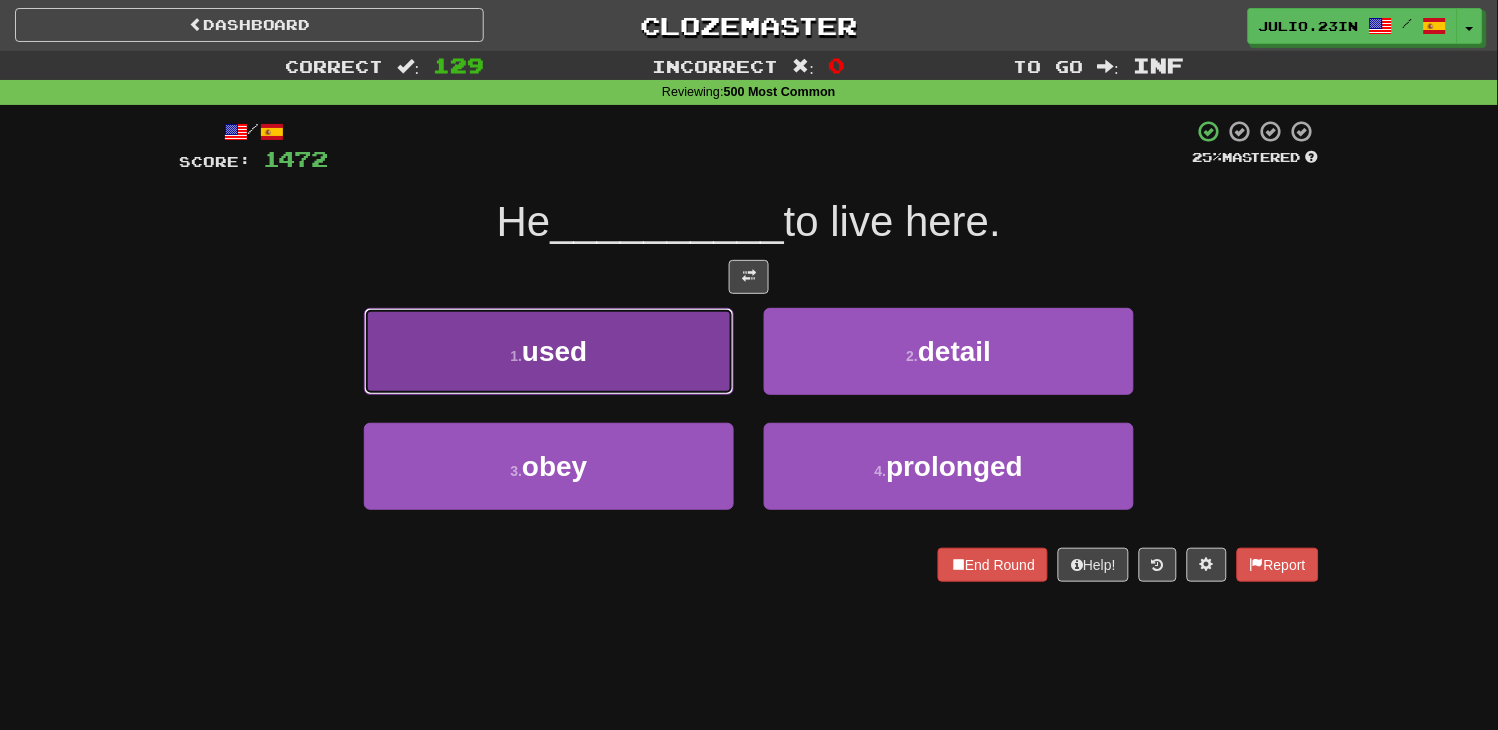 click on "1 . used" at bounding box center [549, 351] 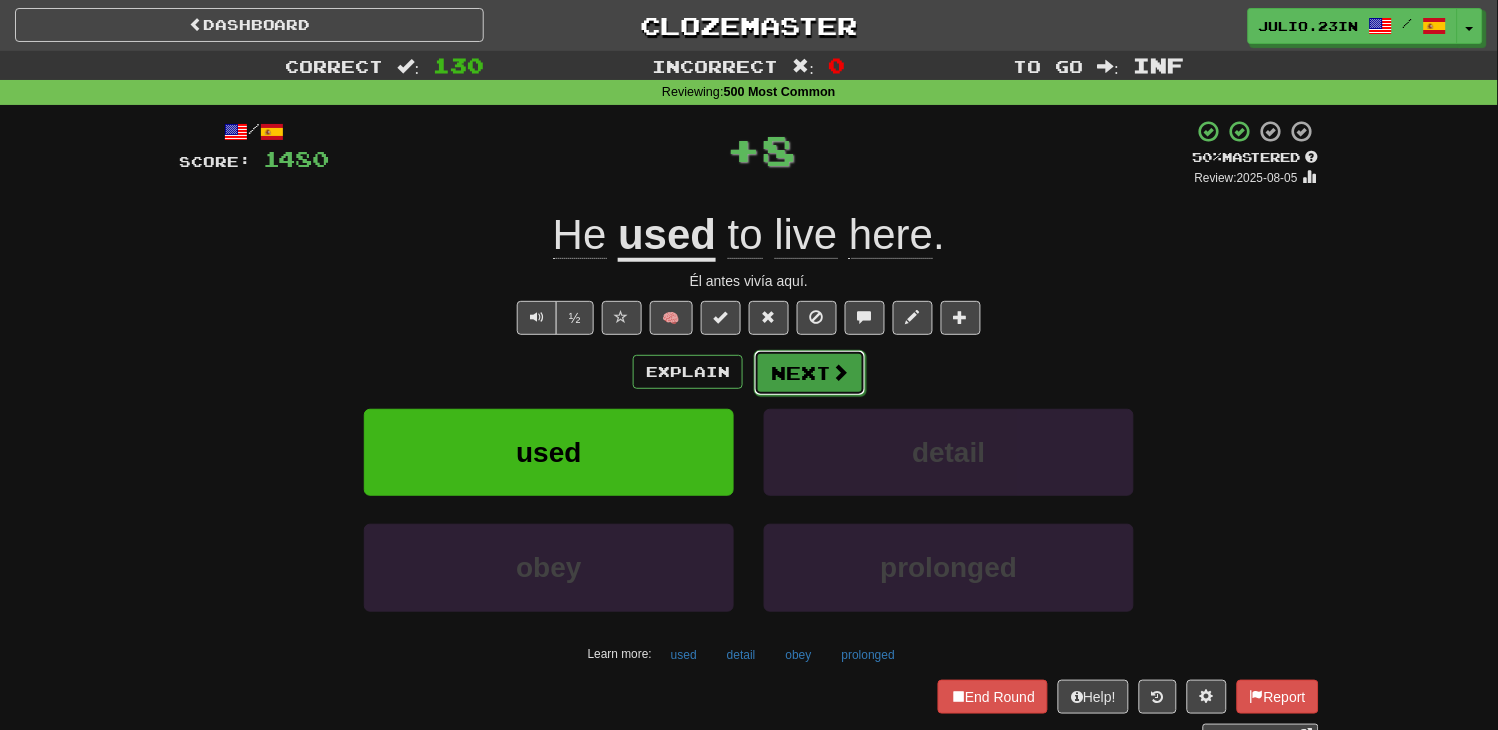 click on "Next" at bounding box center (810, 373) 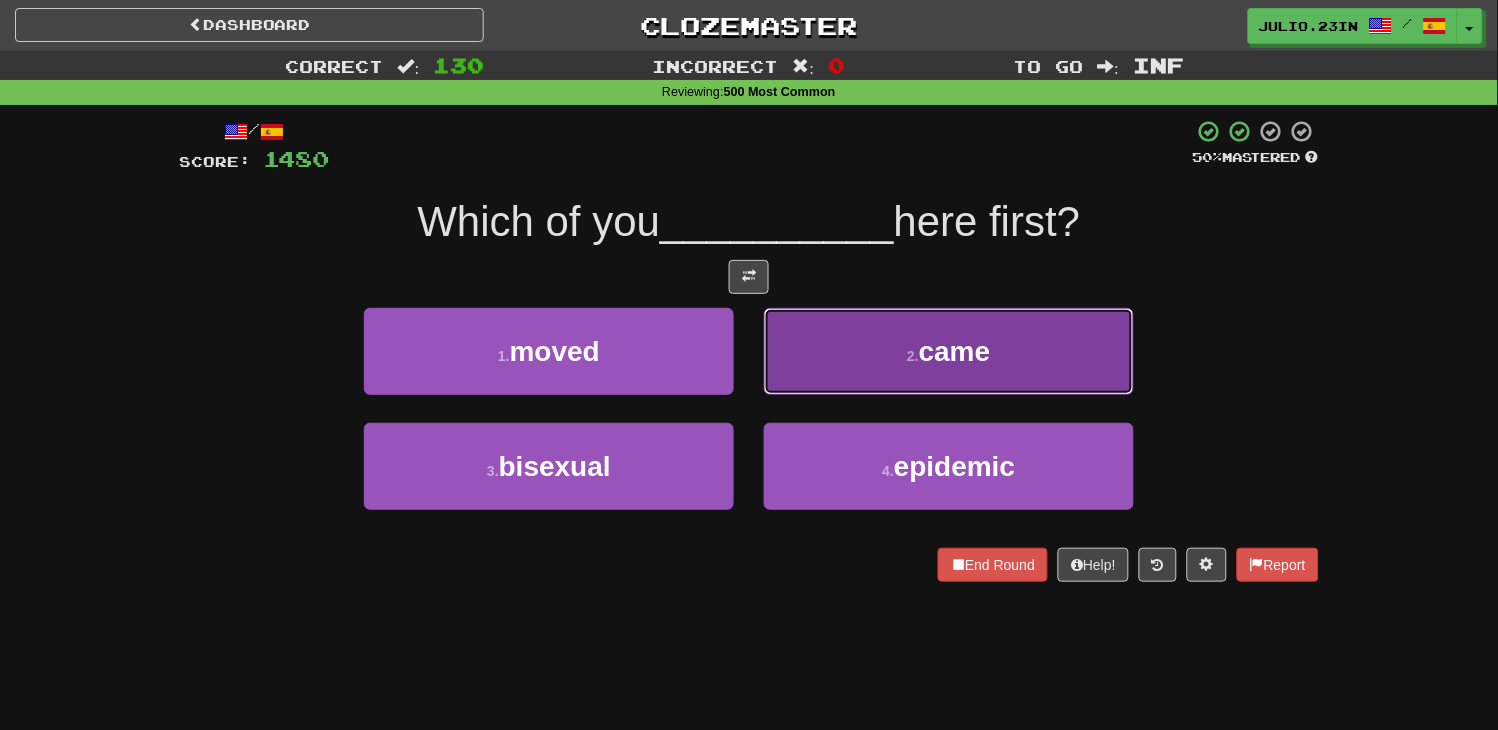 click on "2 .  came" at bounding box center (949, 351) 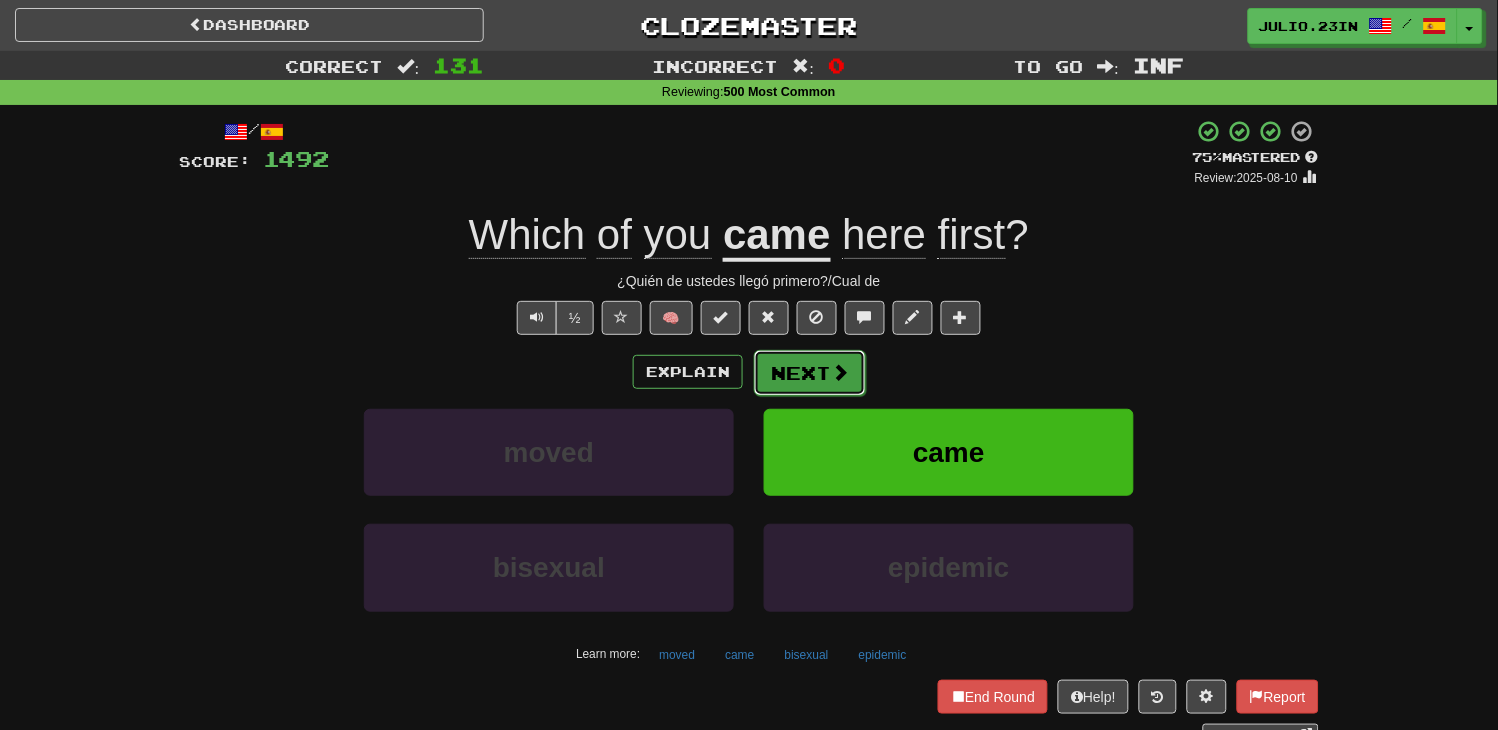 click at bounding box center [840, 372] 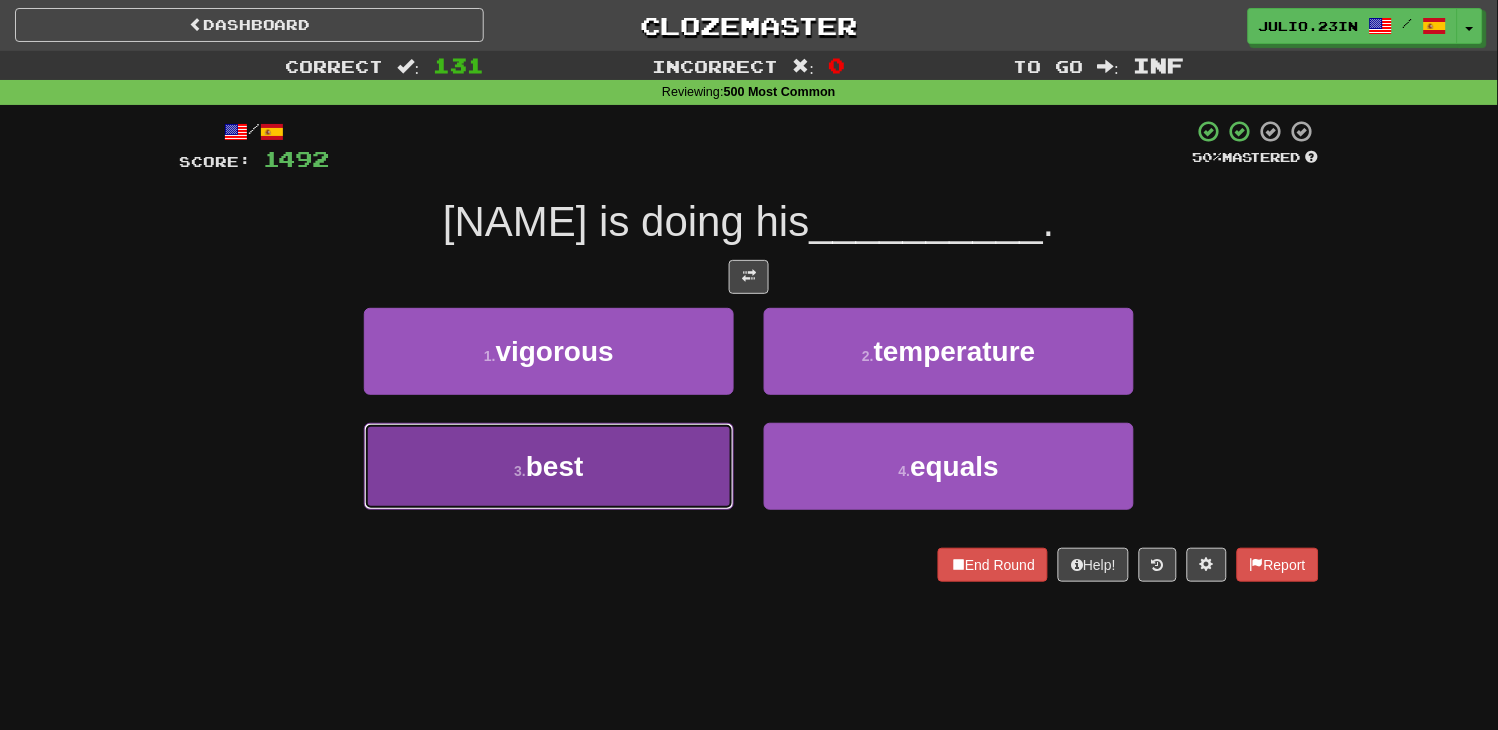click on "3 .  best" at bounding box center [549, 466] 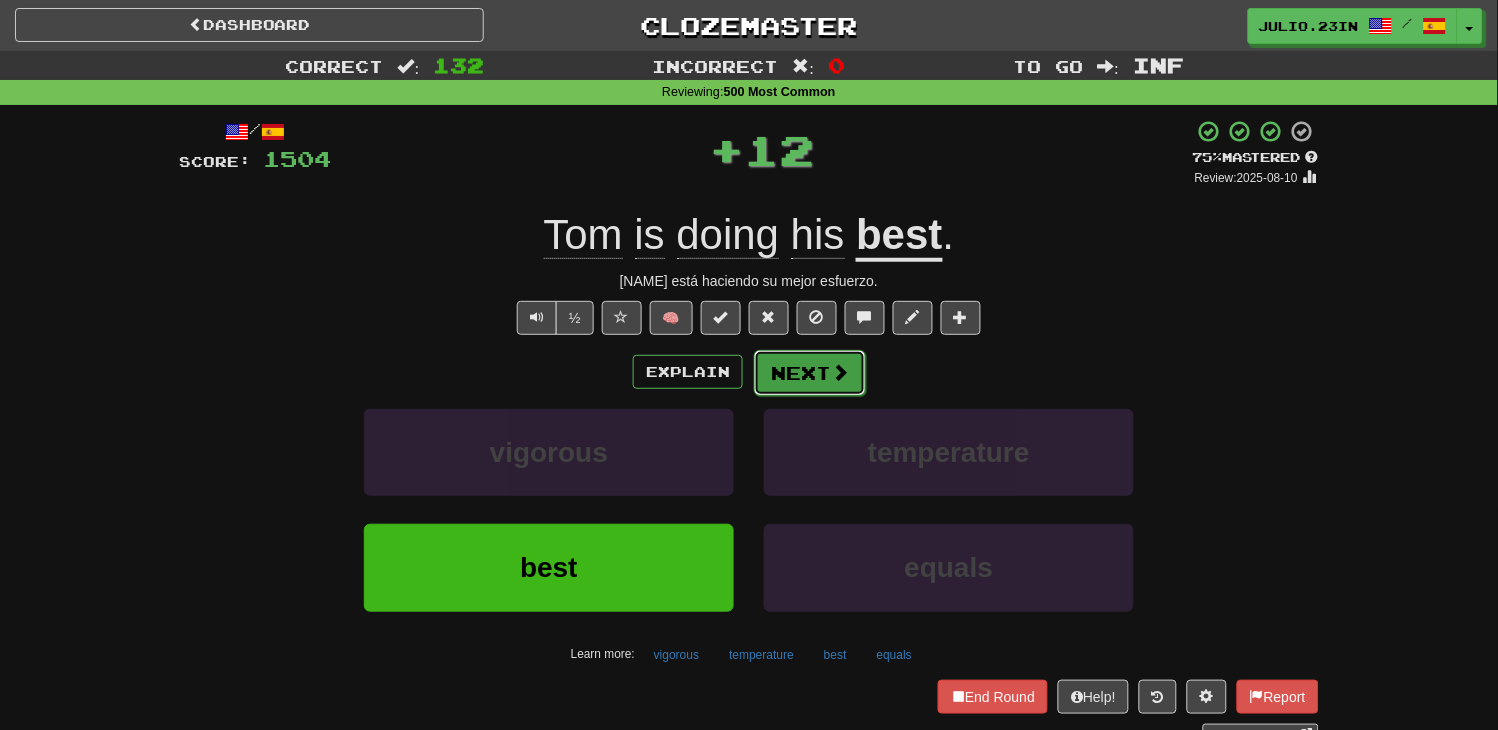 click on "Next" at bounding box center [810, 373] 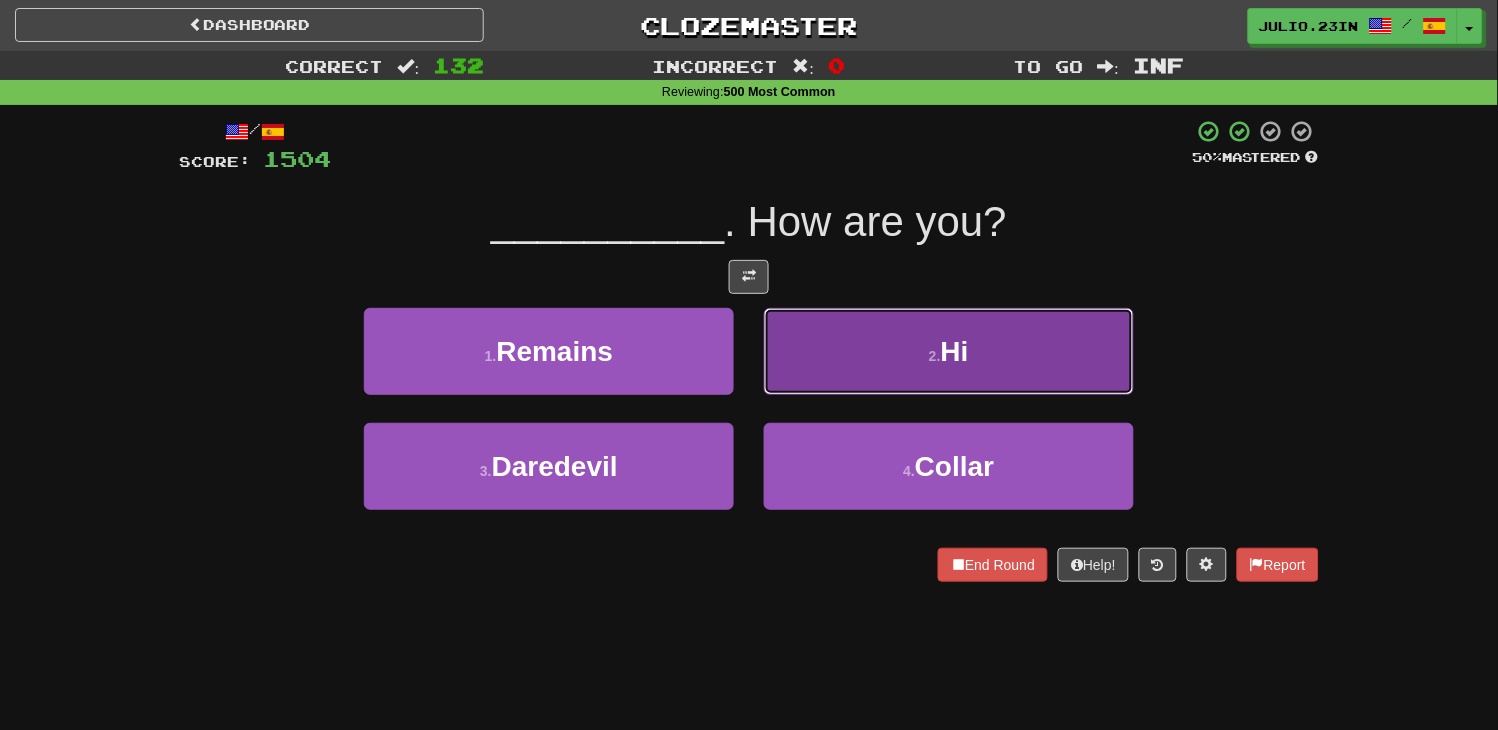 click on "2 .  Hi" at bounding box center [949, 351] 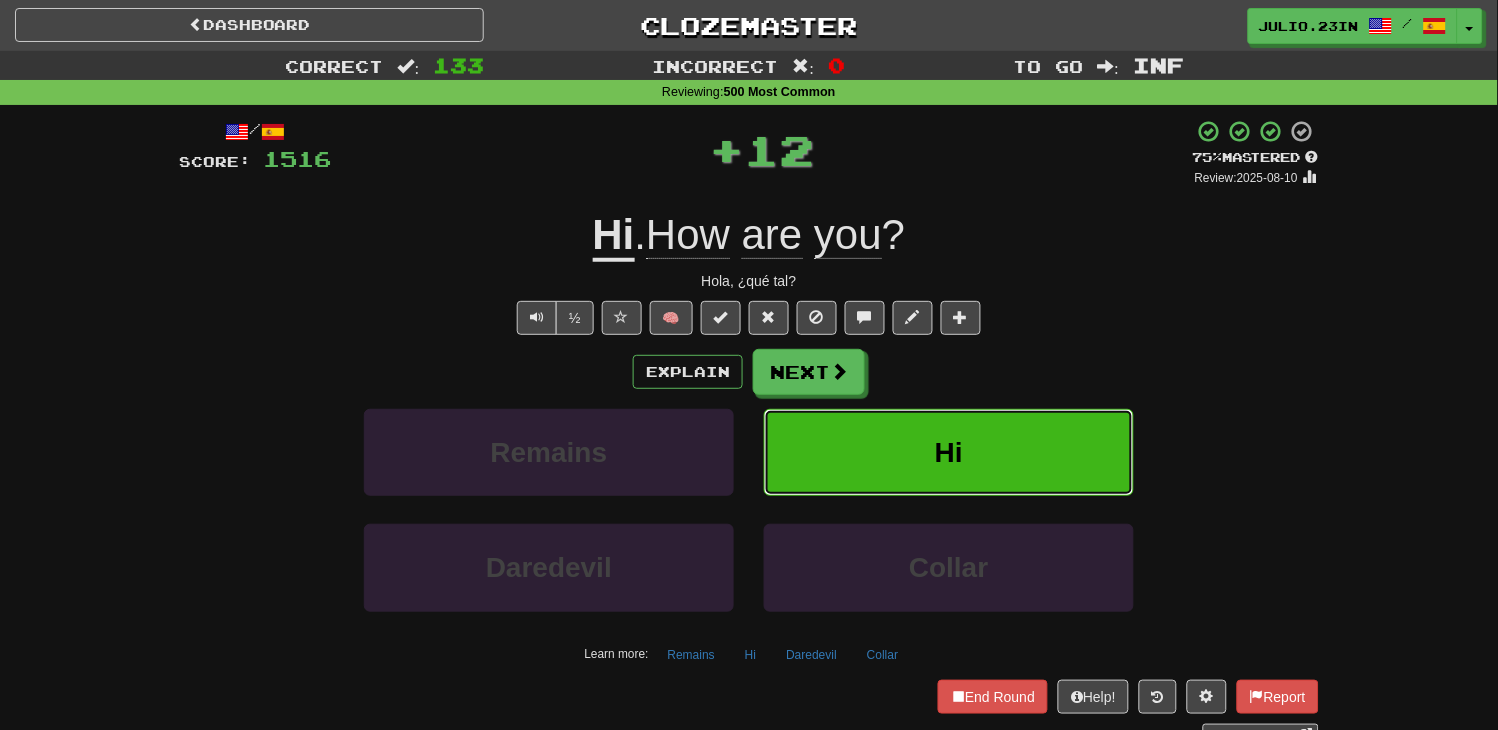 click on "Hi" at bounding box center (949, 452) 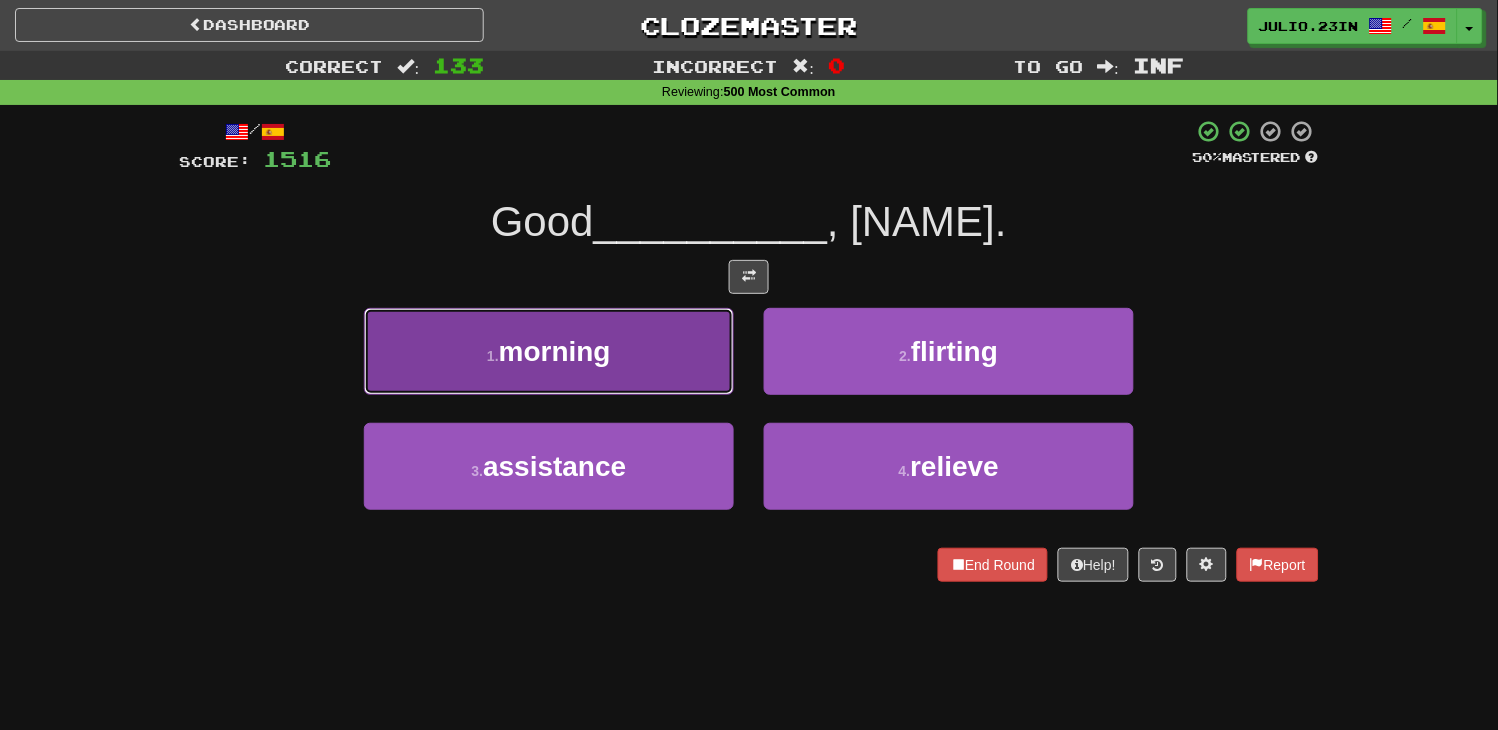 click on "1 . morning" at bounding box center (549, 351) 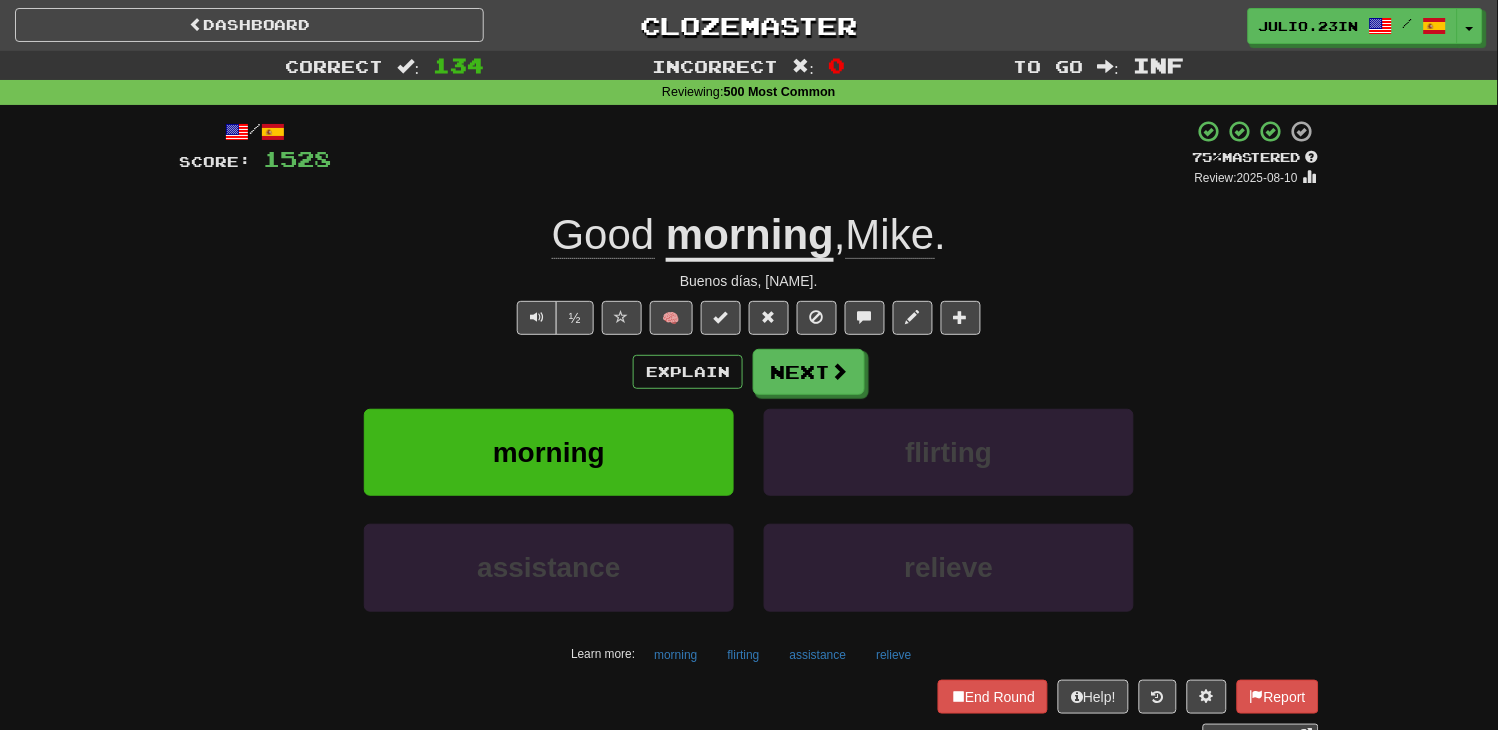 click on "Explain Next morning flirting assistance relieve Learn more: morning flirting assistance relieve" at bounding box center (749, 509) 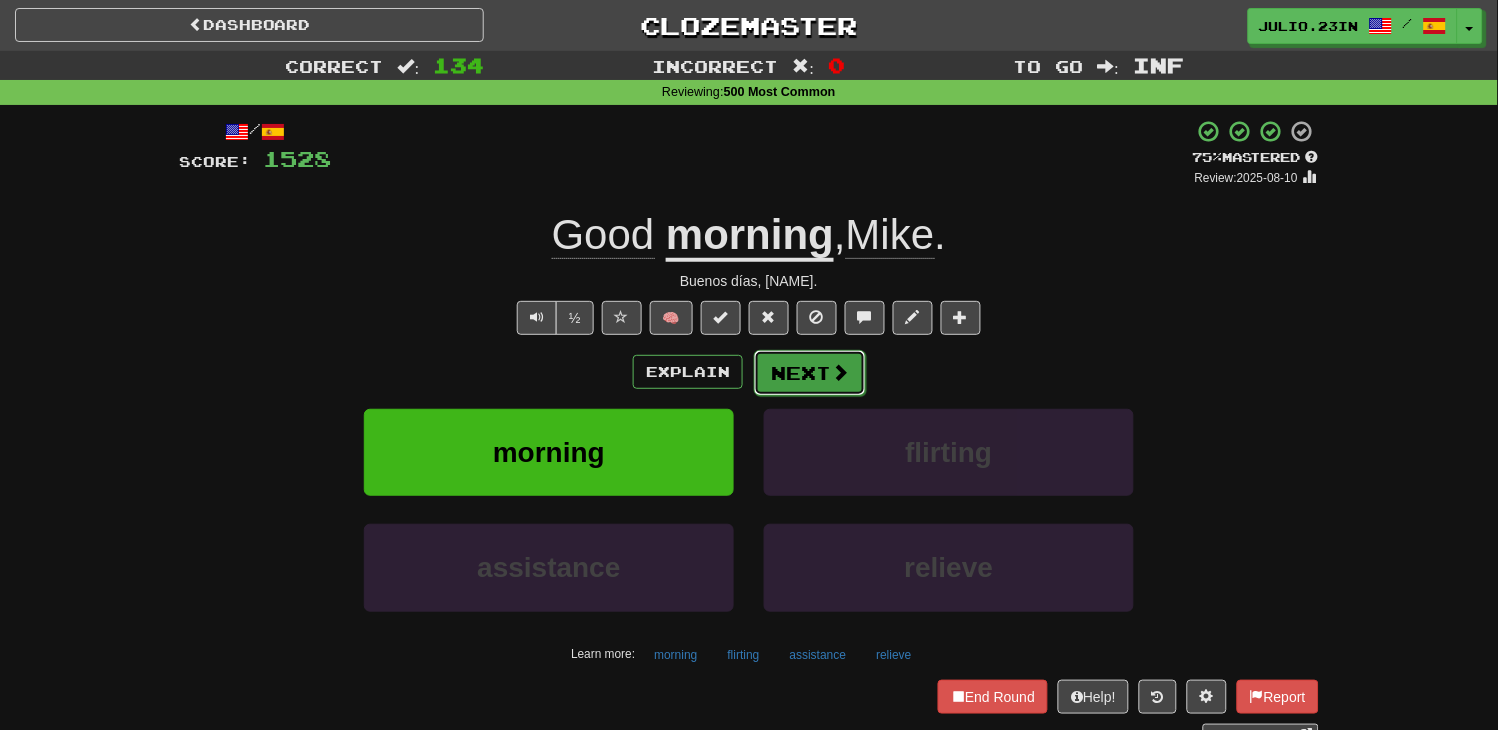 click on "Next" at bounding box center [810, 373] 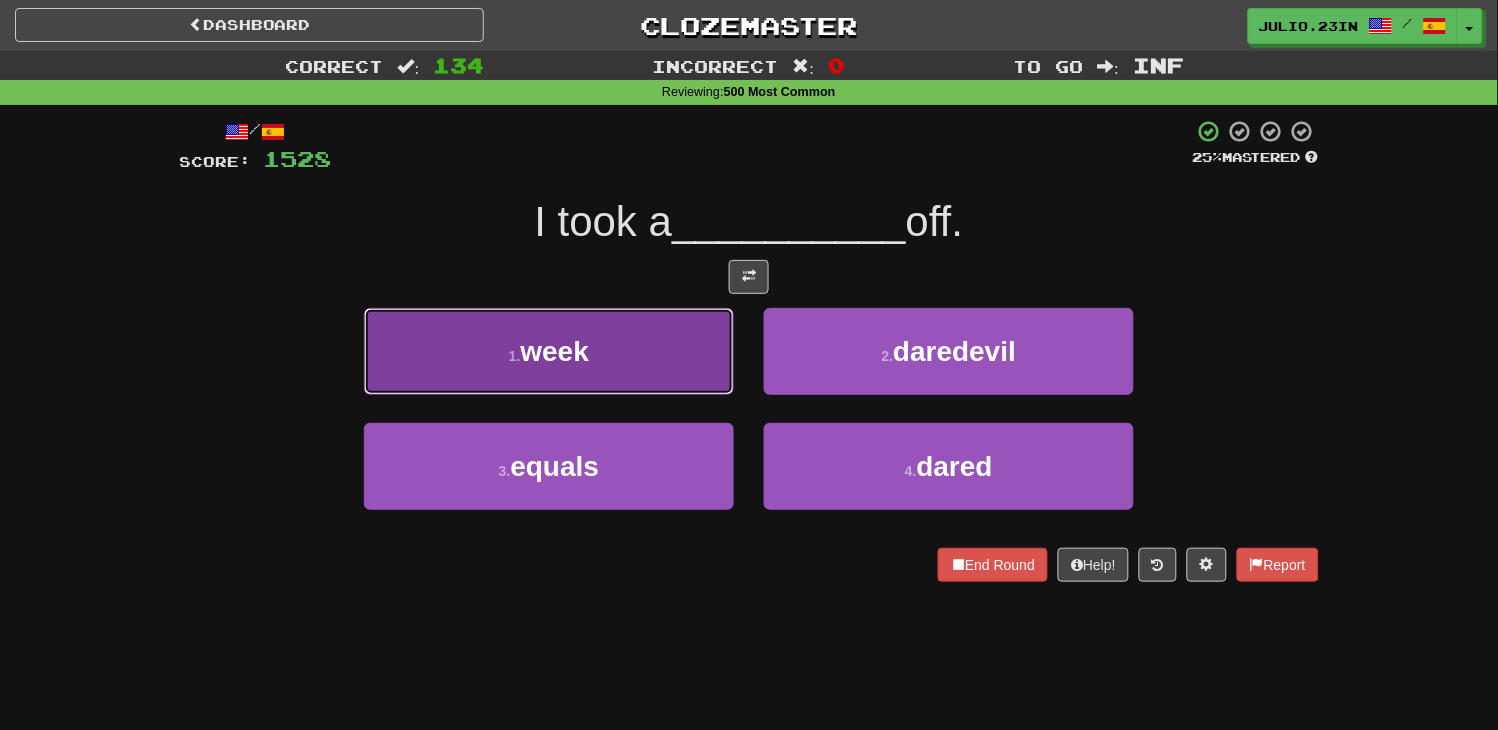click on "1 . week" at bounding box center (549, 351) 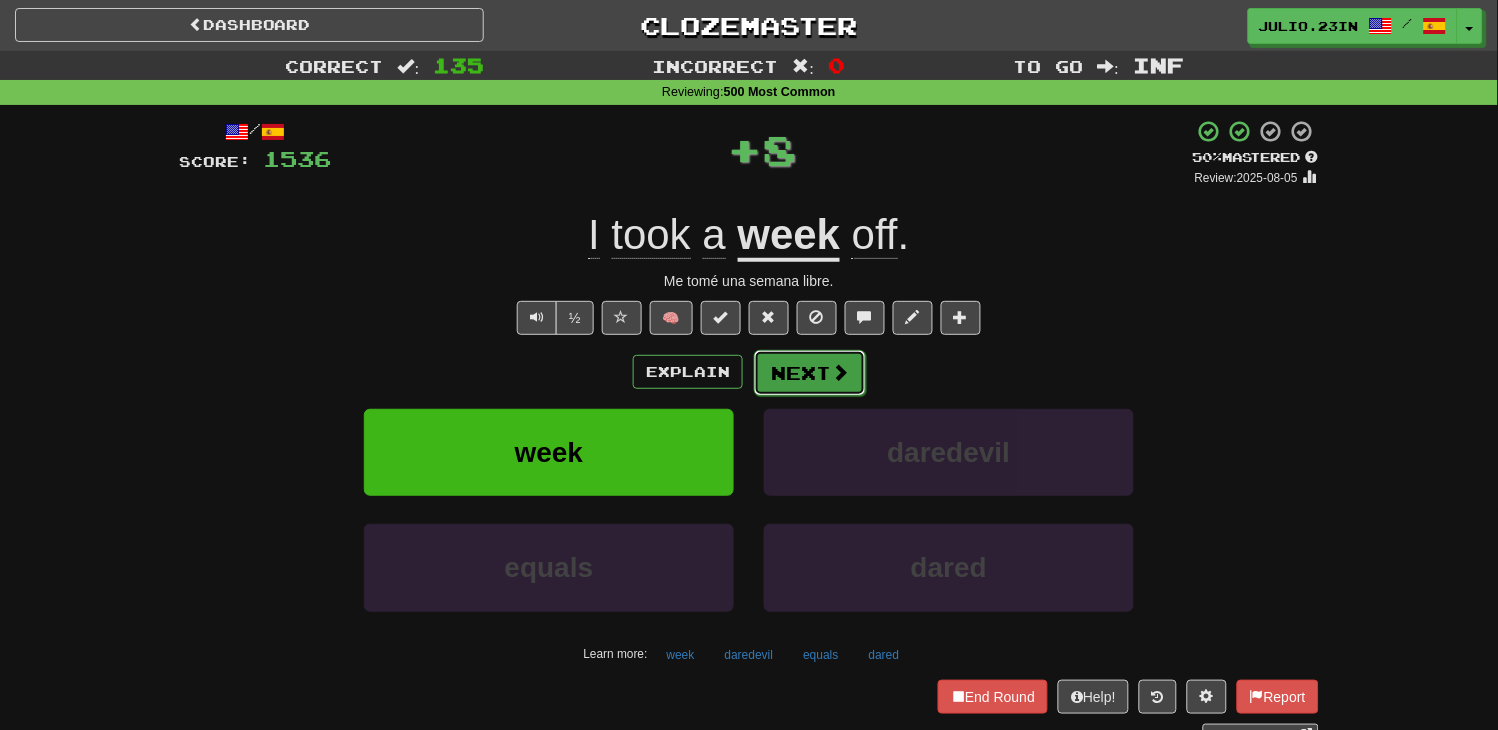 click on "Next" at bounding box center [810, 373] 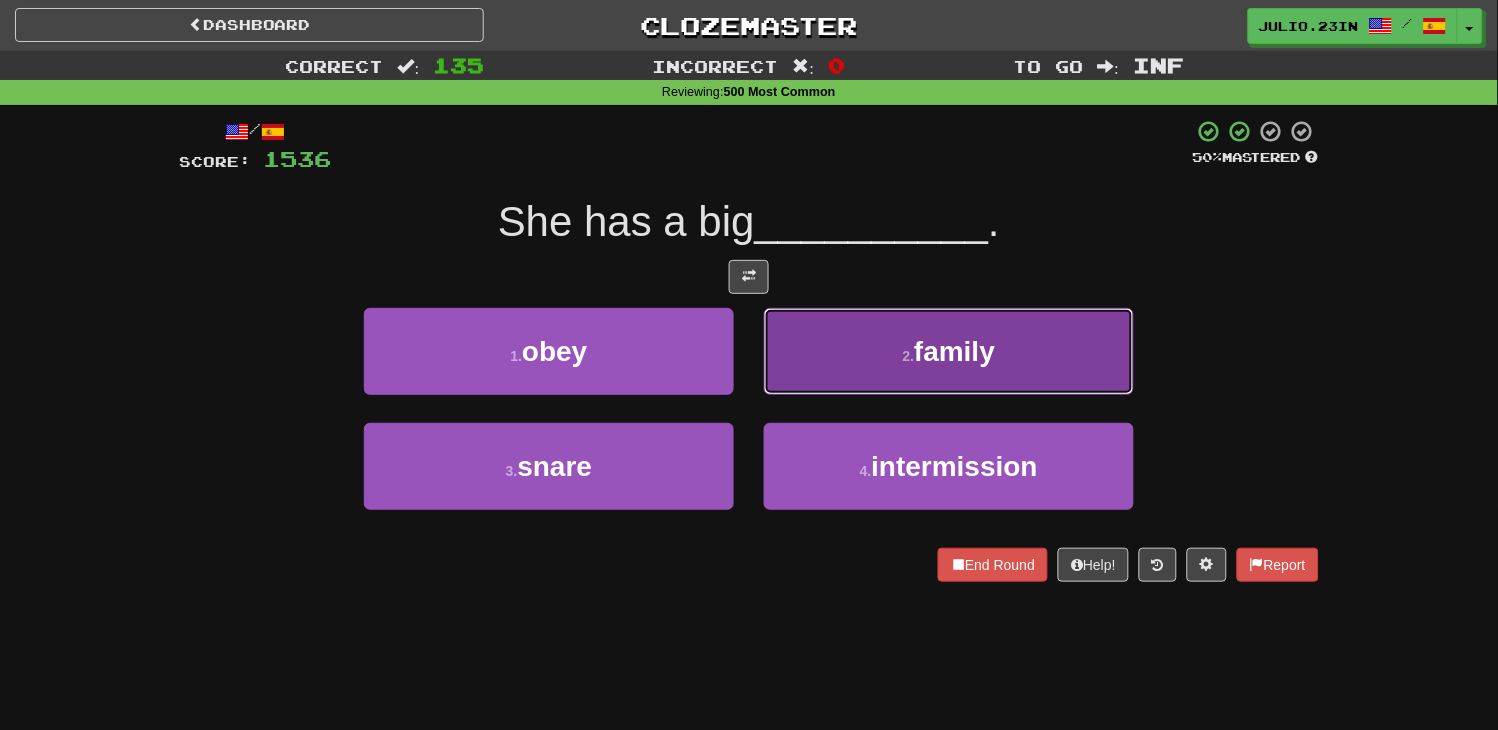 click on "2 .  family" at bounding box center [949, 351] 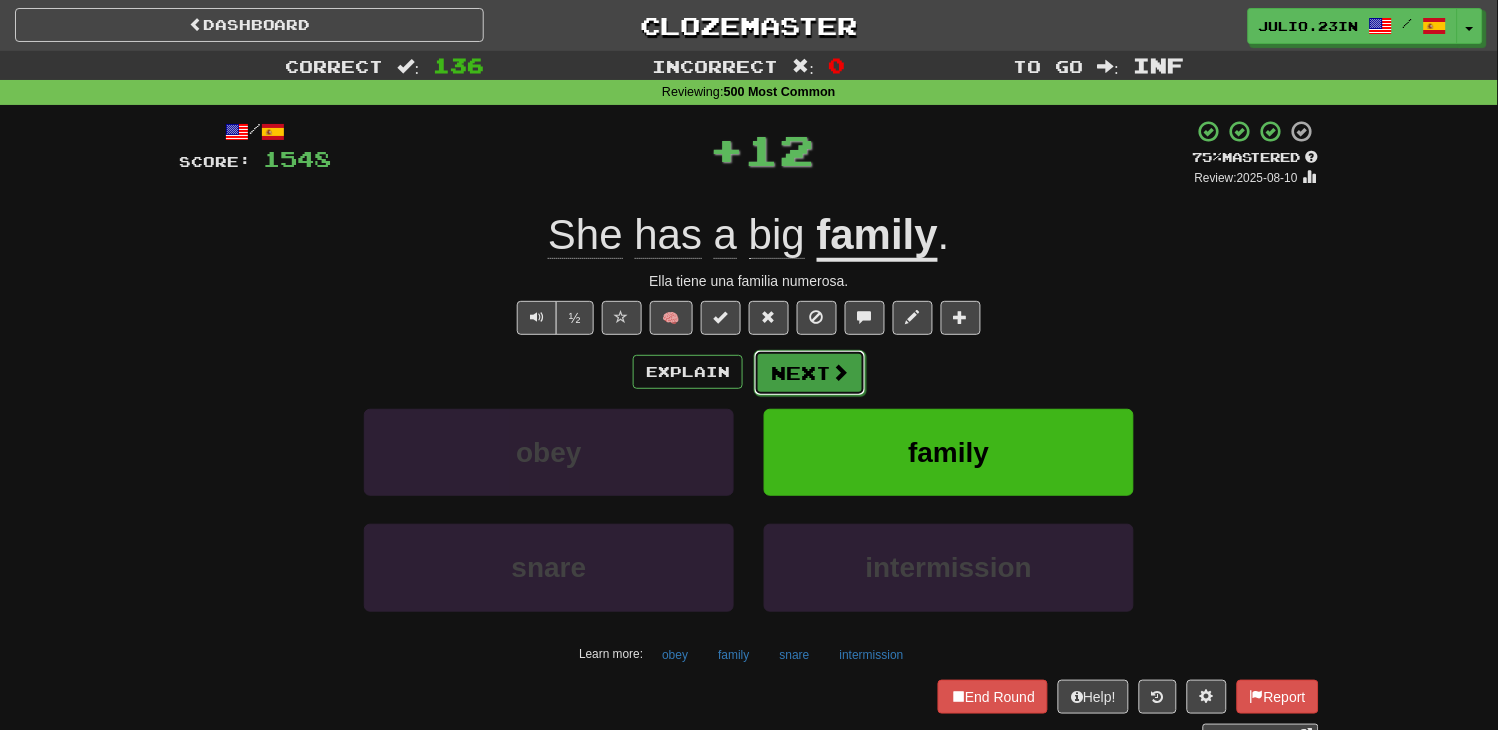 click on "Next" at bounding box center [810, 373] 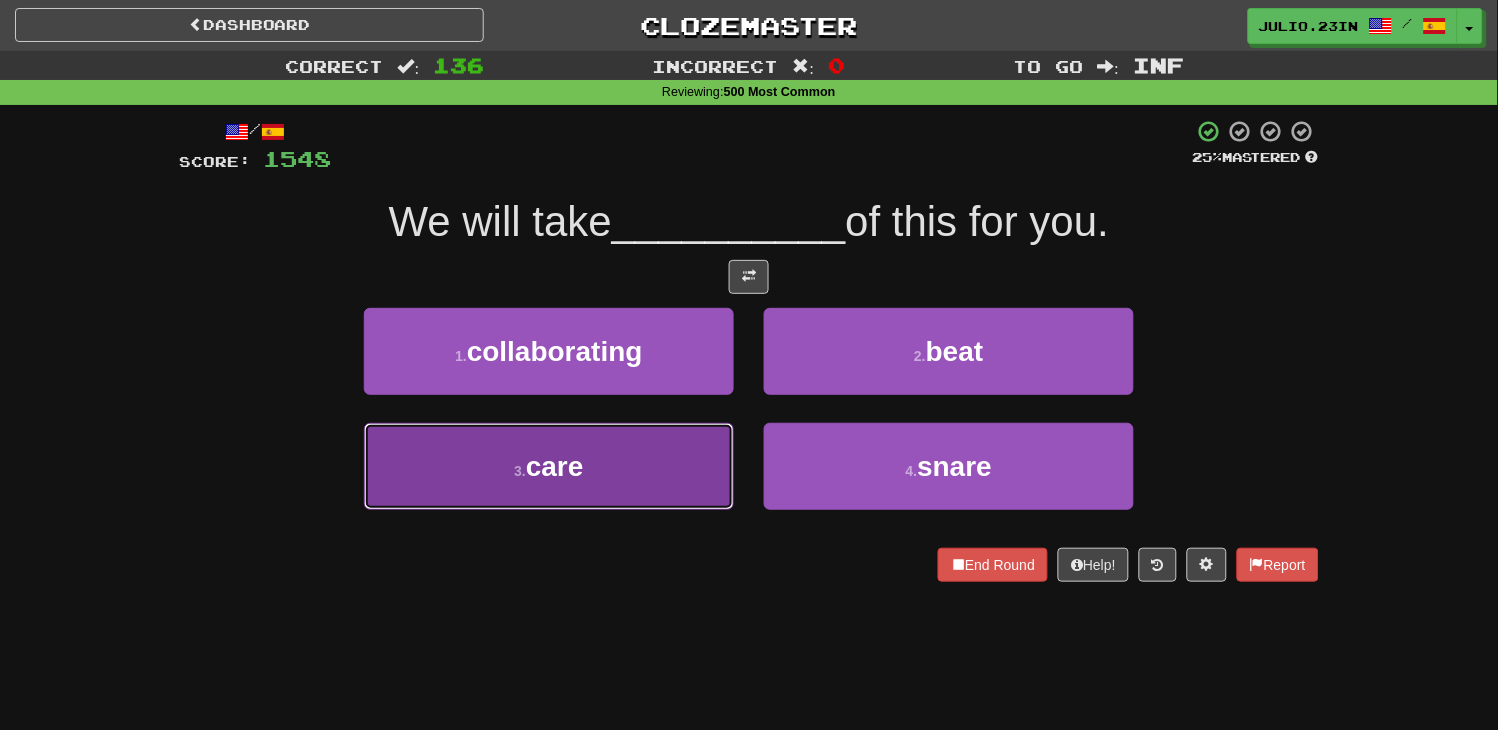 click on "3 . care" at bounding box center (549, 466) 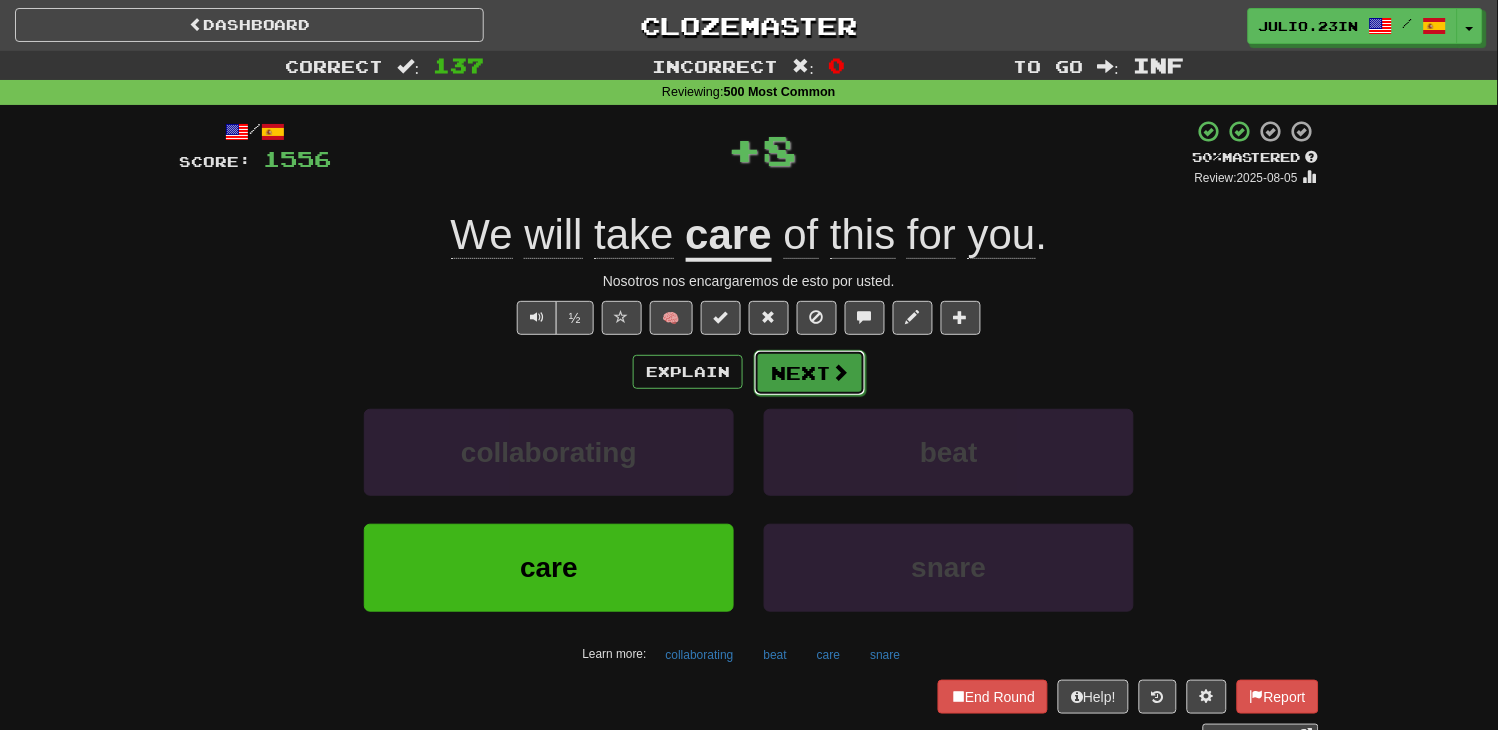 click on "Next" at bounding box center (810, 373) 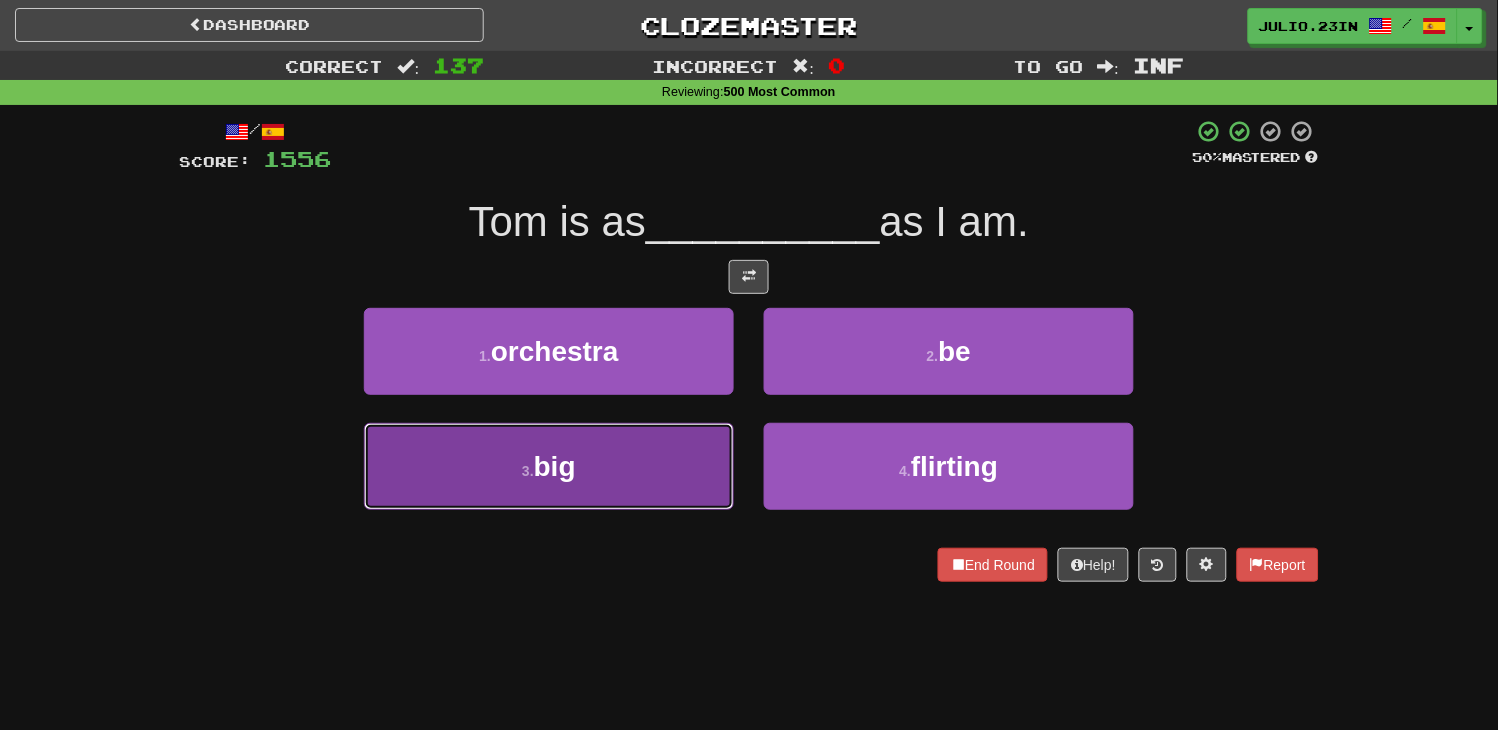click on "3 .  big" at bounding box center (549, 466) 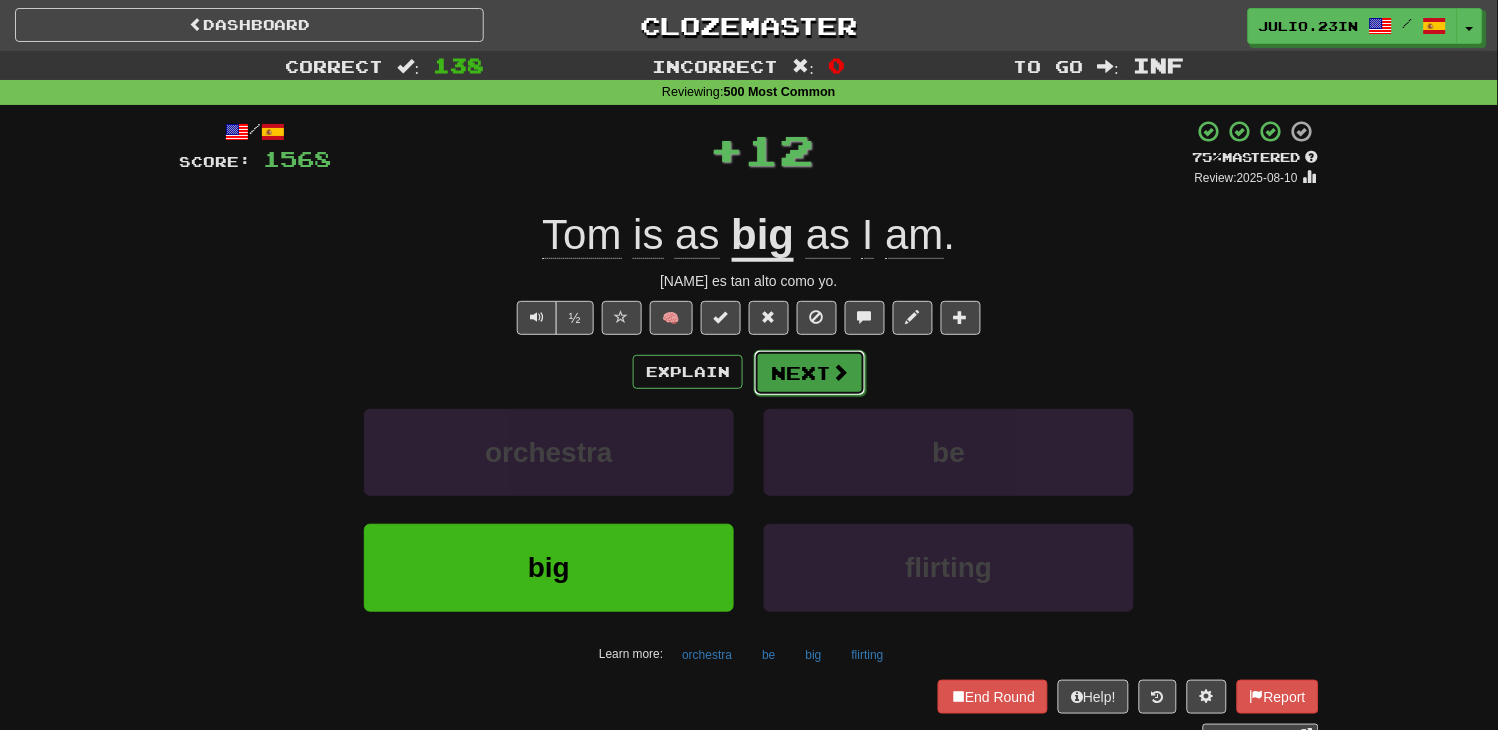 click on "Next" at bounding box center (810, 373) 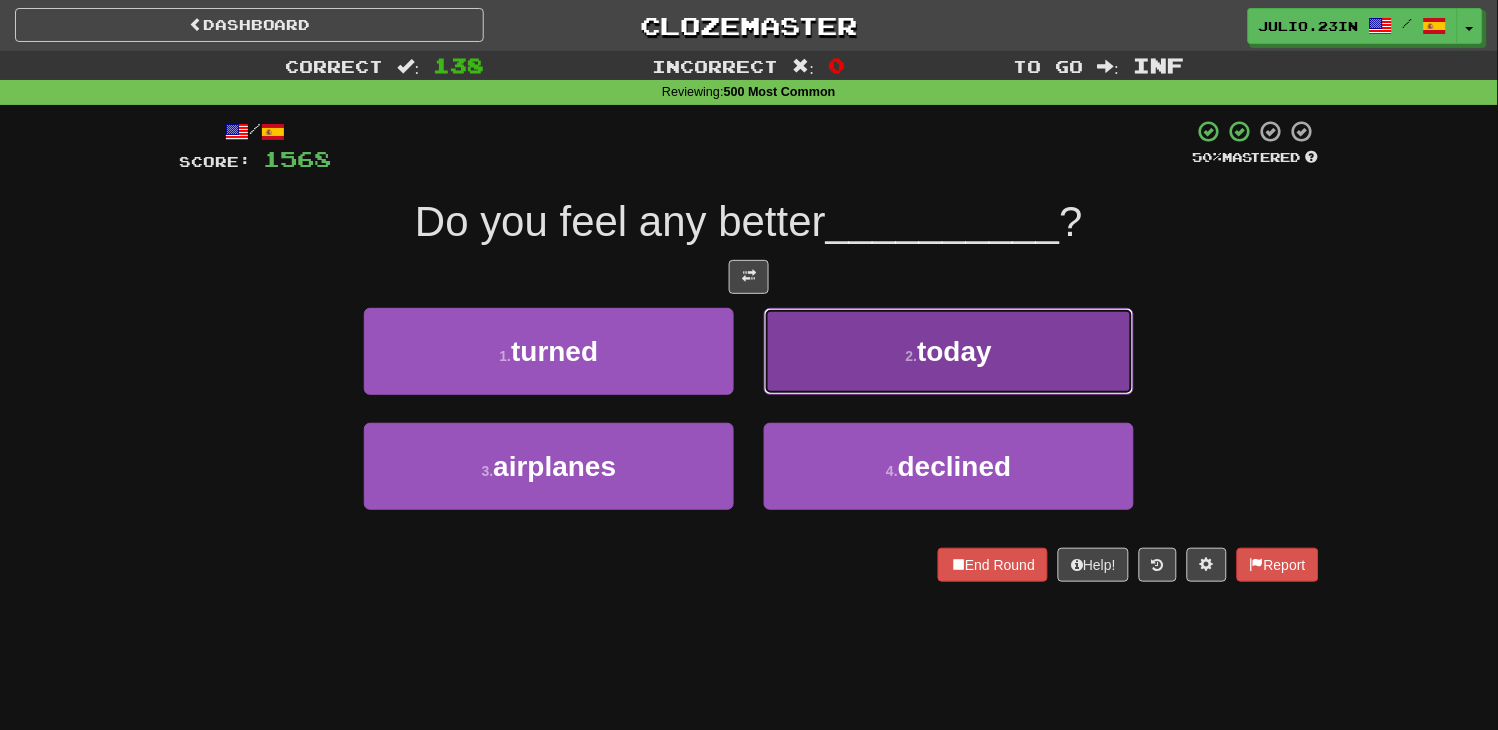 click on "2 . today" at bounding box center [949, 351] 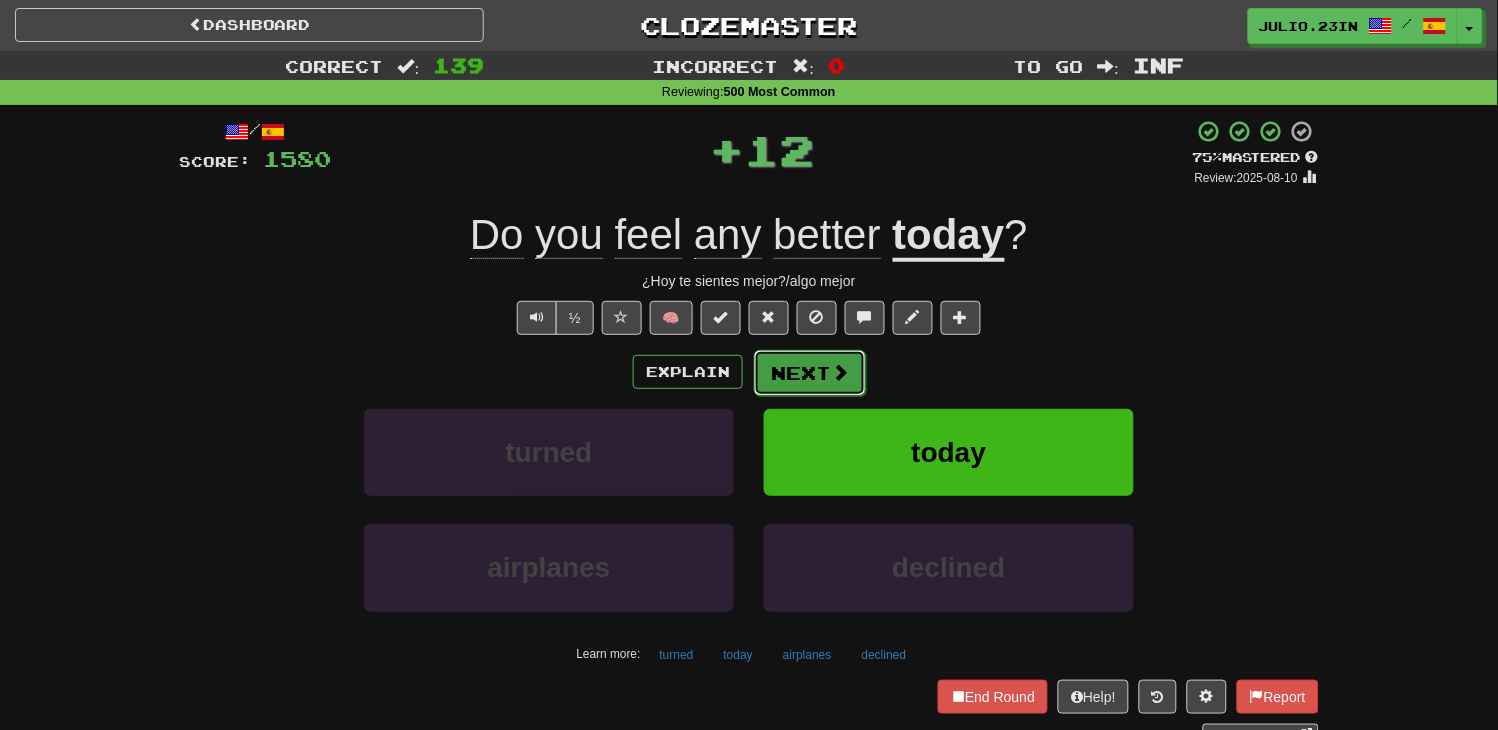 click on "Next" at bounding box center (810, 373) 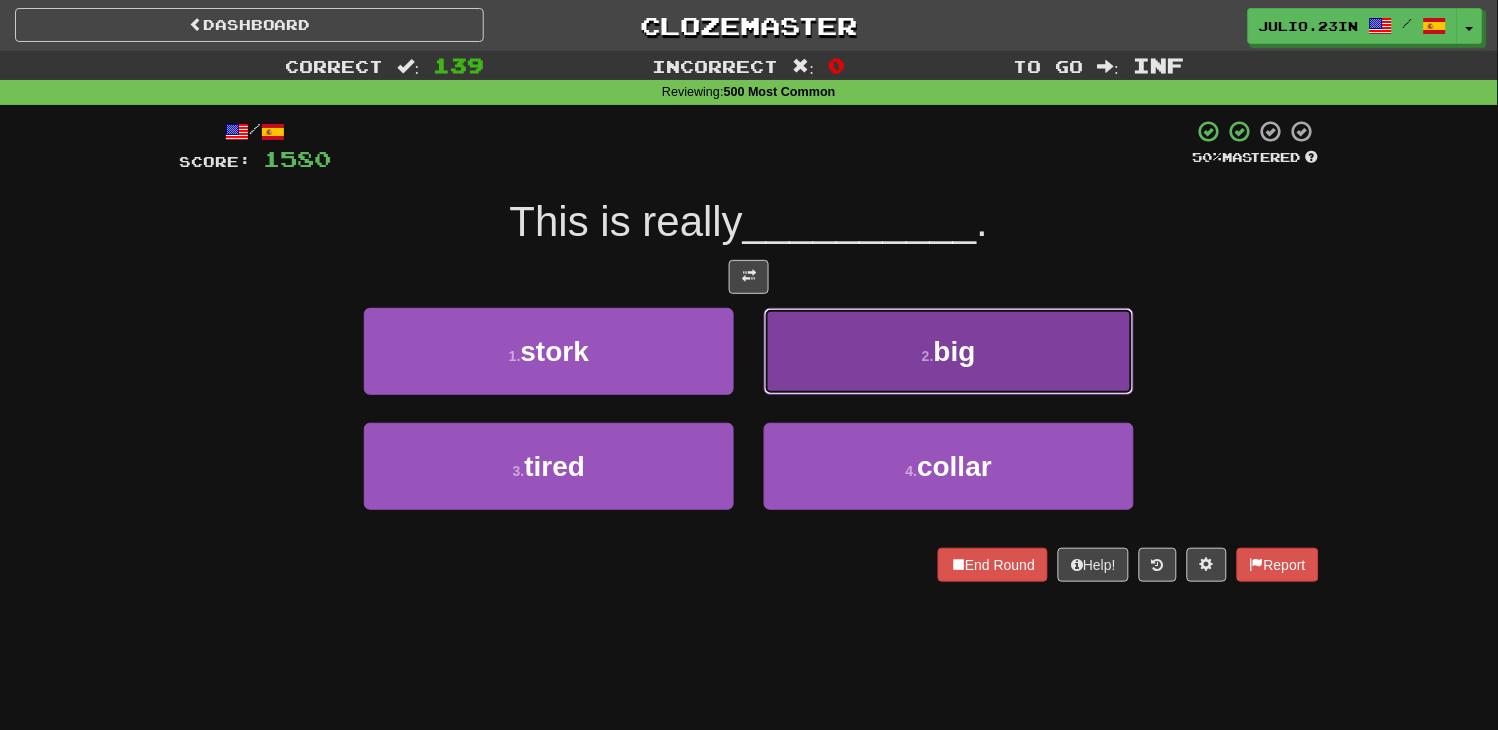 click on "2 .  big" at bounding box center [949, 351] 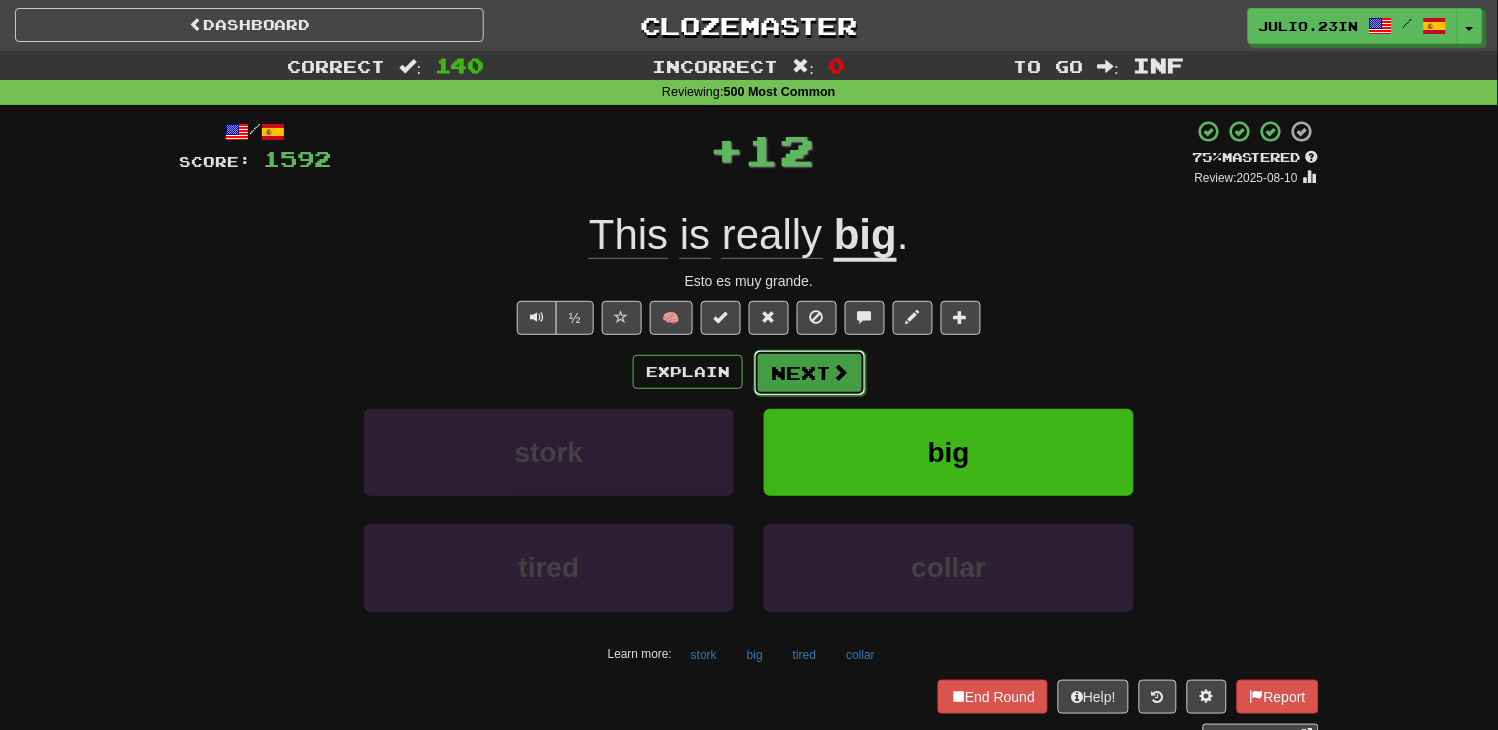 click on "Next" at bounding box center [810, 373] 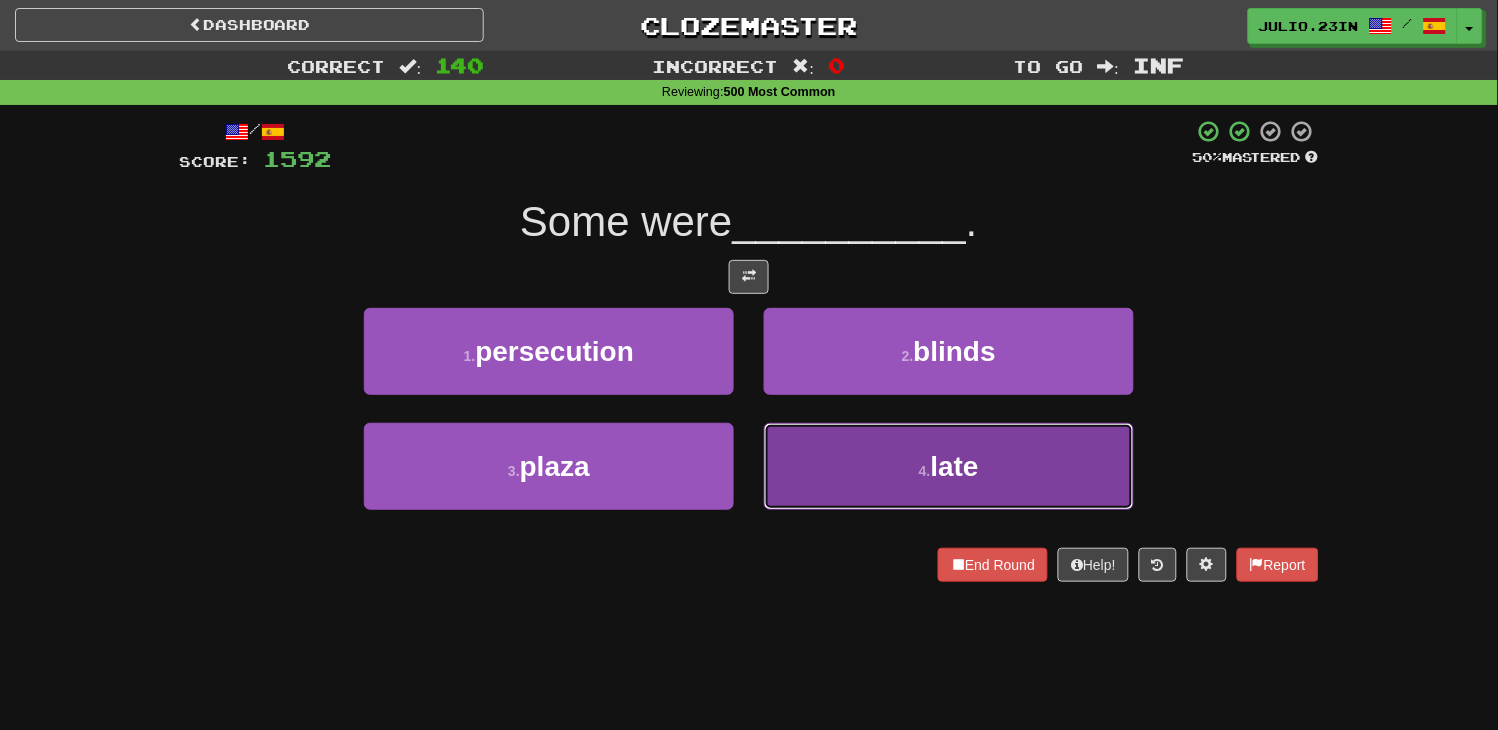 click on "4 .  late" at bounding box center [949, 466] 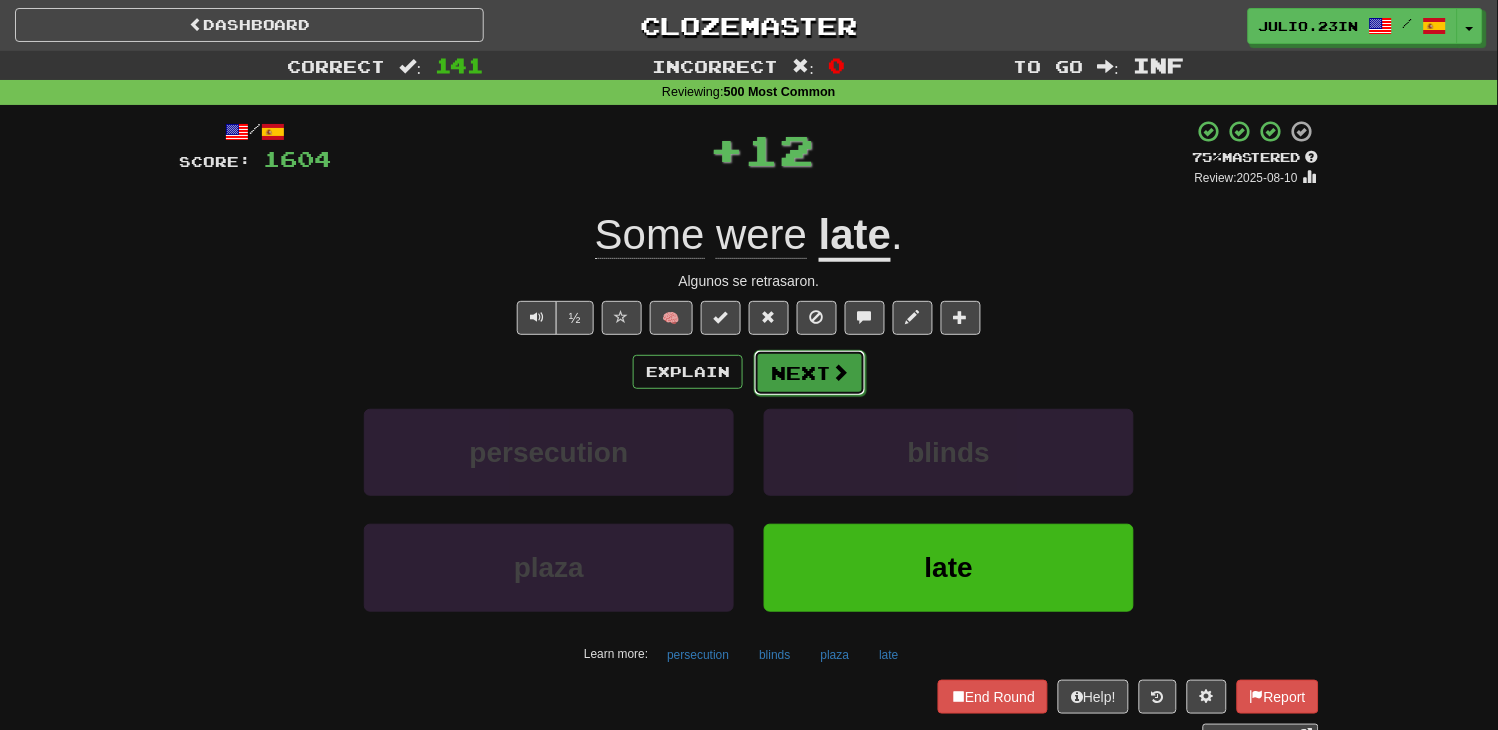 click on "Next" at bounding box center [810, 373] 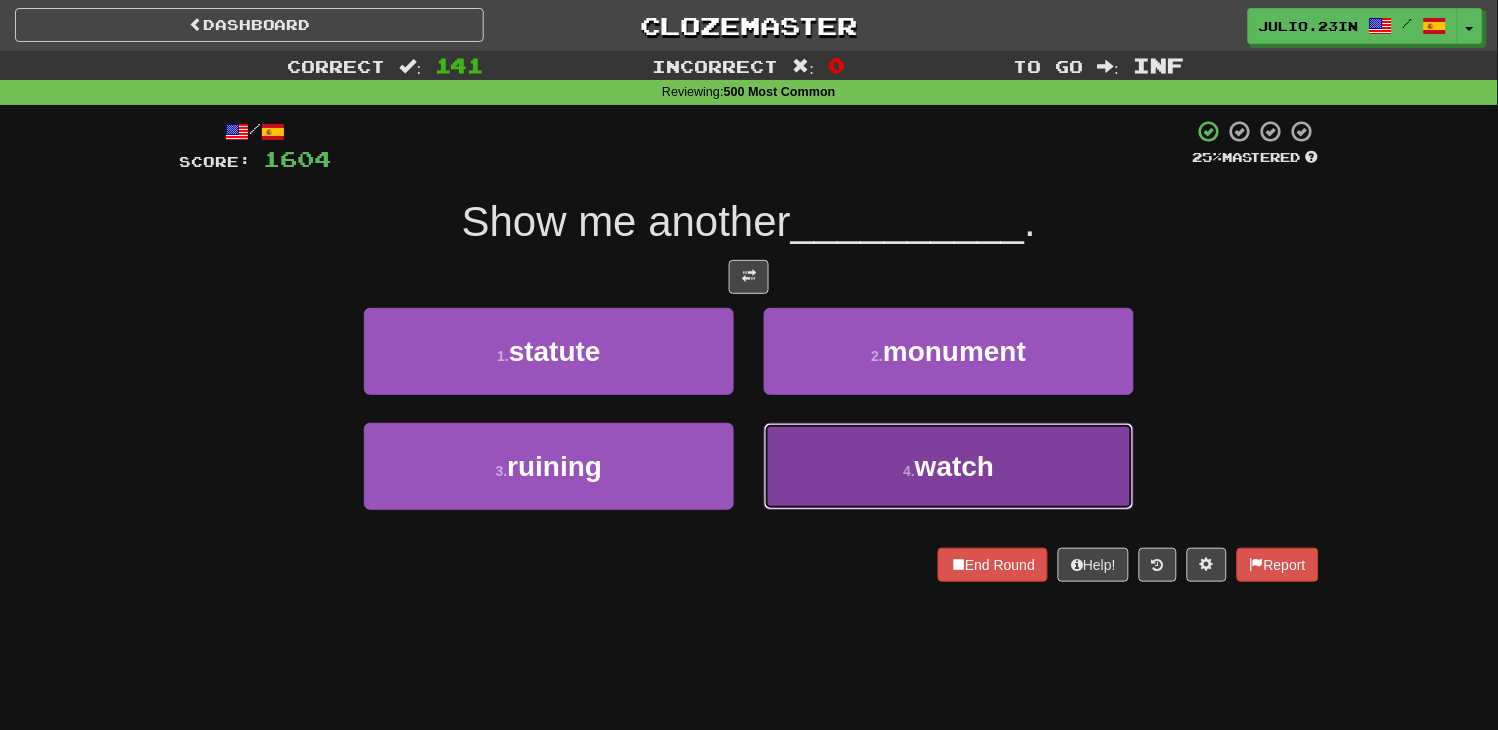 click on "4 . watch" at bounding box center (949, 466) 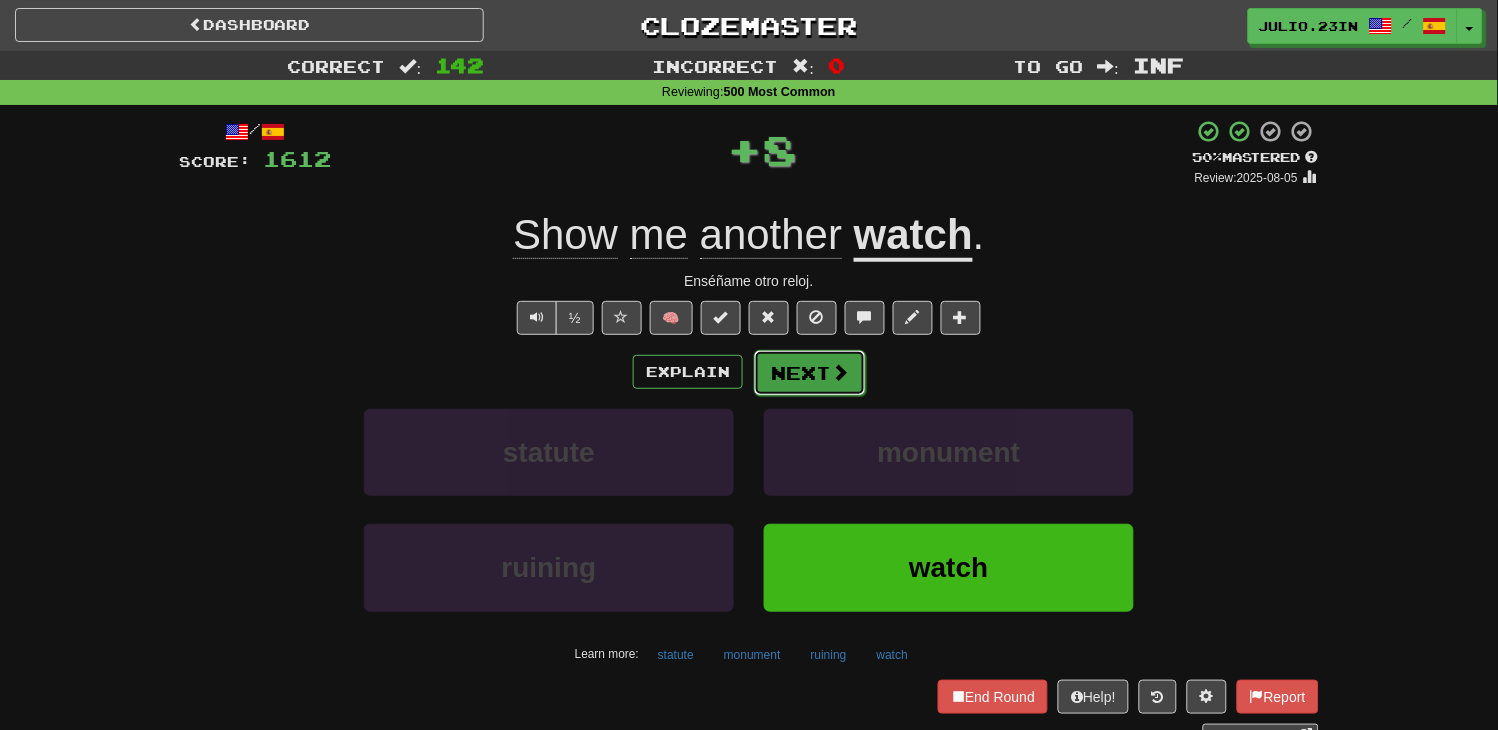 click on "Next" at bounding box center (810, 373) 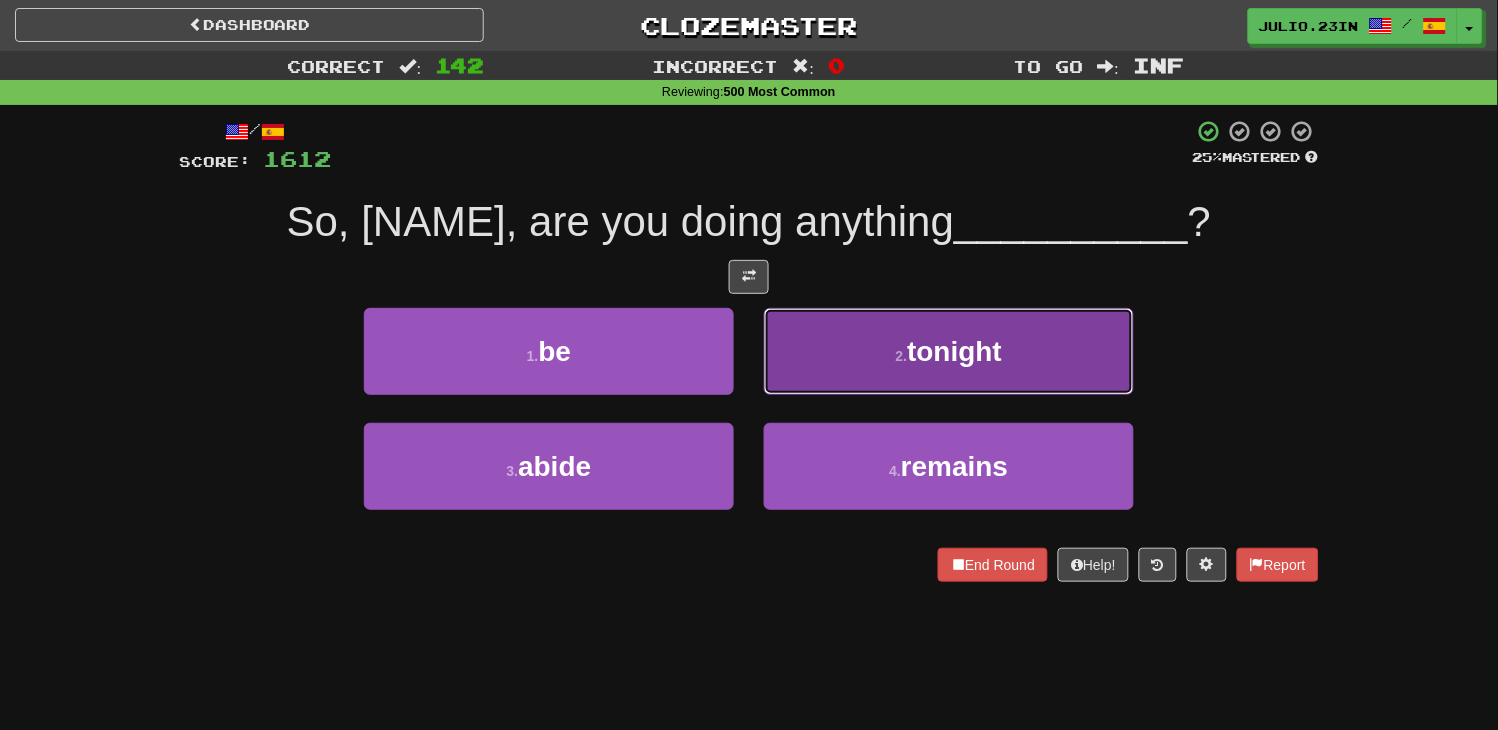 click on "2 . tonight" at bounding box center (949, 351) 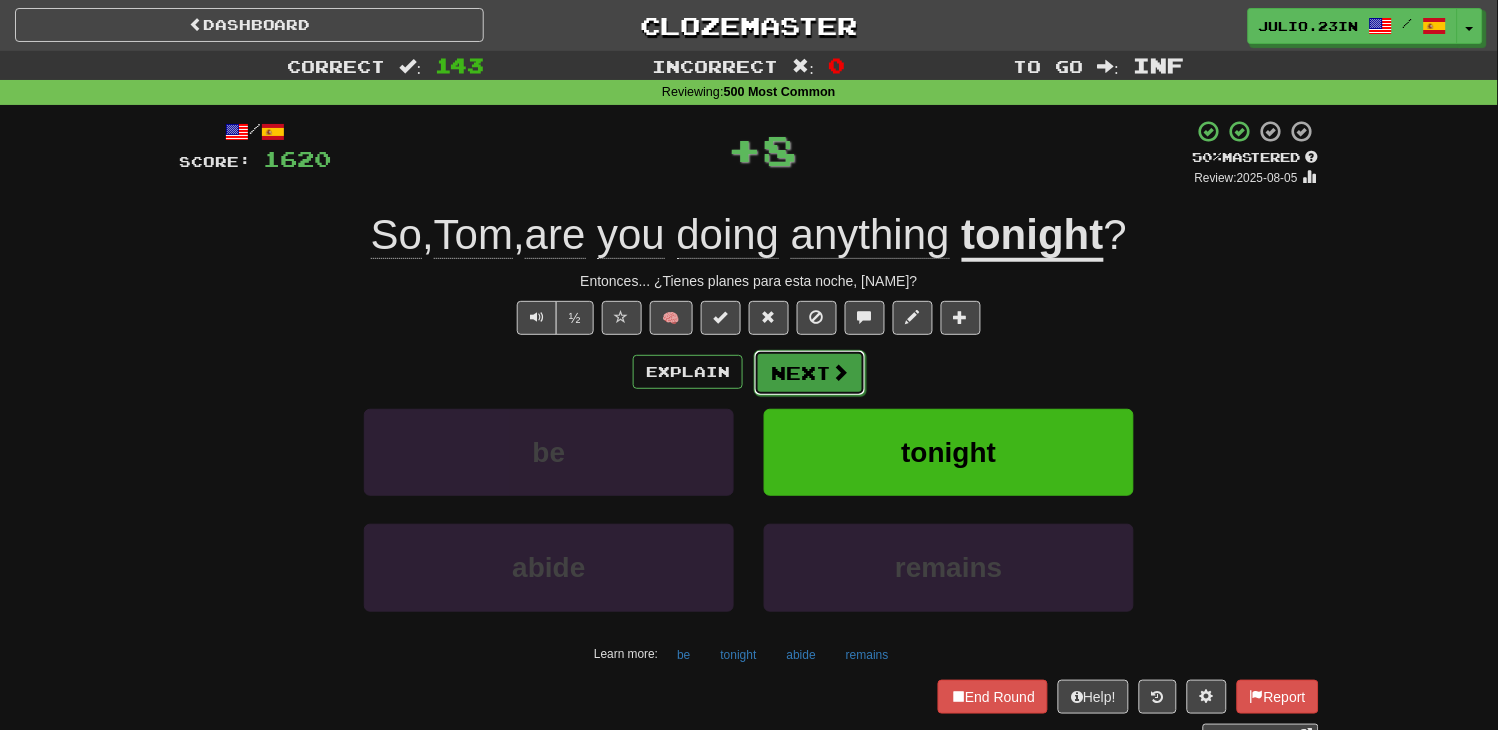 click on "Next" at bounding box center (810, 373) 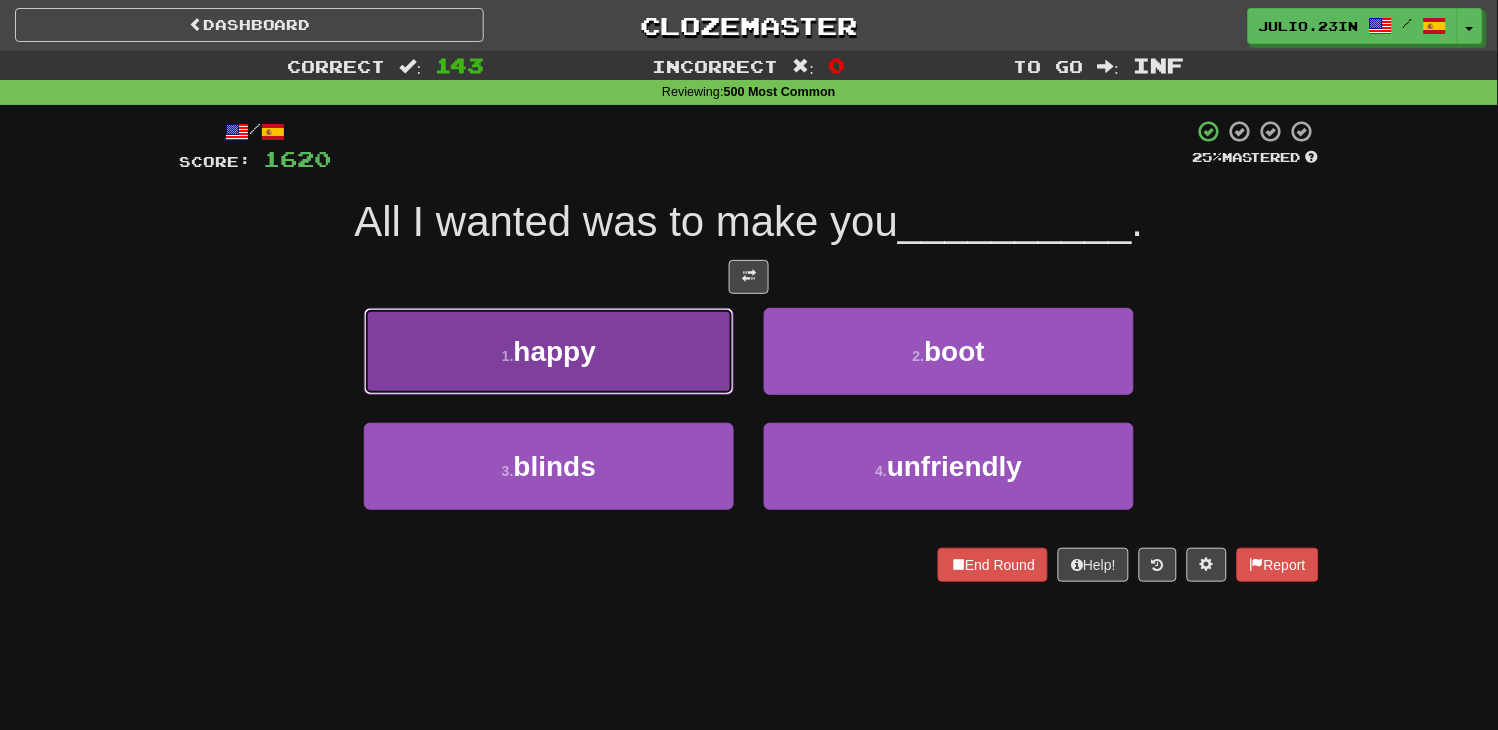 click on "1 . happy" at bounding box center [549, 351] 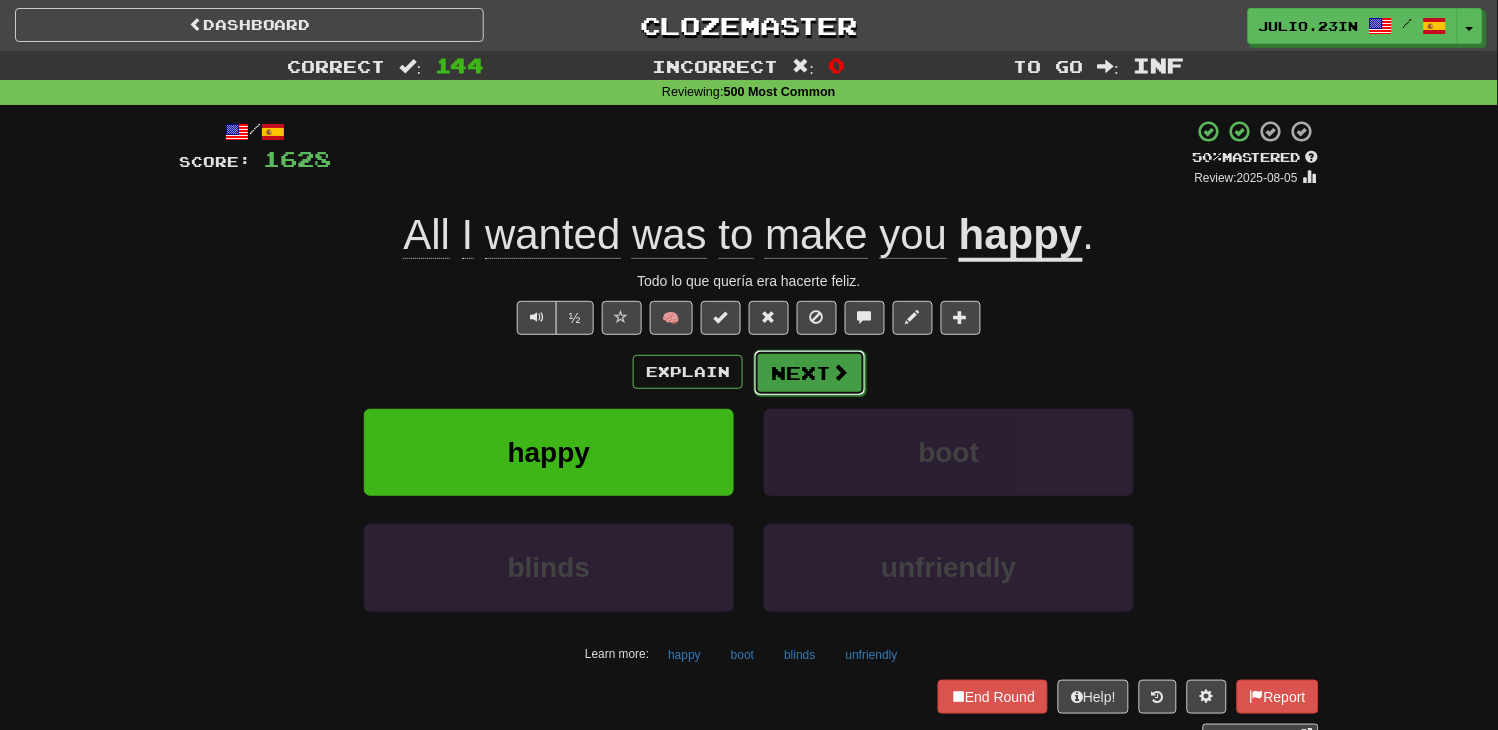 click on "Next" at bounding box center (810, 373) 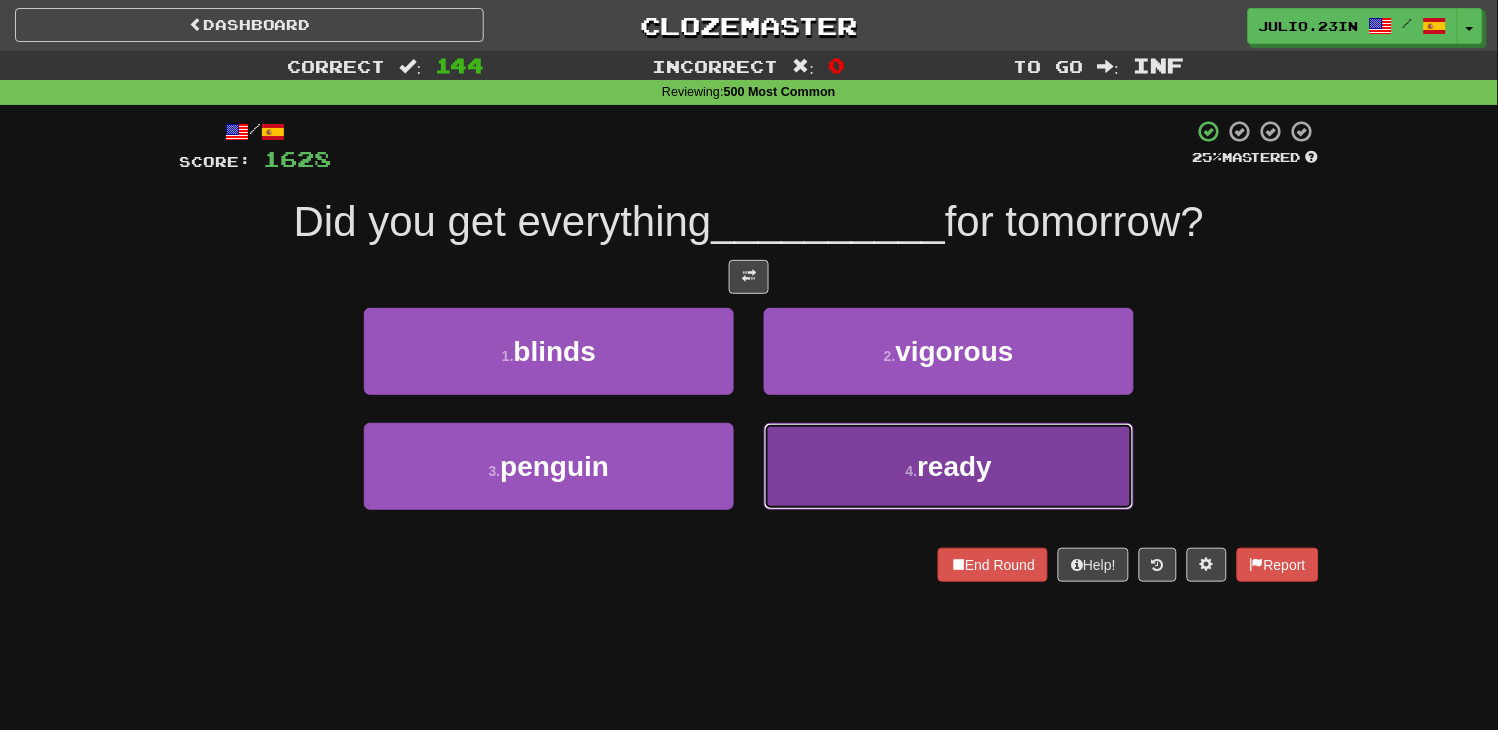 click on "4 .  ready" at bounding box center [949, 466] 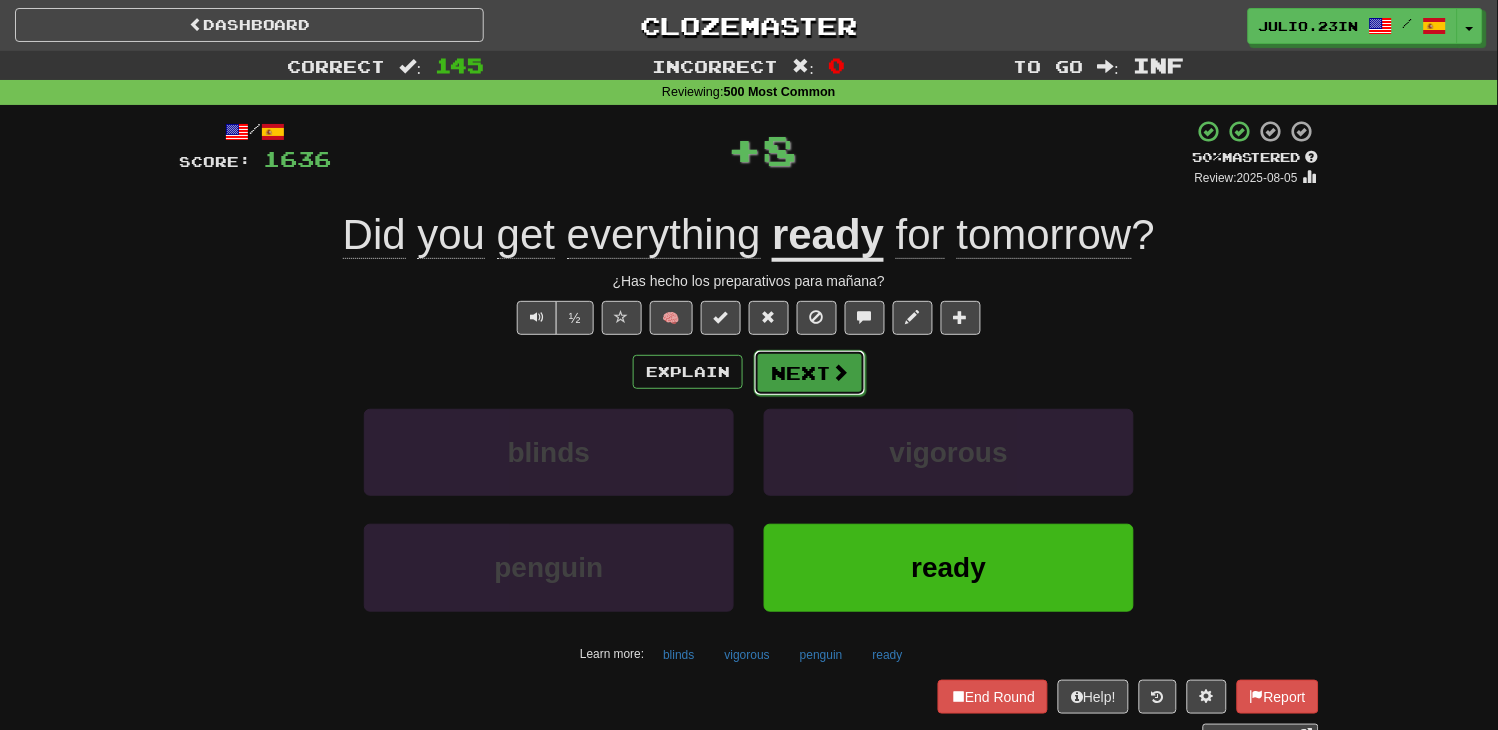 click on "Next" at bounding box center [810, 373] 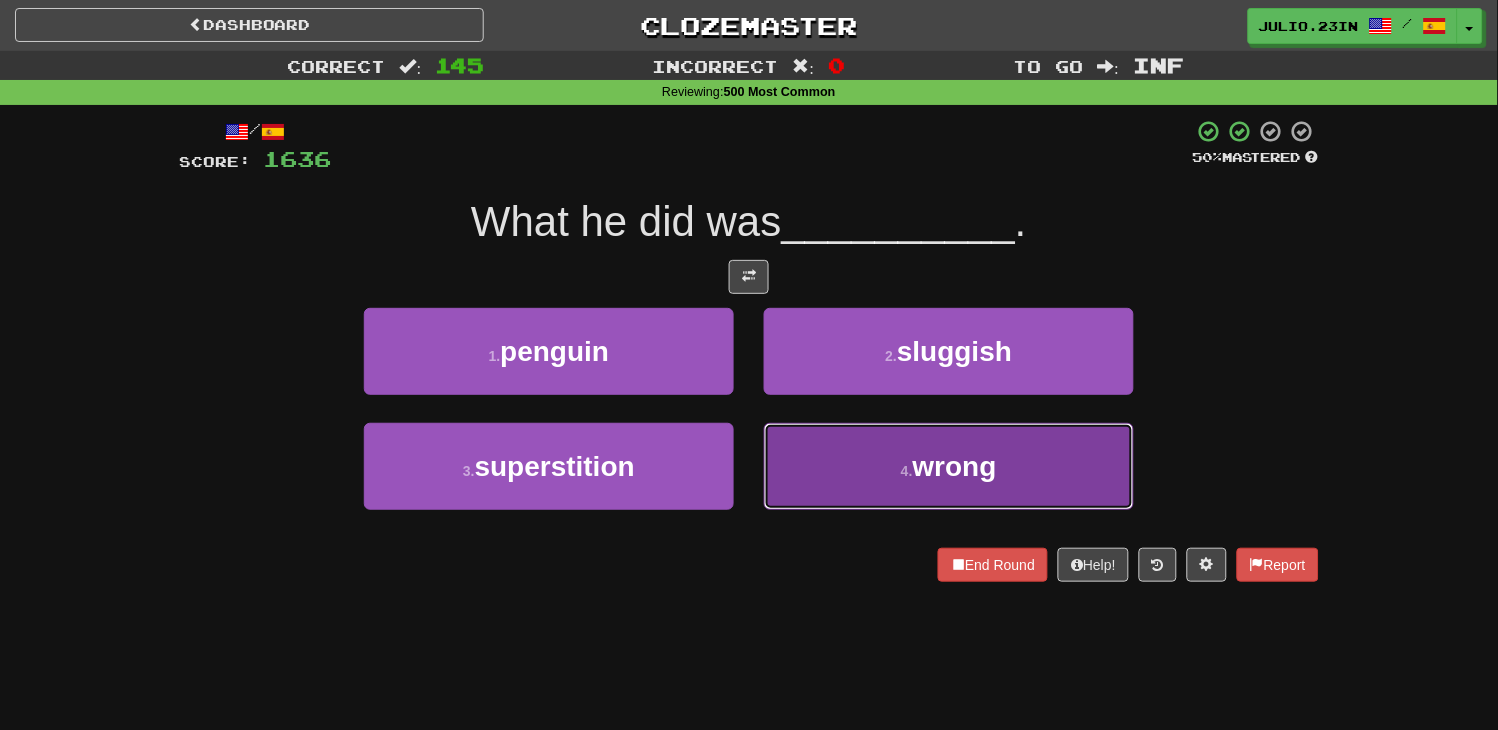 click on "wrong" at bounding box center [955, 466] 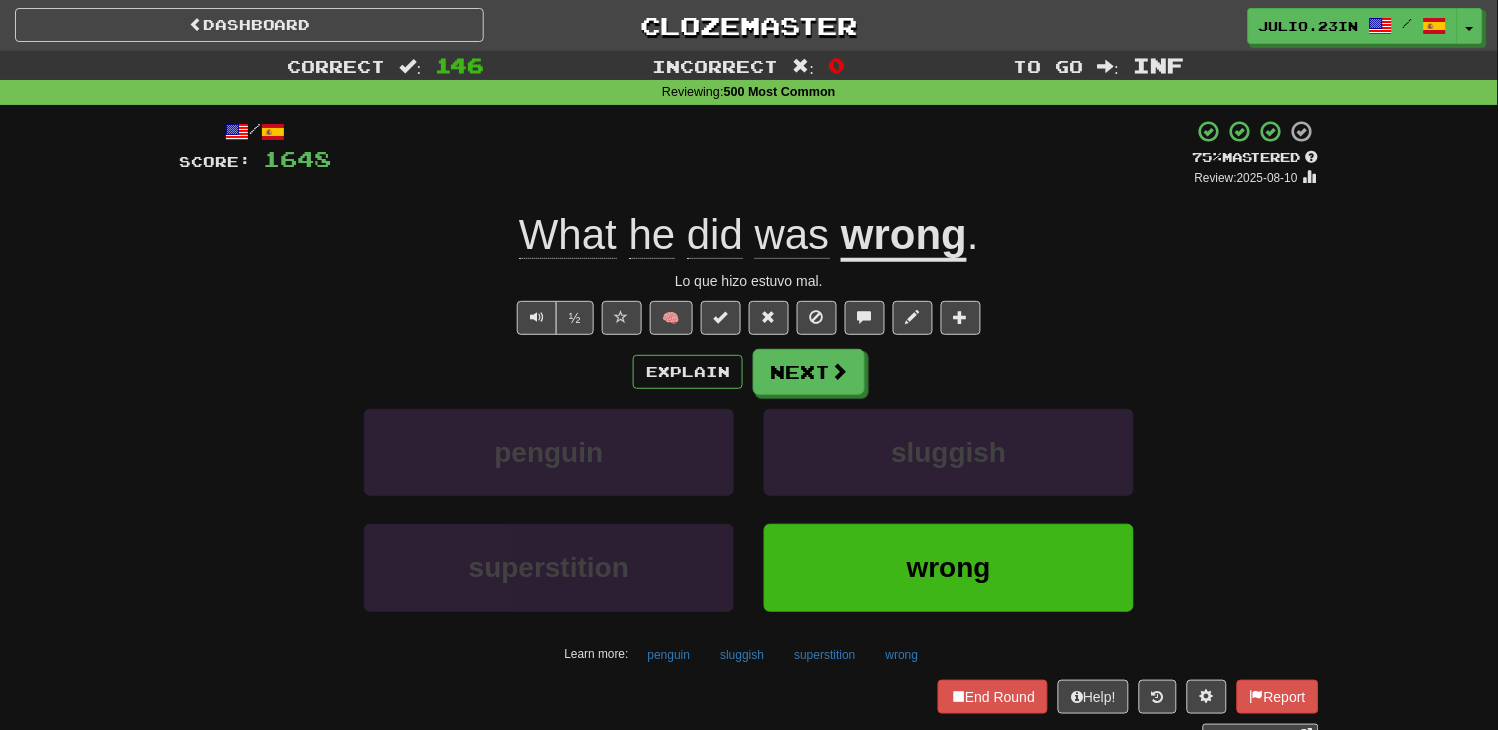 click on "Explain Next penguin sluggish superstition wrong Learn more: penguin sluggish superstition wrong" at bounding box center [749, 509] 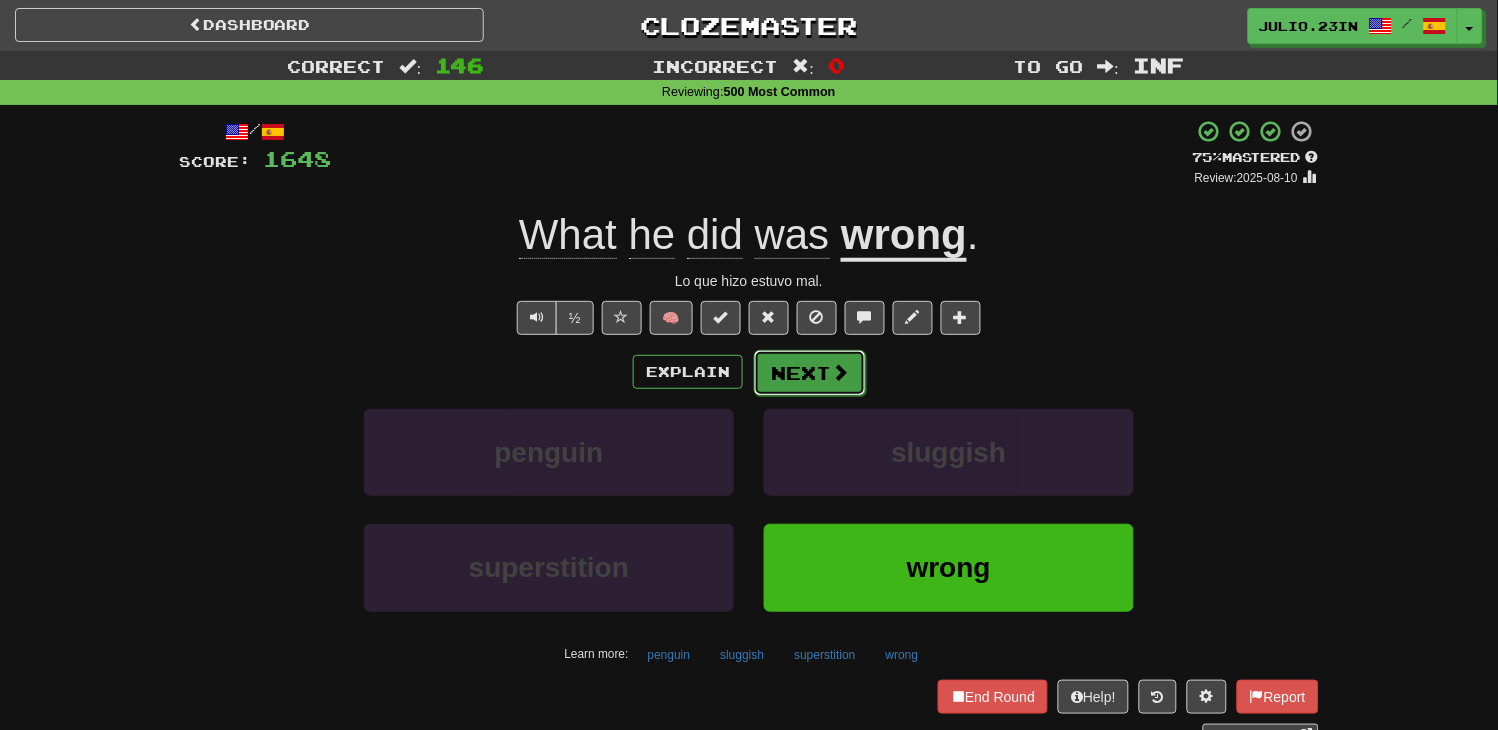 click on "Next" at bounding box center [810, 373] 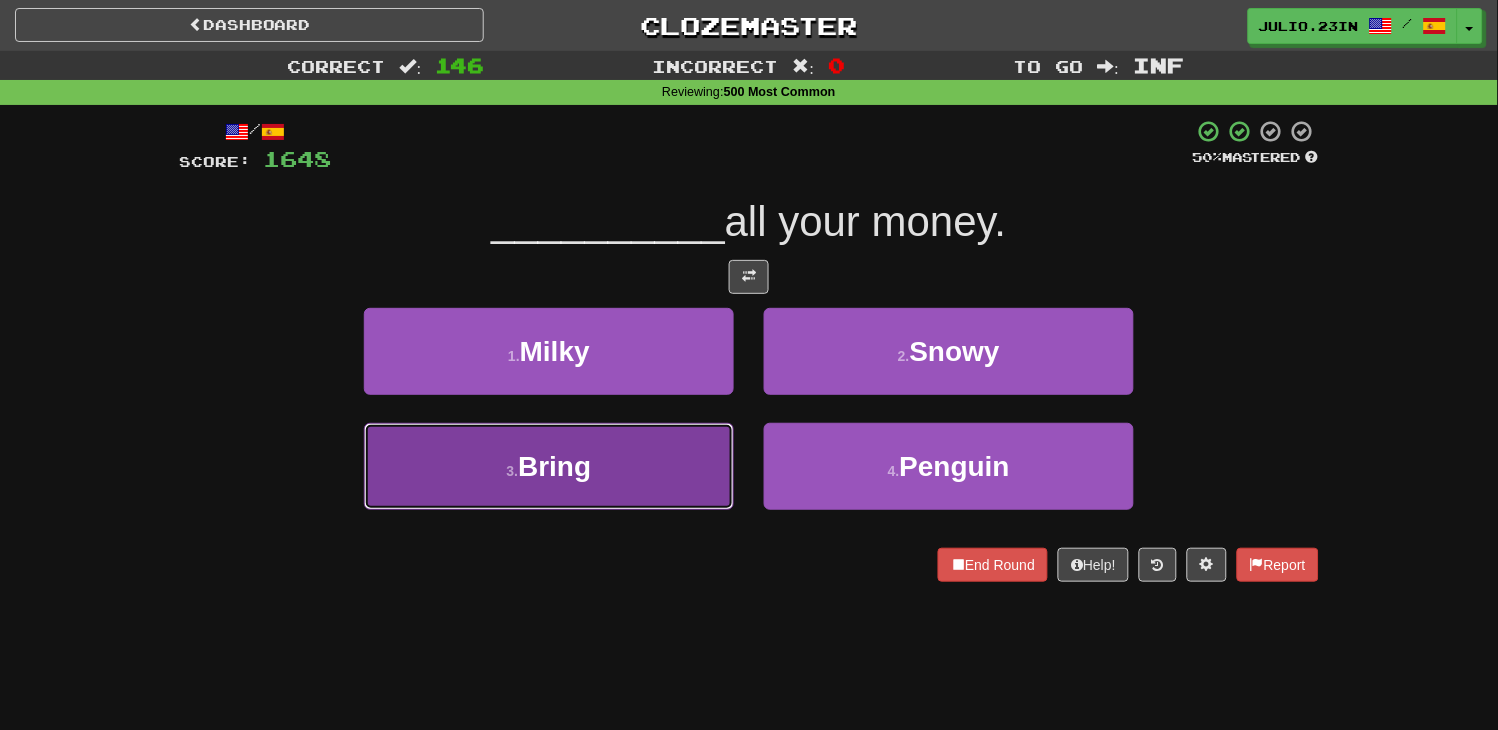 click on "3 . Bring" at bounding box center (549, 466) 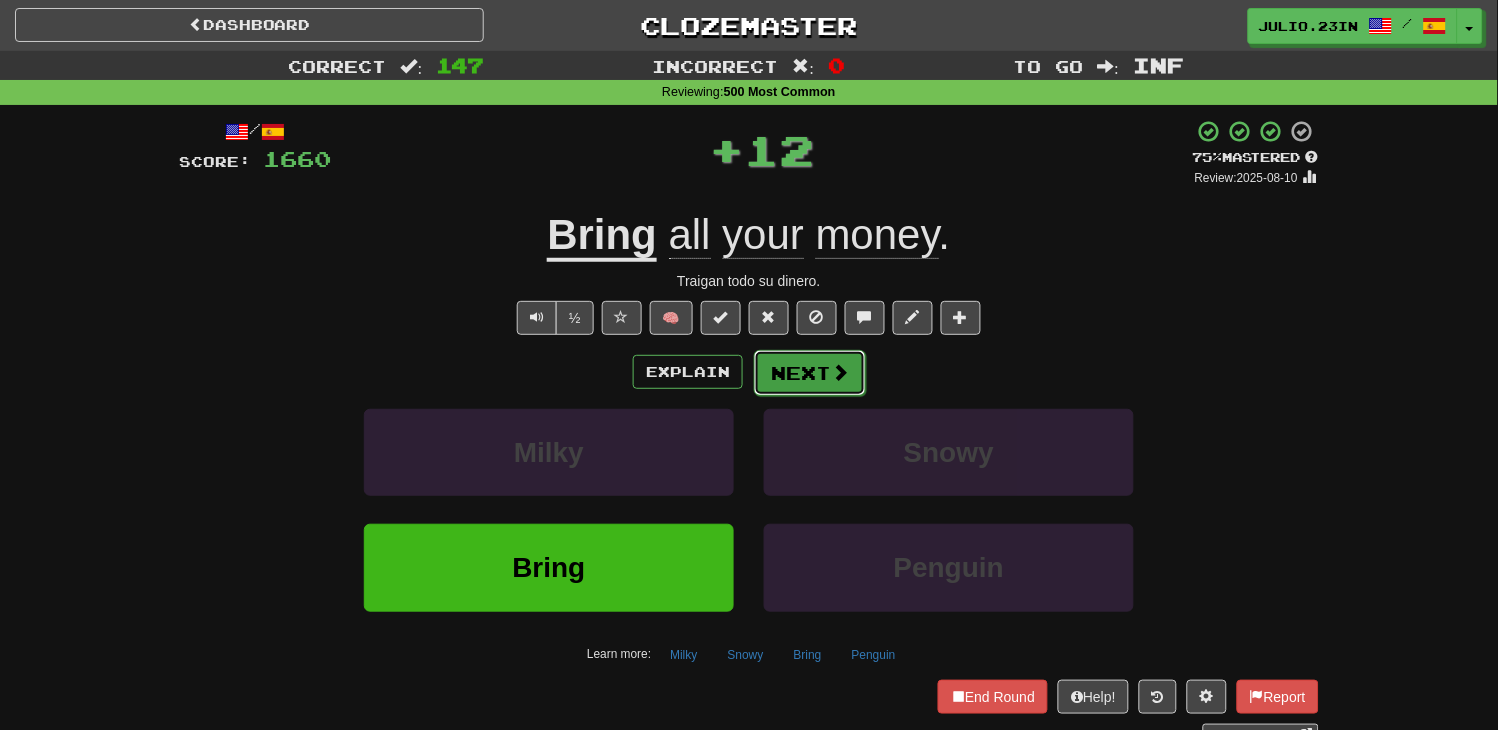 click on "Next" at bounding box center [810, 373] 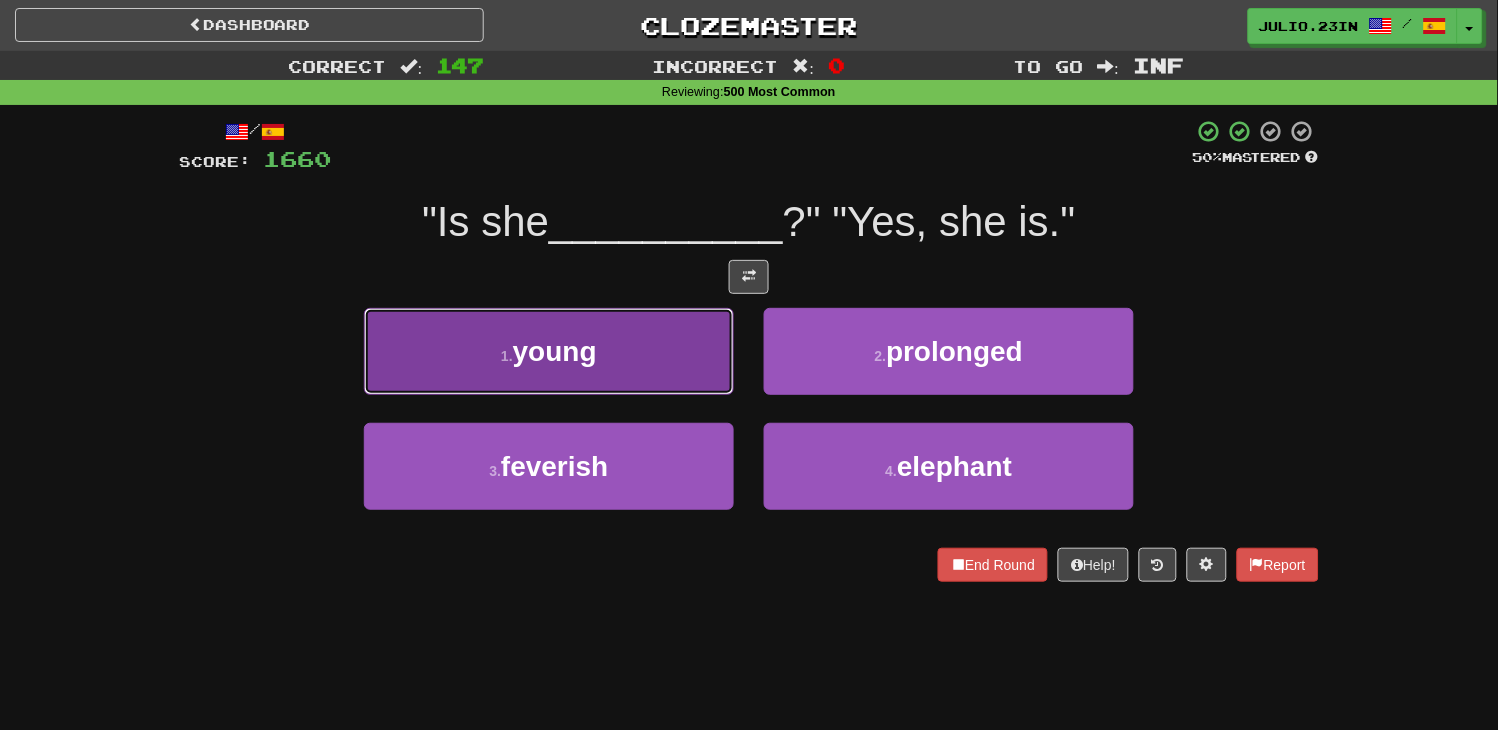 click on "1 . young" at bounding box center (549, 351) 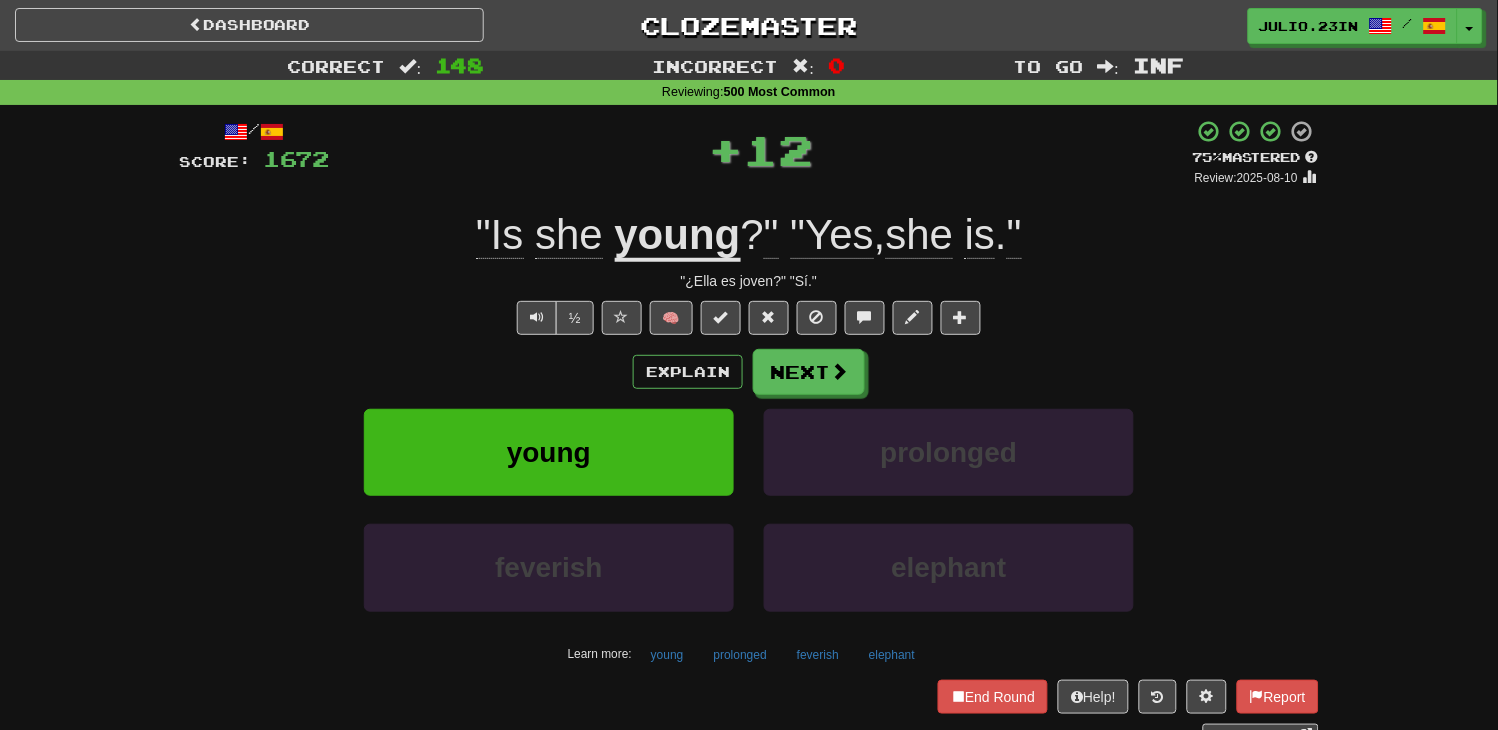 click on "Explain Next young prolonged feverish elephant Learn more: young prolonged feverish elephant" at bounding box center (749, 509) 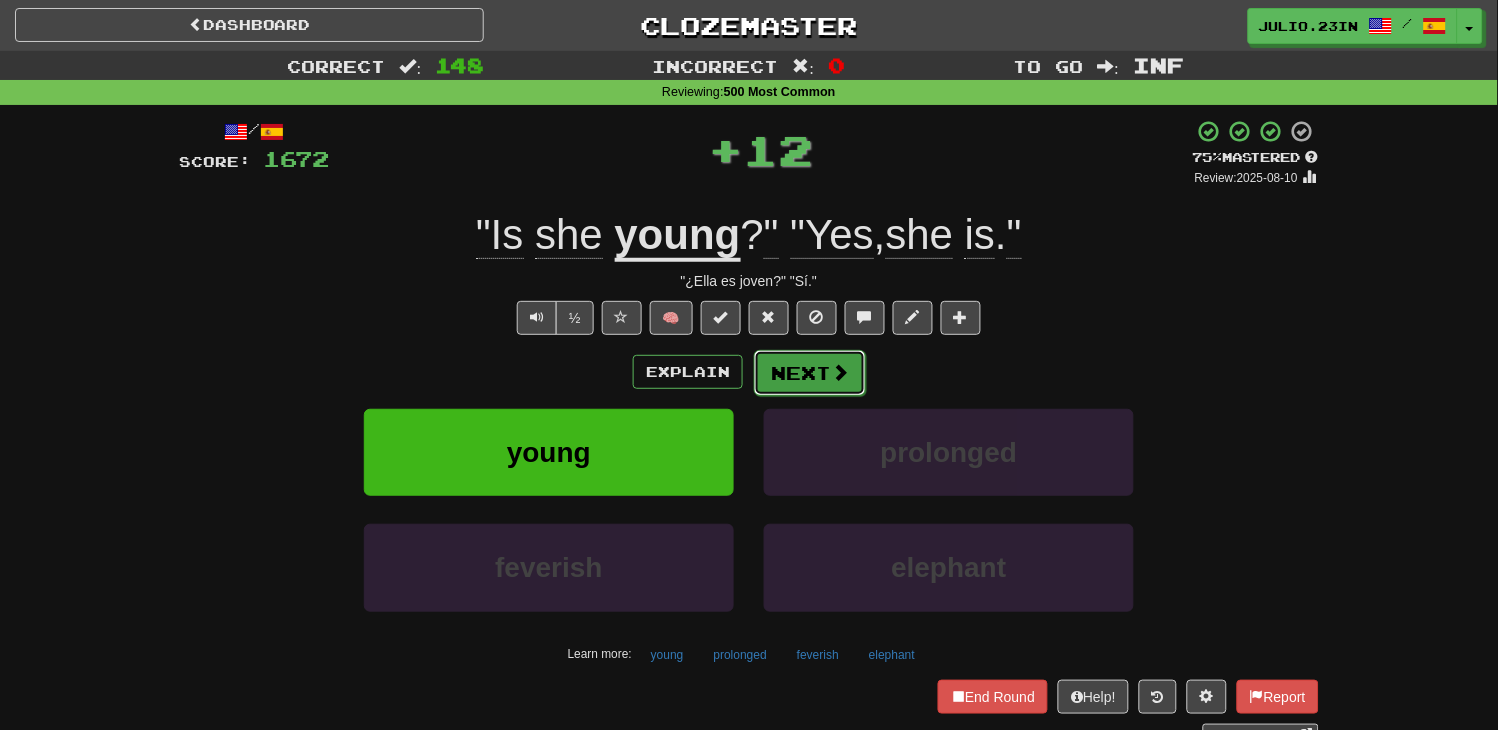 click on "Next" at bounding box center [810, 373] 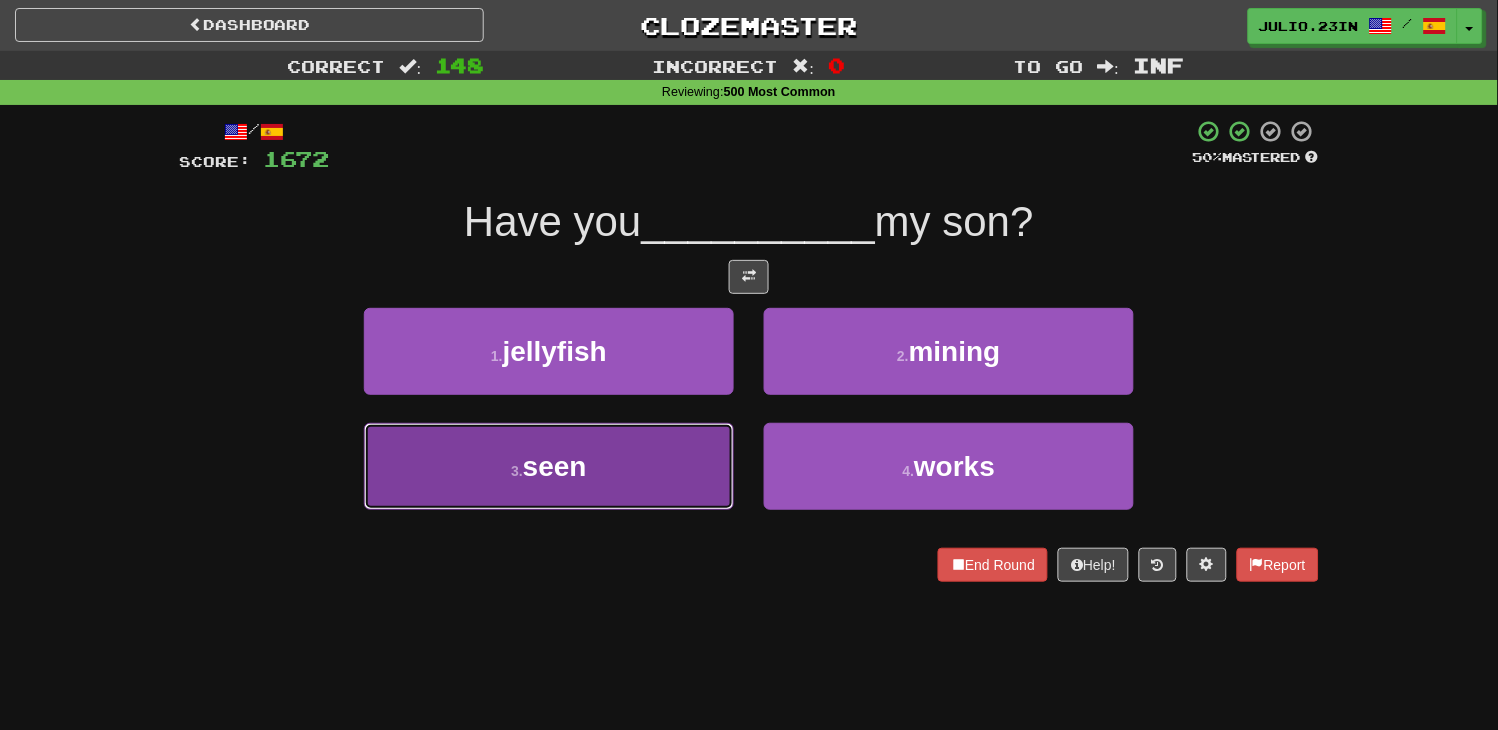 click on "3 . seen" at bounding box center (549, 466) 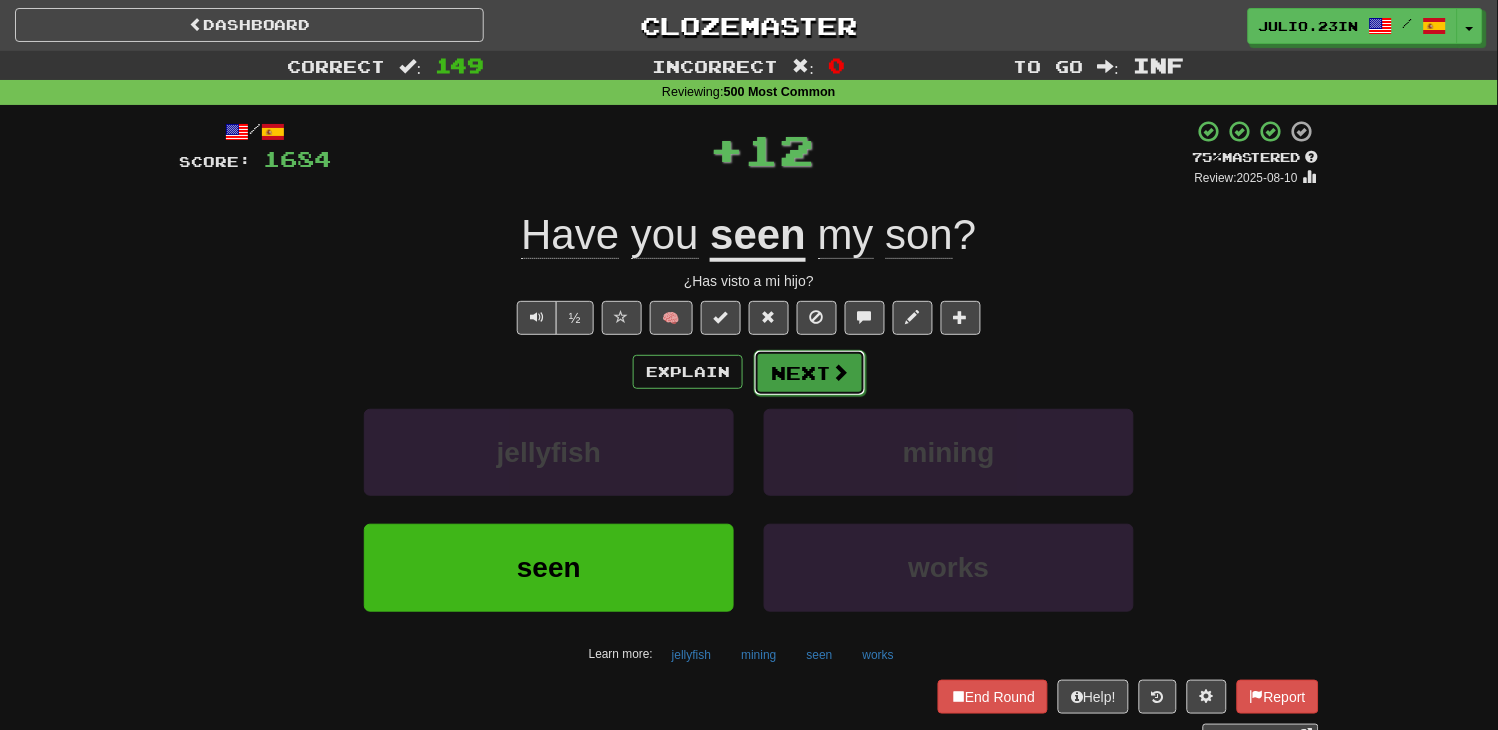 click on "Next" at bounding box center [810, 373] 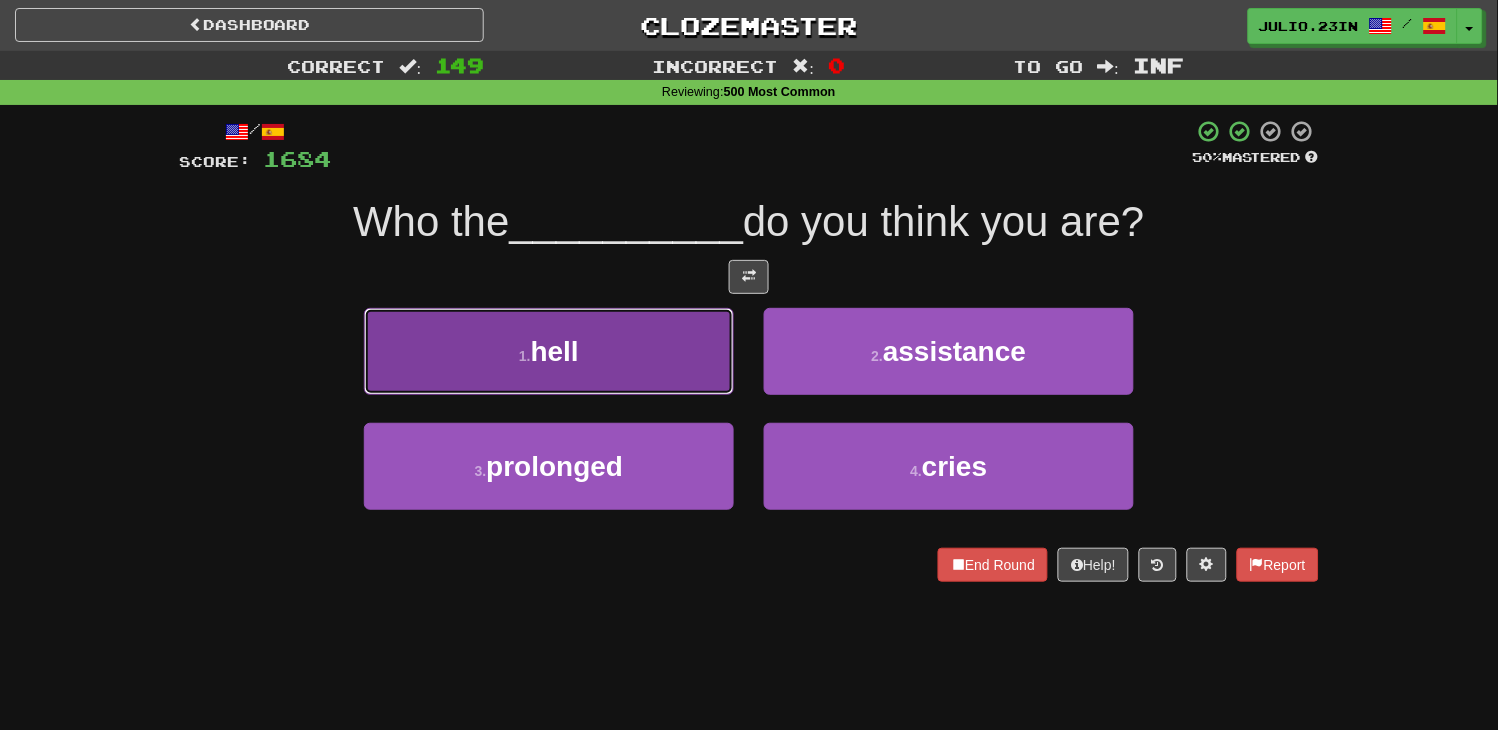 click on "1 .  hell" at bounding box center (549, 351) 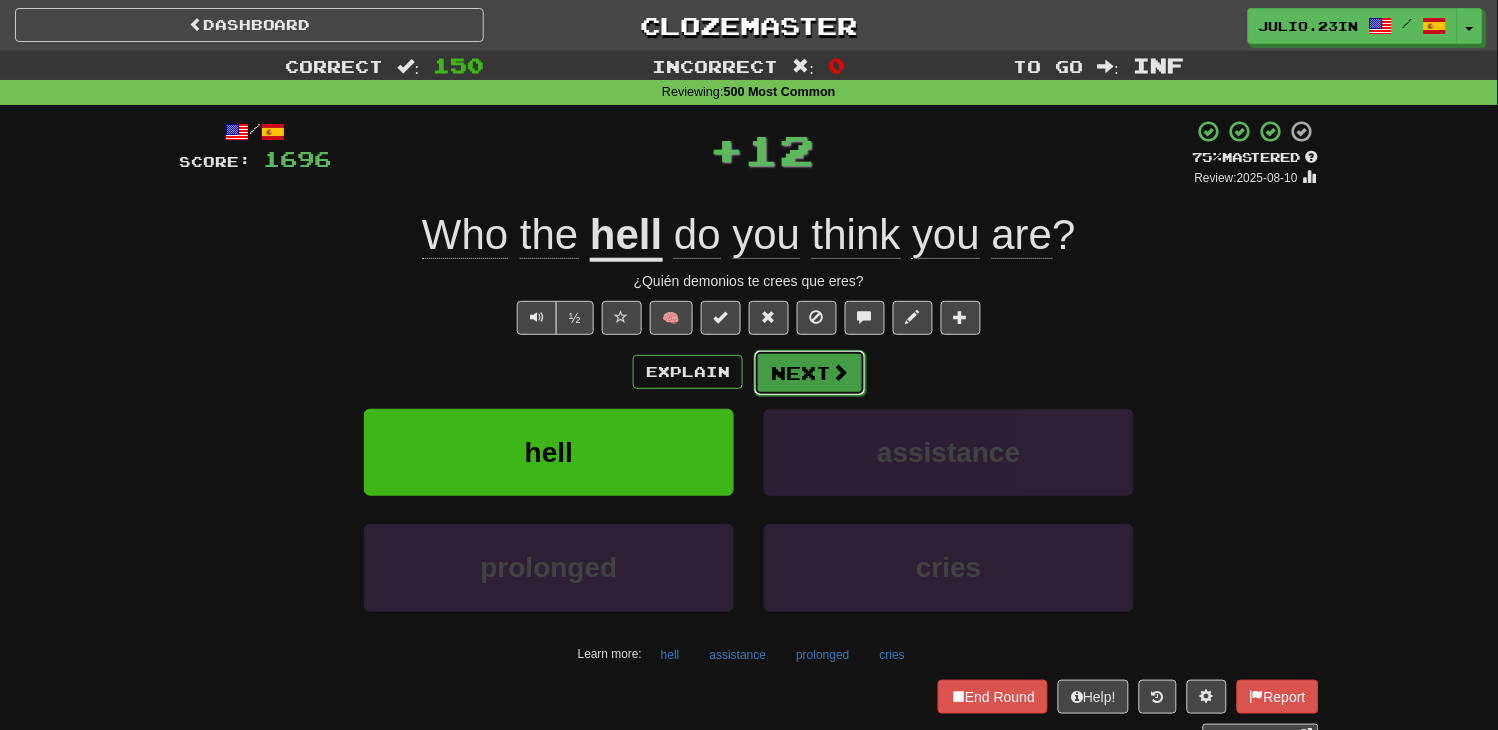 click on "Next" at bounding box center (810, 373) 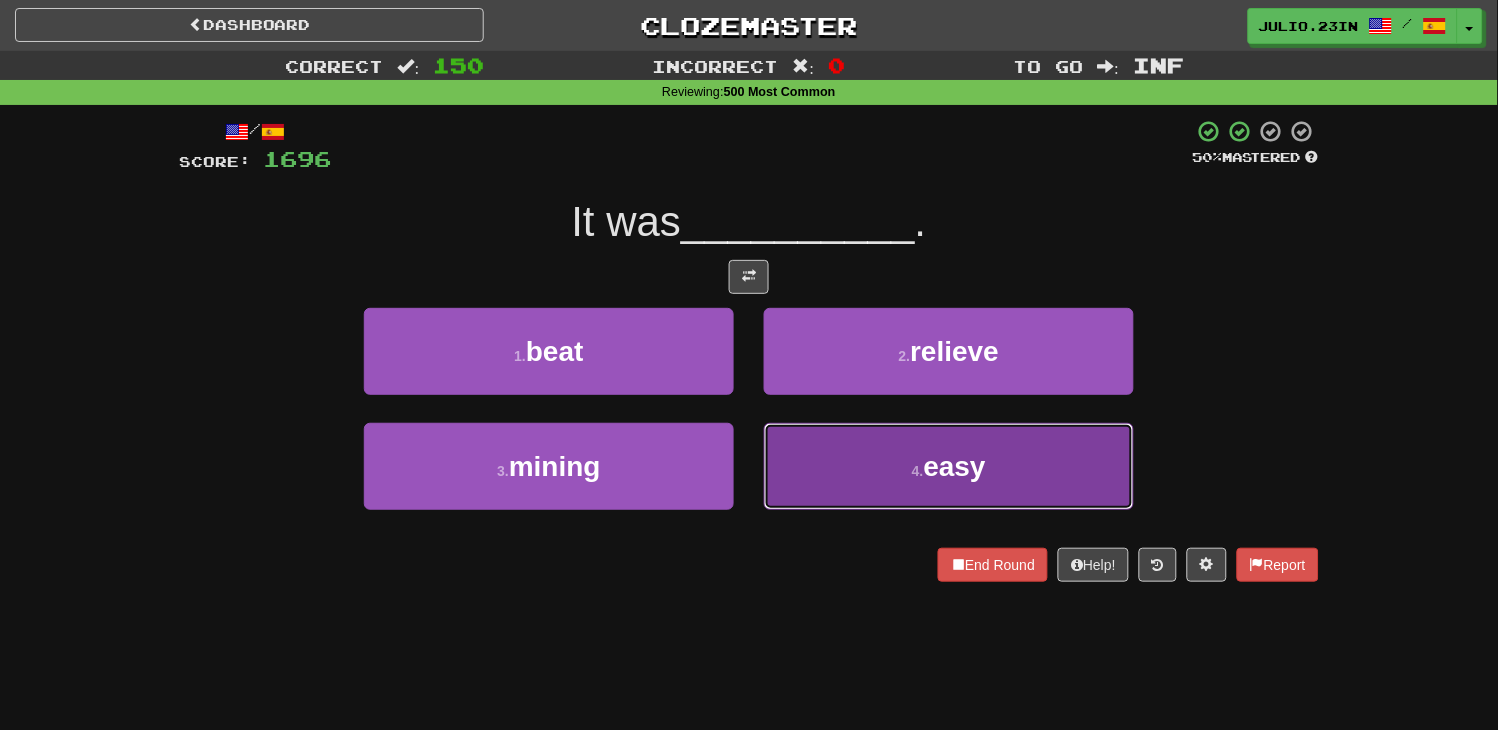 click on "4 .  easy" at bounding box center [949, 466] 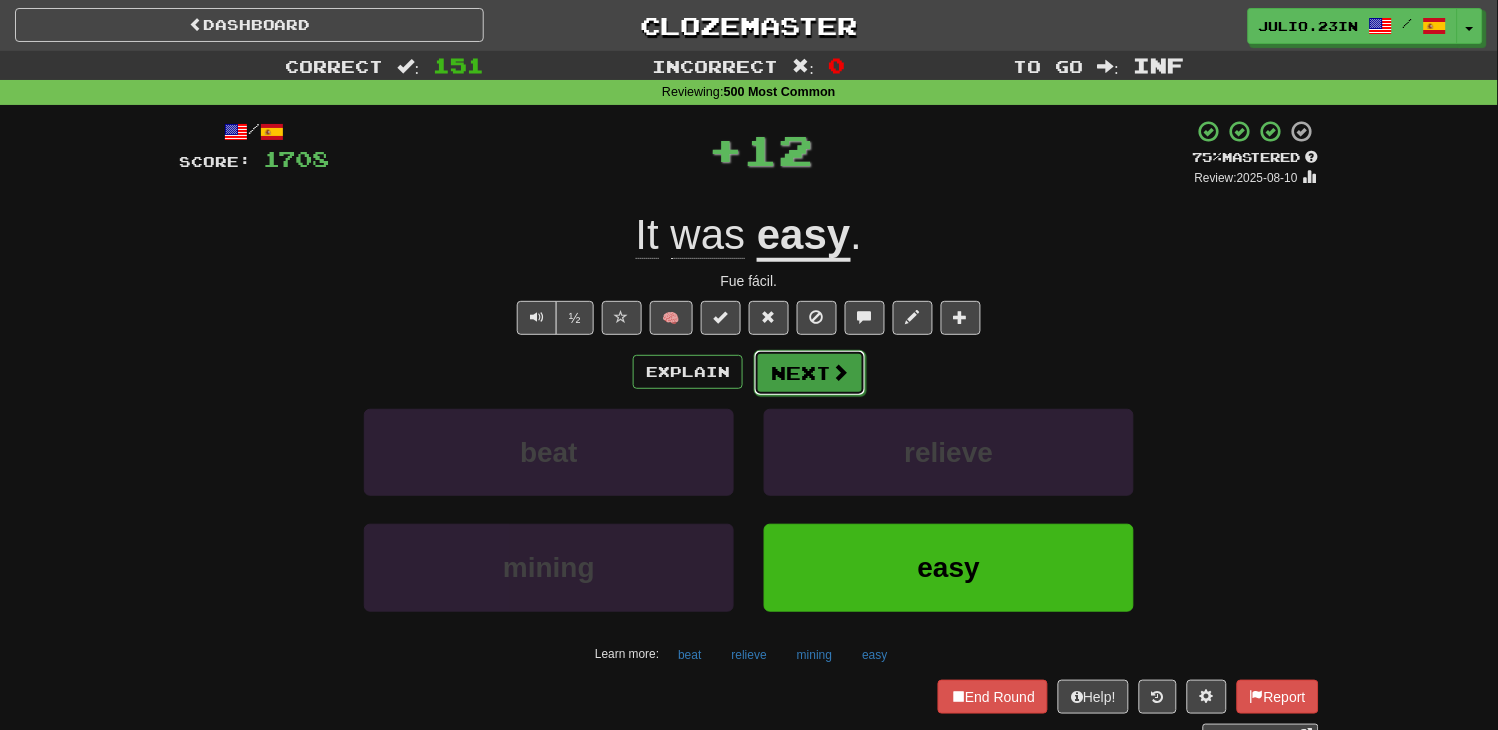 click on "Next" at bounding box center (810, 373) 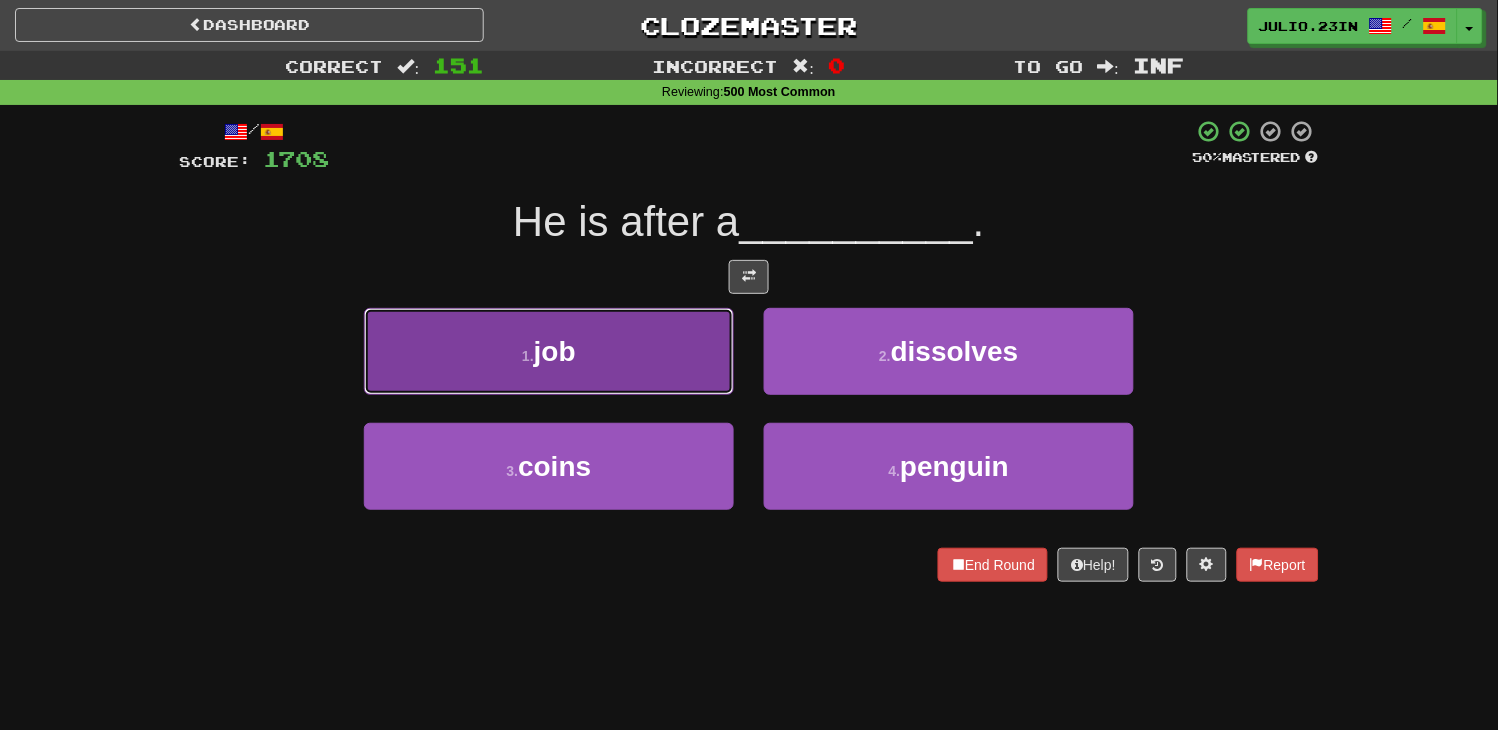 click on "1 . job" at bounding box center [549, 351] 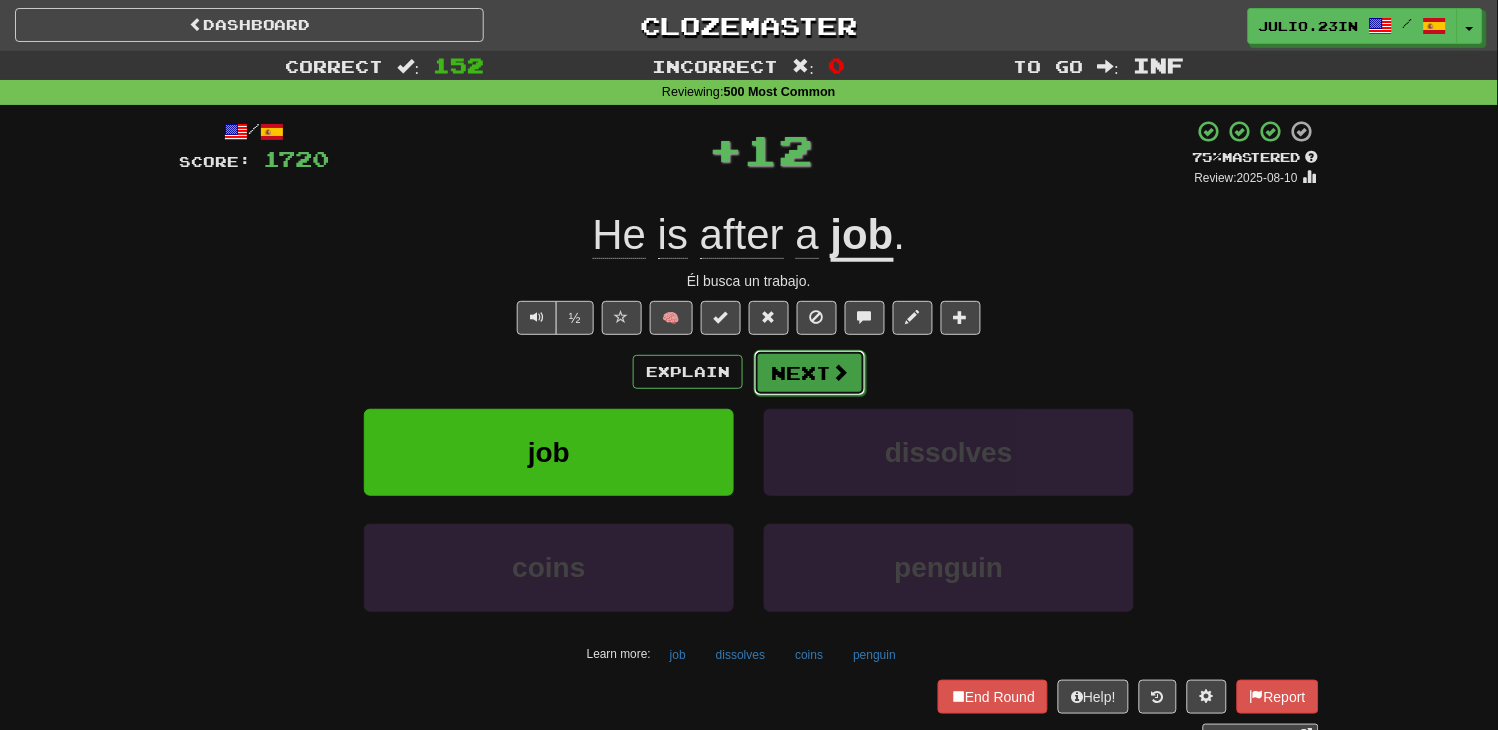 click on "Next" at bounding box center [810, 373] 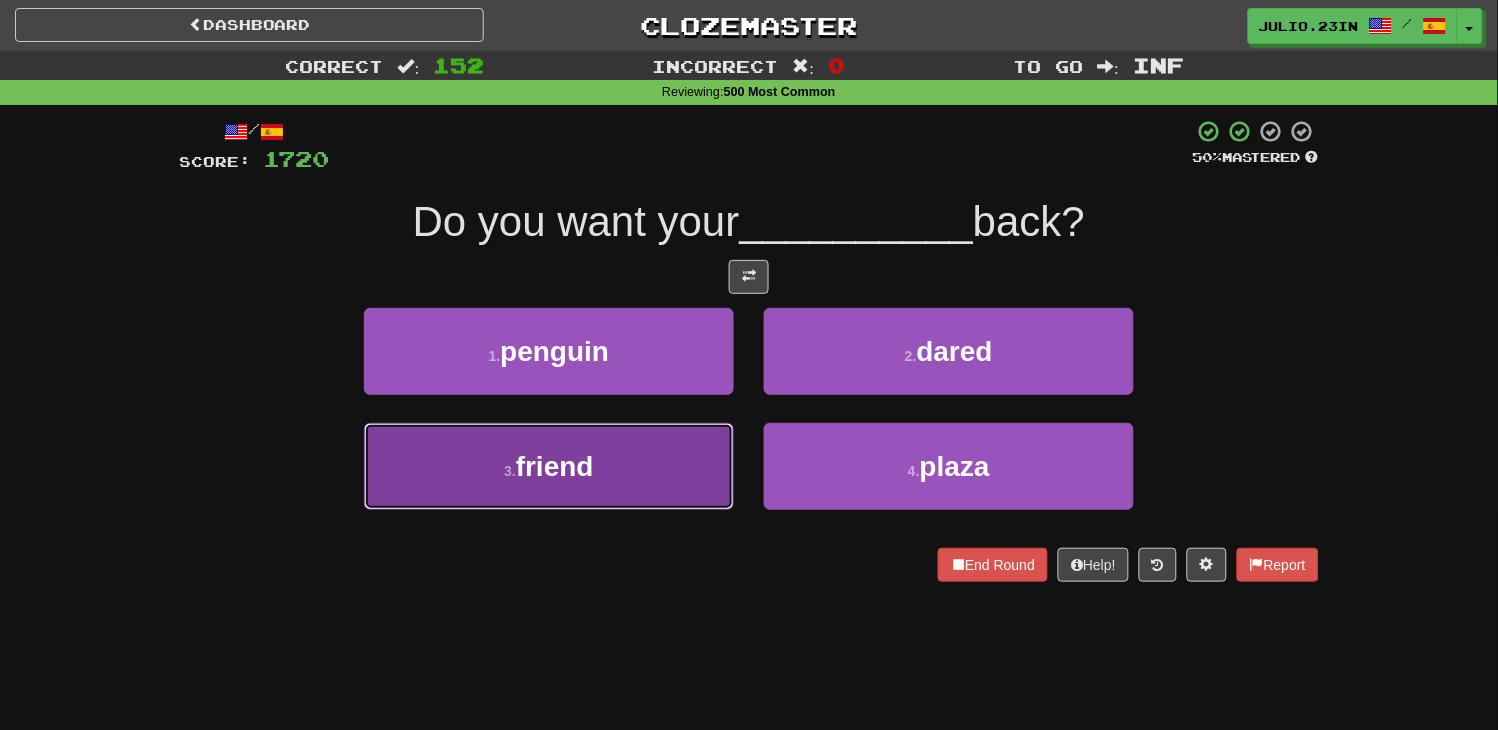 click on "3 . friend" at bounding box center (549, 466) 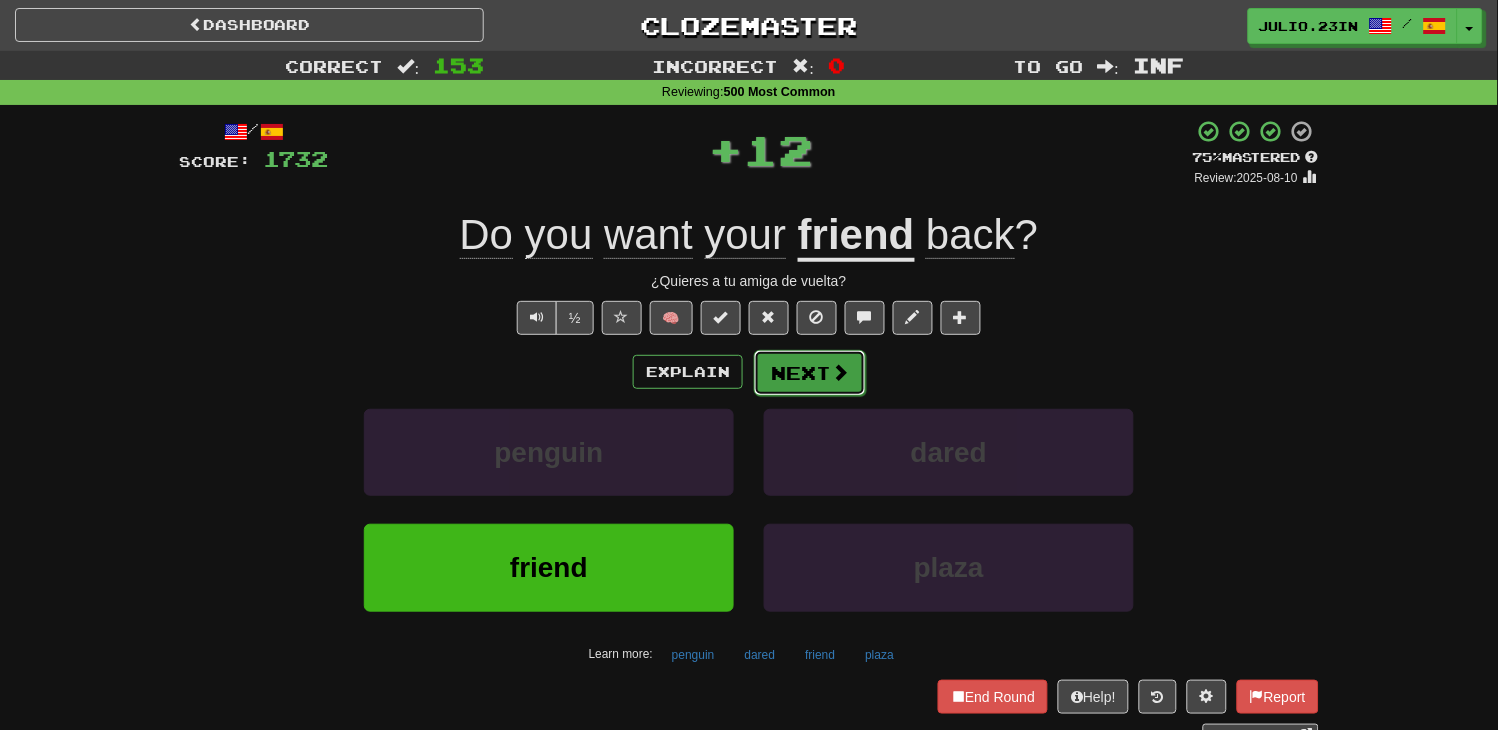 click on "Next" at bounding box center (810, 373) 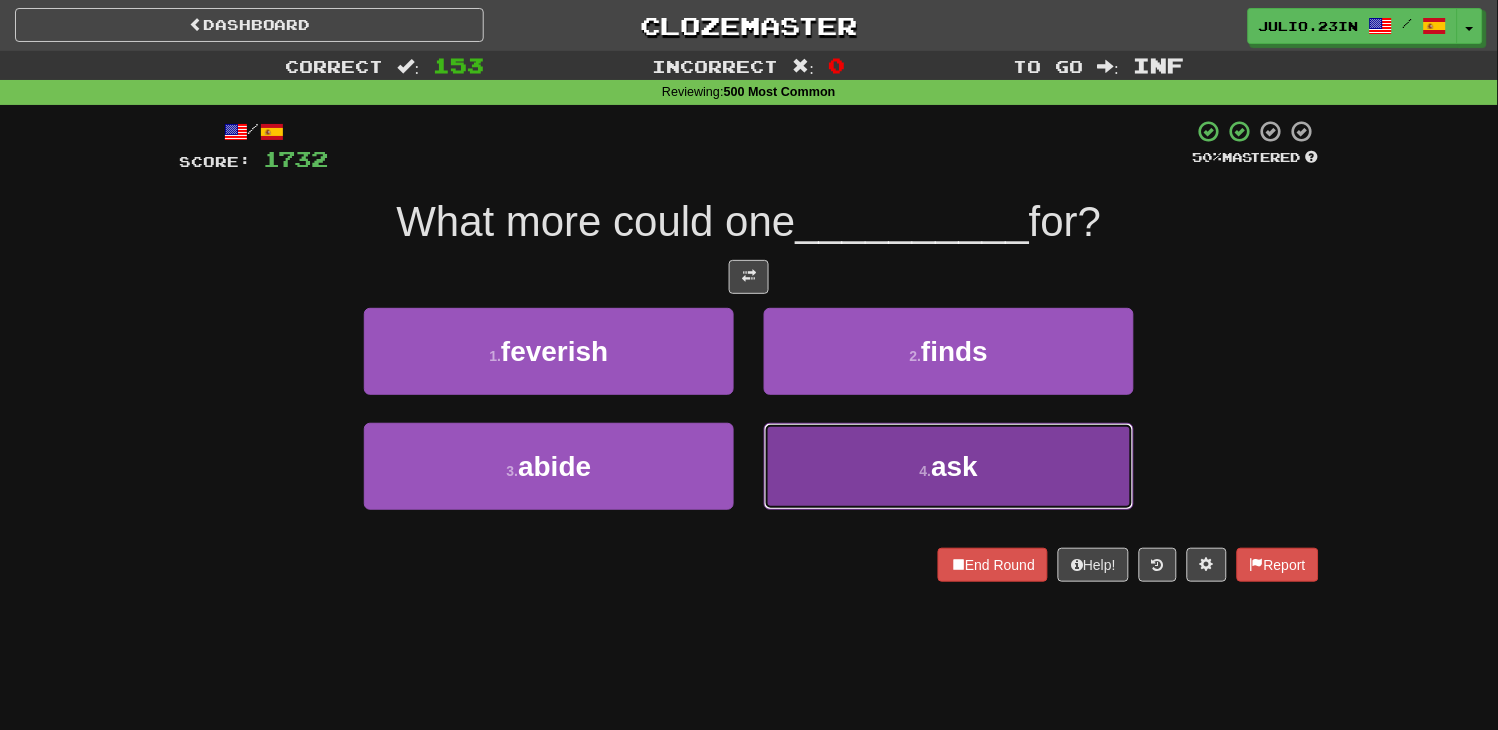 click on "4 .  ask" at bounding box center [949, 466] 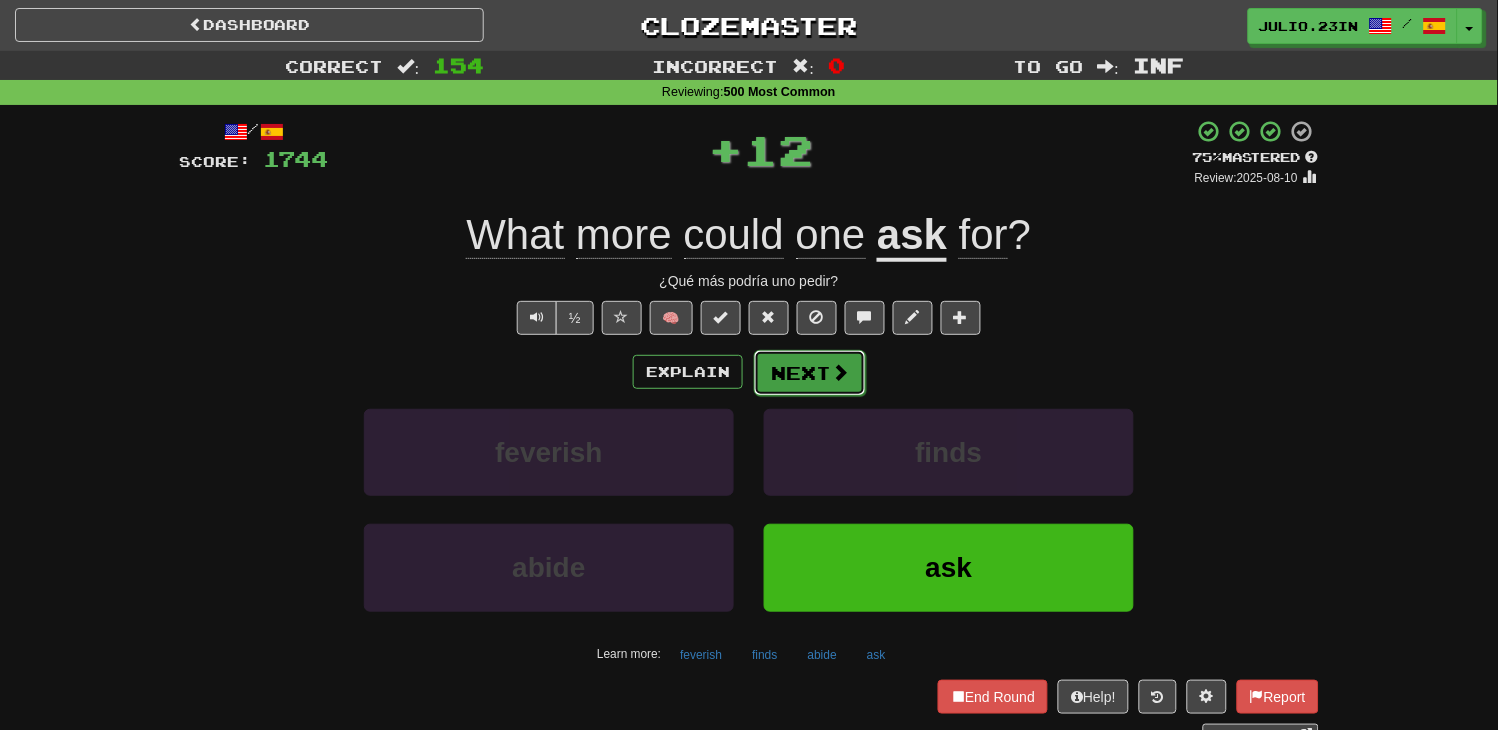 click on "Next" at bounding box center [810, 373] 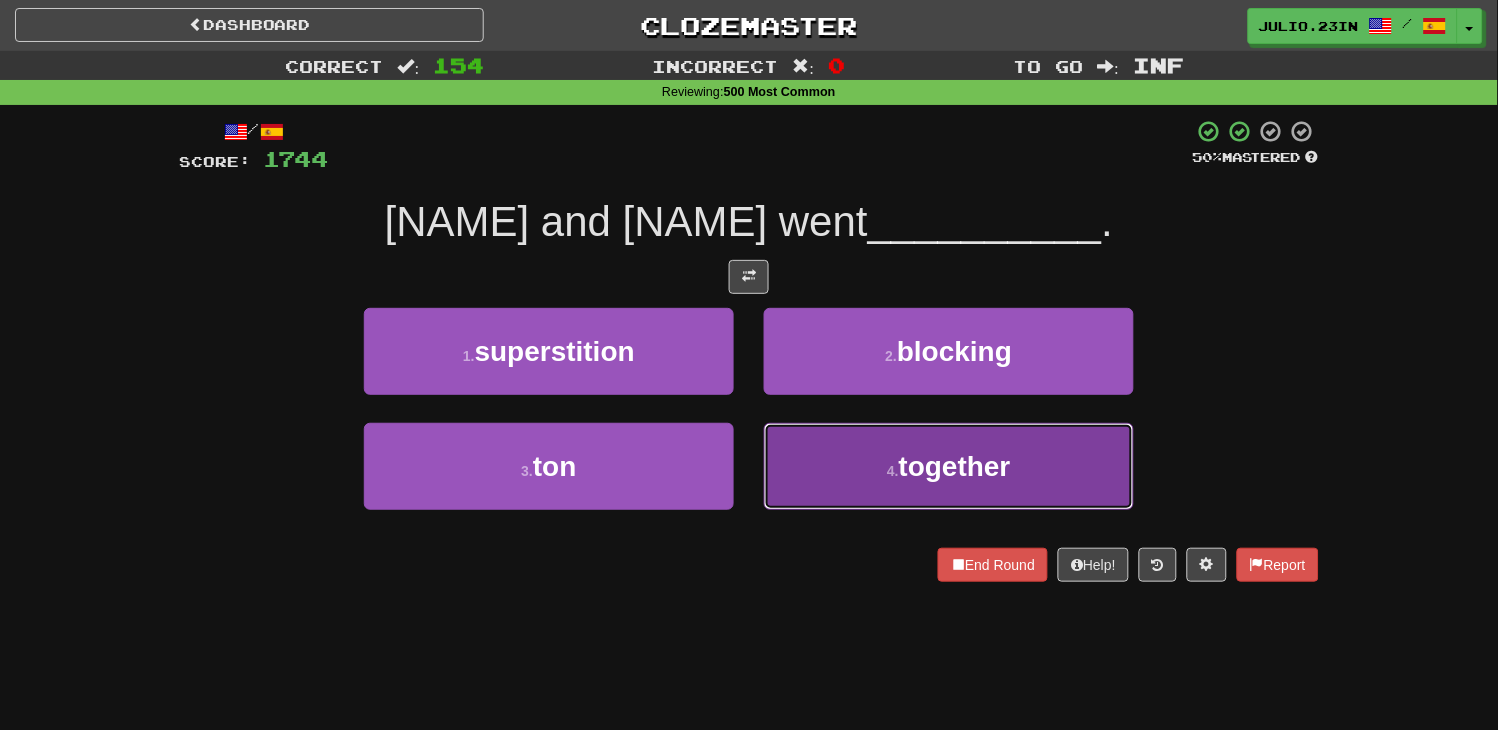 click on "4 . together" at bounding box center [949, 466] 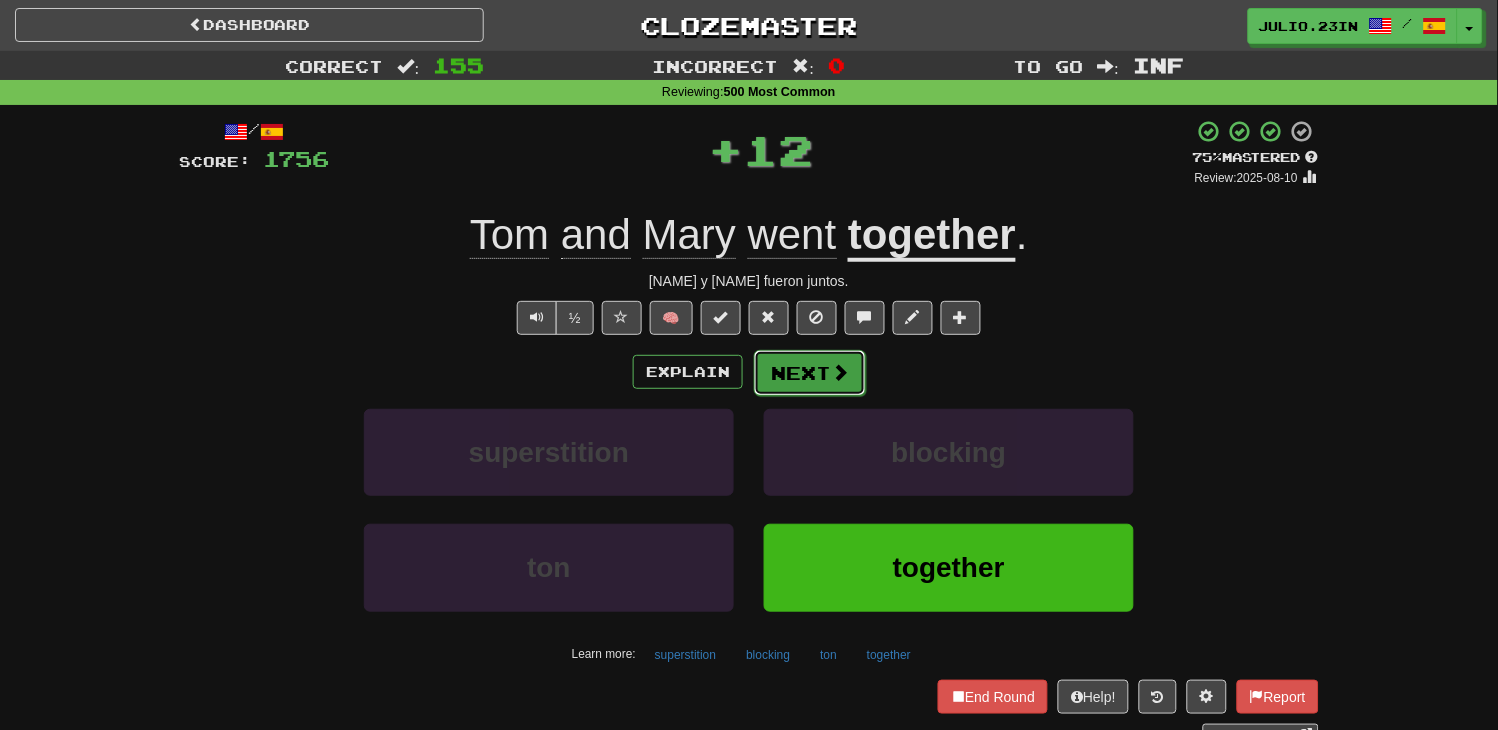 click at bounding box center (840, 372) 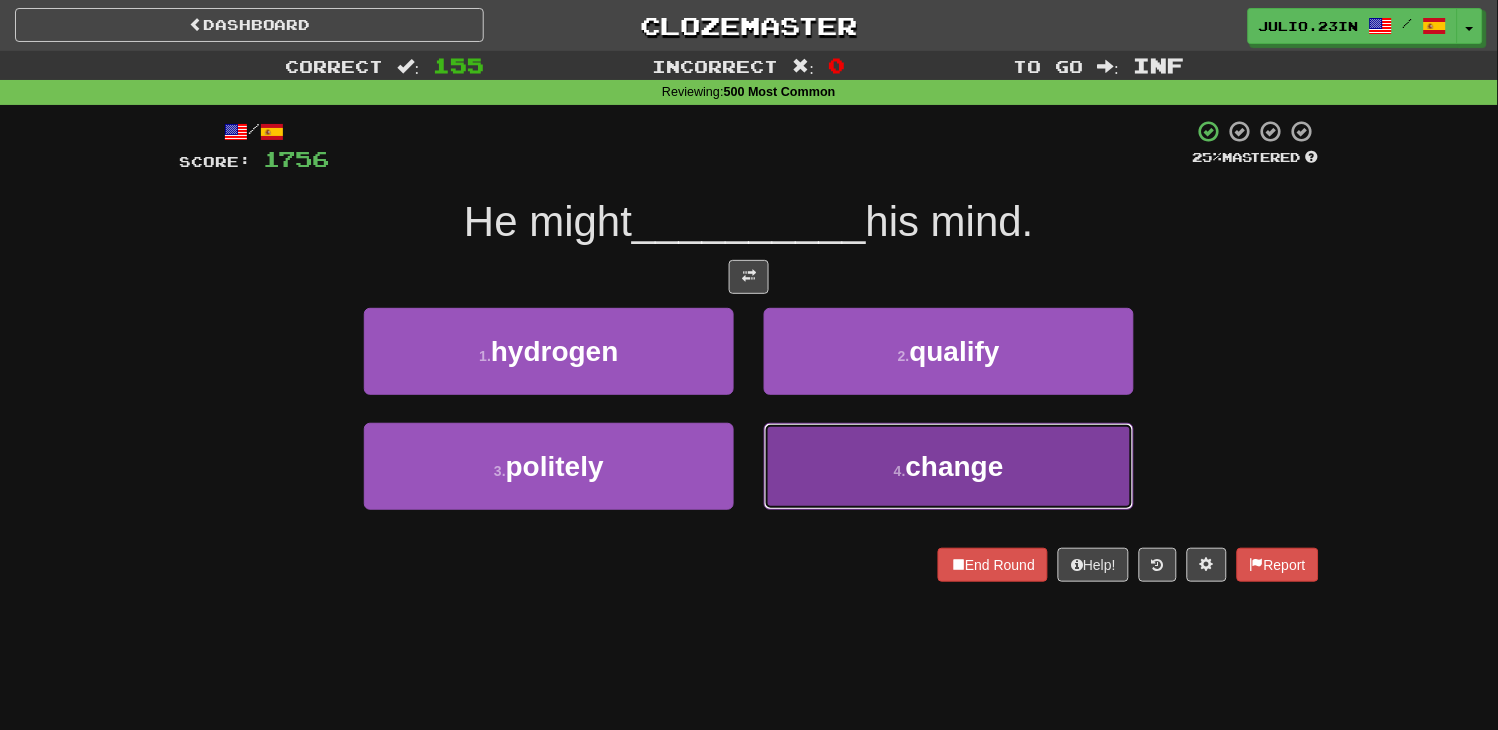 click on "4 .  change" at bounding box center [949, 466] 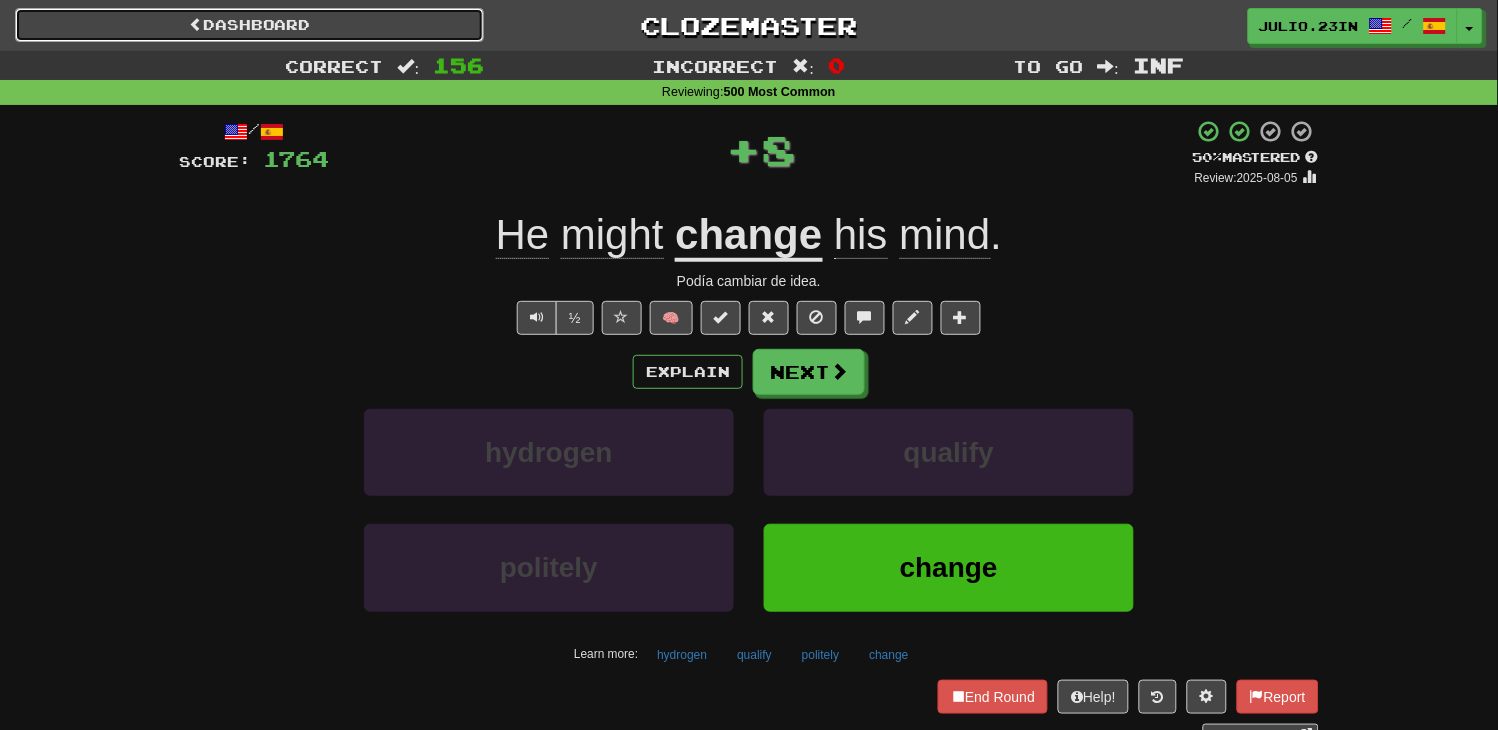 click on "Dashboard" at bounding box center (249, 25) 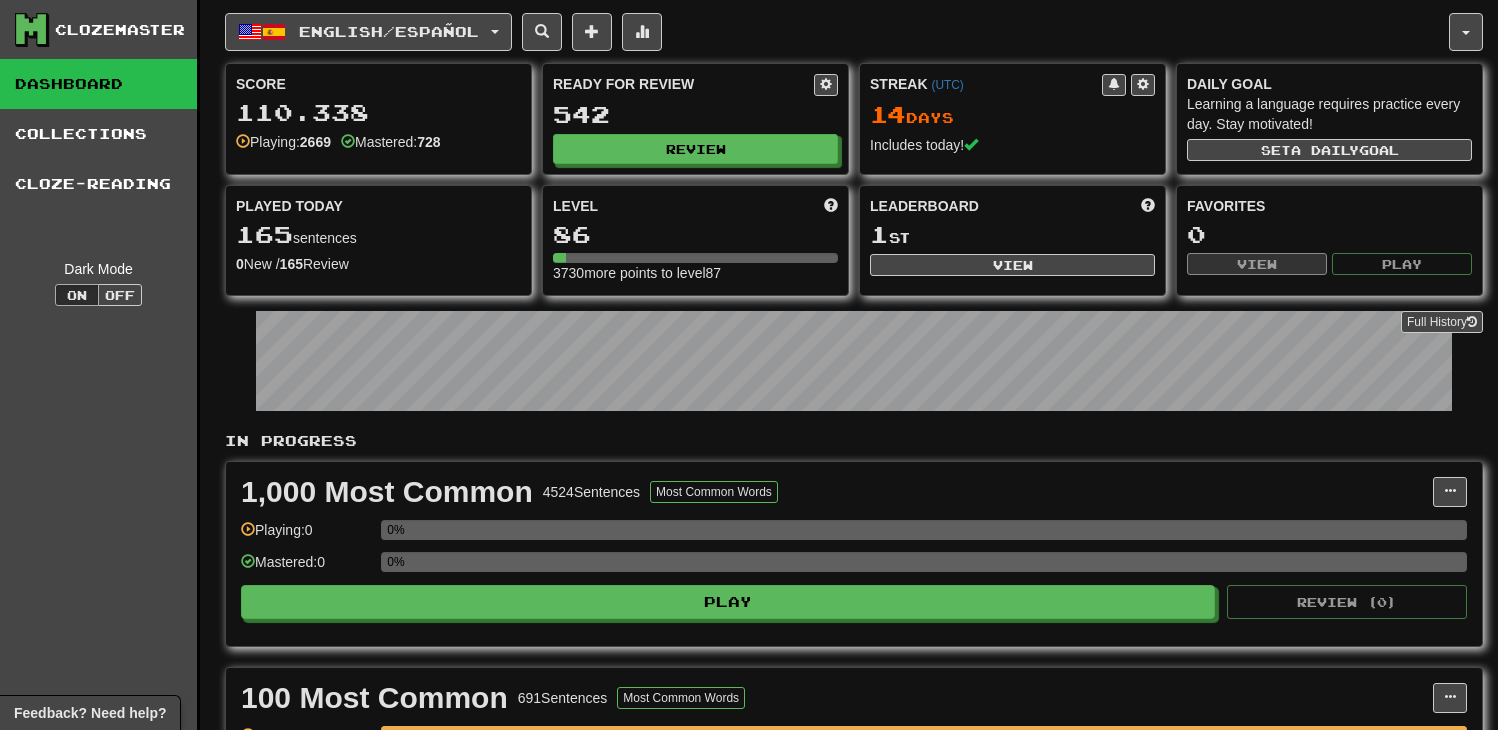 scroll, scrollTop: 0, scrollLeft: 0, axis: both 